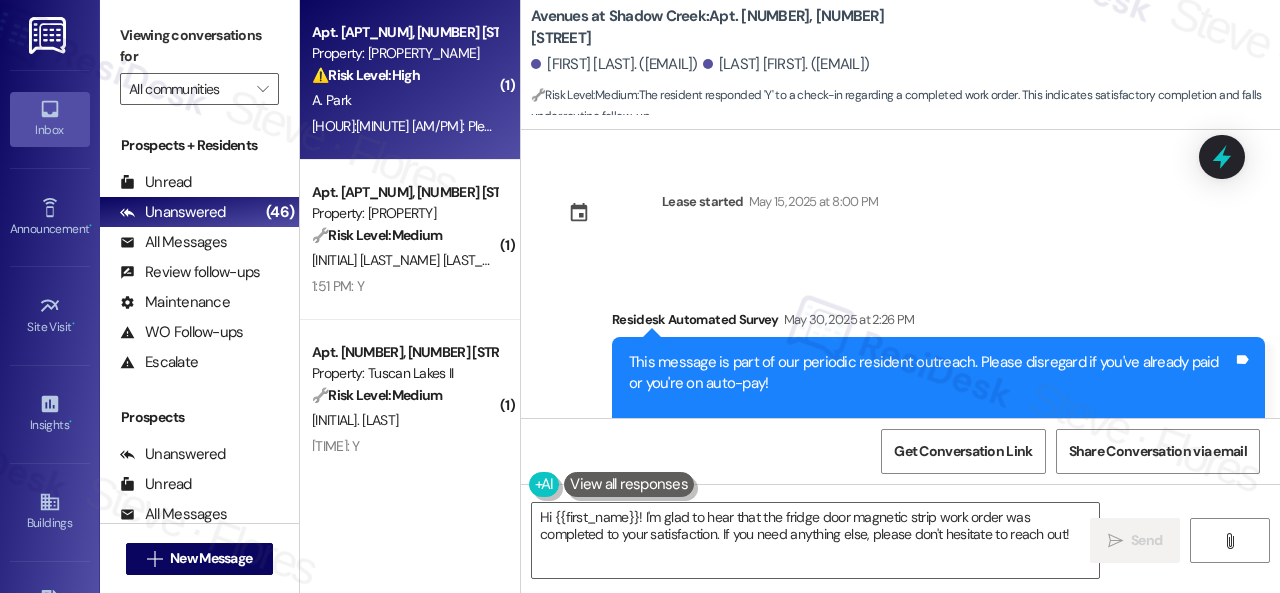 scroll, scrollTop: 0, scrollLeft: 0, axis: both 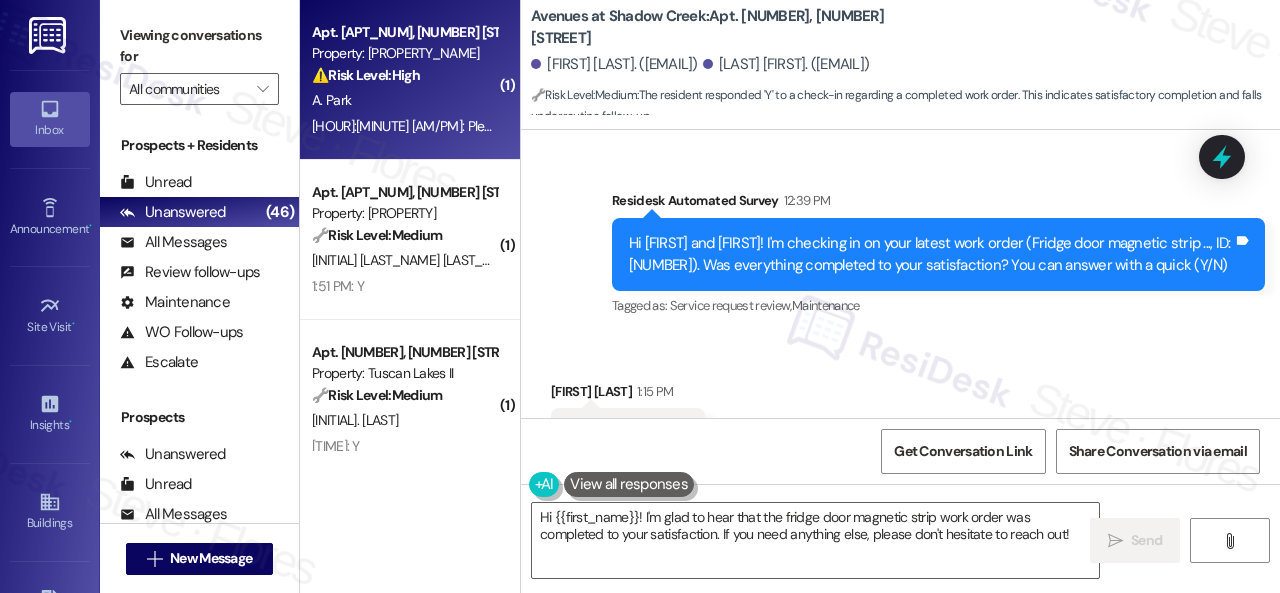 click on "A. Park" at bounding box center (404, 100) 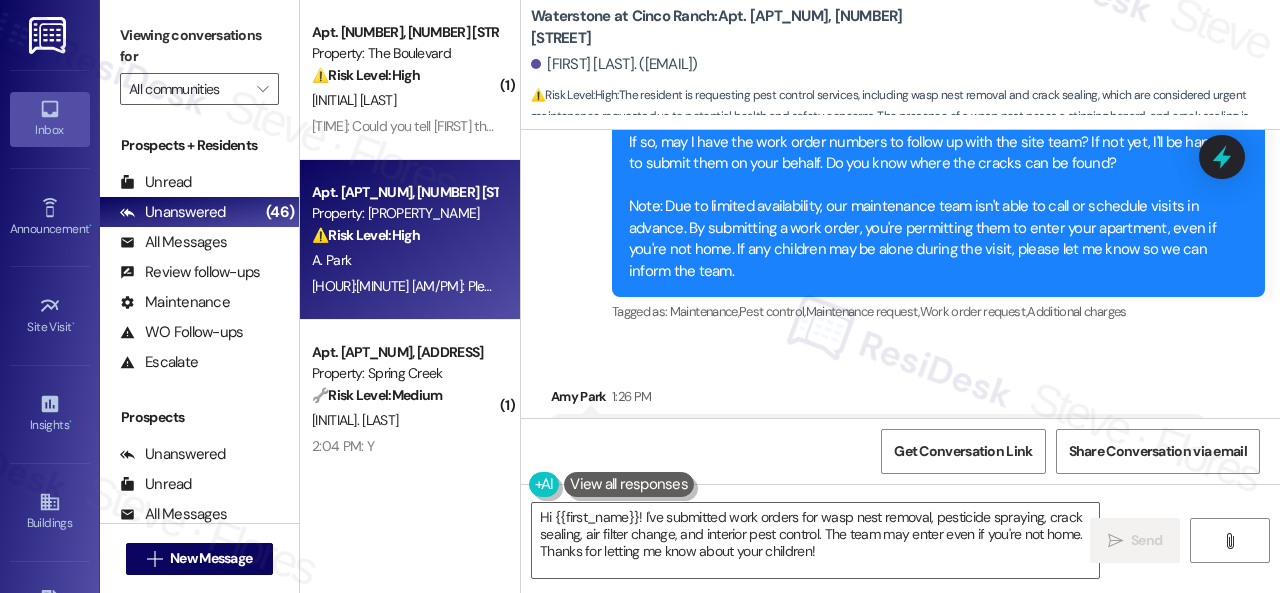 scroll, scrollTop: 18455, scrollLeft: 0, axis: vertical 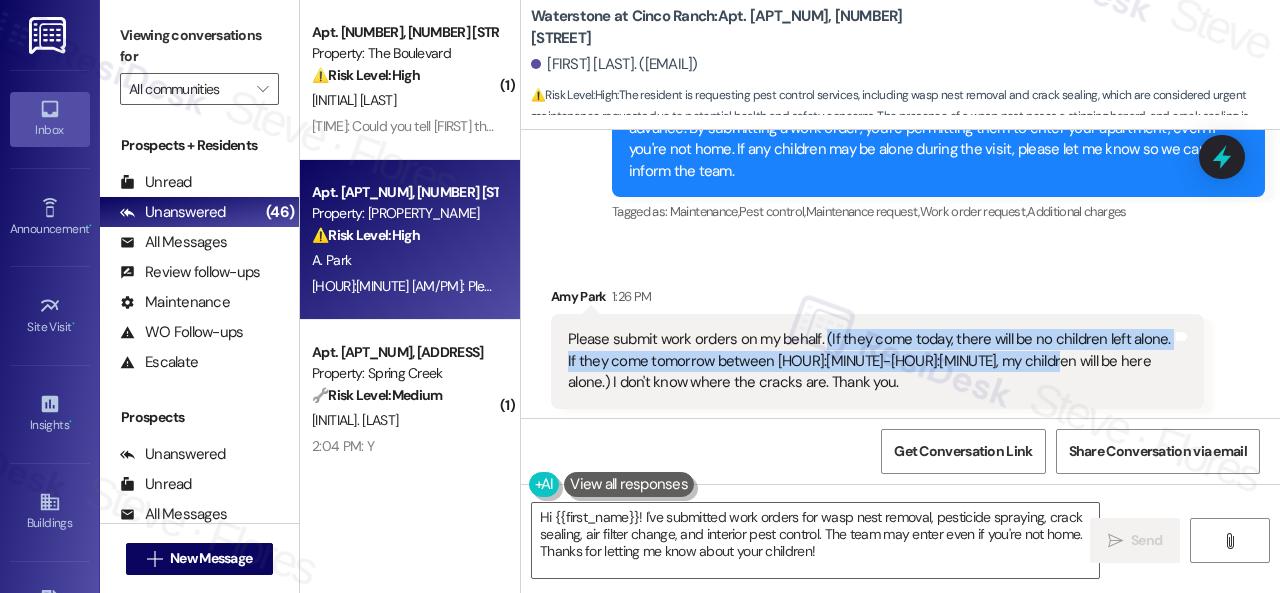 drag, startPoint x: 822, startPoint y: 307, endPoint x: 1025, endPoint y: 335, distance: 204.92194 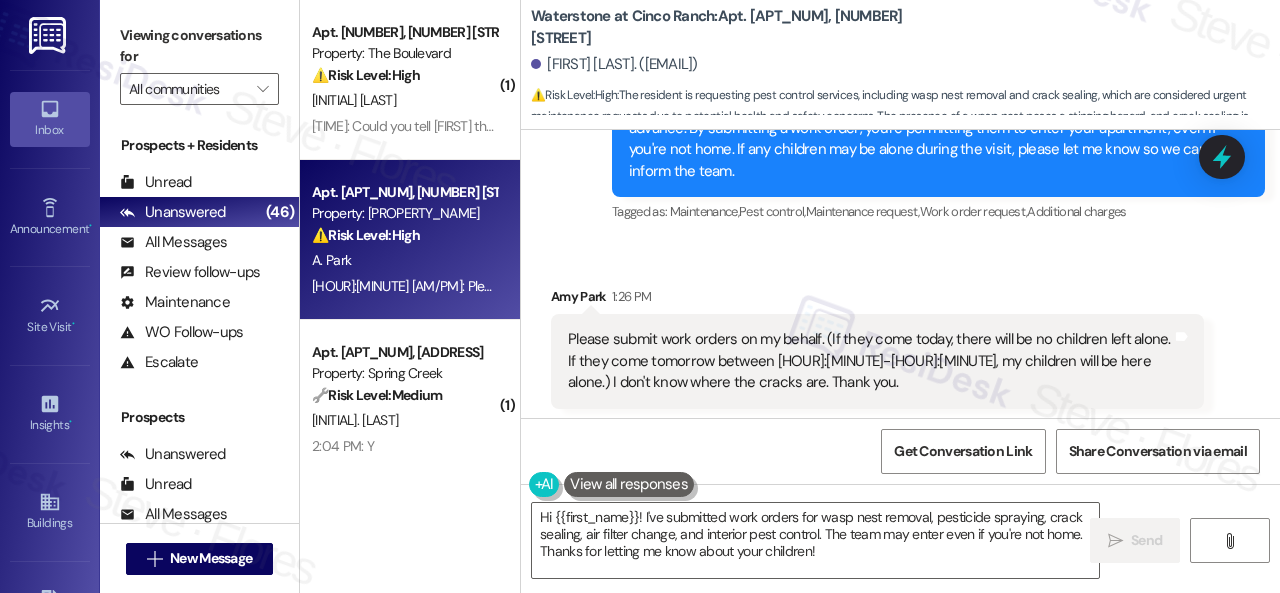 click on "Received via SMS Amy Park 1:26 PM Please submit work orders on my behalf.  (If they come today, there will be no children left alone.  If they come tomorrow between 9:30-3:30, my children will be here alone.) I don't know where the cracks are.  Thank you. Tags and notes Tagged as:   Work order request ,  Click to highlight conversations about Work order request Safety & security Click to highlight conversations about Safety & security  Related guidelines Hide Suggestions Nolan - Waterstone at Cinco Ranch: Advise residents to follow local outage maps to learn more about when their power will be restored after a hurricane hit Houston. Created  a year ago Property level guideline  ( 71 % match) FAQs generated by ResiDesk AI What number can I text to get information about power outages? The document recommends that residents follow the local outage maps to learn more about when their power will be restored through the City/County. How can I find out when my power will be restored? Original Guideline Created   (" at bounding box center (877, 510) 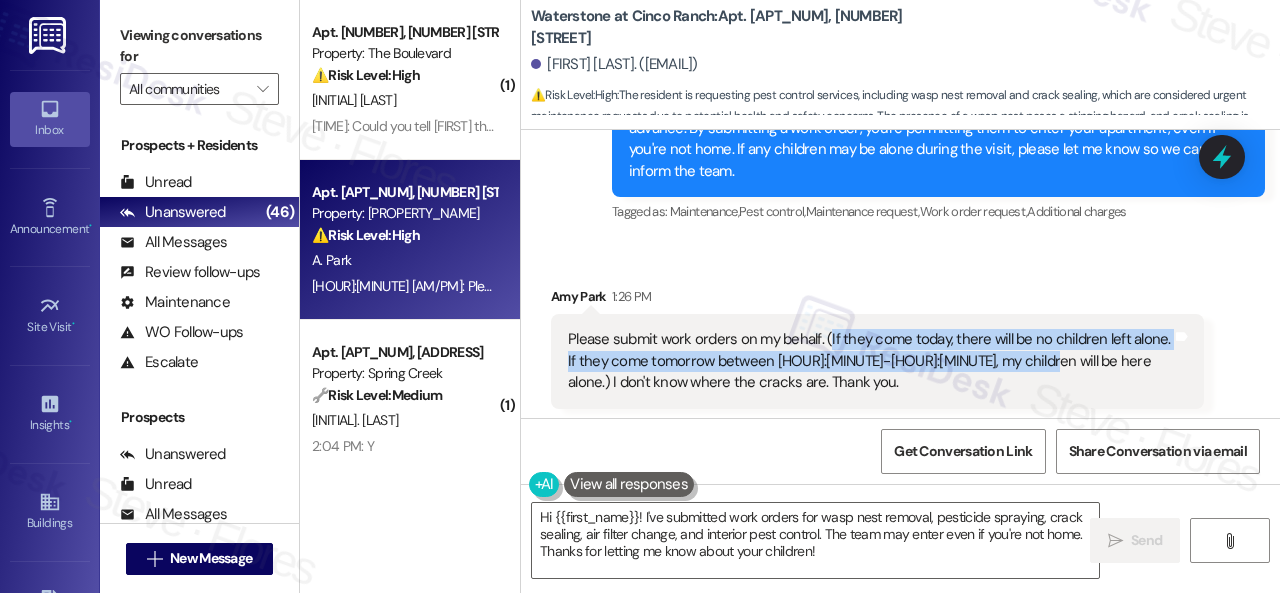 drag, startPoint x: 824, startPoint y: 313, endPoint x: 1026, endPoint y: 327, distance: 202.48457 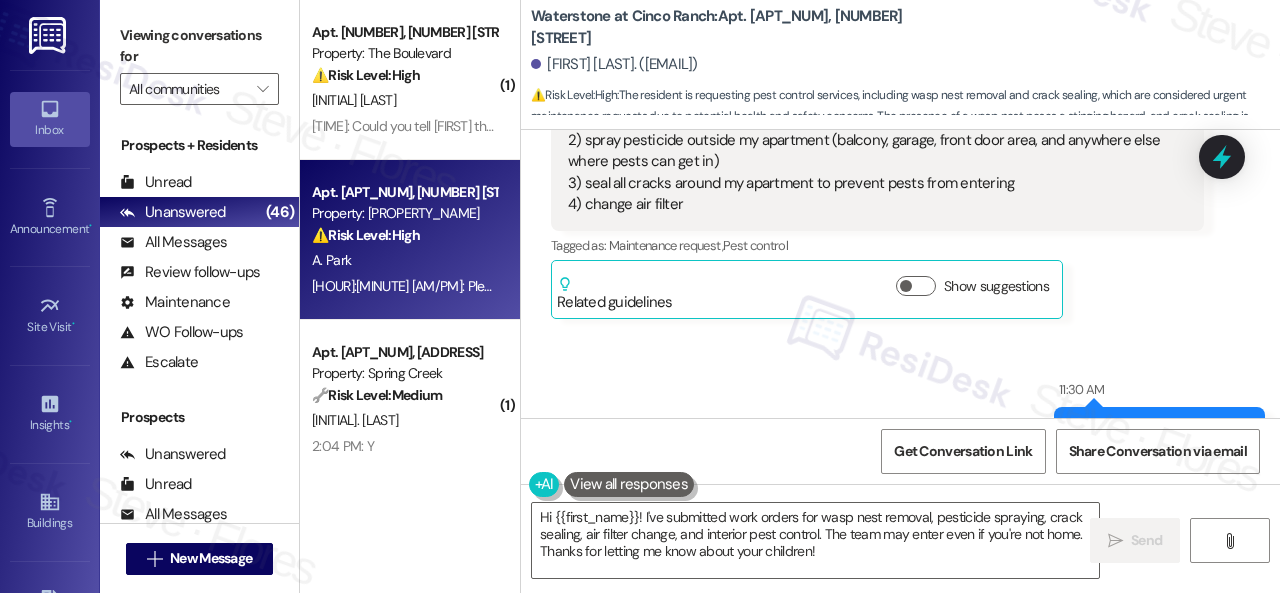 scroll, scrollTop: 16555, scrollLeft: 0, axis: vertical 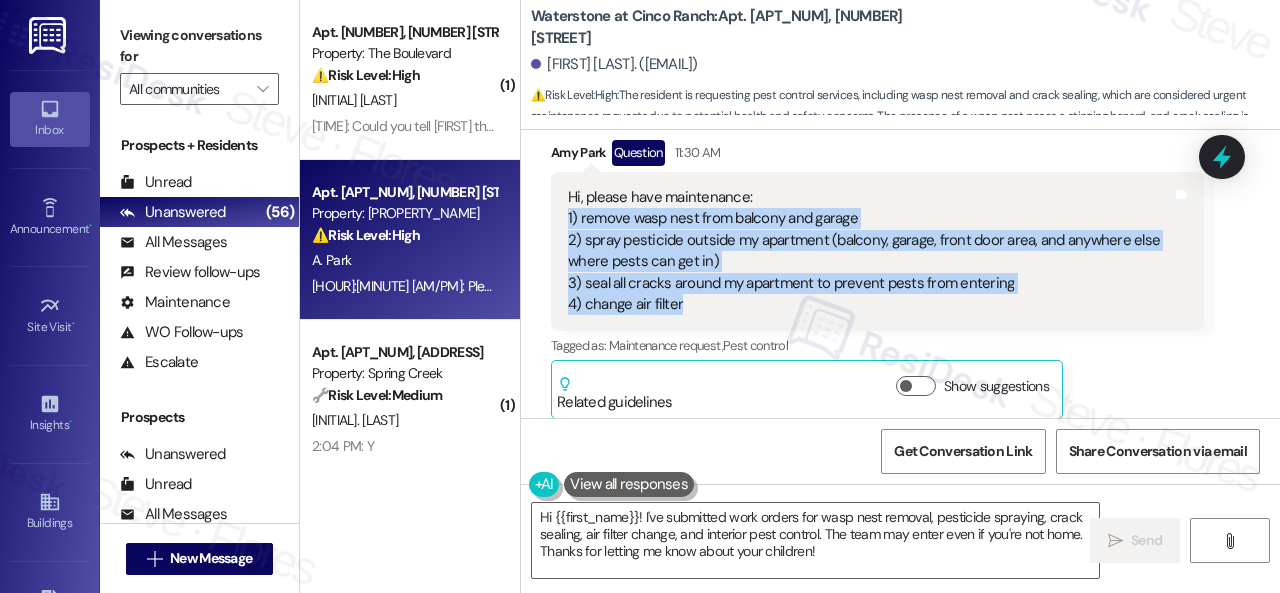 drag, startPoint x: 568, startPoint y: 192, endPoint x: 678, endPoint y: 282, distance: 142.12671 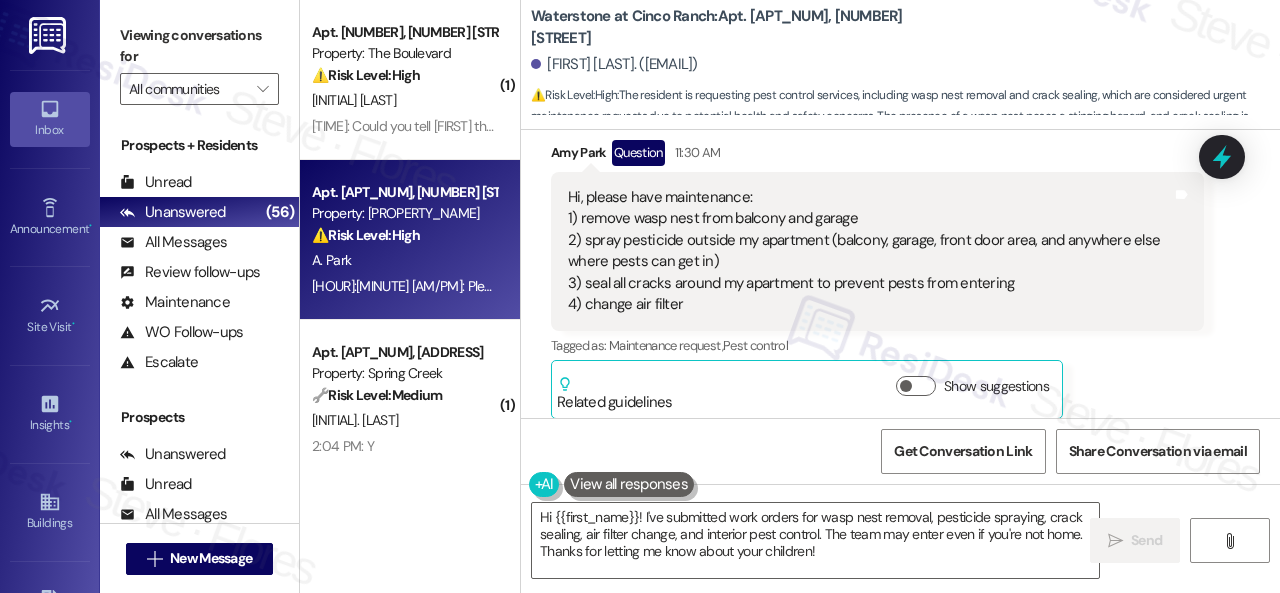 click on "Amy Park Question 11:30 AM Hi, please have maintenance:
1) remove wasp nest from balcony and garage
2) spray pesticide outside my apartment (balcony, garage, front door area, and anywhere else where pests can get in)
3) seal all cracks around my apartment to prevent pests from entering
4) change air filter  Tags and notes Tagged as:   Maintenance request ,  Click to highlight conversations about Maintenance request Pest control Click to highlight conversations about Pest control  Related guidelines Show suggestions" at bounding box center (877, 279) 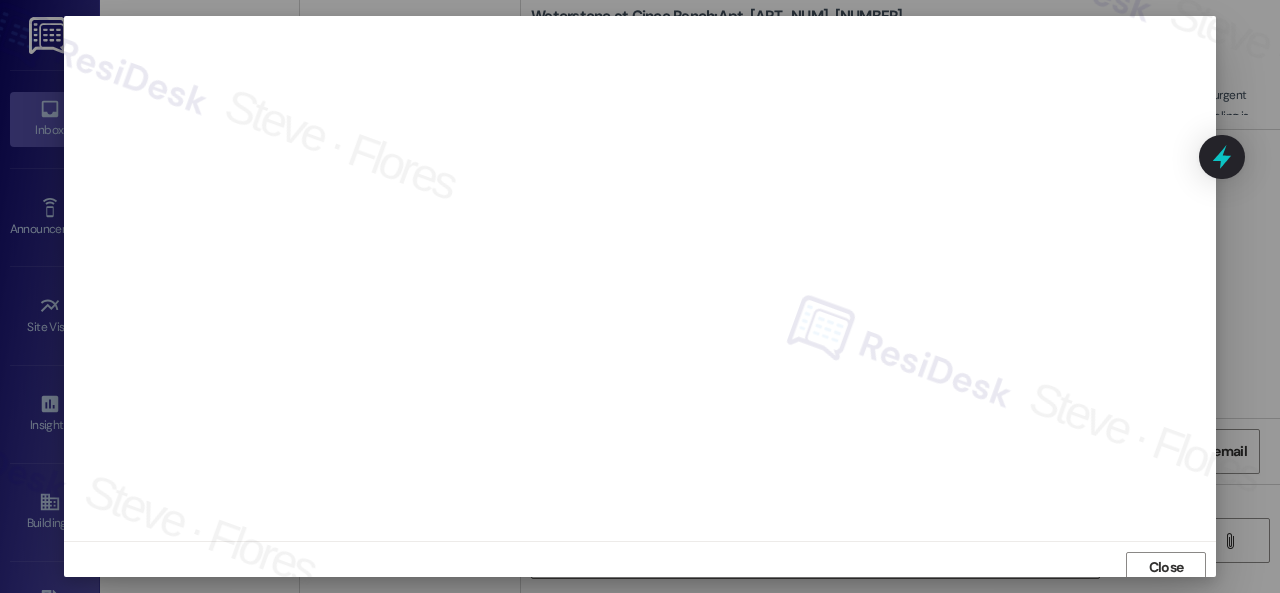 scroll, scrollTop: 25, scrollLeft: 0, axis: vertical 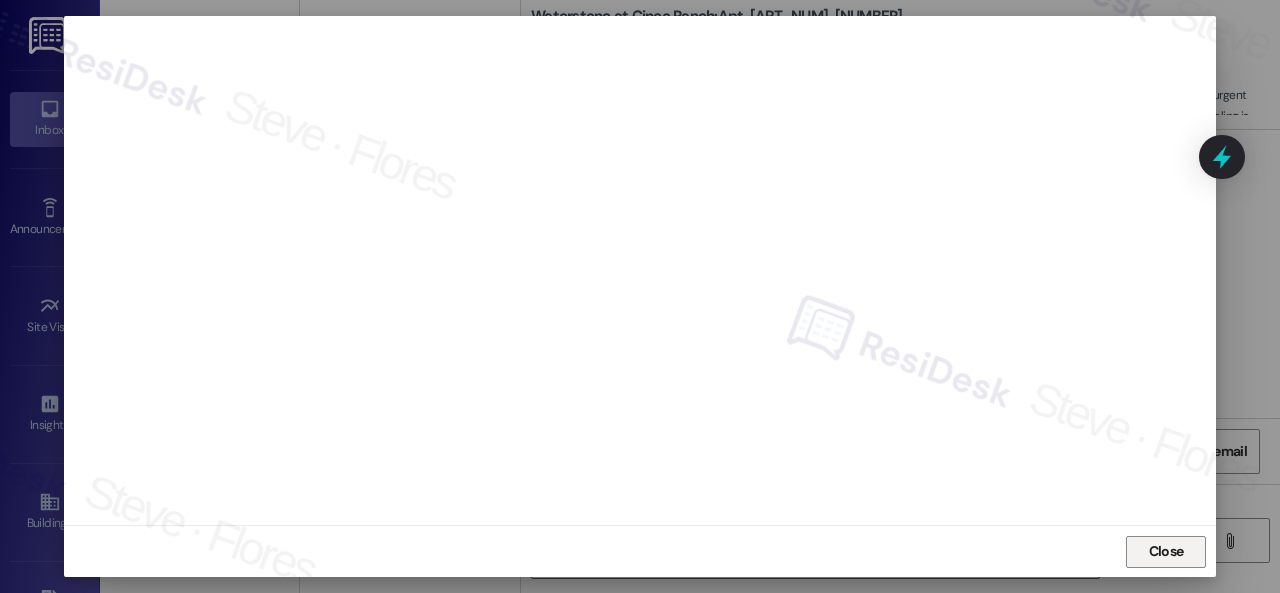 click on "Close" at bounding box center [1166, 552] 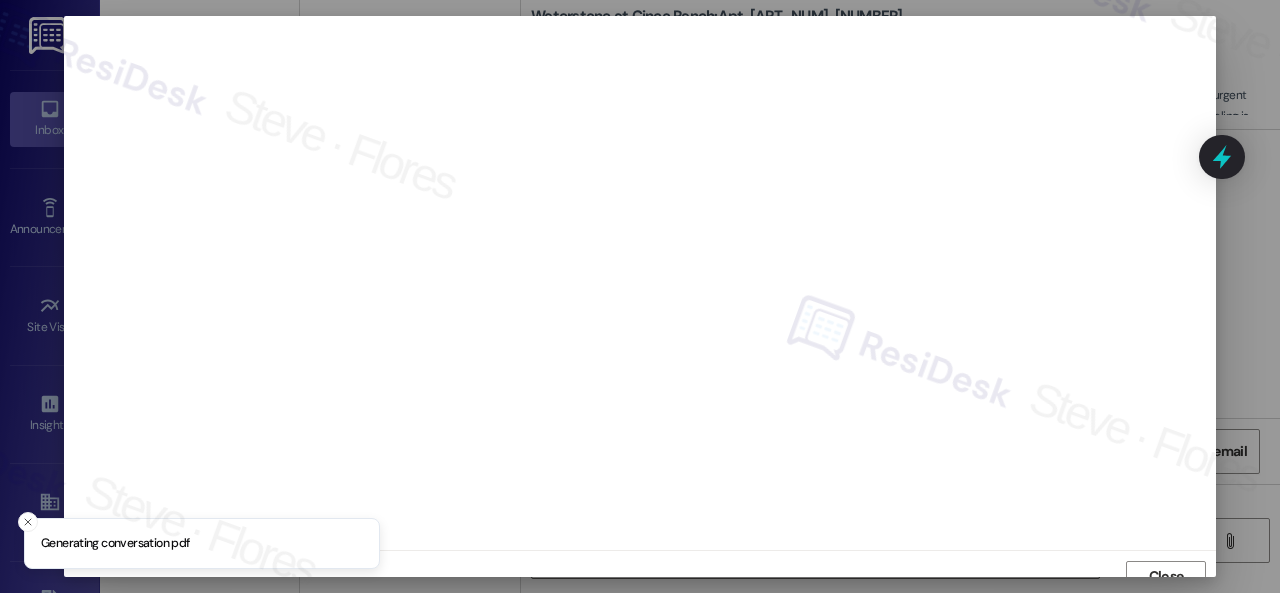 scroll, scrollTop: 15, scrollLeft: 0, axis: vertical 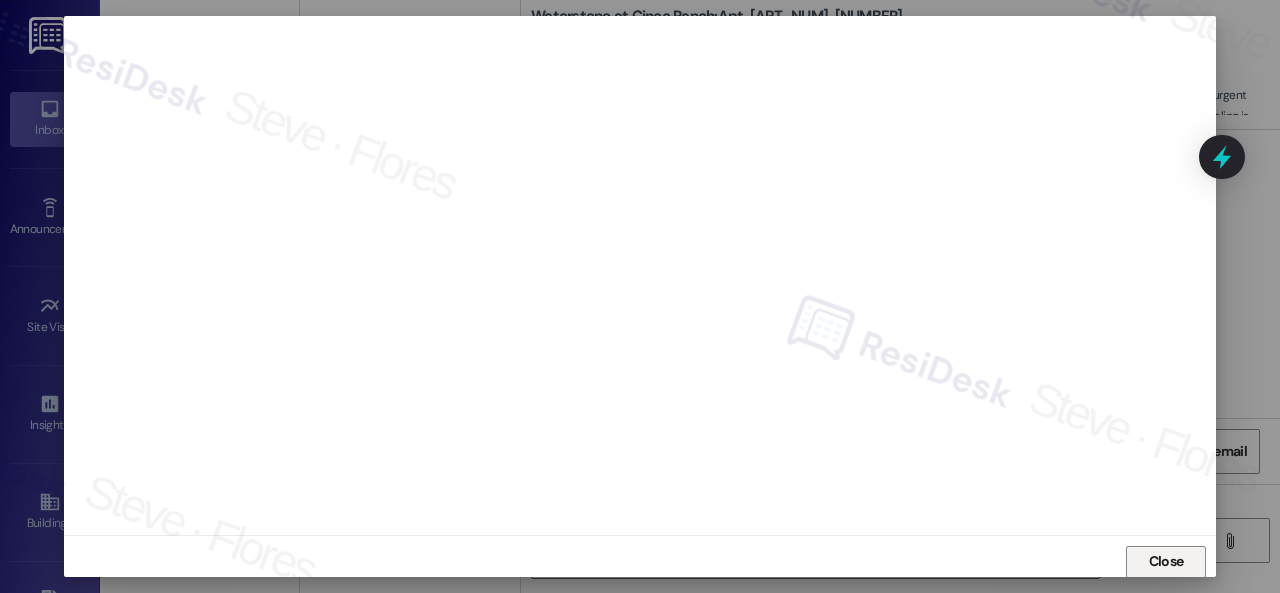 click on "Close" at bounding box center (1166, 561) 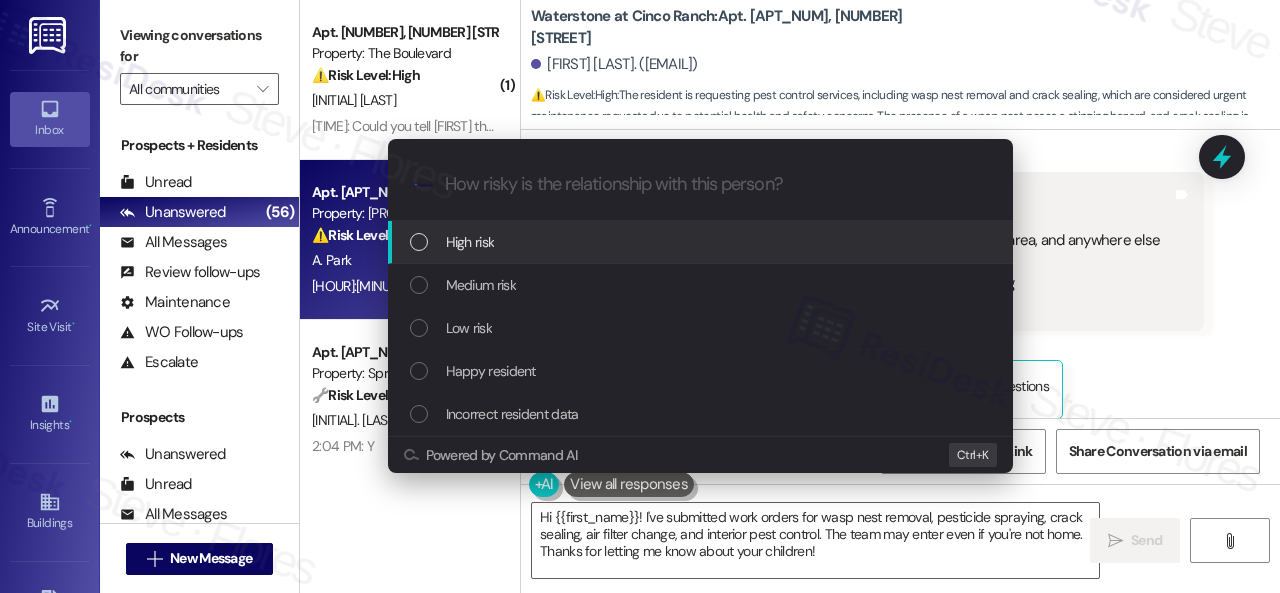 click on "High risk" at bounding box center [470, 242] 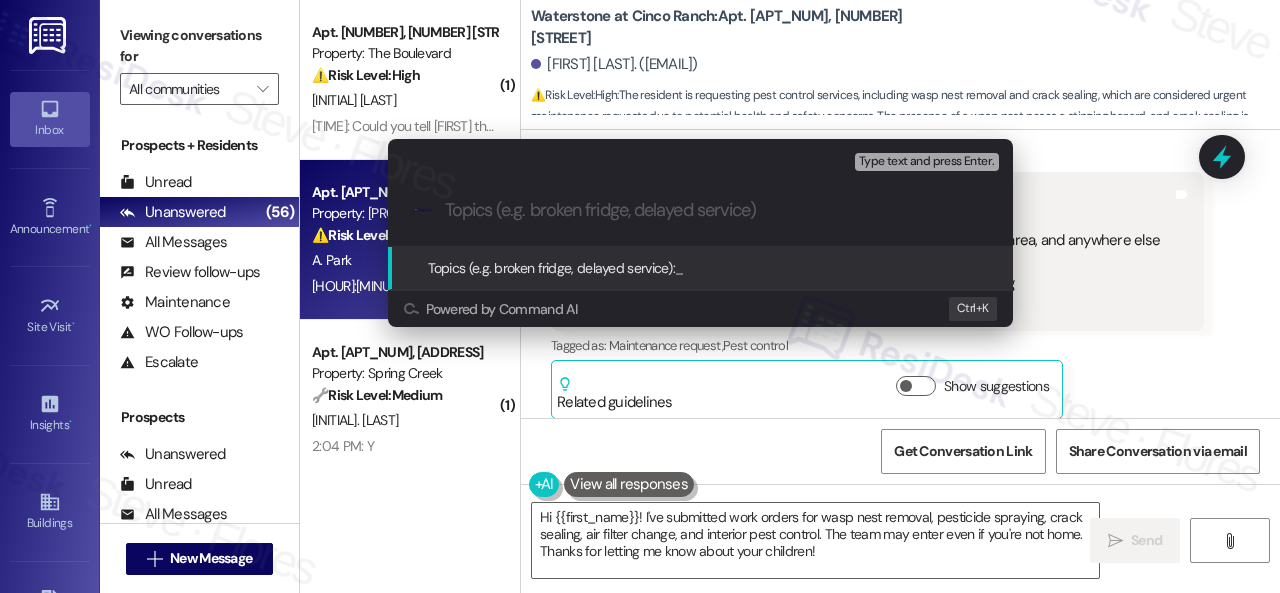 paste on "Work Orders filed by ResiDesk 292463 & 292465" 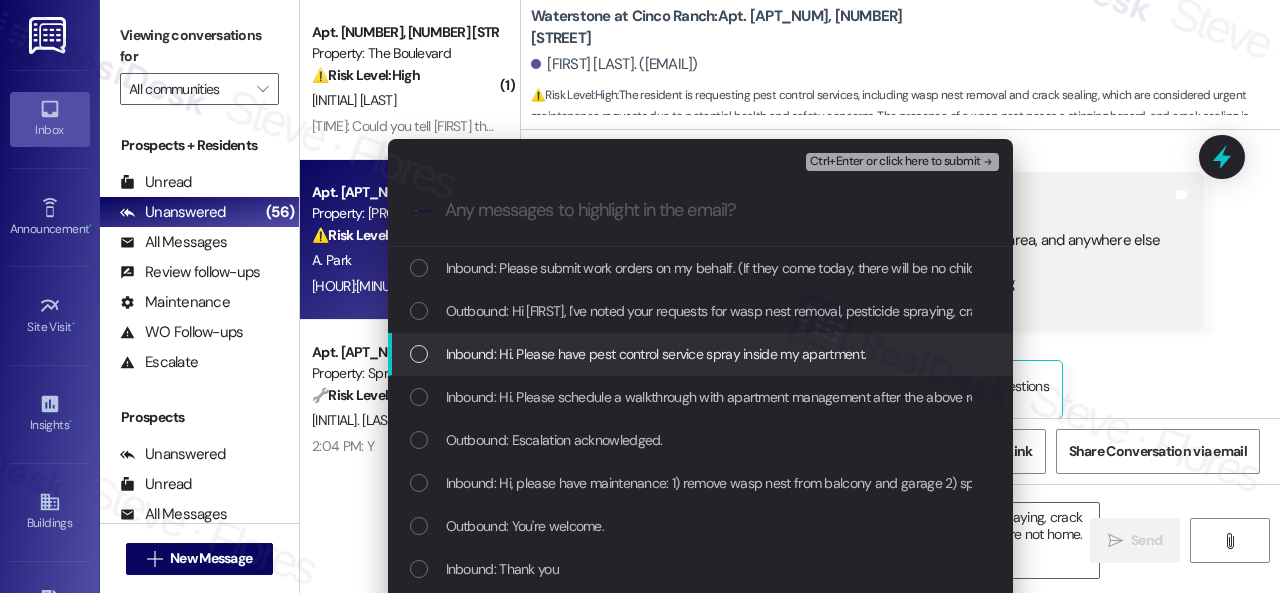 click on "Inbound: Hi.  Please have pest control service spray inside my apartment." at bounding box center [656, 354] 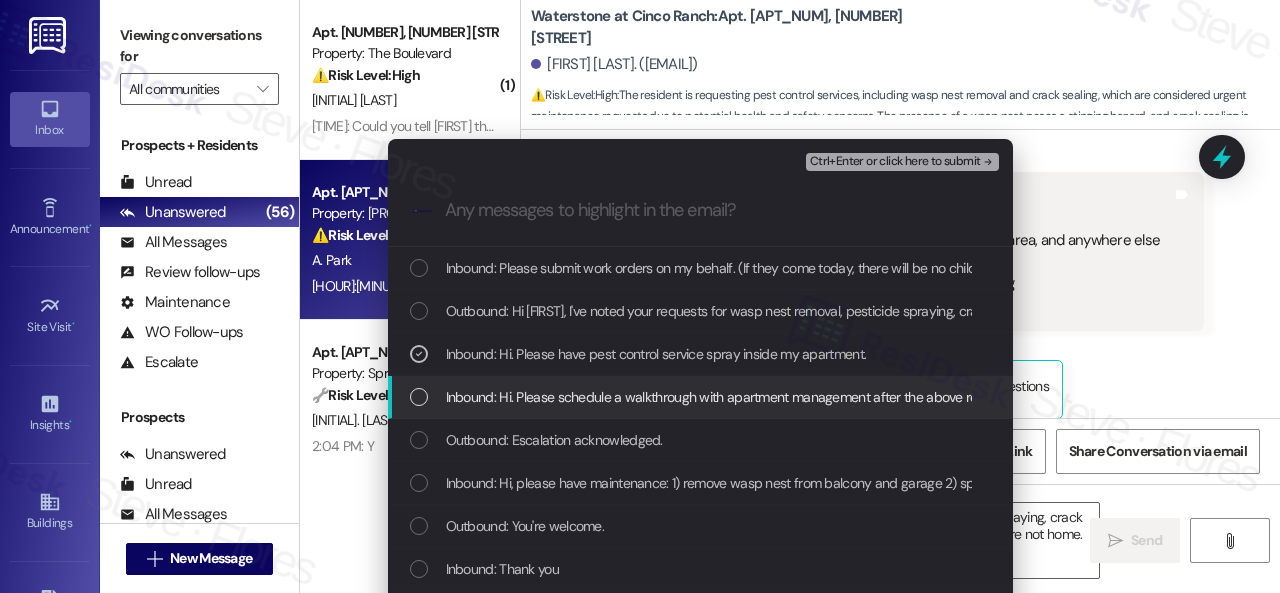 click on "Inbound: Hi.  Please schedule a walkthrough with apartment management after the above requests have been completed.  Thank you." at bounding box center [832, 397] 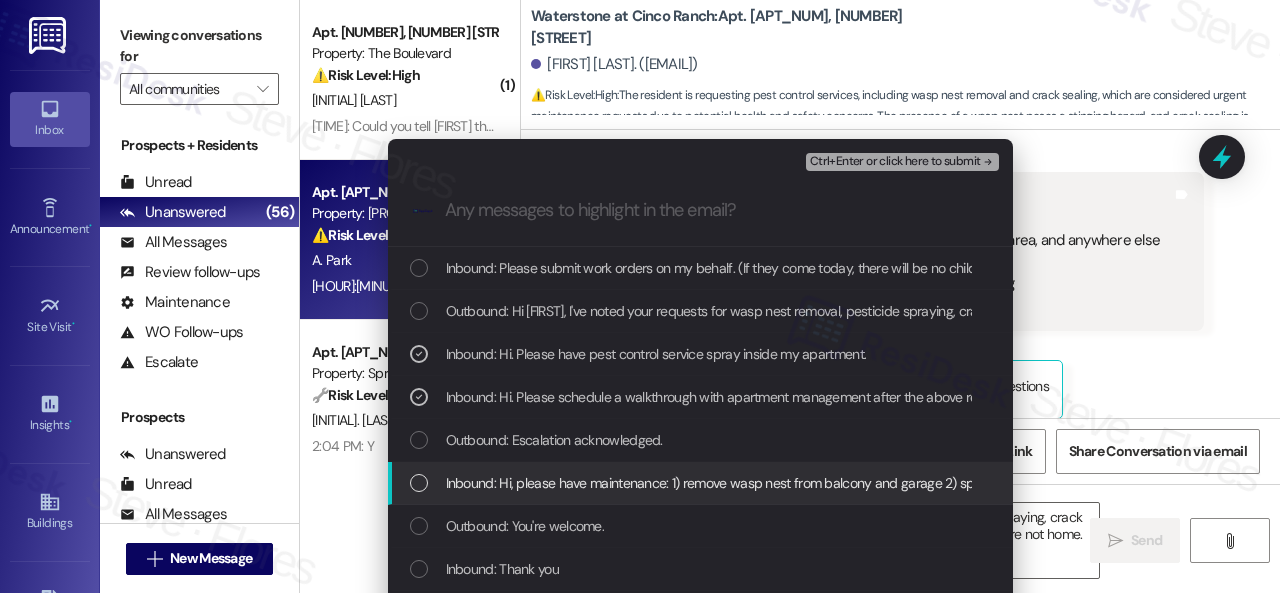 click on "Inbound: Hi, please have maintenance:
1) remove wasp nest from balcony and garage
2) spray pesticide outside my apartment (balcony, garage, front door area, and anywhere else where pests can get in)
3) seal all cracks around my apartment to prevent pests from entering
4) change air filter" at bounding box center [1300, 483] 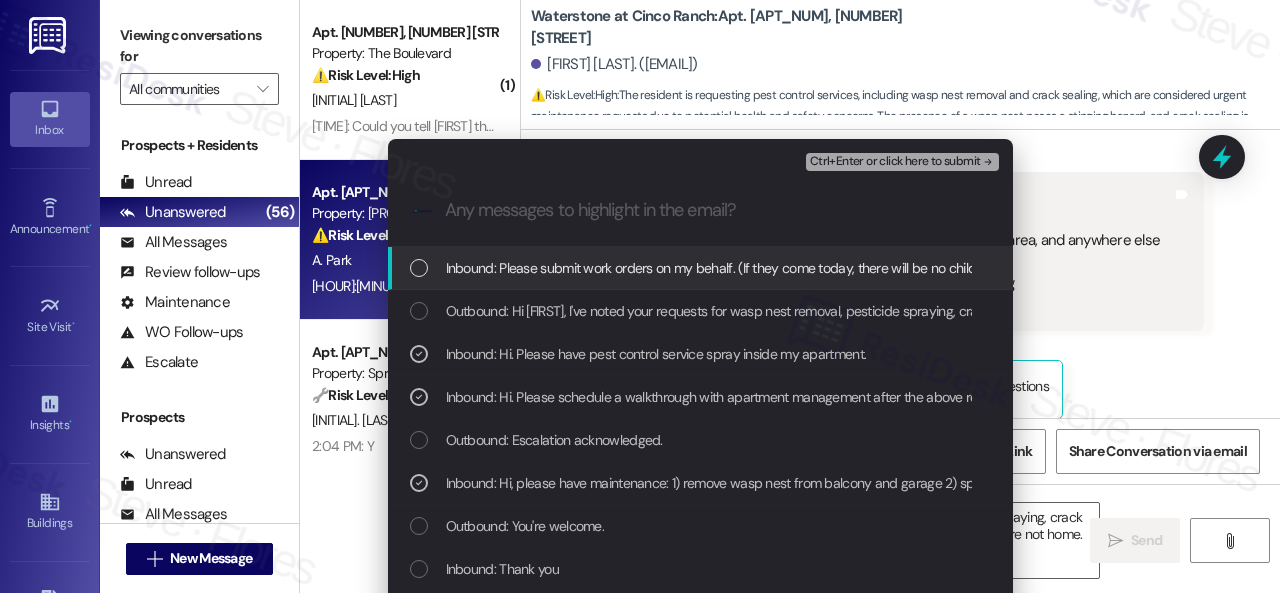 click on "Ctrl+Enter or click here to submit" at bounding box center (895, 162) 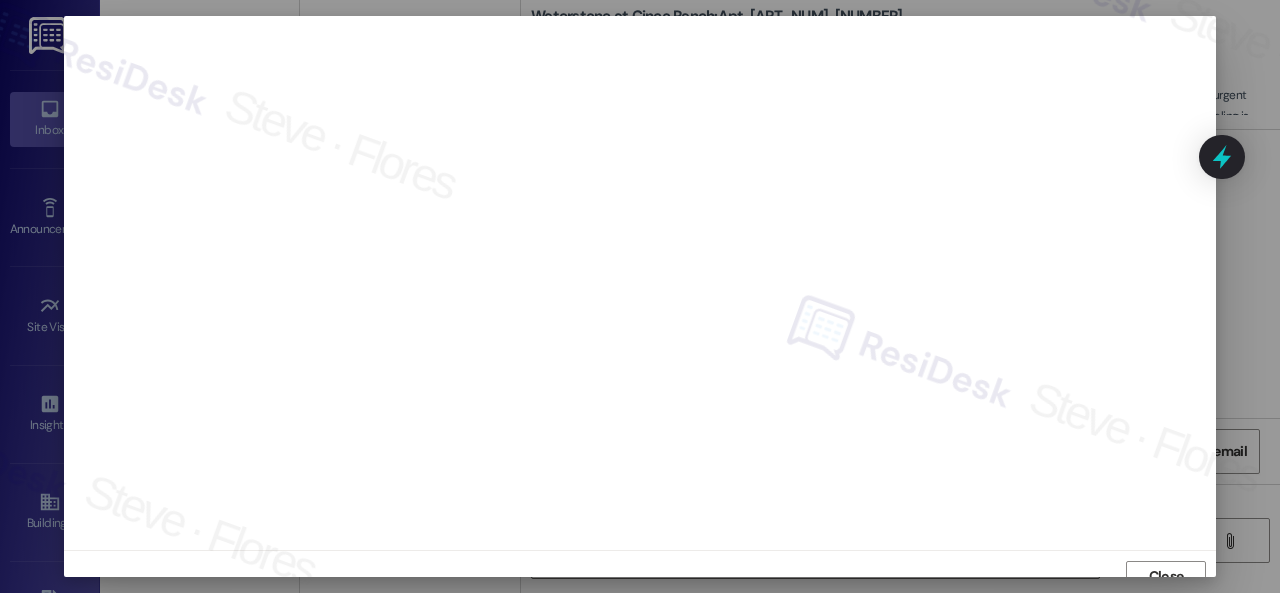 scroll, scrollTop: 15, scrollLeft: 0, axis: vertical 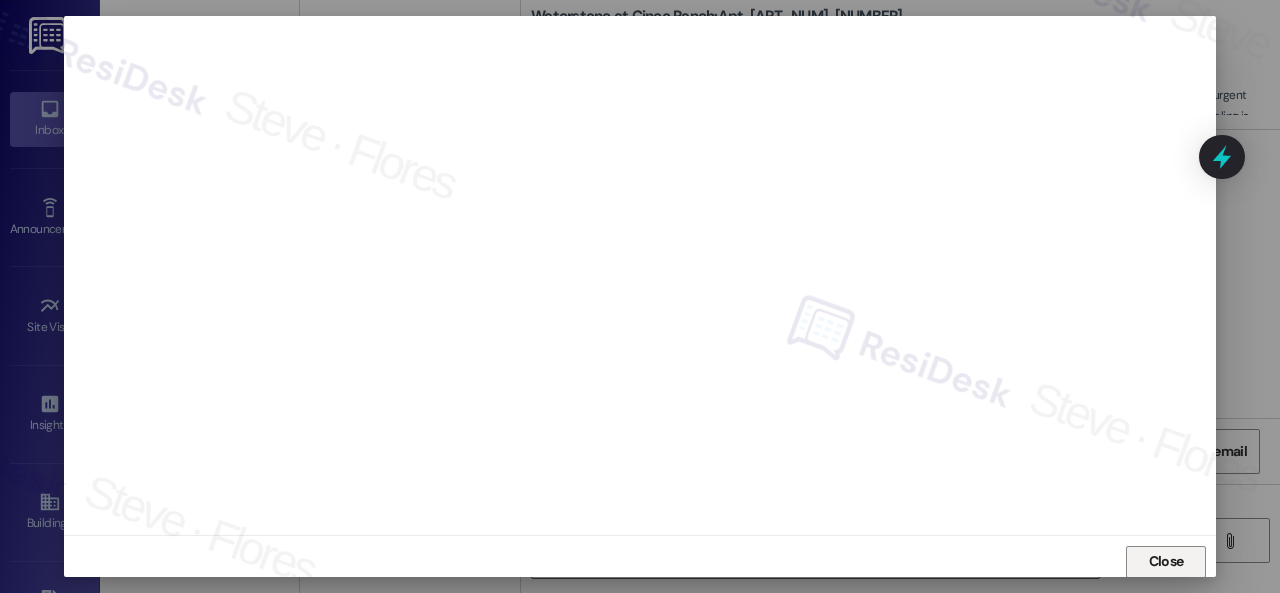 click on "Close" at bounding box center (1166, 561) 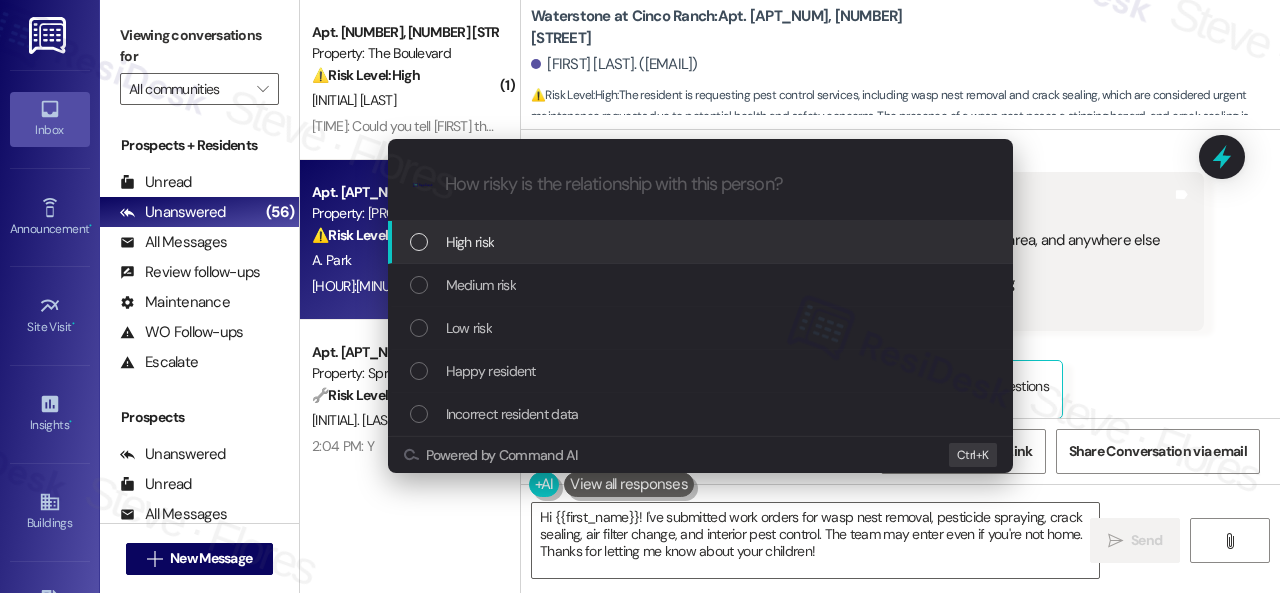 click on "High risk" at bounding box center (470, 242) 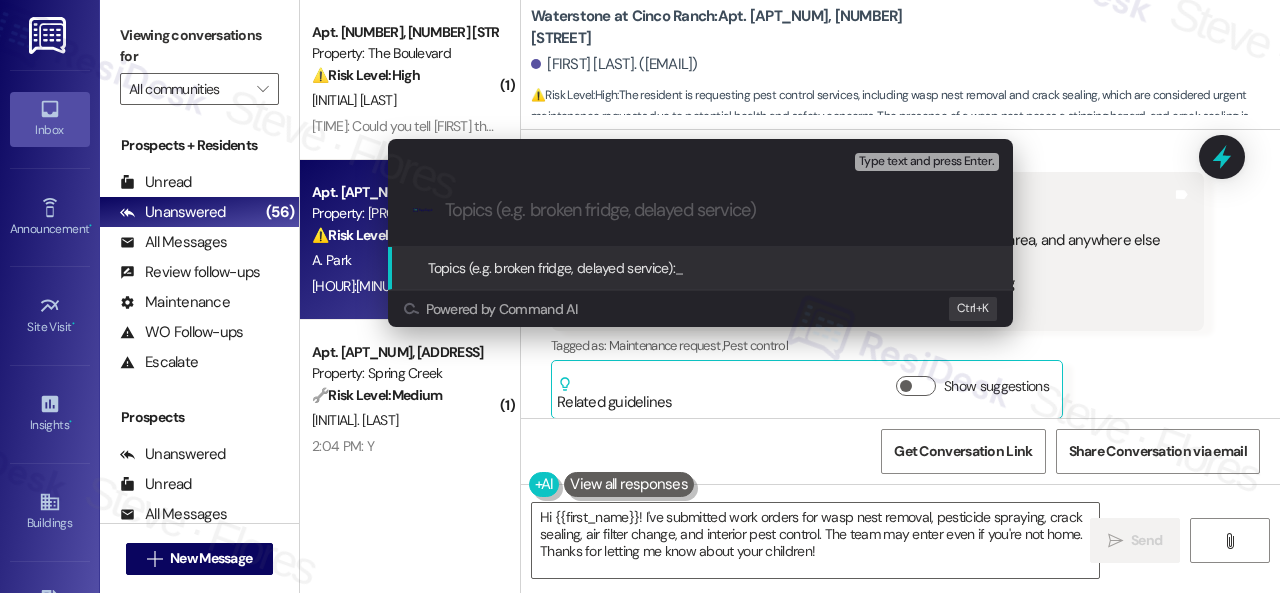 paste on "Work Orders filed by ResiDesk 292463 & 292465" 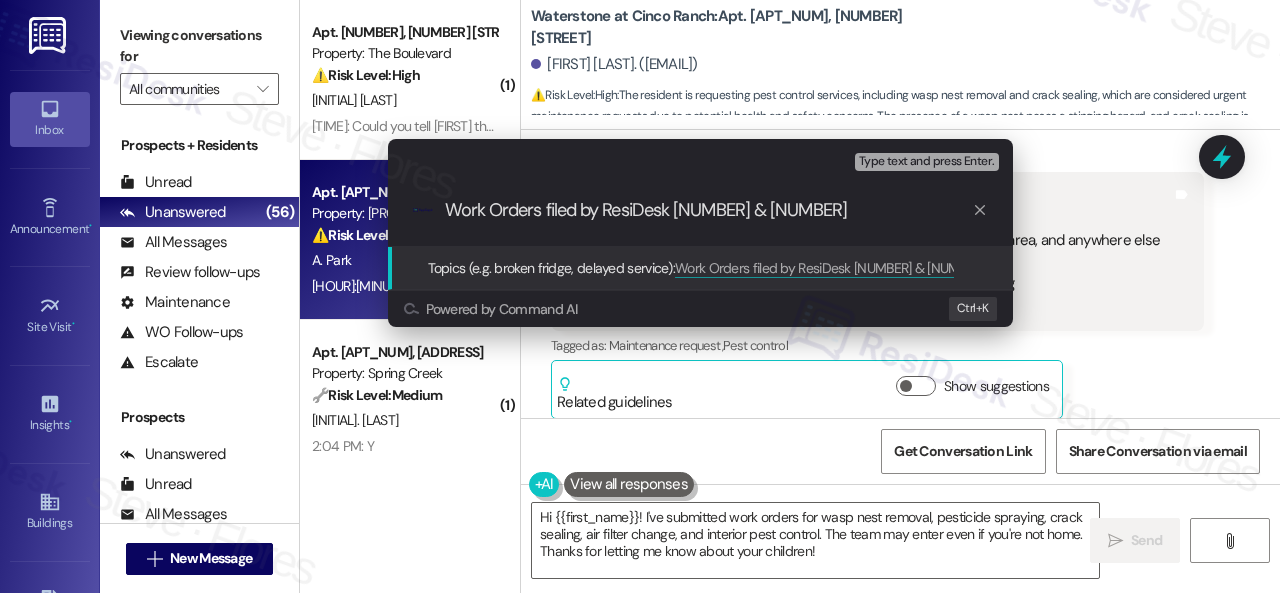 type 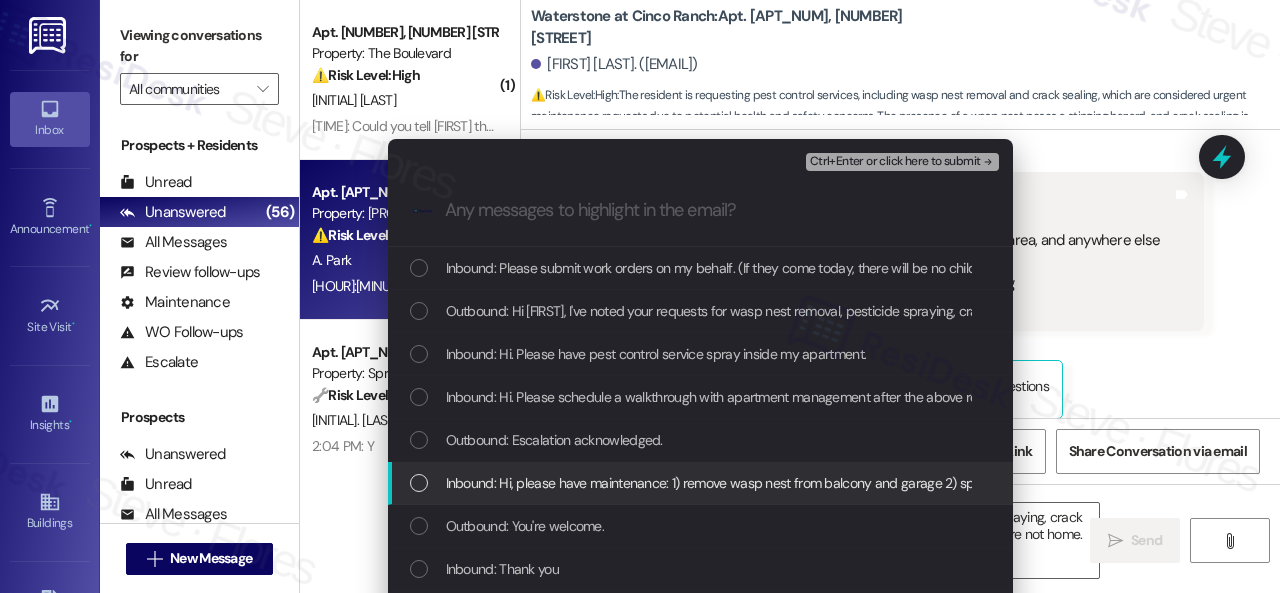 click on "Inbound: Hi, please have maintenance:
1) remove wasp nest from balcony and garage
2) spray pesticide outside my apartment (balcony, garage, front door area, and anywhere else where pests can get in)
3) seal all cracks around my apartment to prevent pests from entering
4) change air filter" at bounding box center (1300, 483) 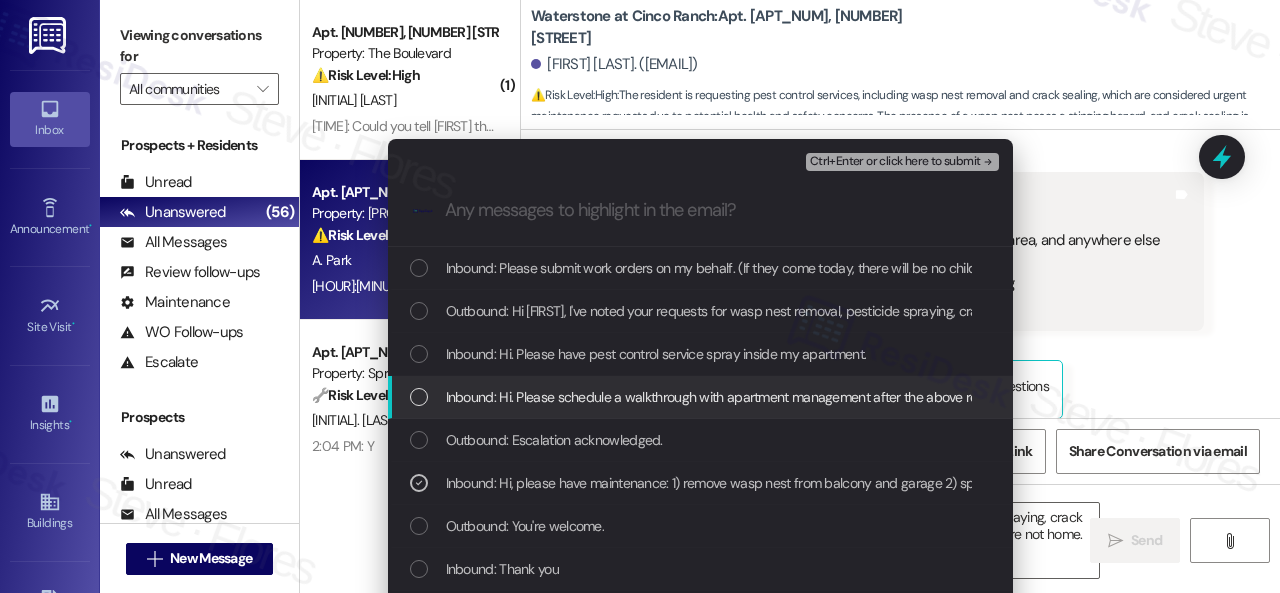 click on "Inbound: Hi.  Please schedule a walkthrough with apartment management after the above requests have been completed.  Thank you." at bounding box center [832, 397] 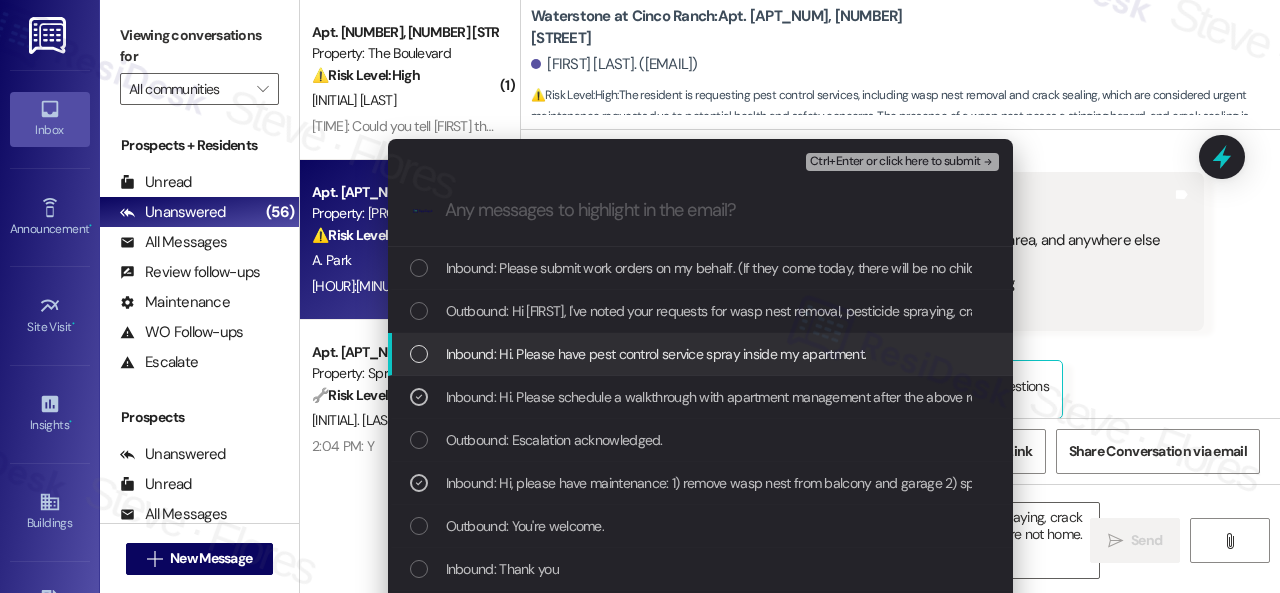 click on "Inbound: Hi.  Please have pest control service spray inside my apartment." at bounding box center [656, 354] 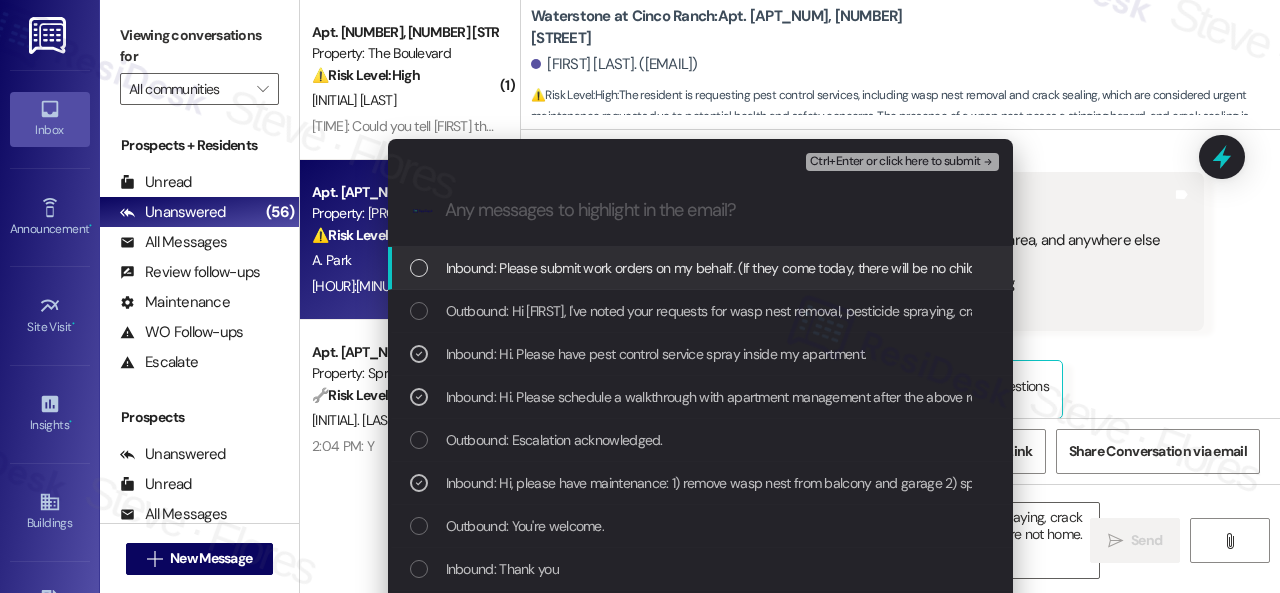 click on "Ctrl+Enter or click here to submit" at bounding box center [895, 162] 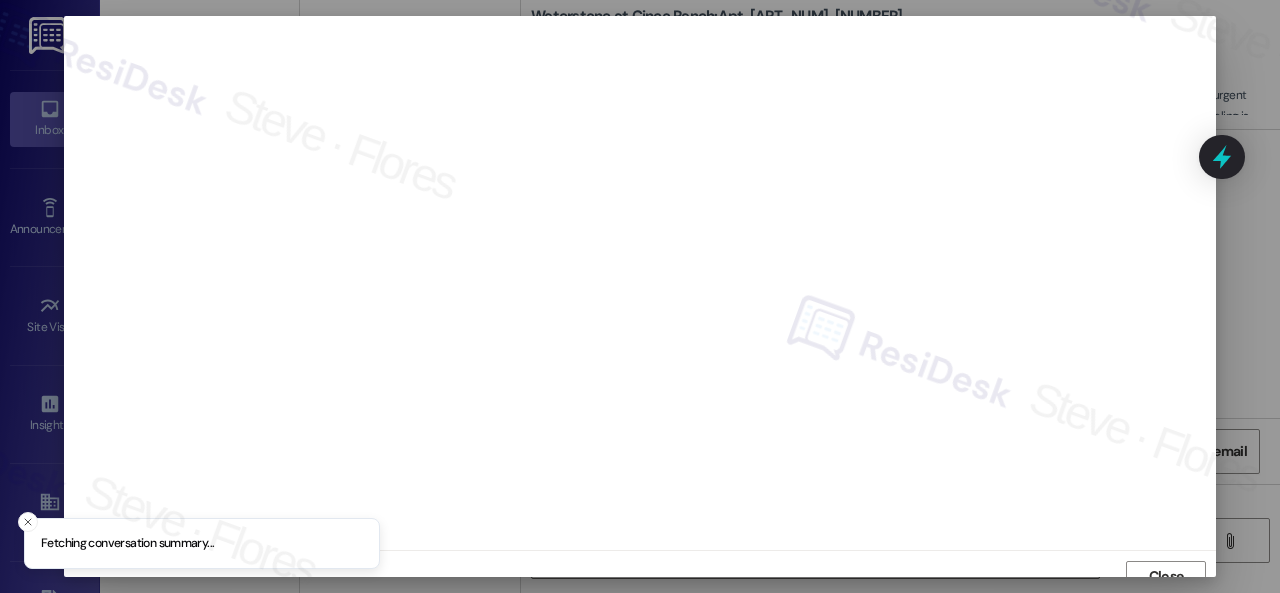 scroll, scrollTop: 15, scrollLeft: 0, axis: vertical 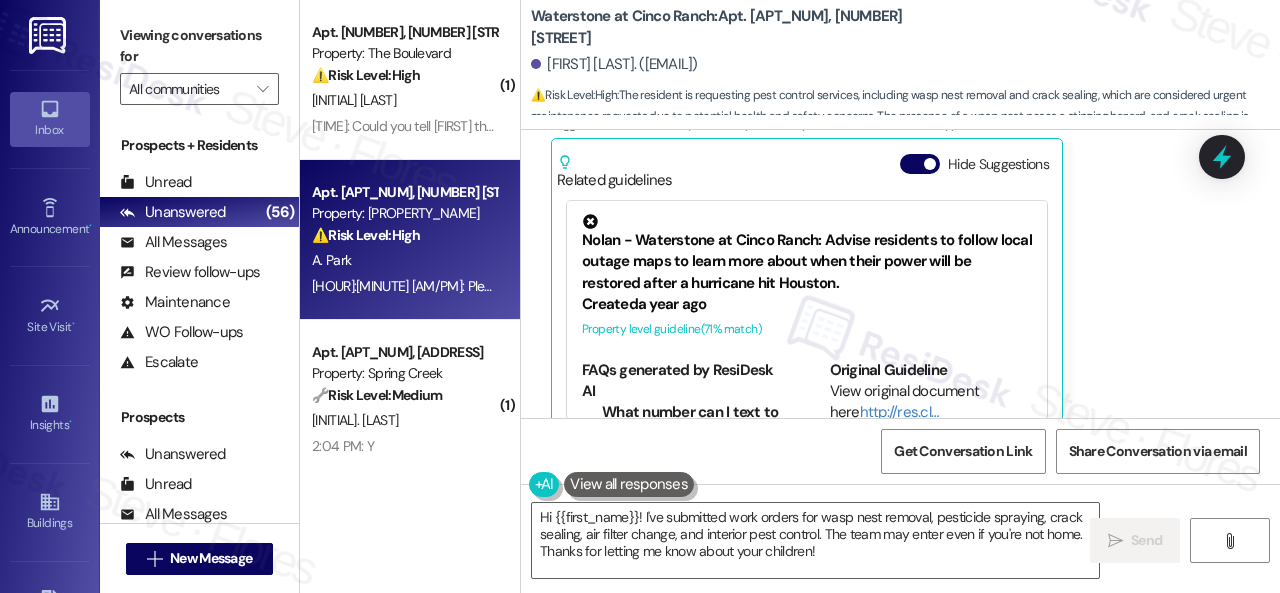 click on "Amy Park 1:26 PM Please submit work orders on my behalf.  (If they come today, there will be no children left alone.  If they come tomorrow between 9:30-3:30, my children will be here alone.) I don't know where the cracks are.  Thank you. Tags and notes Tagged as:   Work order request ,  Click to highlight conversations about Work order request Safety & security ,  Click to highlight conversations about Safety & security Emailed client ,  Click to highlight conversations about Emailed client Escalation type escalation Click to highlight conversations about Escalation type escalation  Related guidelines Hide Suggestions Nolan - Waterstone at Cinco Ranch: Advise residents to follow local outage maps to learn more about when their power will be restored after a hurricane hit Houston. Created  a year ago Property level guideline  ( 71 % match) FAQs generated by ResiDesk AI What number can I text to get information about power outages? How can I find out when my power will be restored? Original Guideline Created" at bounding box center [877, 210] 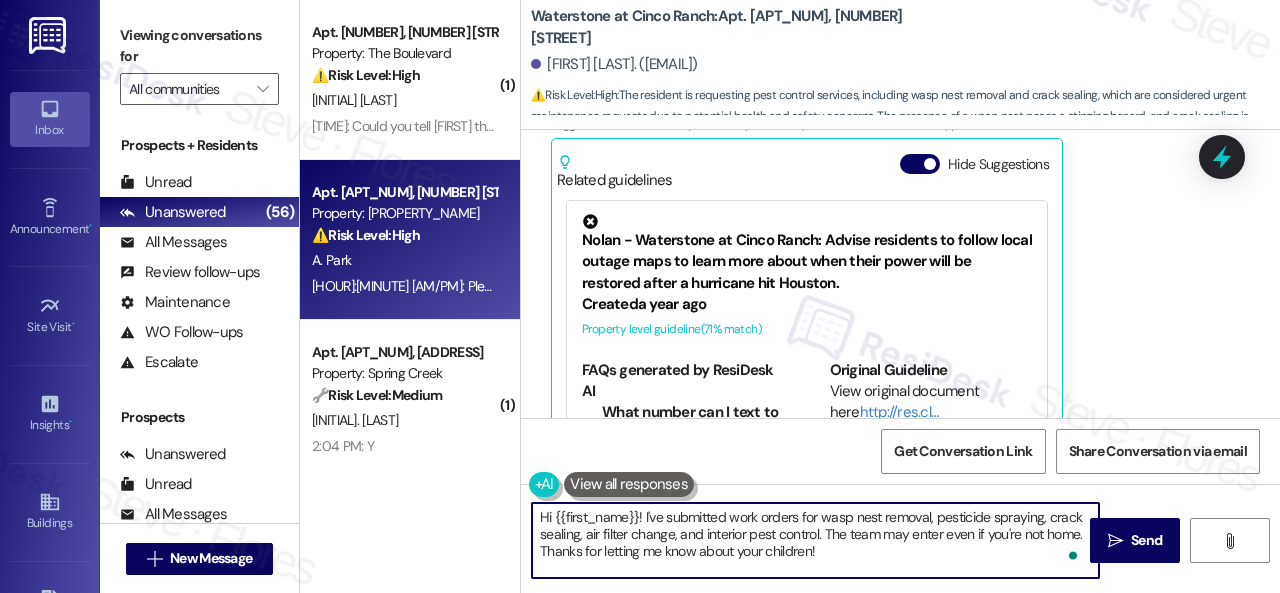 drag, startPoint x: 834, startPoint y: 555, endPoint x: 459, endPoint y: 462, distance: 386.35992 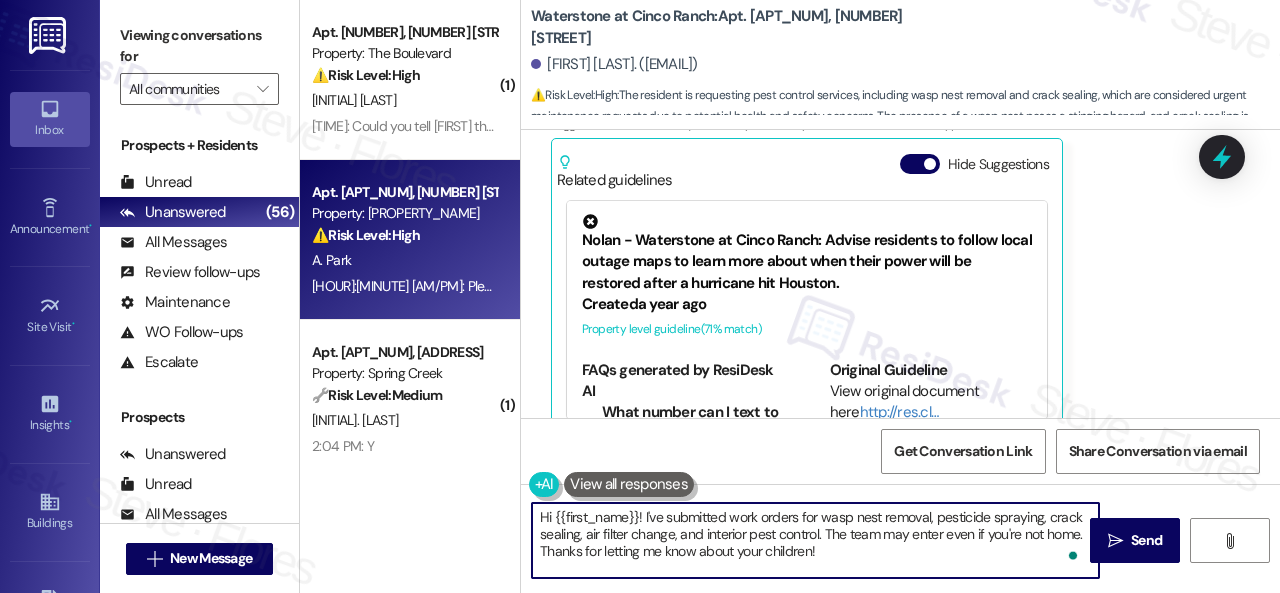 click on "( 1 ) Apt. 5006, 4800 Skyline Dr Property: The Boulevard ⚠️  Risk Level:  High The resident is concerned about potential mold growth due to a soaked carpet and is requesting the padding be replaced. While the carpet is now mostly dry, the underlying concern about mold and potential health hazards, coupled with the previous washer issue, elevates this to Tier 2 due to potential health and safety compliance issues. The resident's mention of future mold tests indicates a heightened concern. K. Green 2:03 PM: Could you tell amber that the carpet in the bedroom was mostly dry this morning-- no long soaking or anything like that anymore? I'm in a training and can't call her back. 2:03 PM: Could you tell amber that the carpet in the bedroom was mostly dry this morning-- no long soaking or anything like that anymore? I'm in a training and can't call her back. Apt. 19102, 6855 S Mason Rd Property: Waterstone at Cinco Ranch ⚠️  Risk Level:  High A. Park ( 1 ) Apt. 104, 146 Spring Creek Dr Property: Spring Creek" at bounding box center (790, 296) 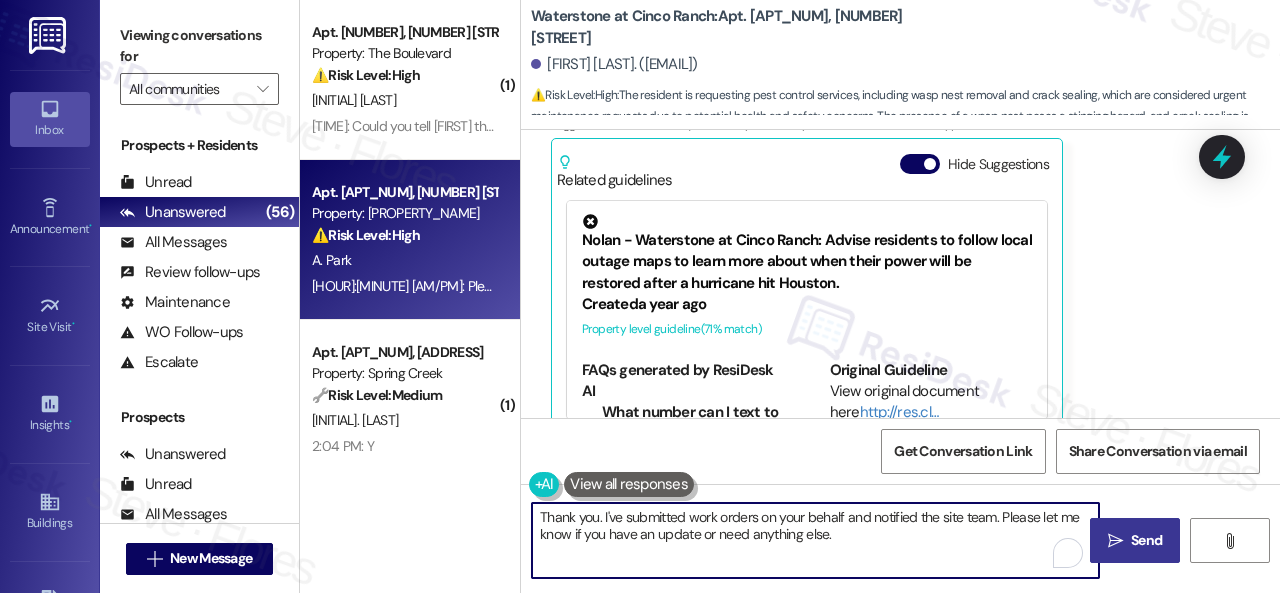 type on "Thank you. I've submitted work orders on your behalf and notified the site team. Please let me know if you have an update or need anything else." 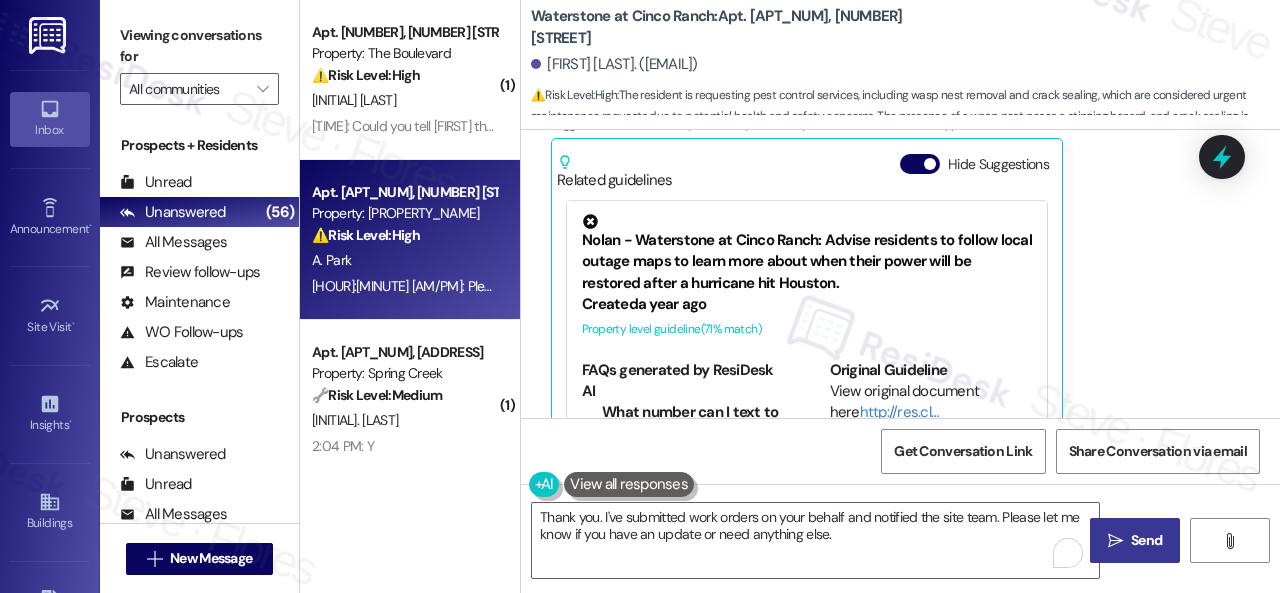click on "Send" at bounding box center [1146, 540] 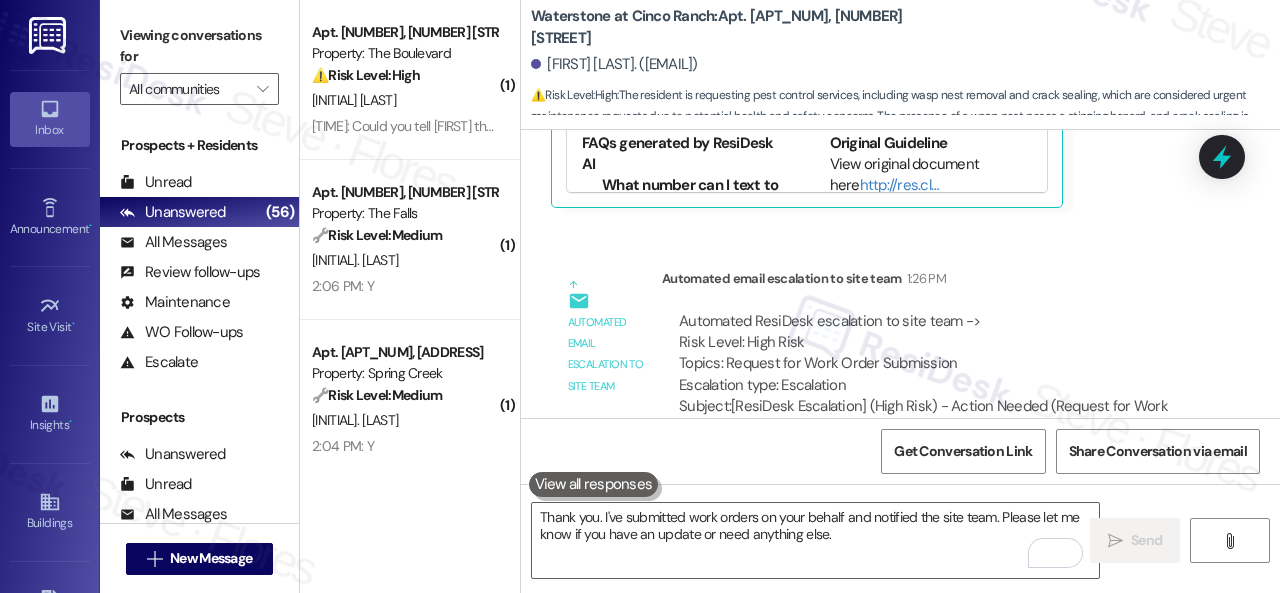 scroll, scrollTop: 19155, scrollLeft: 0, axis: vertical 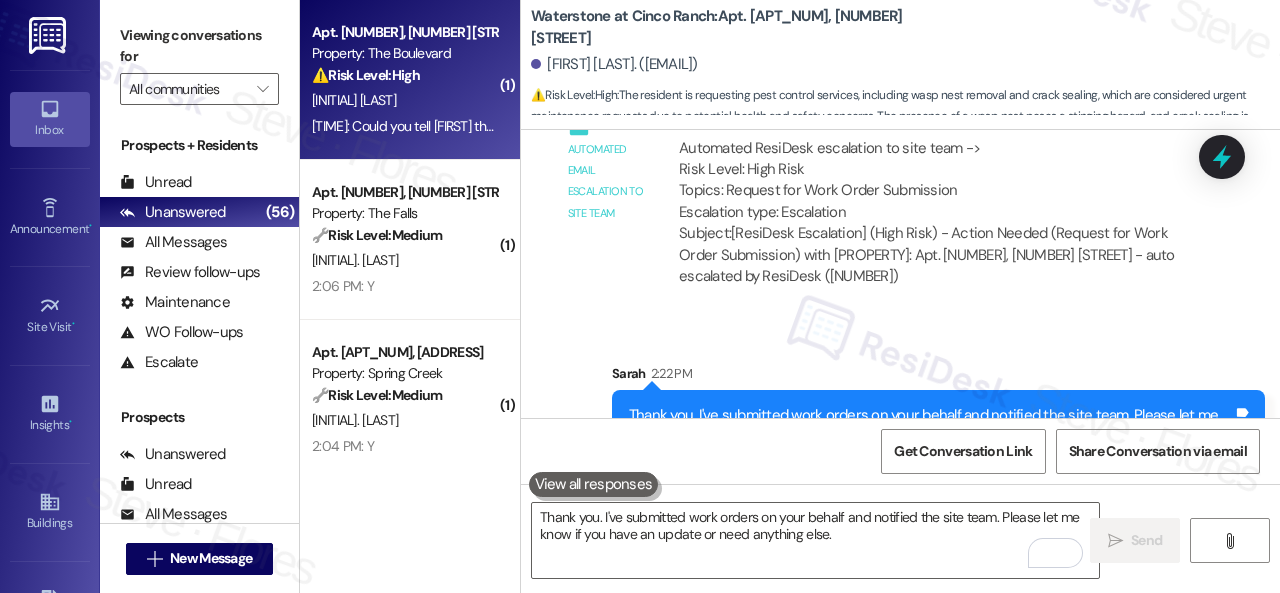 click on "K. Green" at bounding box center [404, 100] 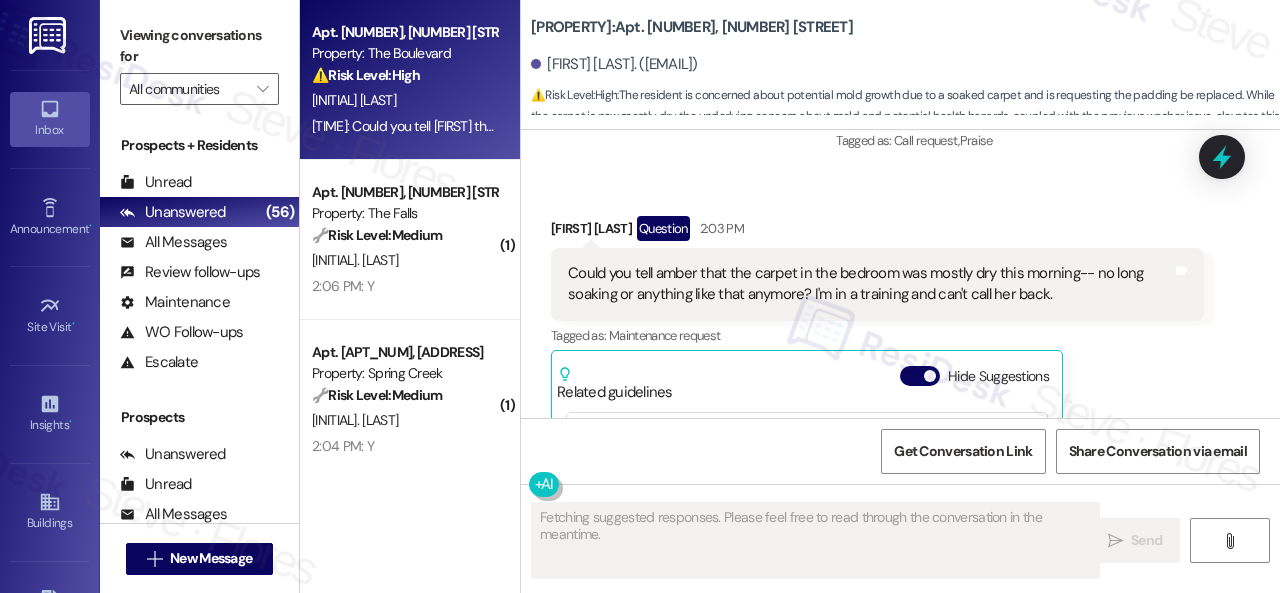 scroll, scrollTop: 5180, scrollLeft: 0, axis: vertical 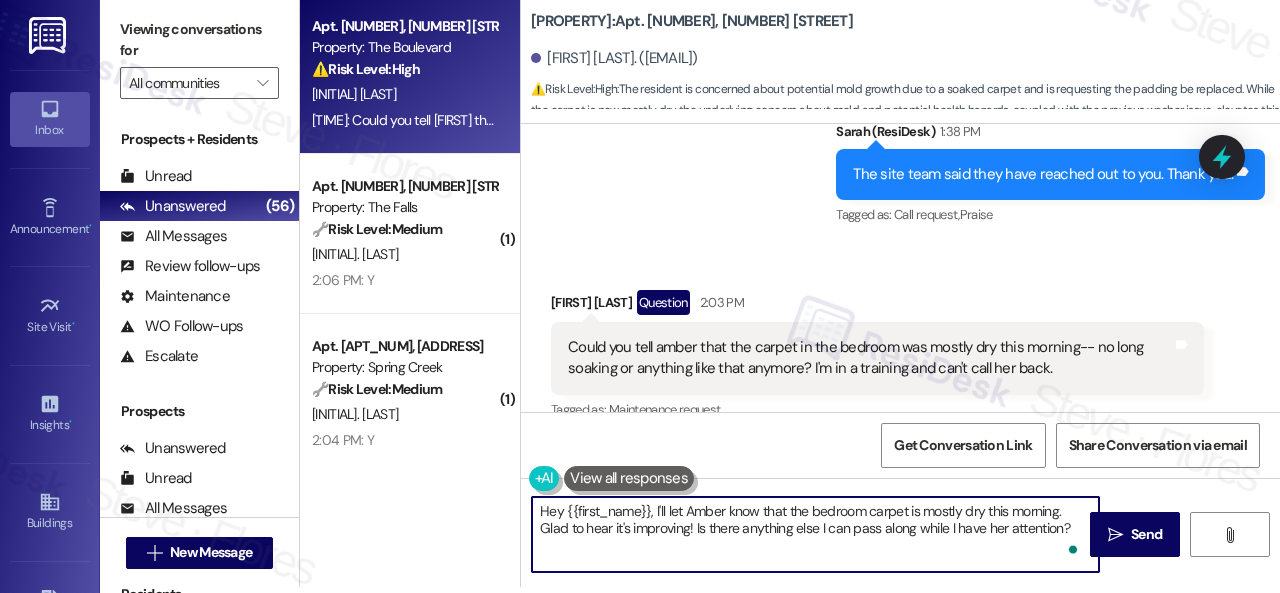 drag, startPoint x: 533, startPoint y: 518, endPoint x: 1279, endPoint y: 596, distance: 750.06665 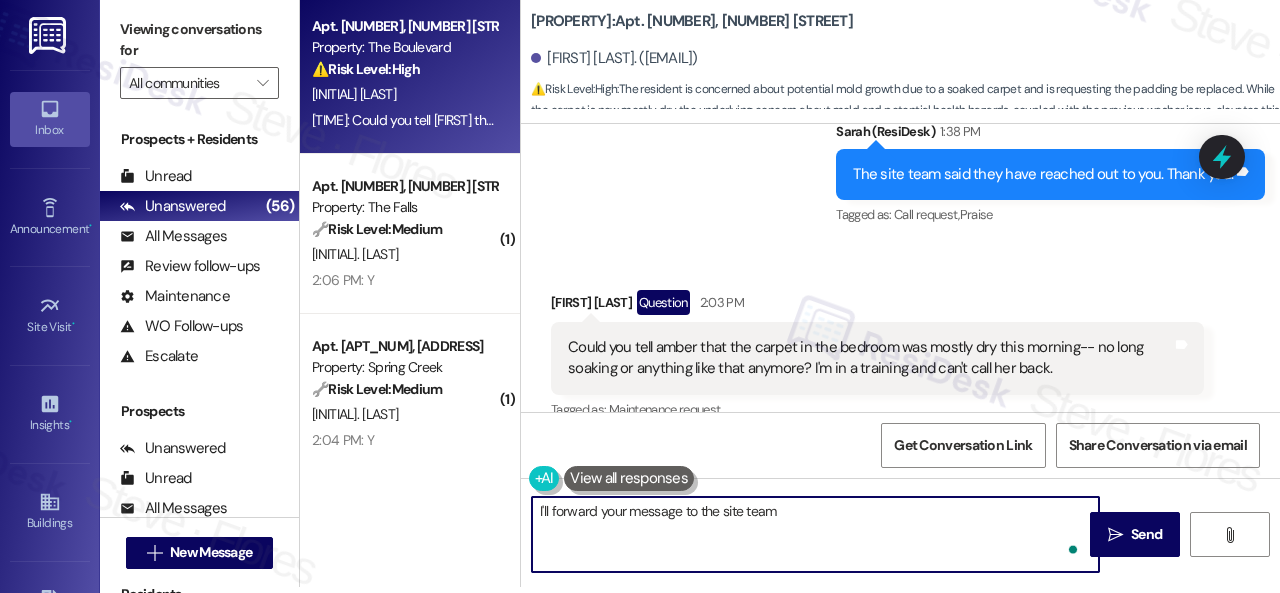 type on "I'll forward your message to the site team." 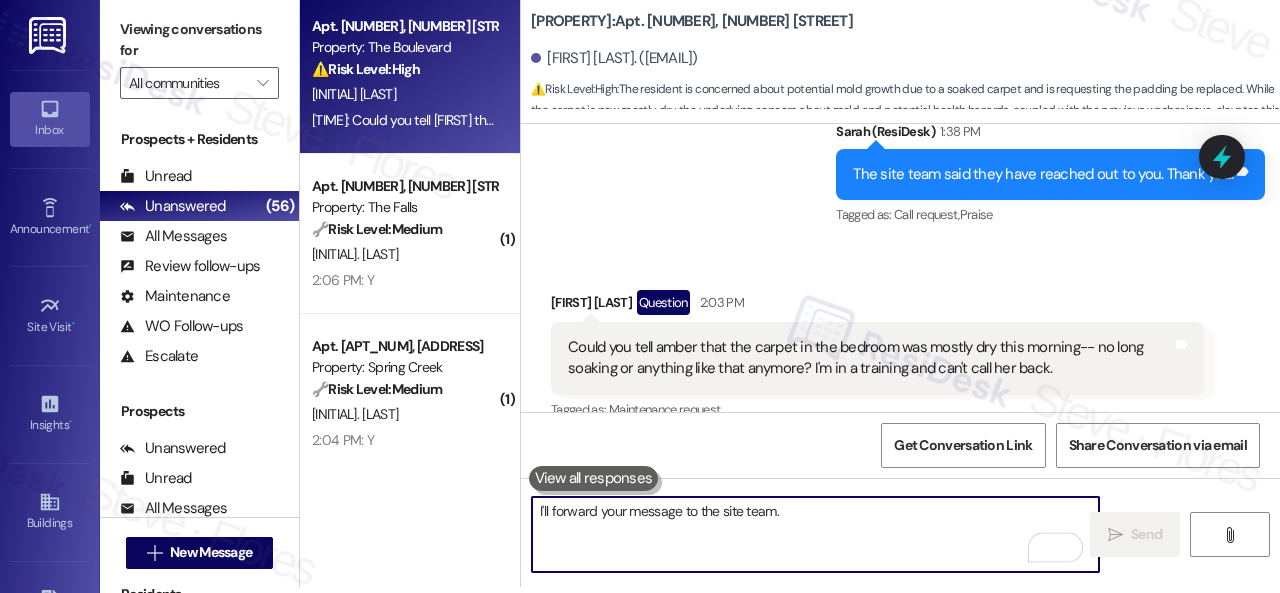 scroll, scrollTop: 0, scrollLeft: 0, axis: both 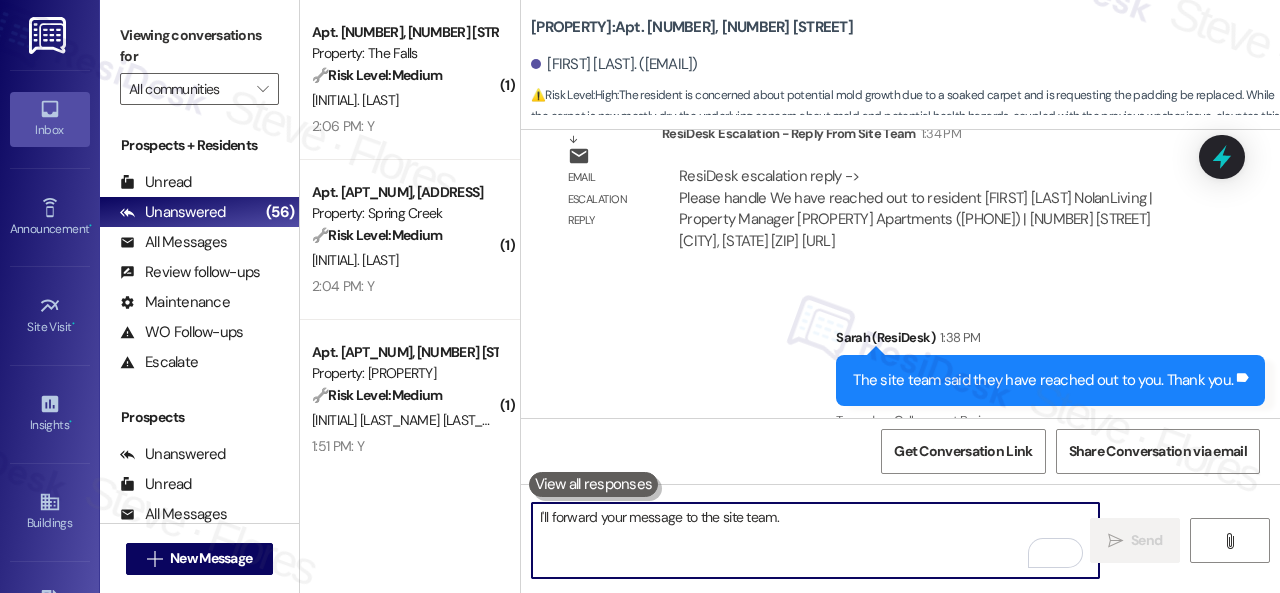 type 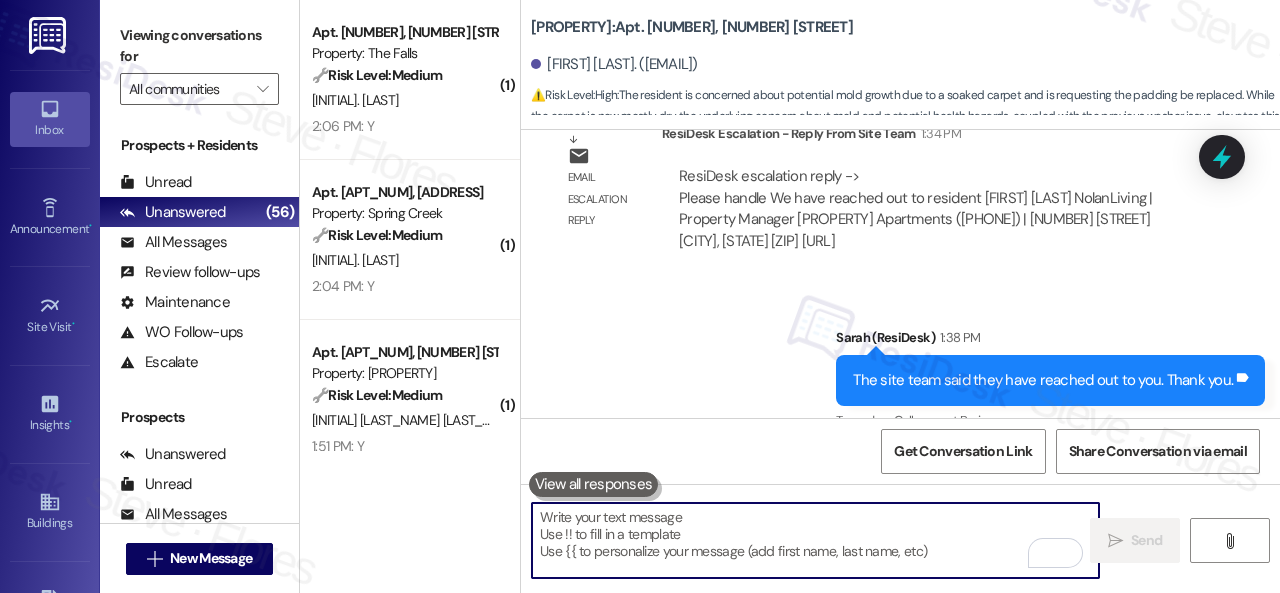 click on "The Boulevard:  Apt. 5006, 4800 Skyline Dr" at bounding box center (692, 27) 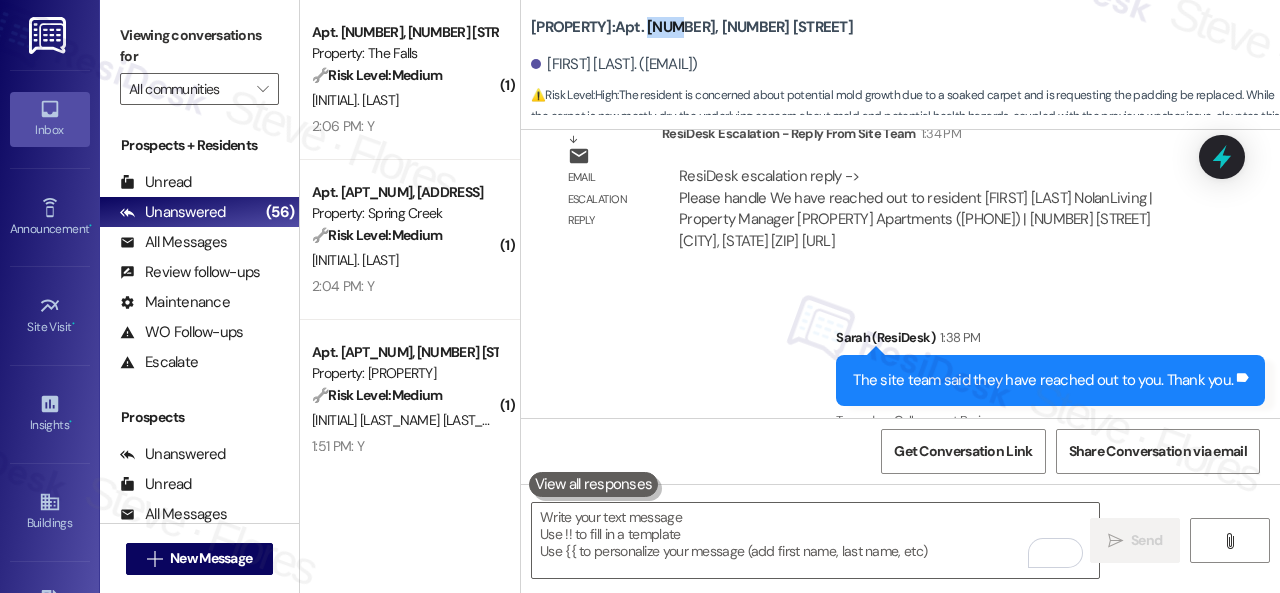 click on "The Boulevard:  Apt. 5006, 4800 Skyline Dr" at bounding box center [692, 27] 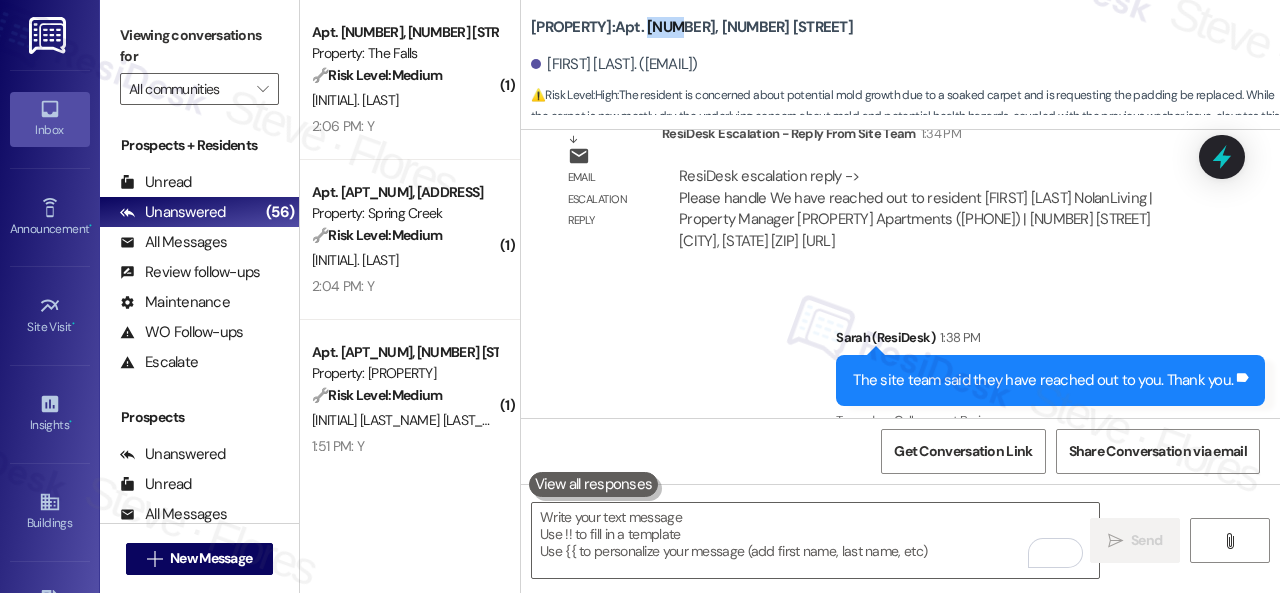 copy on "5006" 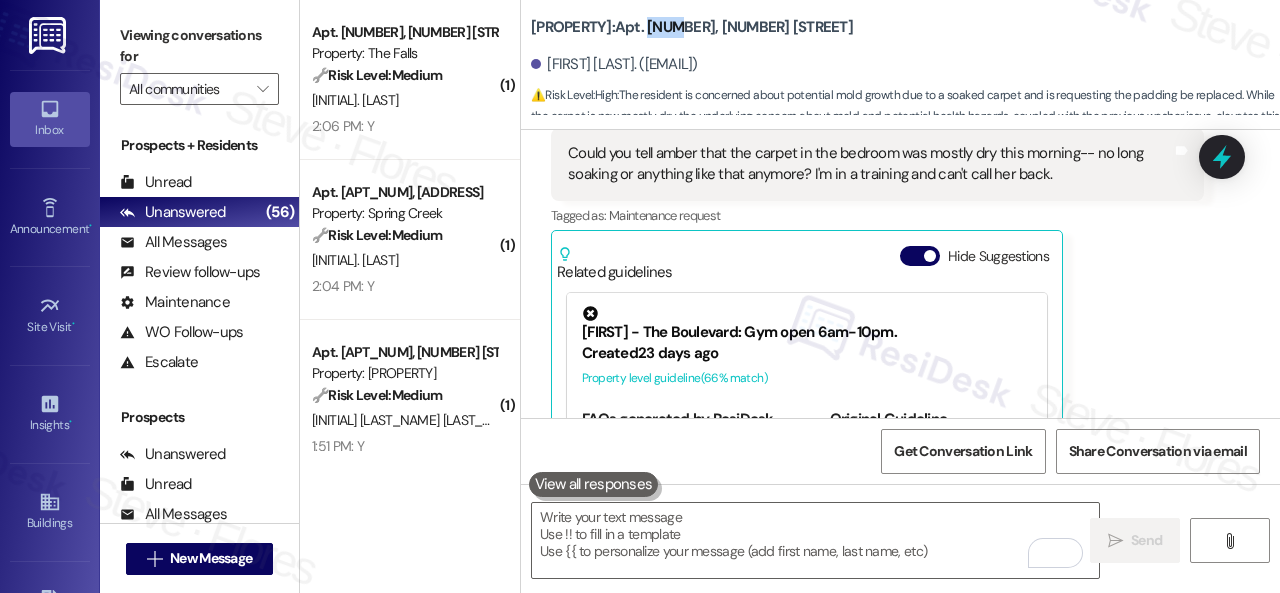 scroll, scrollTop: 5280, scrollLeft: 0, axis: vertical 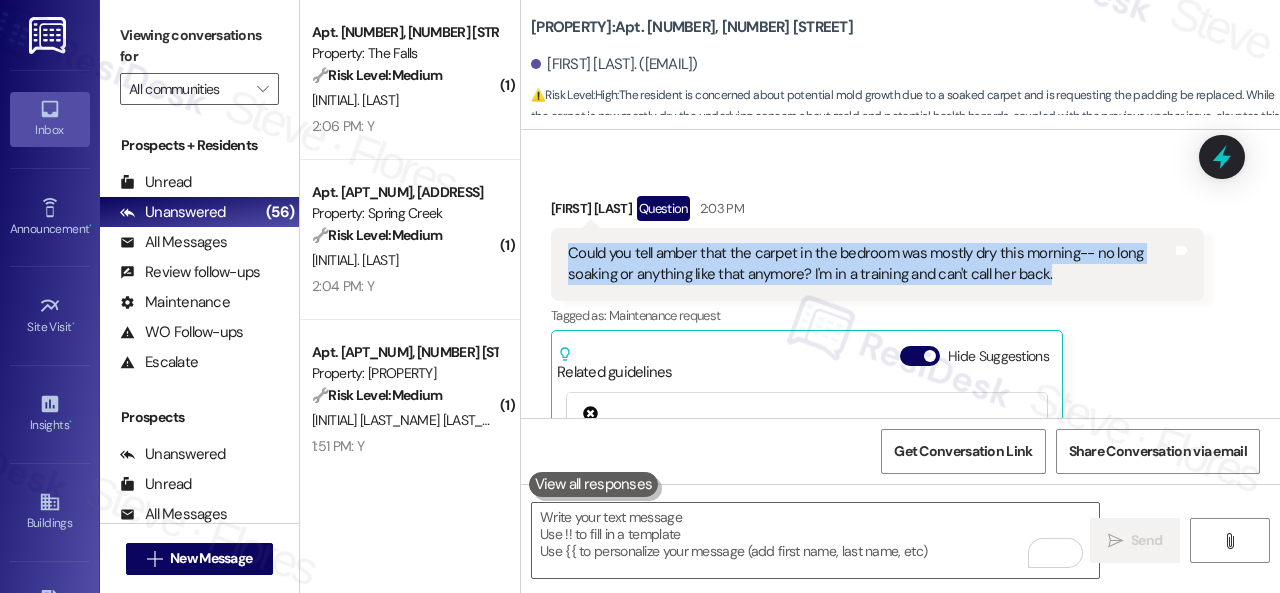 drag, startPoint x: 564, startPoint y: 228, endPoint x: 1048, endPoint y: 250, distance: 484.49976 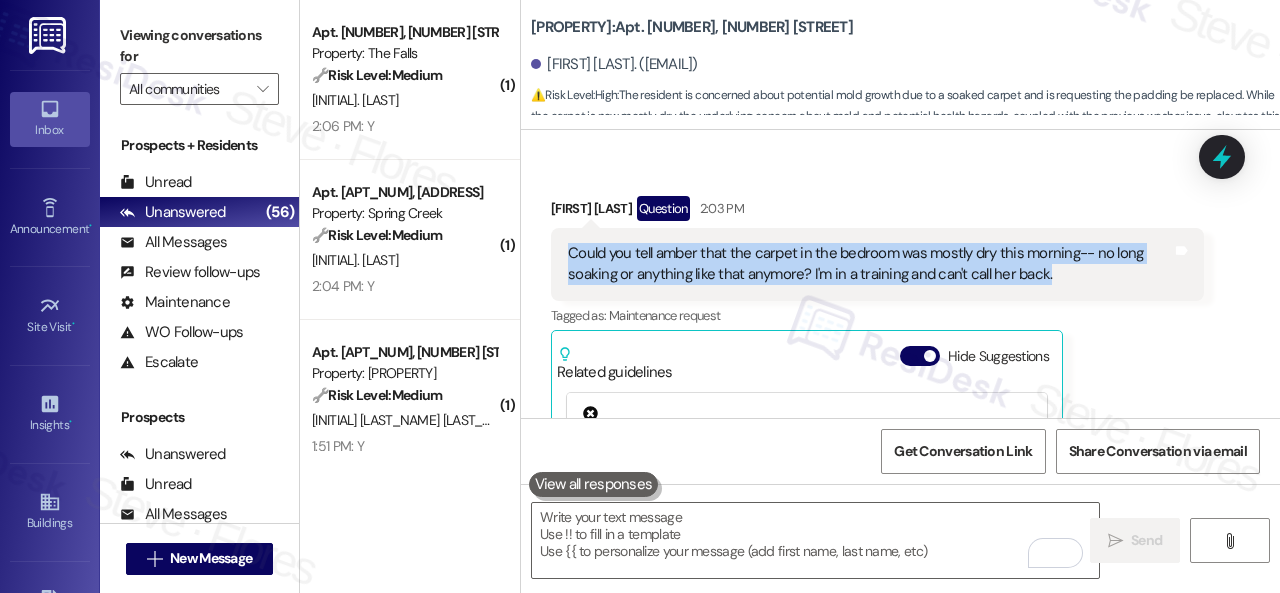 click on "Could you tell amber that the carpet in the bedroom was mostly dry this morning-- no long soaking or anything like that anymore? I'm in a training and can't call her back. Tags and notes" at bounding box center (877, 264) 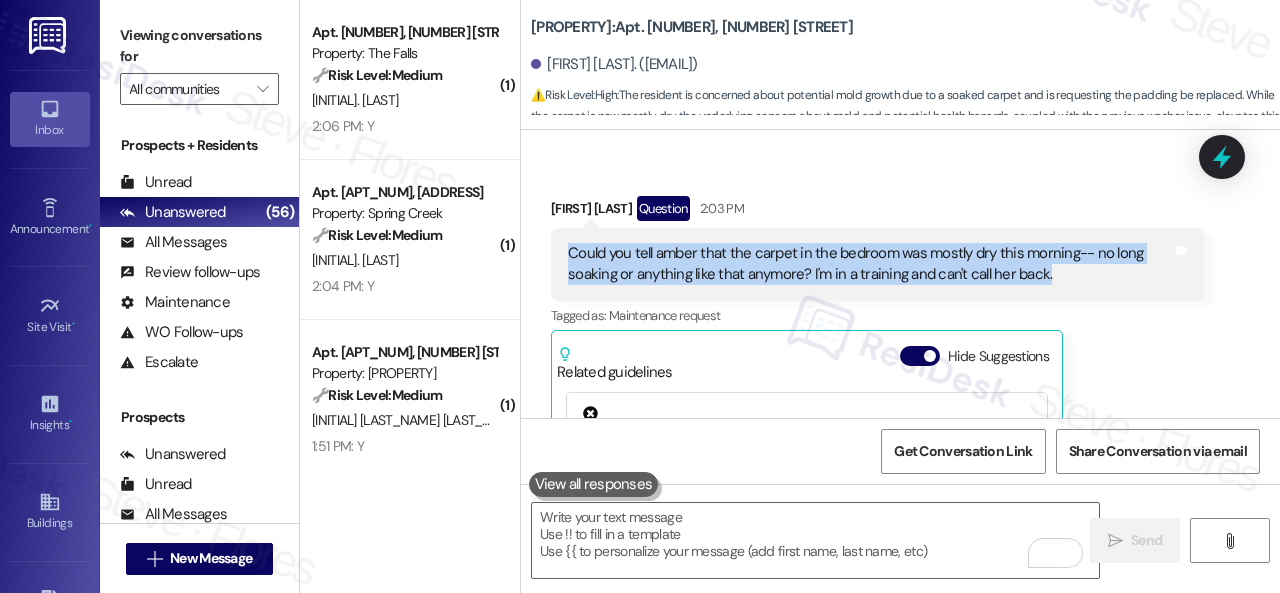 copy on "Could you tell amber that the carpet in the bedroom was mostly dry this morning-- no long soaking or anything like that anymore? I'm in a training and can't call her back." 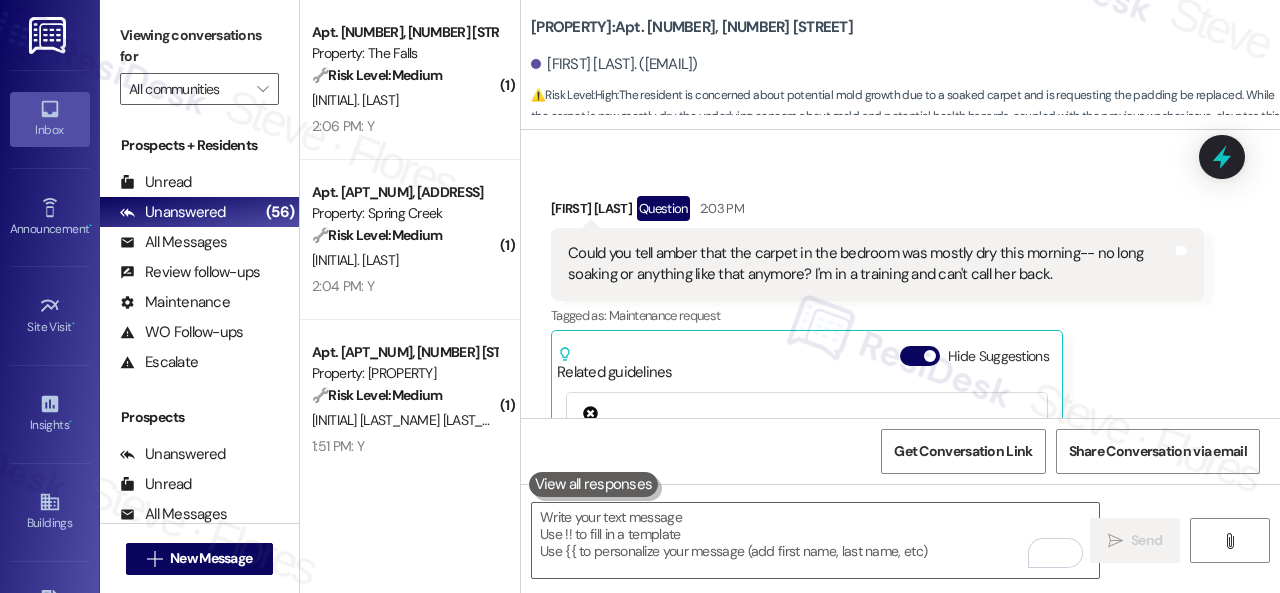 click on "Received via SMS Korbyn Green Question 2:03 PM Could you tell amber that the carpet in the bedroom was mostly dry this morning-- no long soaking or anything like that anymore? I'm in a training and can't call her back. Tags and notes Tagged as:   Maintenance request Click to highlight conversations about Maintenance request  Related guidelines Hide Suggestions Nolan - The Boulevard: Gym open 6am-10pm.
Created  23 days ago Property level guideline  ( 66 % match) FAQs generated by ResiDesk AI What are the gym hours? The gym is open from 6am to 10pm. Is the gym open 24/7? No, the gym is open from 6am to 10pm. Can I access the gym before 6am? No, the gym opens at 6am. Is the gym available for use after 10pm? No, the gym closes at 10pm. Are there any restrictions on gym use during certain hours? The gym is available for use between 6am and 10pm without restrictions. Do I need a key or access card to enter the gym? Is there a sign-up sheet for using gym equipment? Is there a time limit for using the gym equipment?" at bounding box center (900, 396) 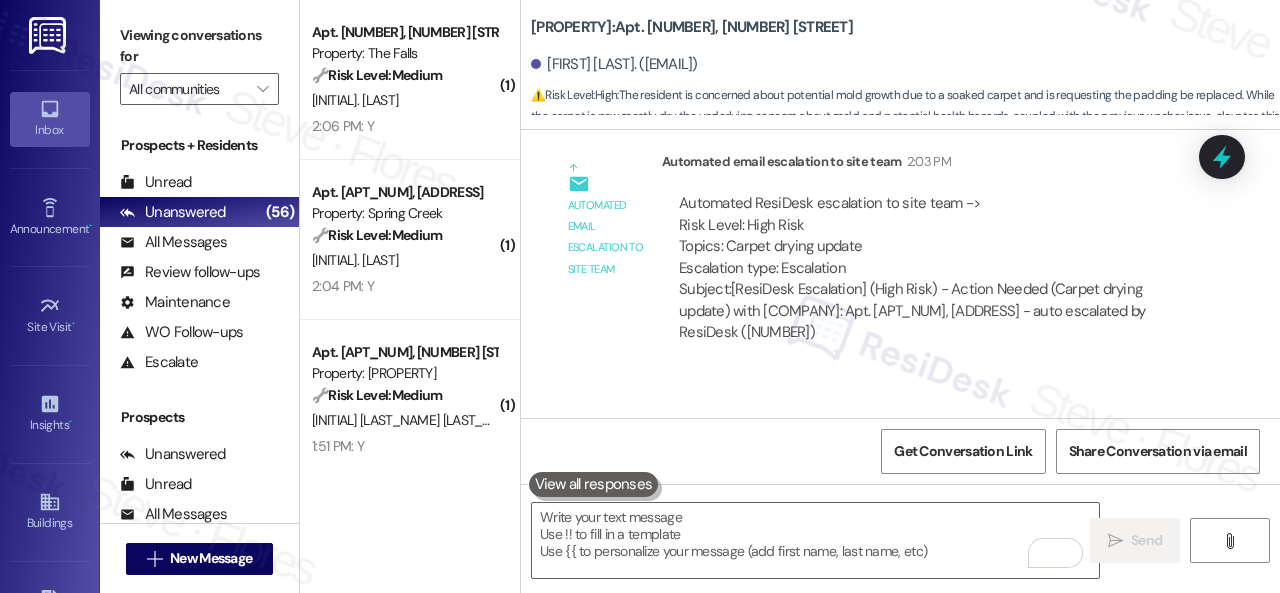 scroll, scrollTop: 5888, scrollLeft: 0, axis: vertical 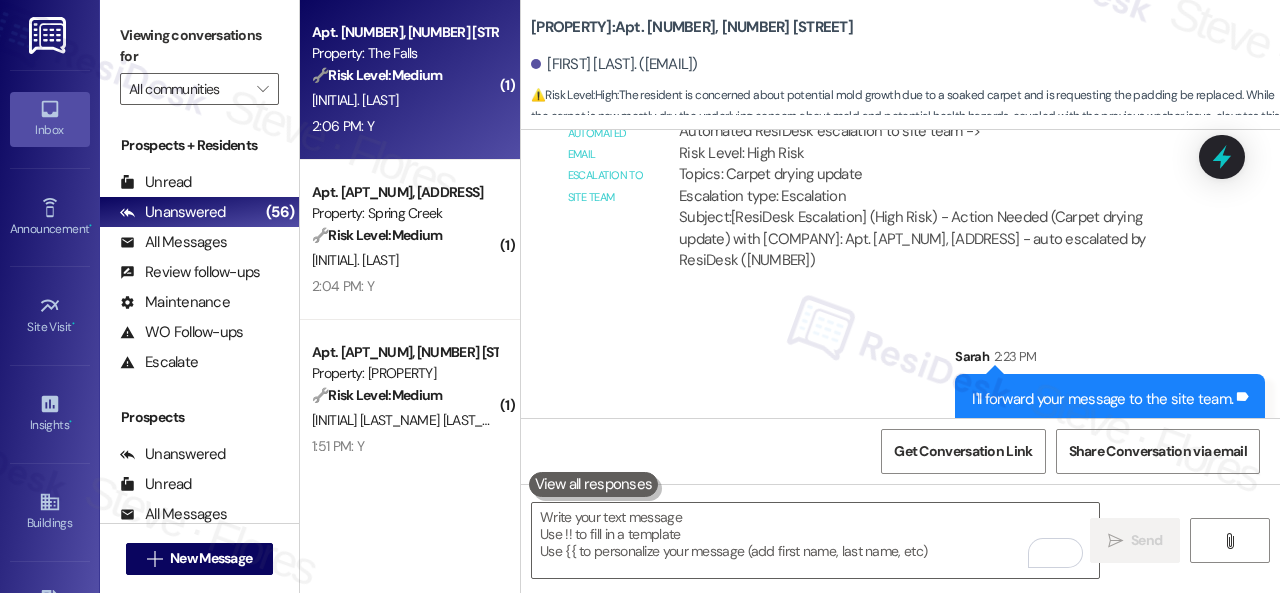 click on "2:06 PM: Y 2:06 PM: Y" at bounding box center [404, 126] 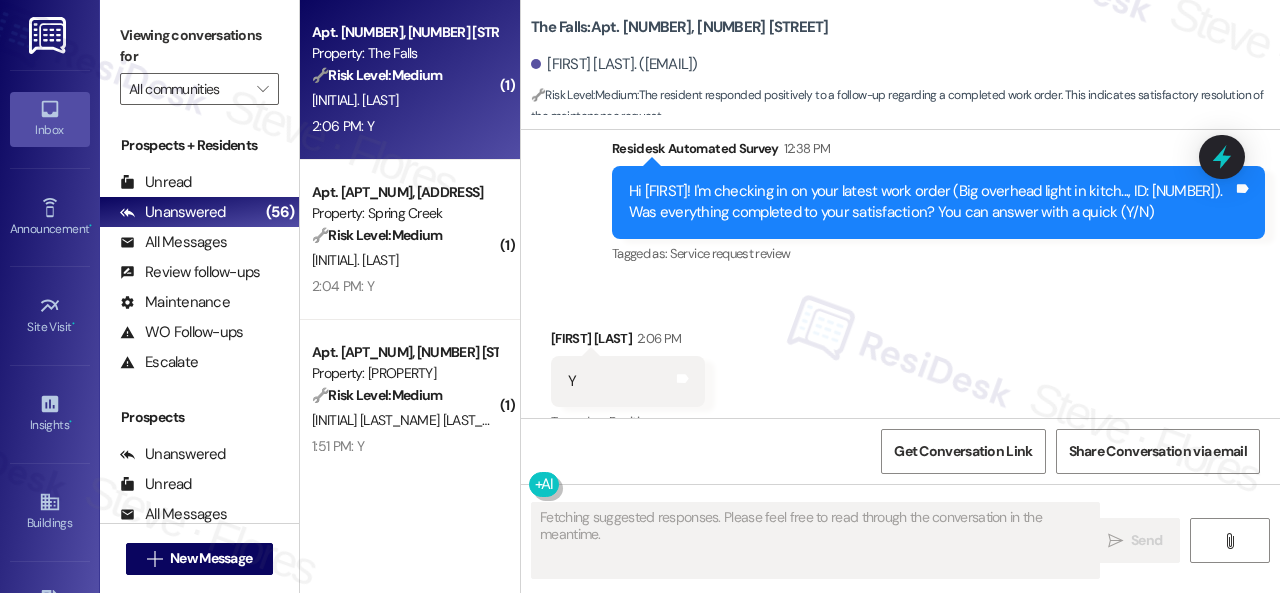 scroll, scrollTop: 961, scrollLeft: 0, axis: vertical 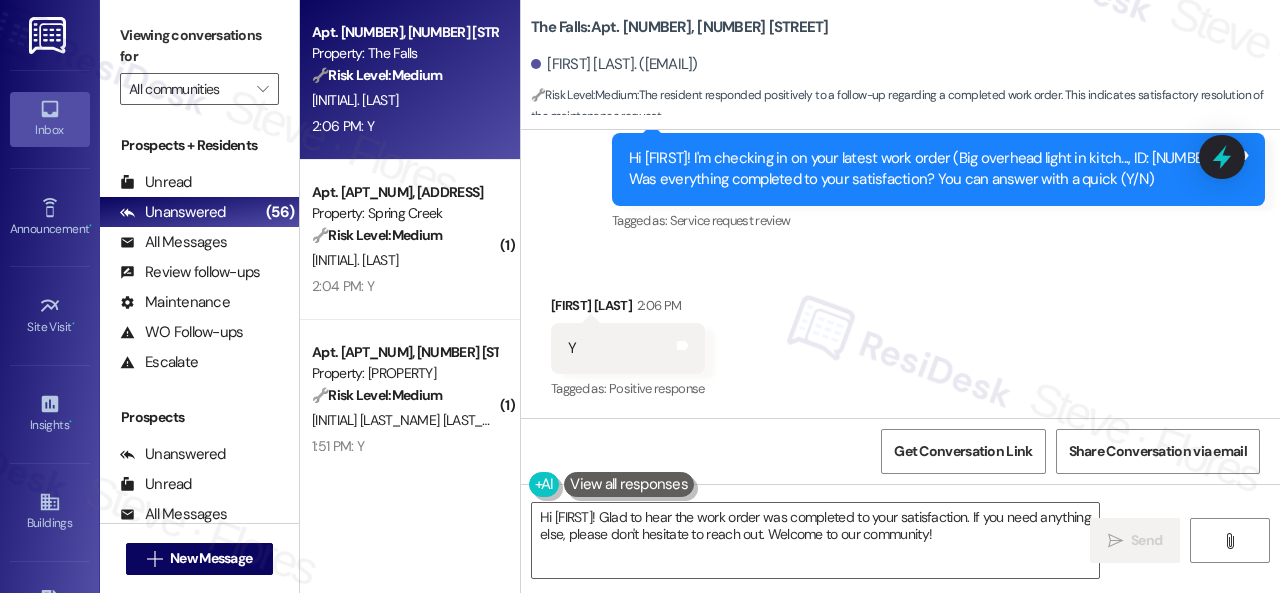 click on "Received via SMS Alexis Turpin 2:06 PM Y Tags and notes Tagged as:   Positive response Click to highlight conversations about Positive response" at bounding box center (900, 334) 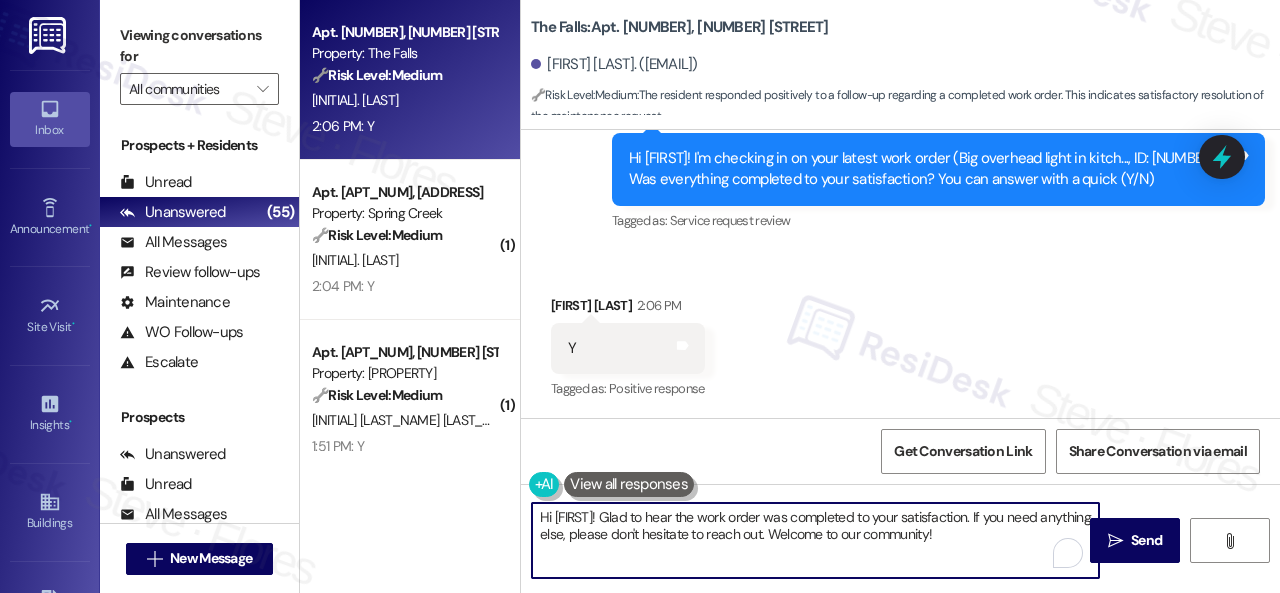 drag, startPoint x: 1013, startPoint y: 536, endPoint x: 495, endPoint y: 461, distance: 523.40137 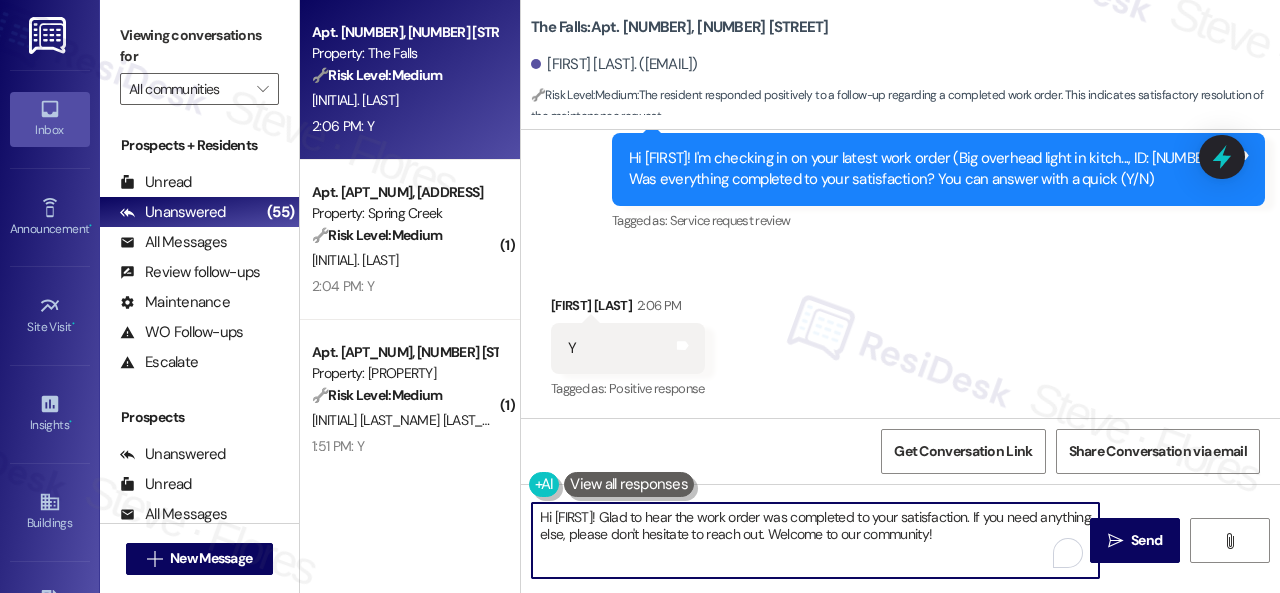 click on "Apt. 3007, 6565 W Foxridge Dr Property: The Falls 🔧  Risk Level:  Medium The resident responded positively to a follow-up regarding a completed work order. This indicates satisfactory resolution of the maintenance request. A. Turpin 2:06 PM: Y 2:06 PM: Y ( 1 ) Apt. 104, 146 Spring Creek Dr Property: Spring Creek 🔧  Risk Level:  Medium The resident responded positively to a follow-up regarding a completed work order. This indicates satisfactory resolution of the issue. E. Hafer 2:04 PM: Y 2:04 PM: Y ( 1 ) Apt. 1807, 1550 Katy Gap Rd Property: Grand Villas 🔧  Risk Level:  Medium The resident responded 'Y' to a follow-up question about a completed work order. This indicates the issue was resolved to their satisfaction, and no further action is needed beyond documentation. F. Ajitabh Kumar 1:51 PM: Y 1:51 PM: Y ( 1 ) Apt. 1206, 1805 S Egret Bay Blvd Property: Tuscan Lakes II 🔧  Risk Level:  Medium J. Davis 1:41 PM: Y 1:41 PM: Y ( 1 ) Apt. 507, 1550 Katy Gap Rd Property: Grand Villas 🔧  Risk Level:" at bounding box center [790, 296] 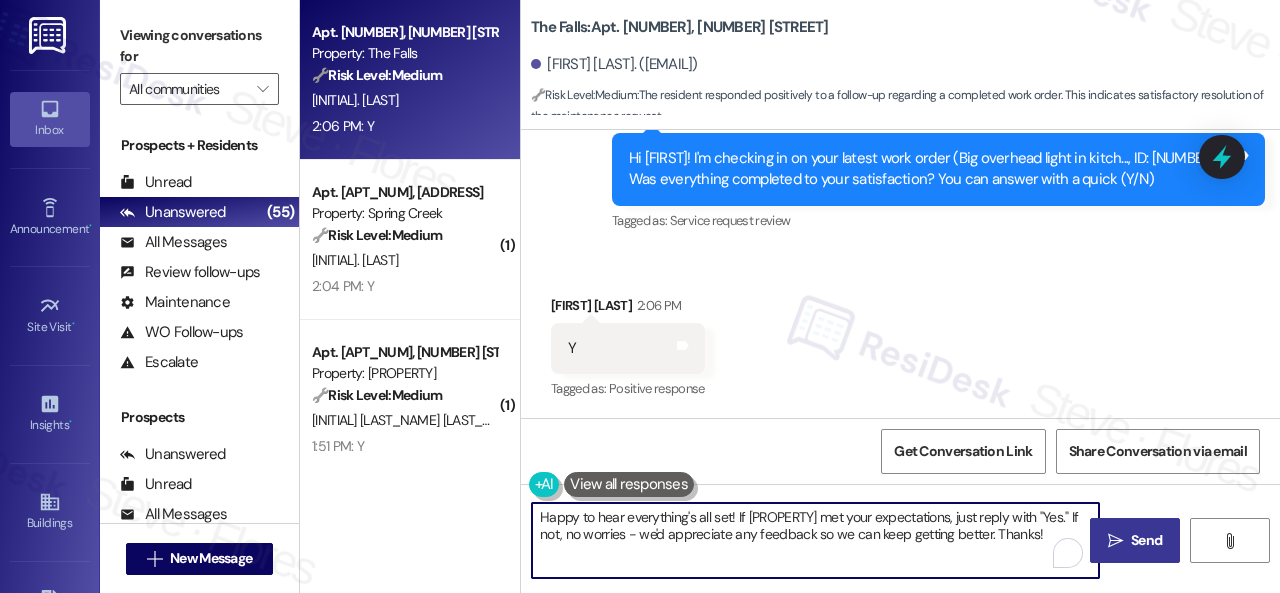 type on "Happy to hear everything's all set! If {{property}} met your expectations, just reply with "Yes." If not, no worries - we'd appreciate any feedback so we can keep getting better. Thanks!" 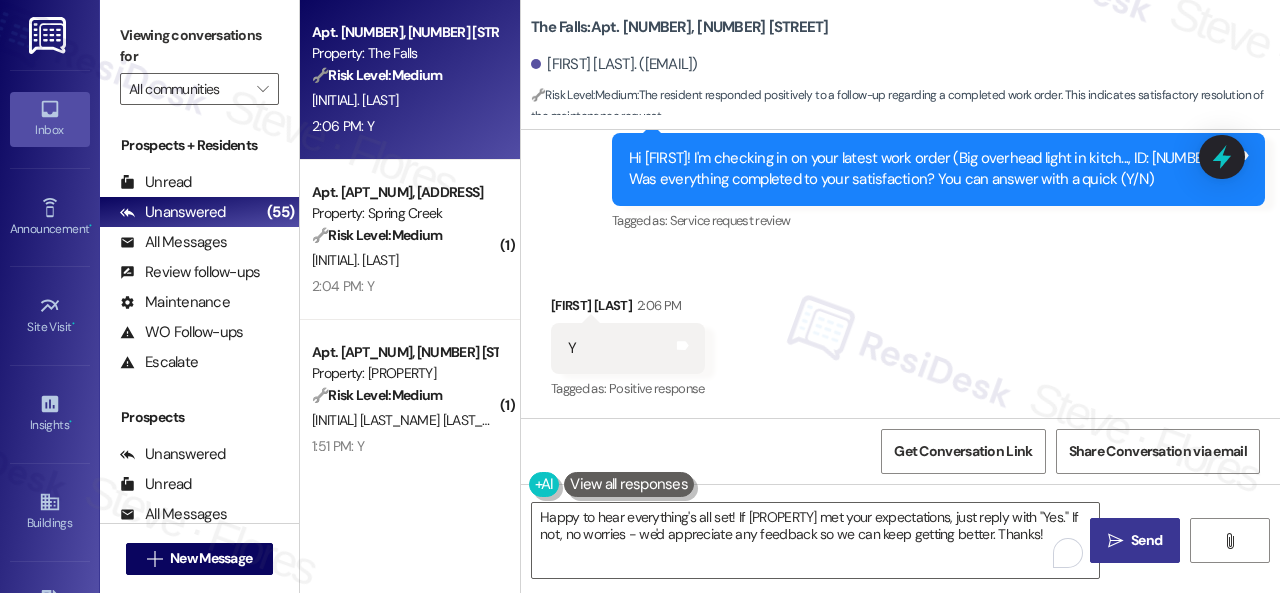 click on " Send" at bounding box center (1135, 540) 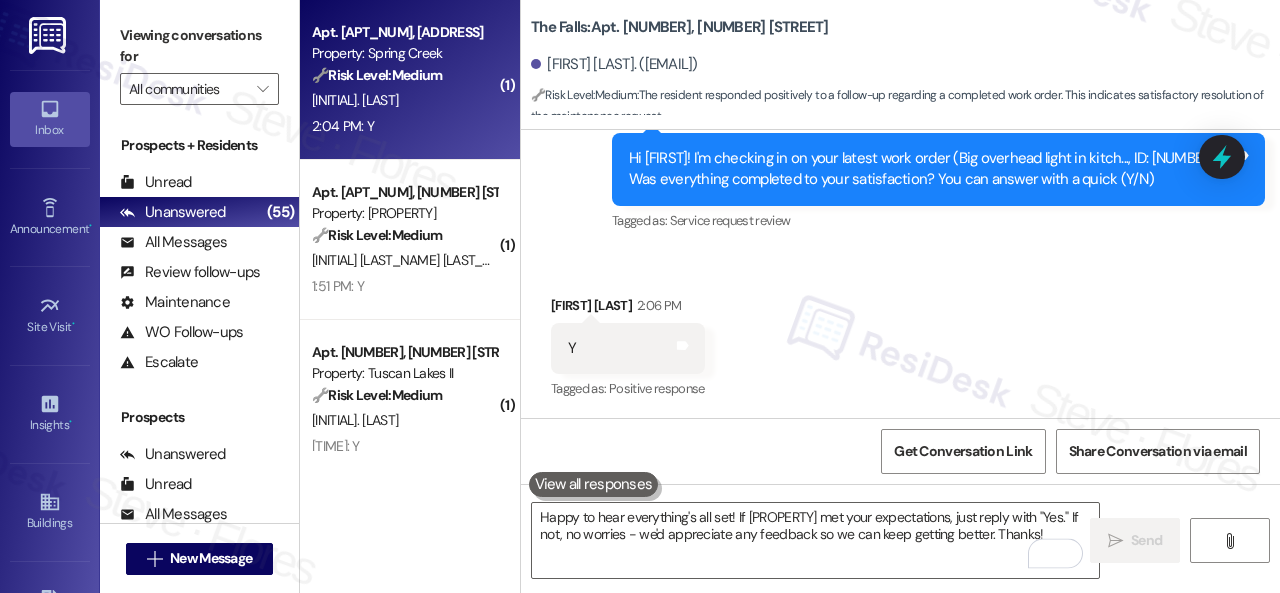 click on "E. Hafer" at bounding box center (404, 100) 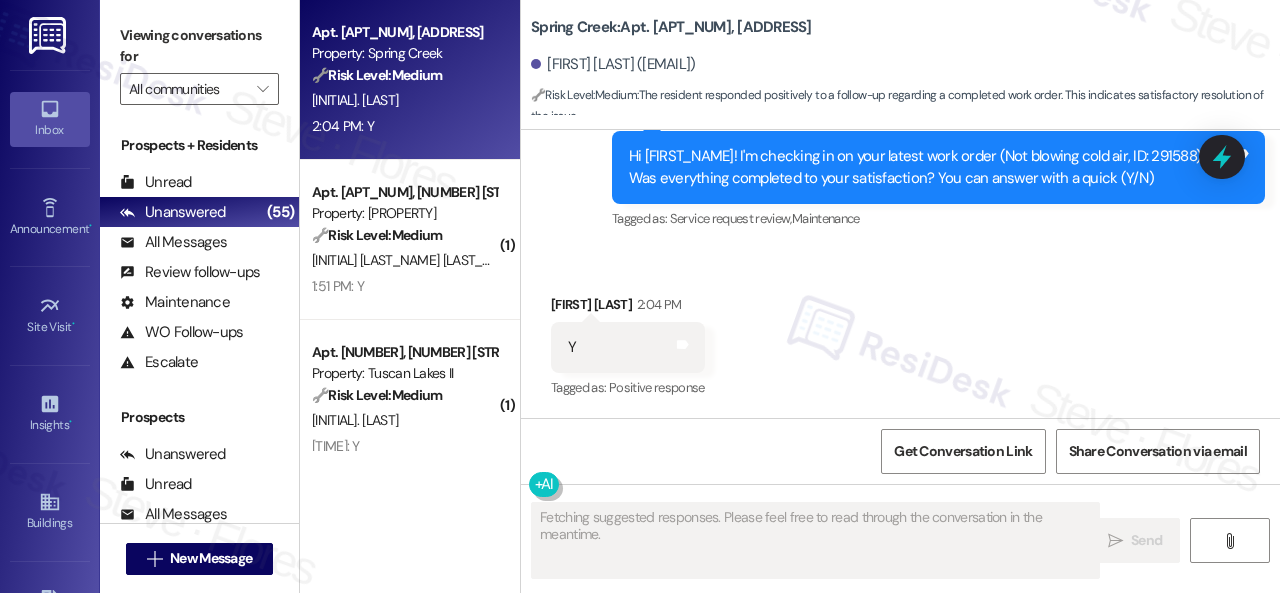 scroll, scrollTop: 15636, scrollLeft: 0, axis: vertical 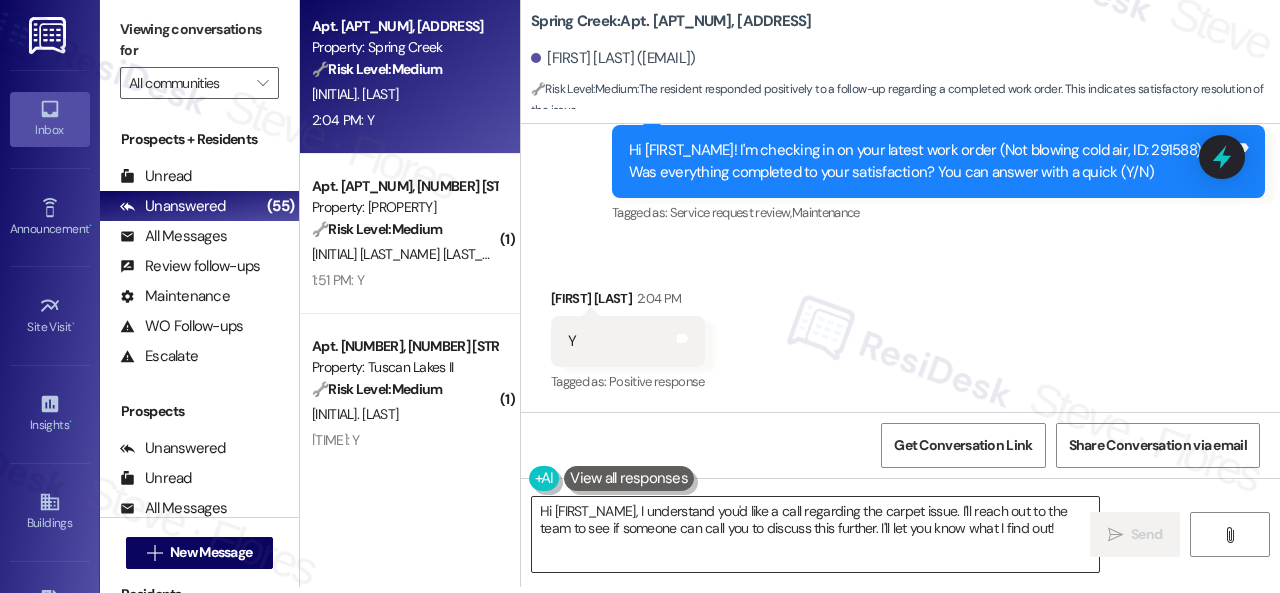 click on "Hi {{first_name}}, I understand you'd like a call regarding the carpet issue. I'll reach out to the team to see if someone can call you to discuss this further. I'll let you know what I find out!" at bounding box center (815, 534) 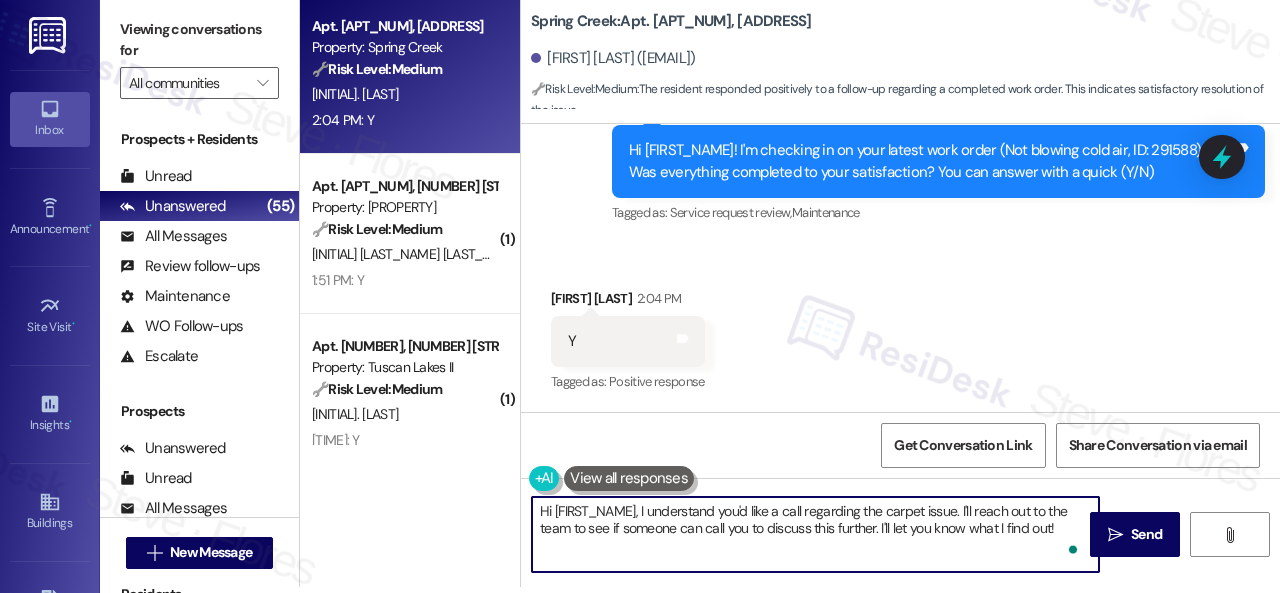 paste on "appy to hear everything's all set! If {{property}} met your expectations, just reply with "Yes." If not, no worries - we'd appreciate any feedback so we can keep getting better. Thanks" 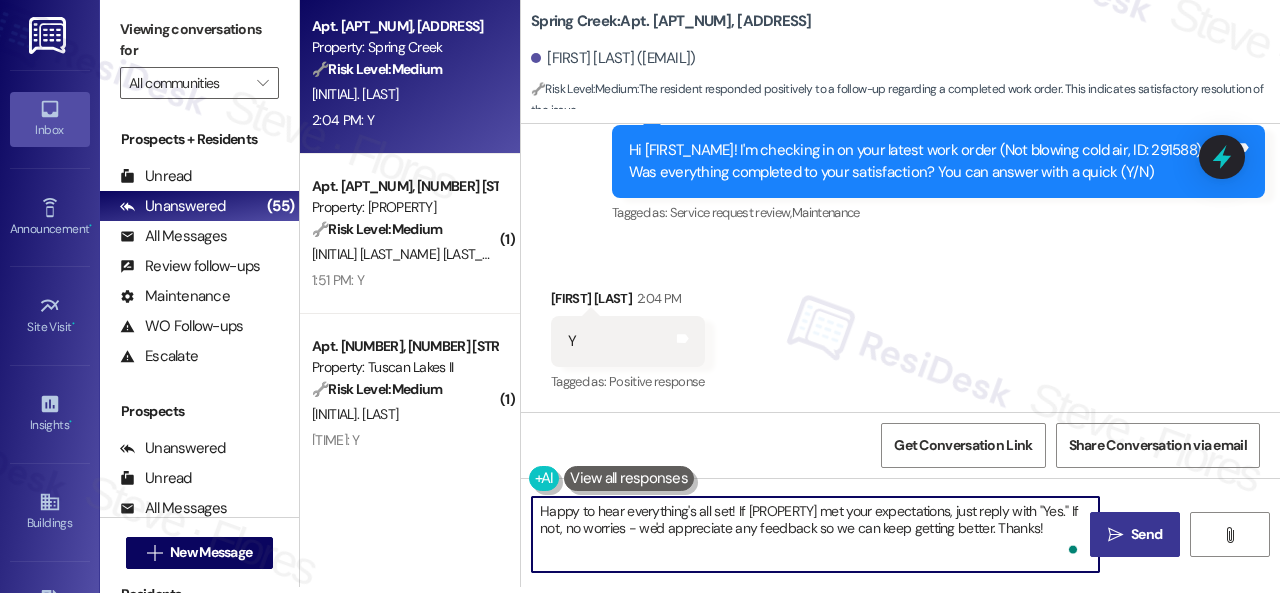 type on "Happy to hear everything's all set! If {{property}} met your expectations, just reply with "Yes." If not, no worries - we'd appreciate any feedback so we can keep getting better. Thanks!" 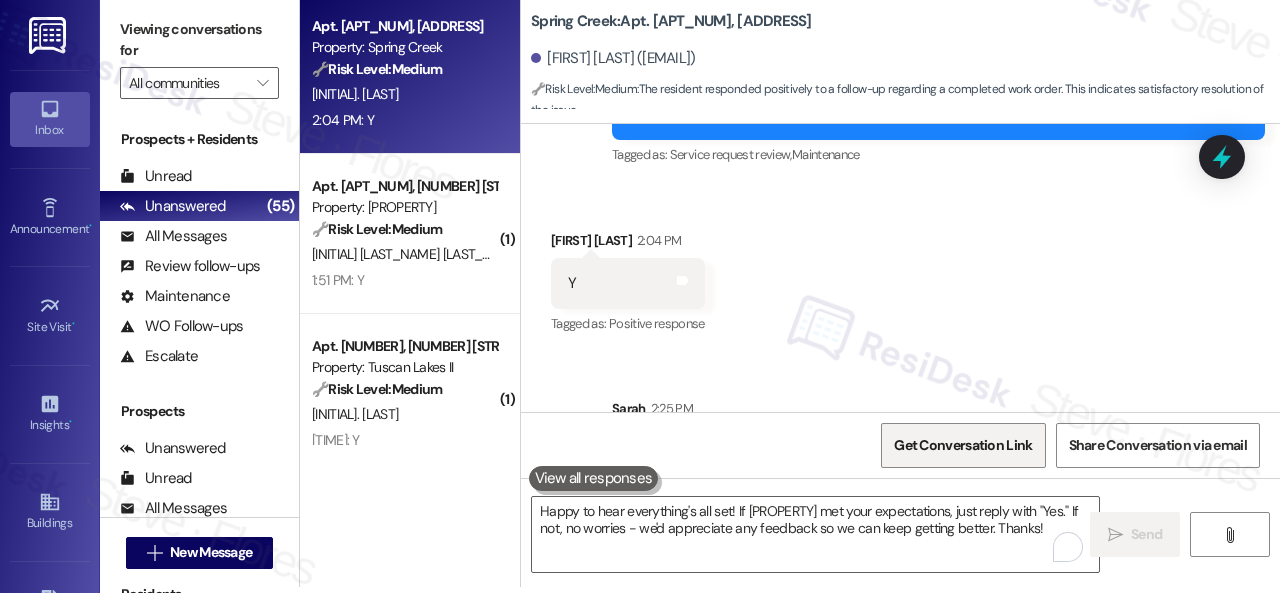 scroll, scrollTop: 0, scrollLeft: 0, axis: both 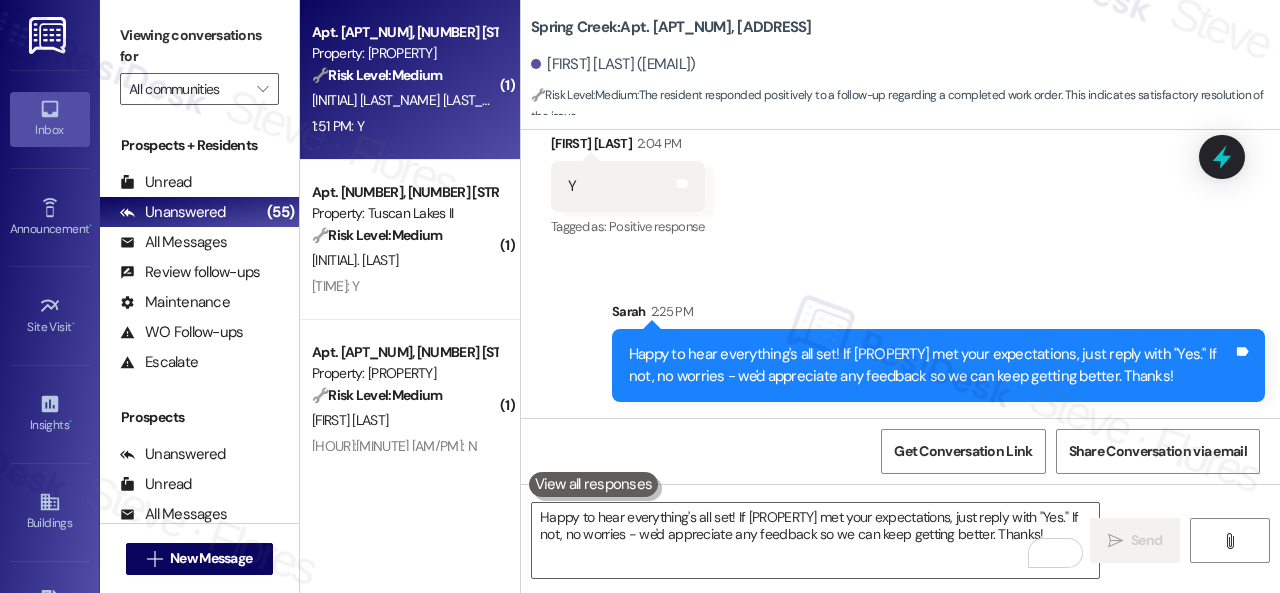 click on "1:51 PM: Y 1:51 PM: Y" at bounding box center (404, 126) 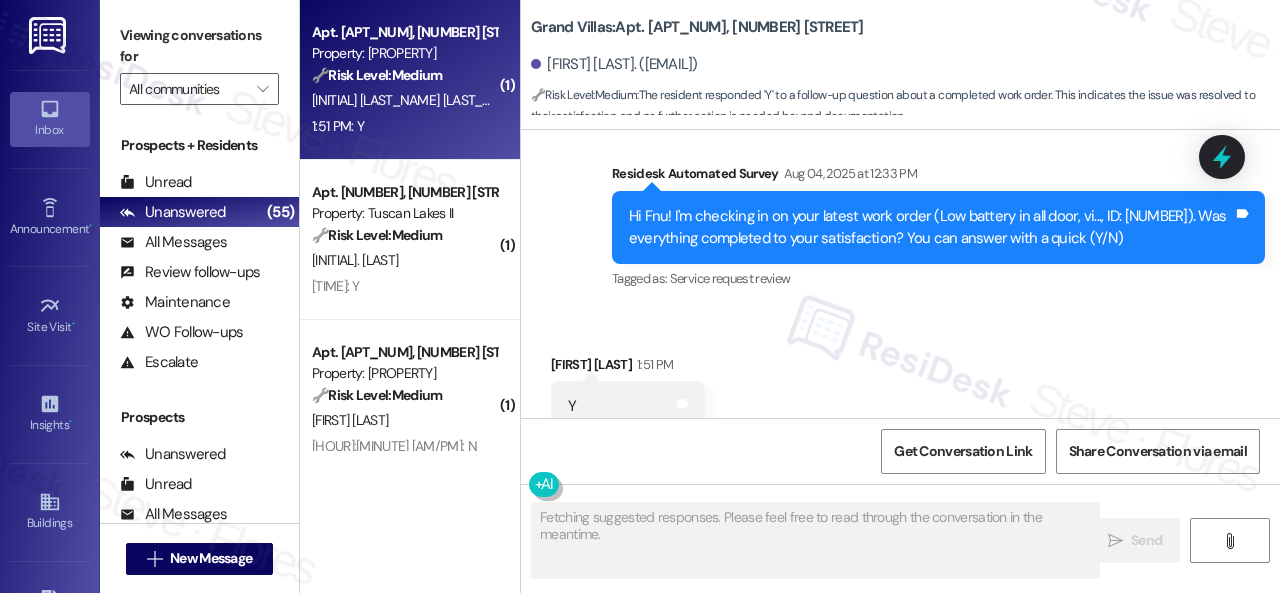 scroll, scrollTop: 2041, scrollLeft: 0, axis: vertical 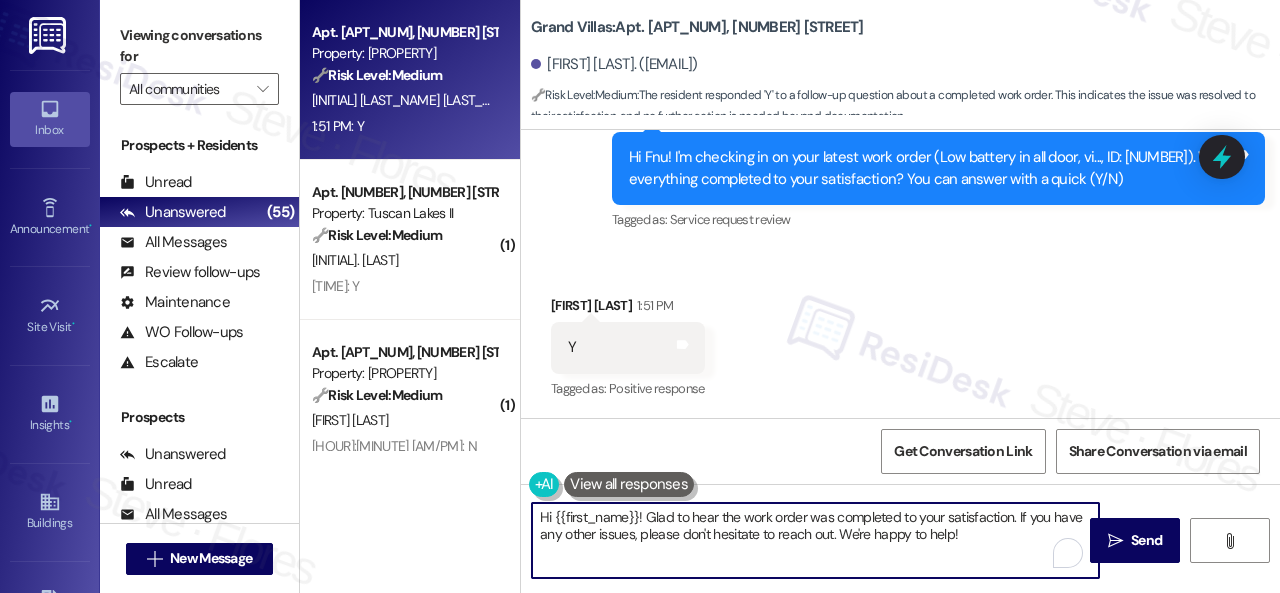 drag, startPoint x: 981, startPoint y: 539, endPoint x: 446, endPoint y: 489, distance: 537.33136 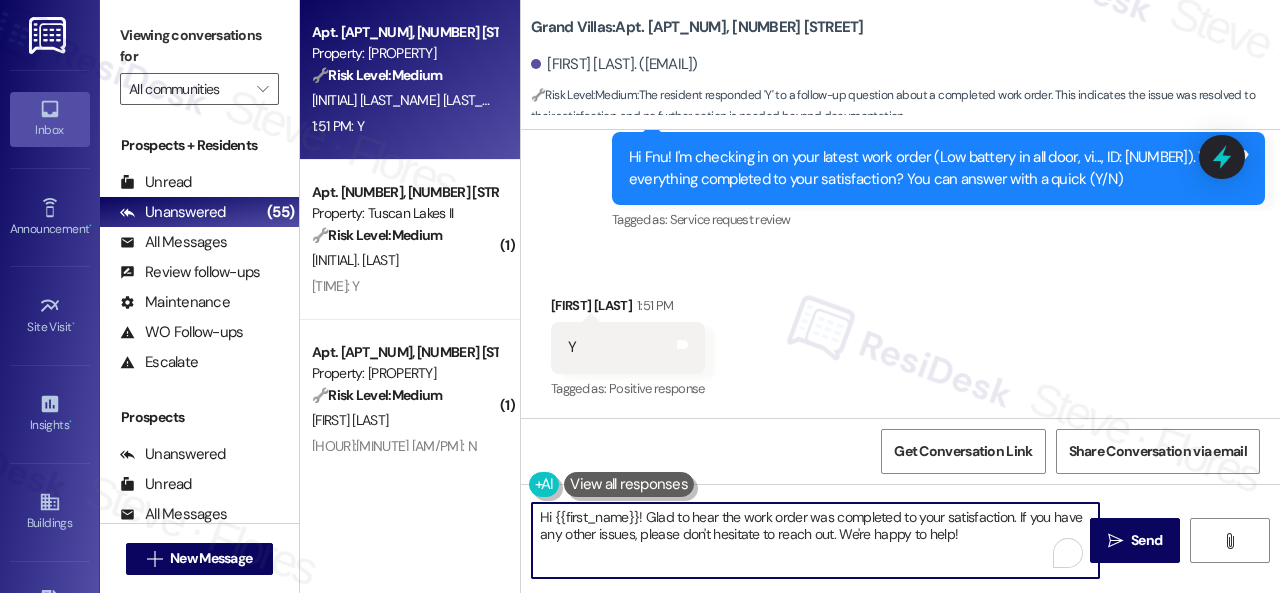 click on "Apt. 1807, 1550 Katy Gap Rd Property: Grand Villas 🔧  Risk Level:  Medium The resident responded 'Y' to a follow-up question about a completed work order. This indicates the issue was resolved to their satisfaction, and no further action is needed beyond documentation. F. Ajitabh Kumar 1:51 PM: Y 1:51 PM: Y ( 1 ) Apt. 1206, 1805 S Egret Bay Blvd Property: Tuscan Lakes II 🔧  Risk Level:  Medium The resident is simply confirming the completion of a previously submitted work order. This is a routine follow-up and does not indicate any urgent issues or dissatisfaction. J. Davis 1:41 PM: Y 1:41 PM: Y ( 1 ) Apt. 507, 1550 Katy Gap Rd Property: Grand Villas 🔧  Risk Level:  Medium The resident responded negatively to a follow-up regarding a completed work order (A/C not working). This indicates a potential issue with the completed work that needs to be addressed, but it is not an emergency. C. Weathers 1:38 PM: N 1:38 PM: N ( 1 ) Apt. B6~0205, 2600 Cityview Drive Property: City View 🔧  Risk Level:  Medium" at bounding box center (790, 296) 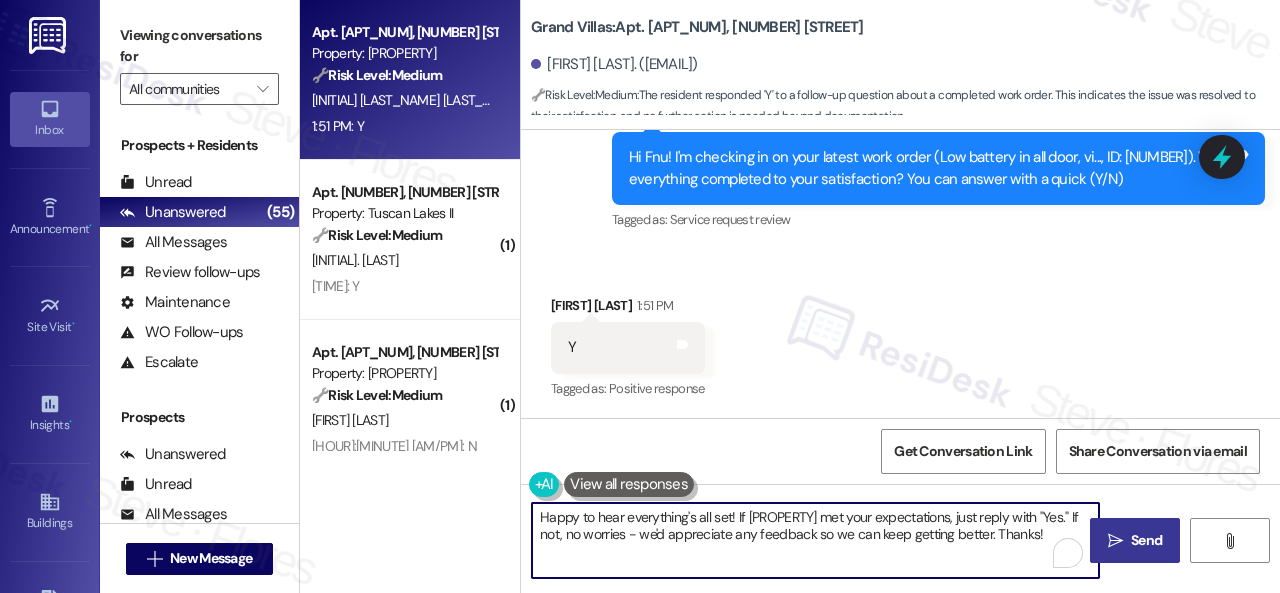 type on "Happy to hear everything's all set! If {{property}} met your expectations, just reply with "Yes." If not, no worries - we'd appreciate any feedback so we can keep getting better. Thanks!" 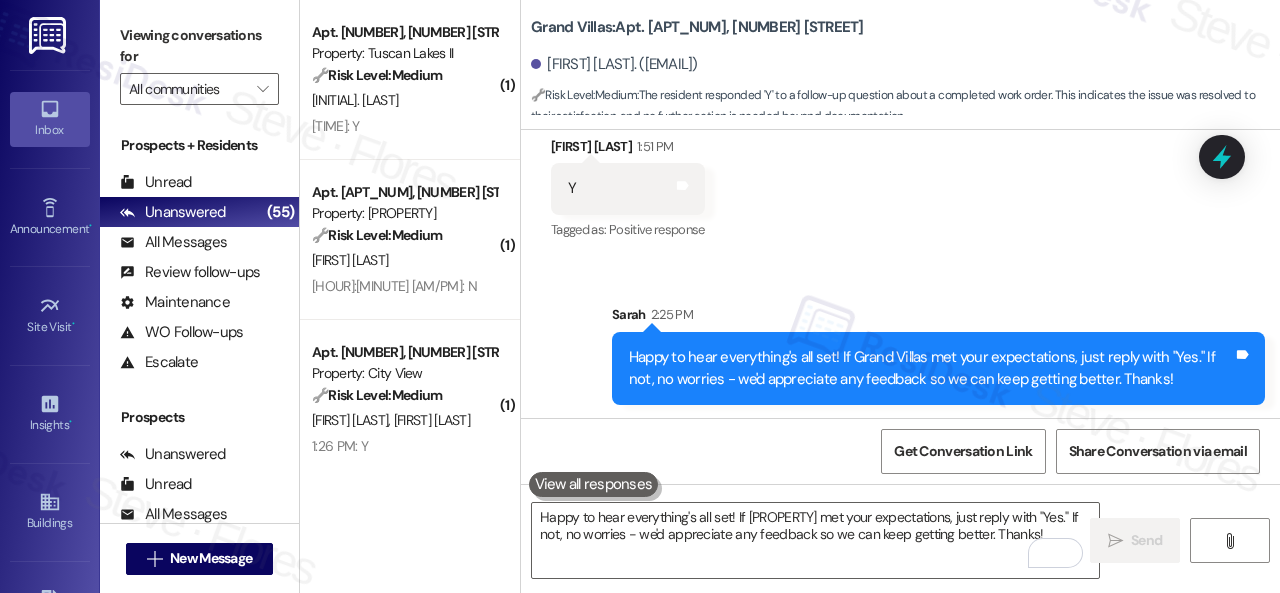 scroll, scrollTop: 2203, scrollLeft: 0, axis: vertical 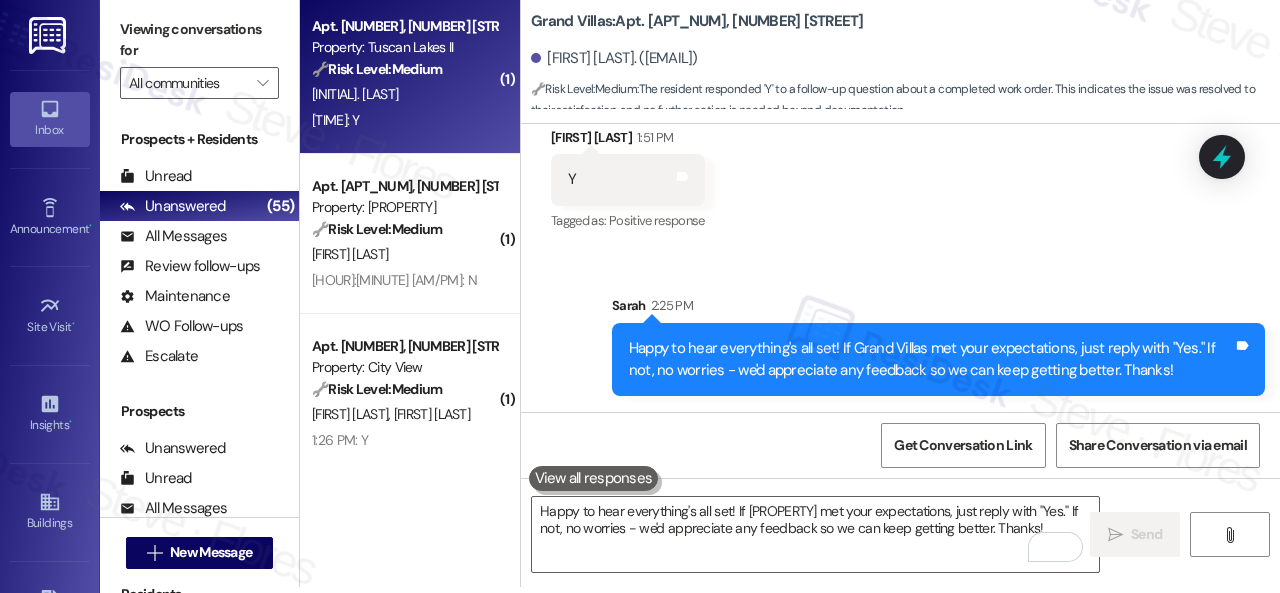click on "1:41 PM: Y 1:41 PM: Y" at bounding box center (404, 120) 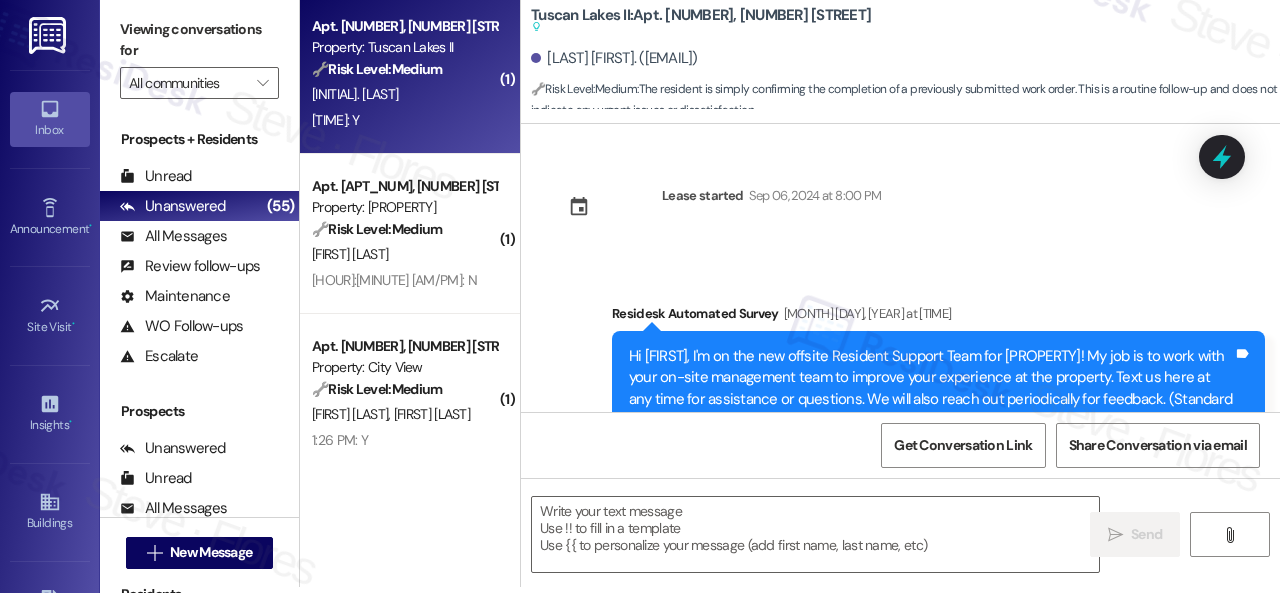 scroll, scrollTop: 17409, scrollLeft: 0, axis: vertical 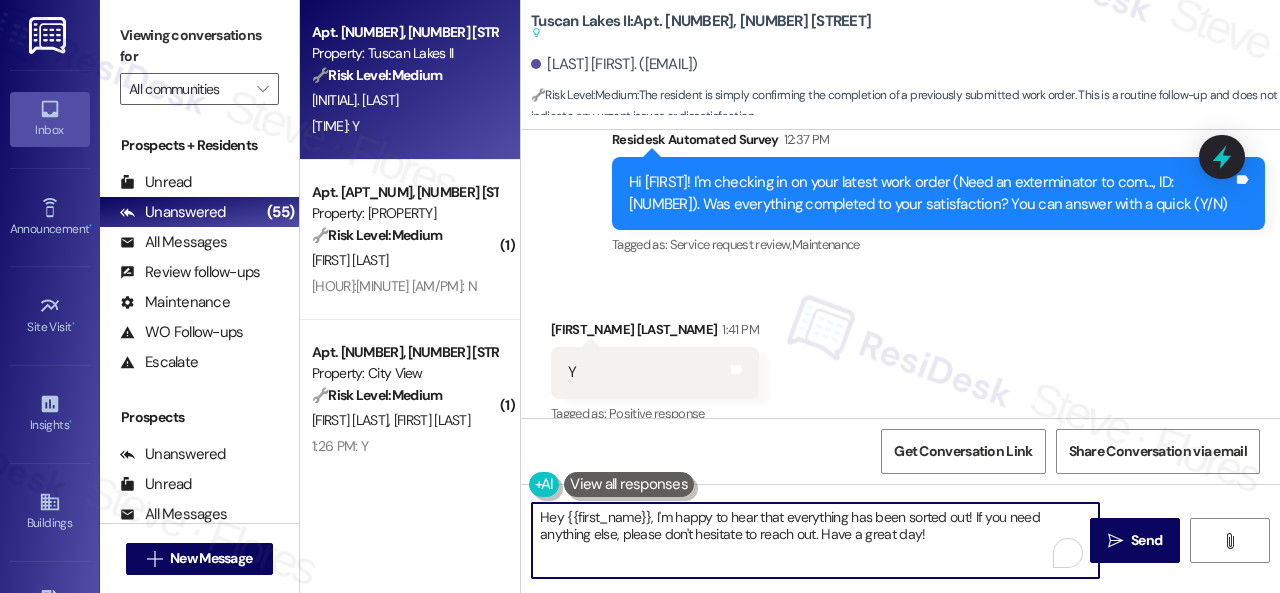 drag, startPoint x: 940, startPoint y: 544, endPoint x: 501, endPoint y: 513, distance: 440.09317 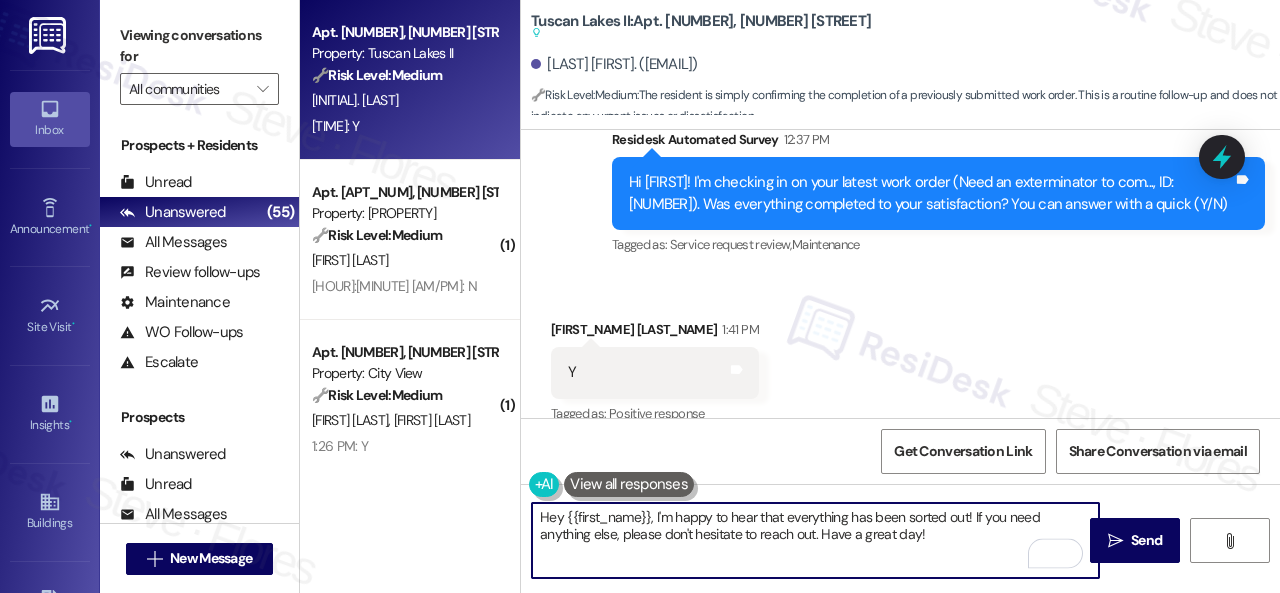 paste on "Happy to hear everything's all set! If {{property}} met your expectations, just reply with "Yes." If not, no worries - we'd appreciate any feedback so we can keep getting better. Thanks!" 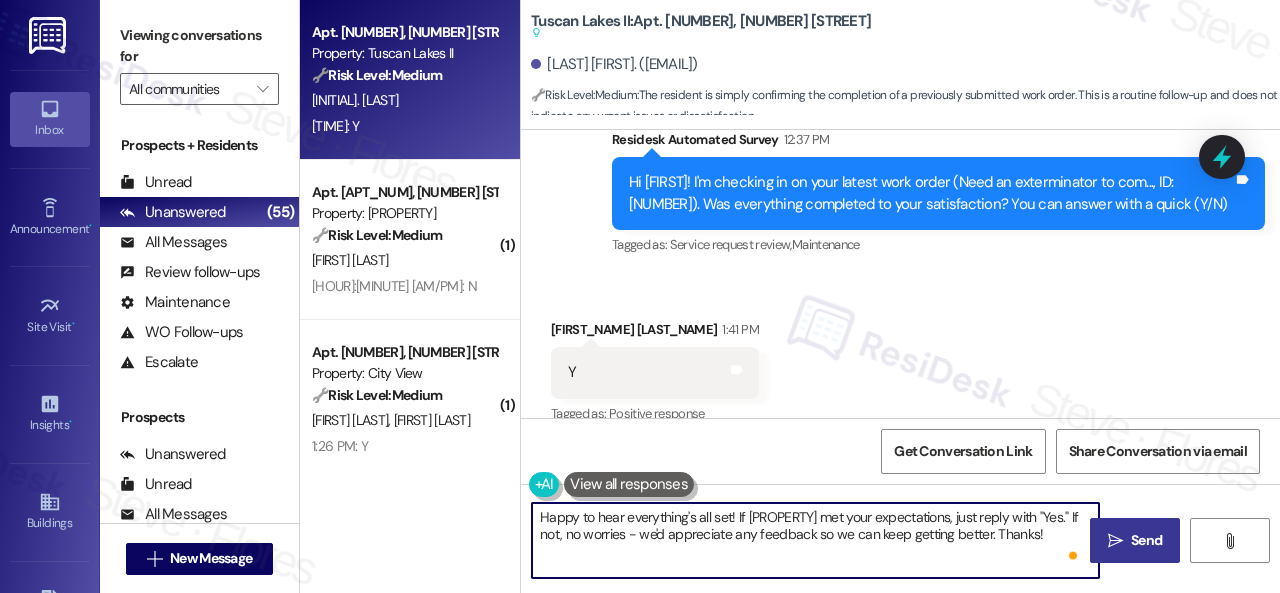type on "Happy to hear everything's all set! If {{property}} met your expectations, just reply with "Yes." If not, no worries - we'd appreciate any feedback so we can keep getting better. Thanks!" 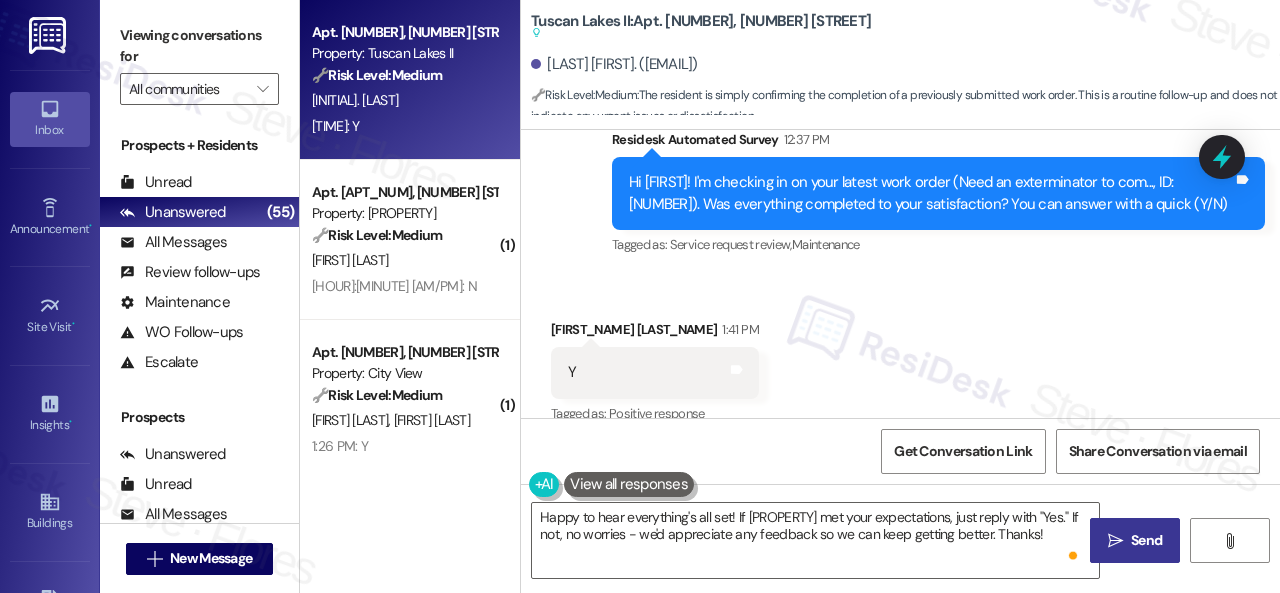 click on "Send" at bounding box center (1146, 540) 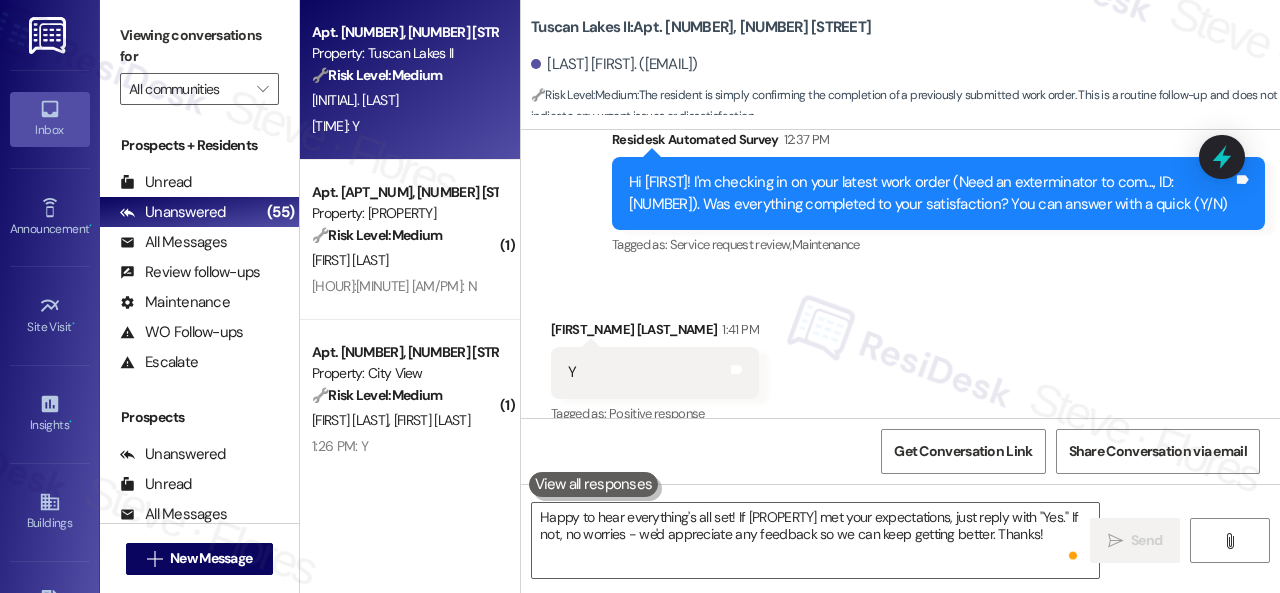 scroll, scrollTop: 17408, scrollLeft: 0, axis: vertical 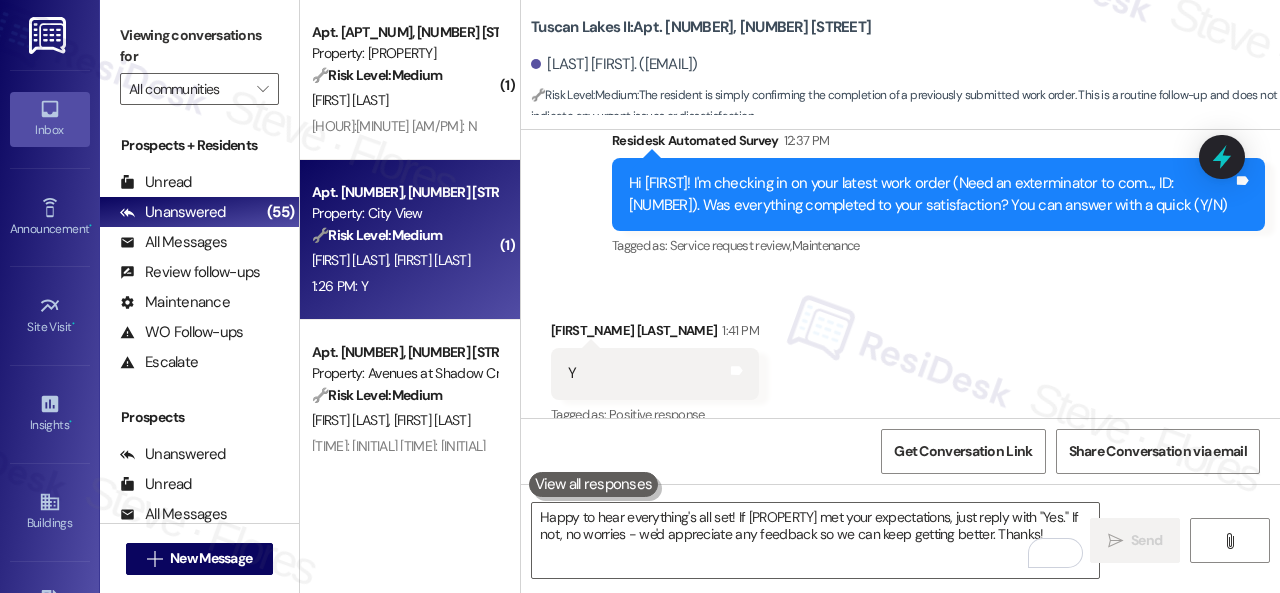 click on "1:26 PM: Y 1:26 PM: Y" at bounding box center (404, 286) 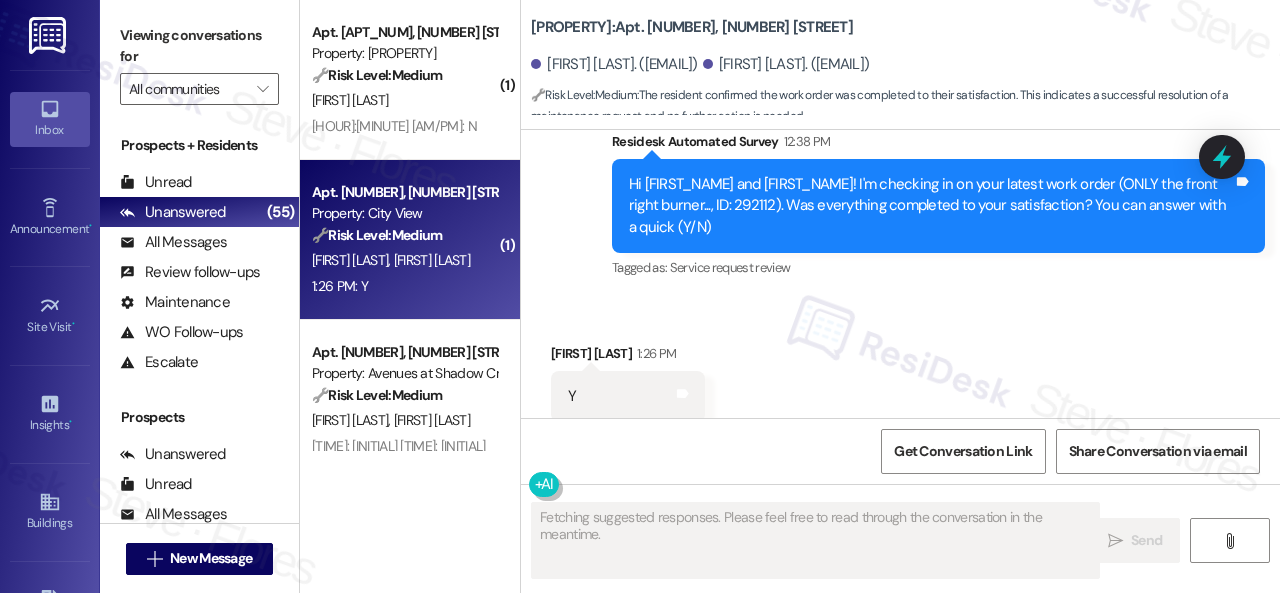 scroll, scrollTop: 2744, scrollLeft: 0, axis: vertical 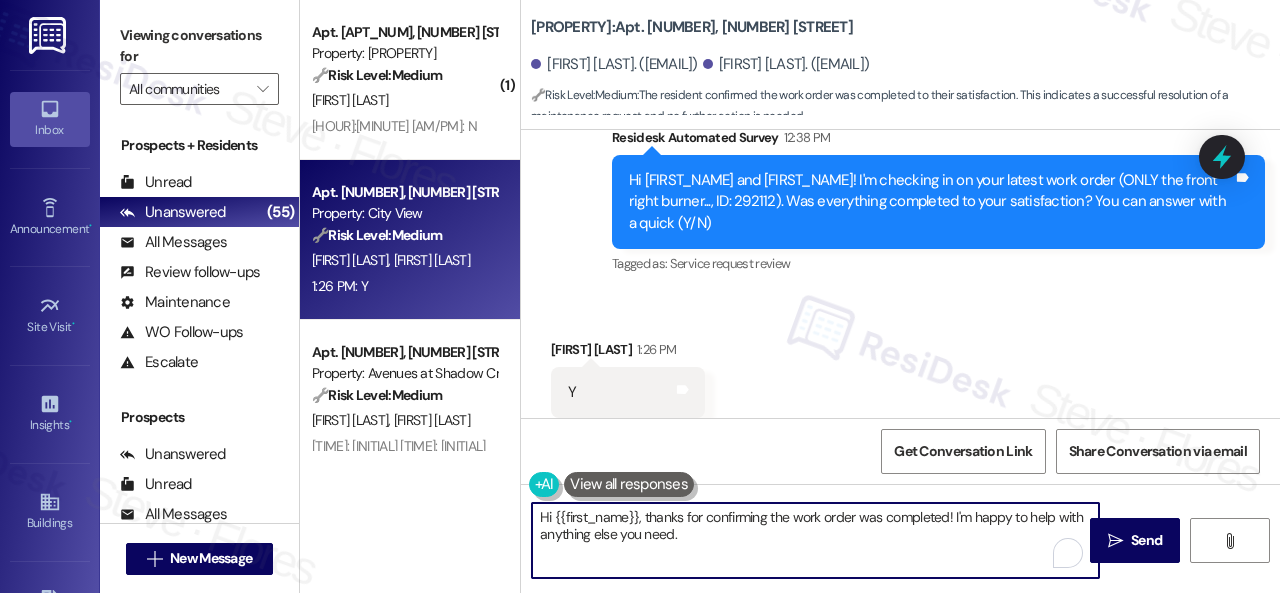 drag, startPoint x: 705, startPoint y: 540, endPoint x: 498, endPoint y: 509, distance: 209.30838 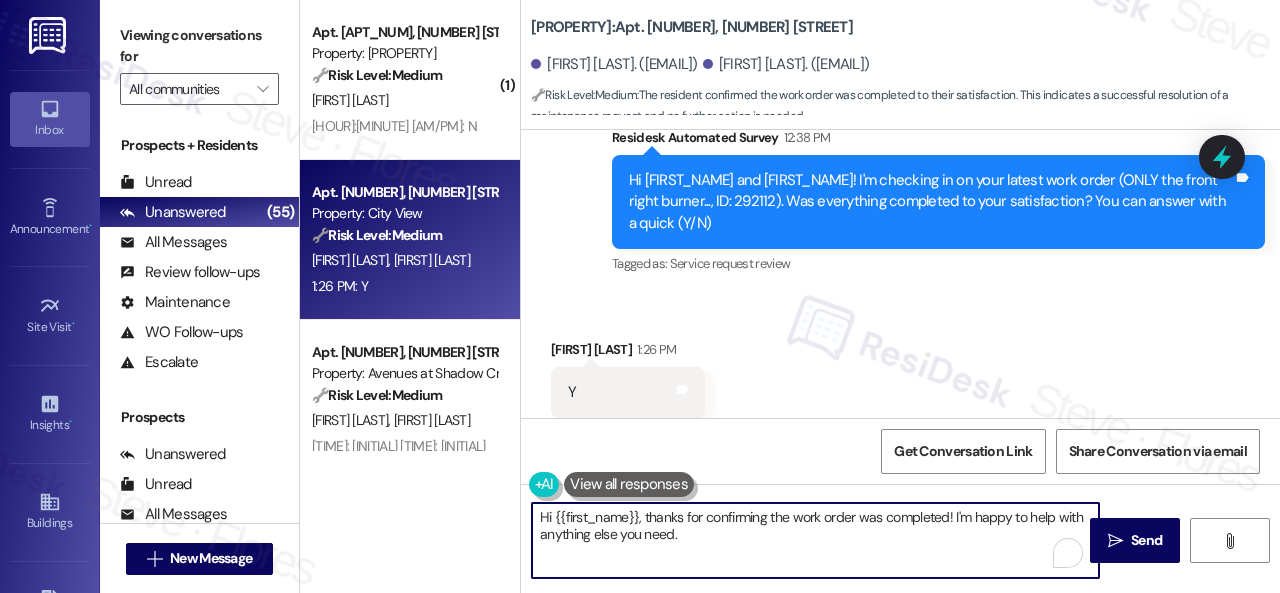 click on "( 1 ) Apt. 507, 1550 Katy Gap Rd Property: Grand Villas 🔧  Risk Level:  Medium The resident responded negatively to a follow-up regarding a completed work order (A/C not working). This indicates a potential issue with the completed work that needs to be addressed, but it is not an emergency. C. Weathers 1:38 PM: N 1:38 PM: N Apt. B6~0205, 2600 Cityview Drive Property: City View 🔧  Risk Level:  Medium The resident confirmed the work order was completed to their satisfaction. This indicates a successful resolution of a maintenance request and no further action is needed. M. Kaufman M. Kaufman 1:26 PM: Y 1:26 PM: Y Apt. 4105, 12501 Broadway St Property: Avenues at Shadow Creek 🔧  Risk Level:  Medium The resident responded 'Y' to a check-in regarding a completed work order. This indicates satisfactory completion and falls under routine follow-up. S. Pounds E. Pounds 1:15 PM: Y 1:15 PM: Y ( 1 ) Apt. 5334, 4800 Skyline Dr Property: The Boulevard 🔧  Risk Level:  Medium J. Hagan 1:10 PM: y 1:10 PM: y ( 1" at bounding box center [790, 296] 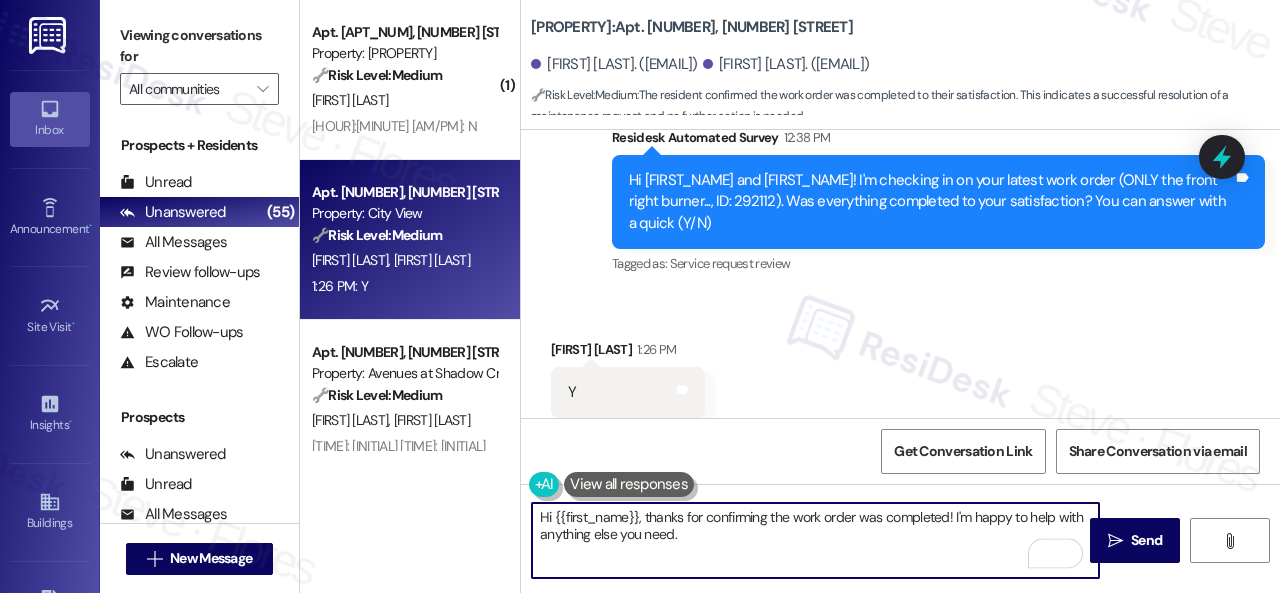 paste on "Happy to hear everything's all set! If {{property}} met your expectations, just reply with "Yes." If not, no worries - we'd appreciate any feedback so we can keep getting better. Thanks!" 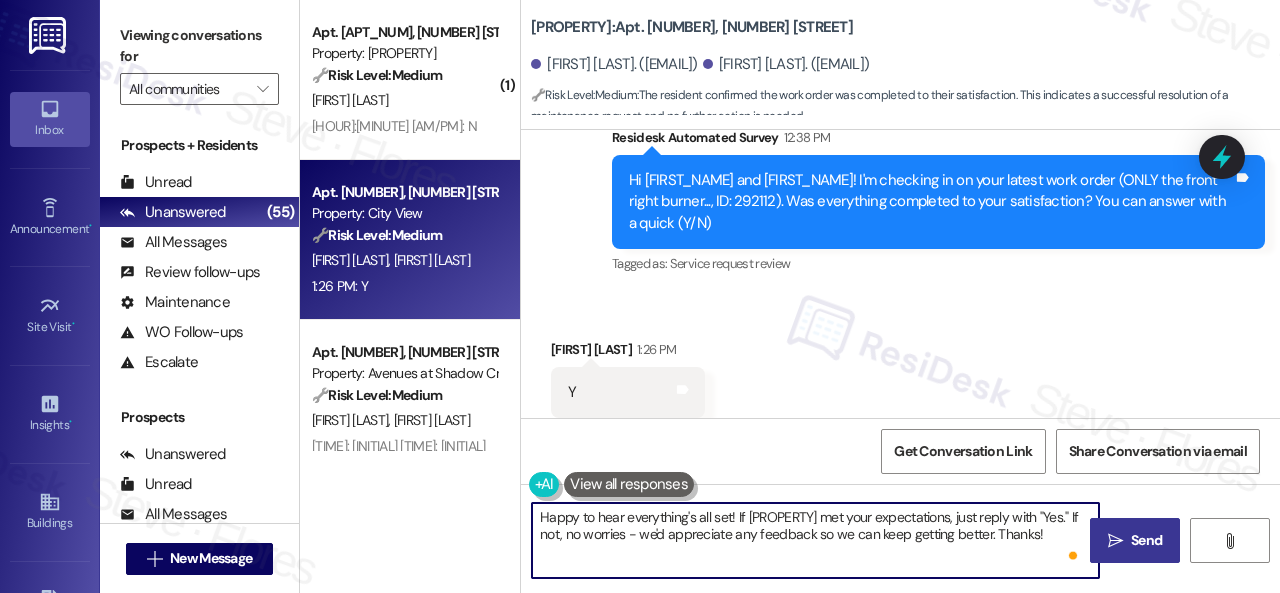 type on "Happy to hear everything's all set! If {{property}} met your expectations, just reply with "Yes." If not, no worries - we'd appreciate any feedback so we can keep getting better. Thanks!" 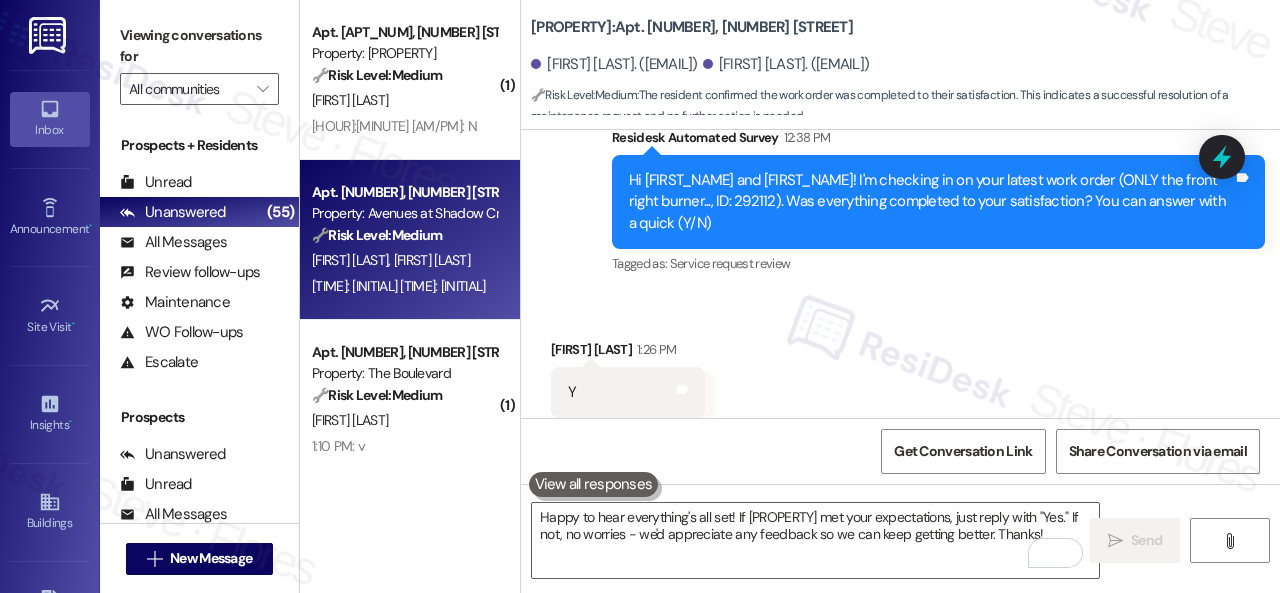 click on "🔧  Risk Level:  Medium" at bounding box center [377, 235] 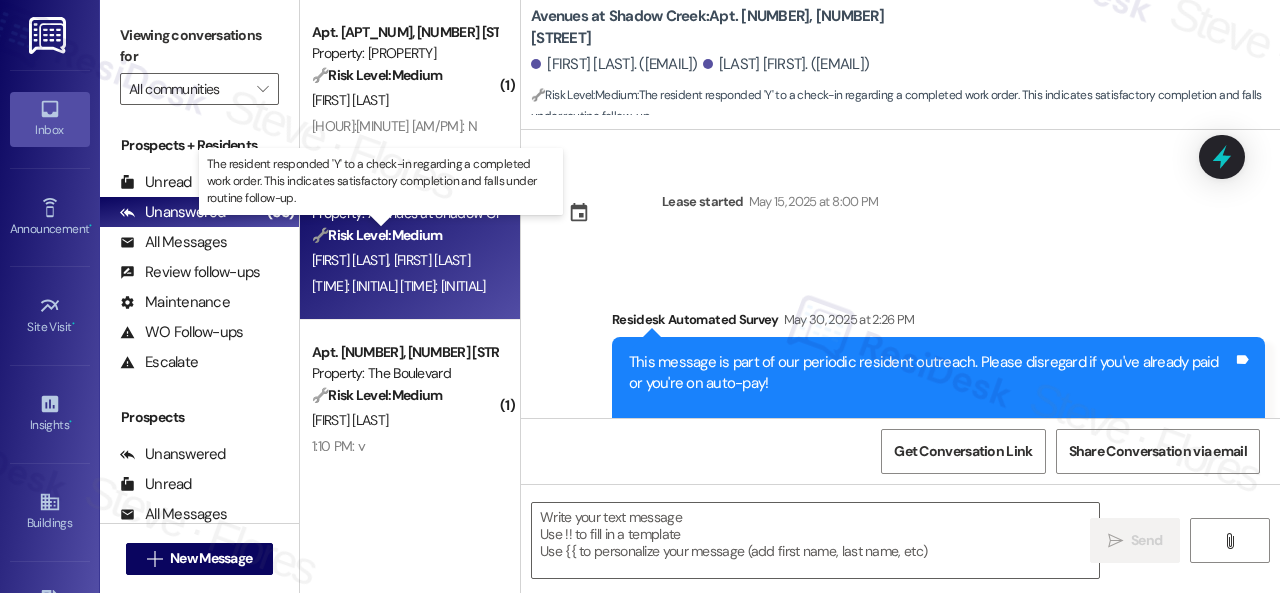 scroll, scrollTop: 4751, scrollLeft: 0, axis: vertical 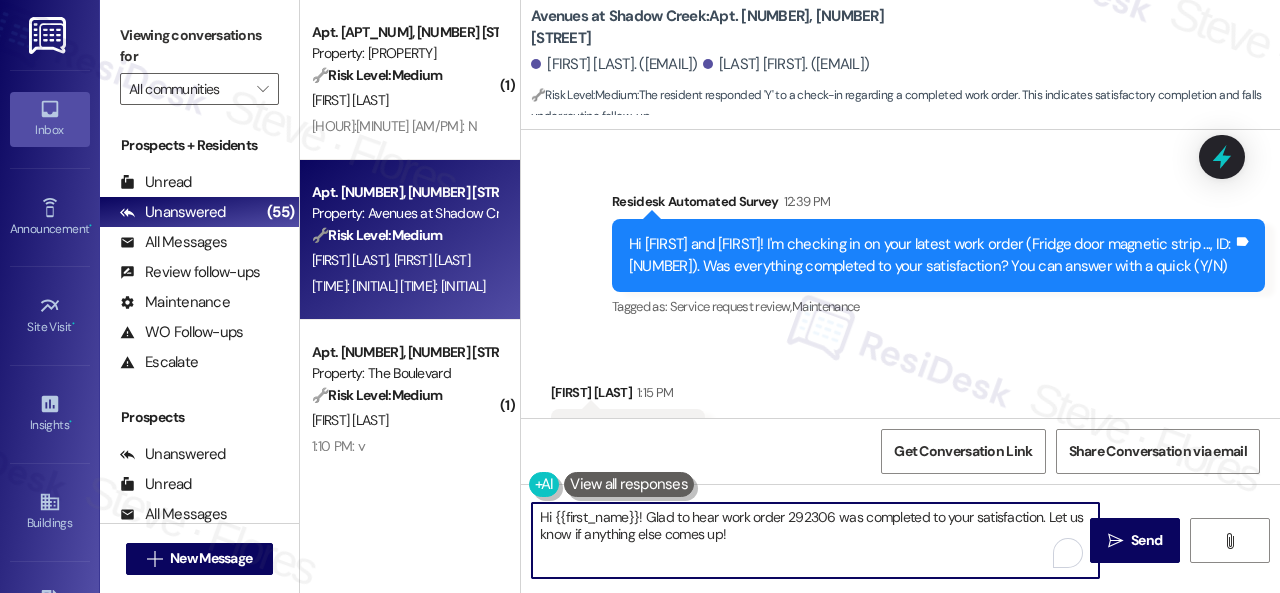 drag, startPoint x: 768, startPoint y: 533, endPoint x: 516, endPoint y: 478, distance: 257.93216 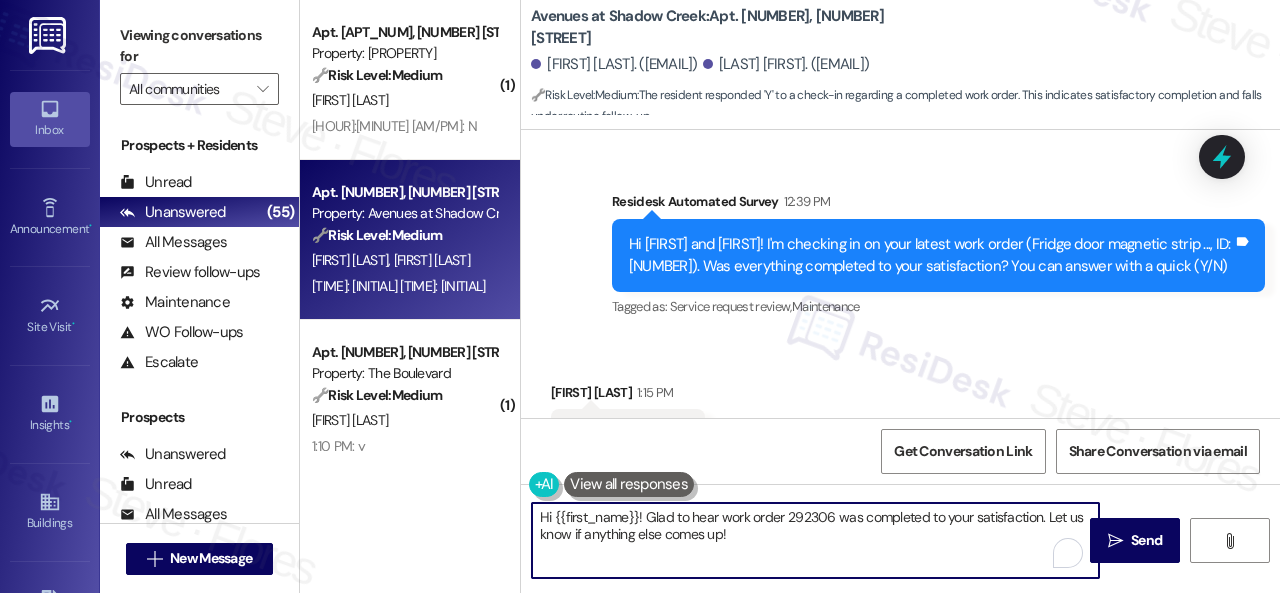 click on "( 1 ) Apt. 507, 1550 Katy Gap Rd Property: Grand Villas 🔧  Risk Level:  Medium The resident responded negatively to a follow-up regarding a completed work order (A/C not working). This indicates a potential issue with the completed work that needs to be addressed, but it is not an emergency. C. Weathers 1:38 PM: N 1:38 PM: N Apt. 4105, 12501 Broadway St Property: Avenues at Shadow Creek 🔧  Risk Level:  Medium The resident responded 'Y' to a check-in regarding a completed work order. This indicates satisfactory completion and falls under routine follow-up. S. Pounds E. Pounds 1:15 PM: Y 1:15 PM: Y ( 1 ) Apt. 5334, 4800 Skyline Dr Property: The Boulevard 🔧  Risk Level:  Medium The resident responded positively to a follow-up on a work order, indicating satisfactory completion. This is a routine confirmation and customer satisfaction check. J. Hagan 1:10 PM: y 1:10 PM: y ( 1 ) Apt. 308~07, 310 Dickinson Rd Property: 3Ten 🔧  Risk Level:  Medium M. Reardon ( 1 ) Apt. 226, 146 Spring Creek Dr 🔧" at bounding box center (790, 296) 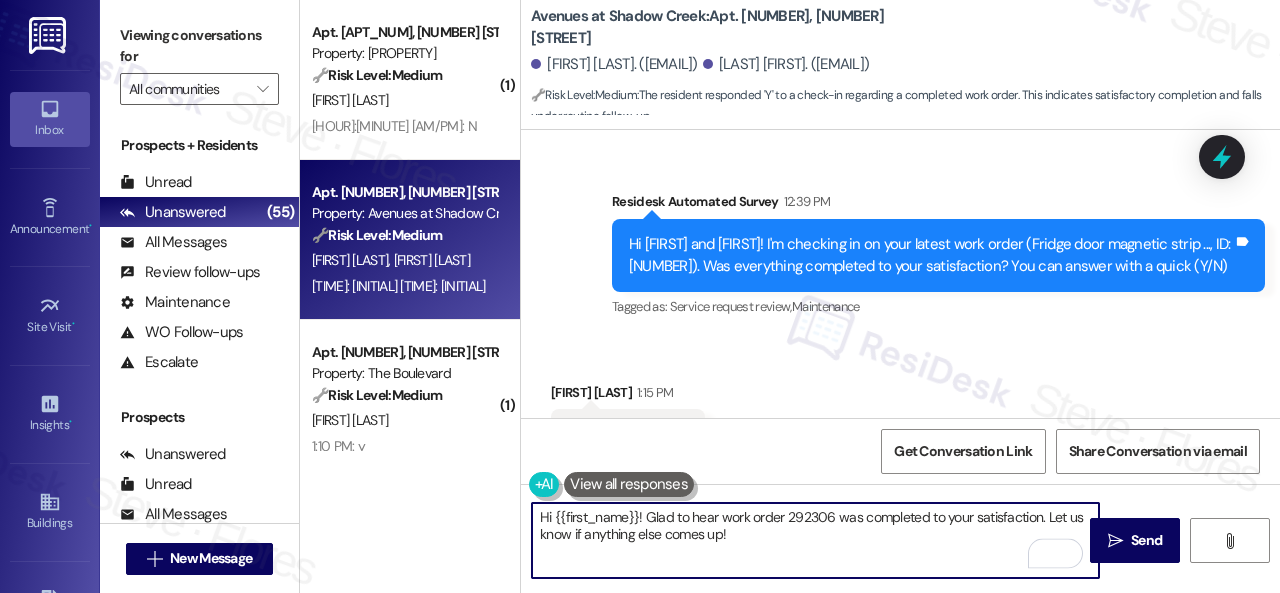 paste on "Happy to hear everything's all set! If {{property}} met your expectations, just reply with "Yes." If not, no worries - we'd appreciate any feedback so we can keep getting better. Thanks!" 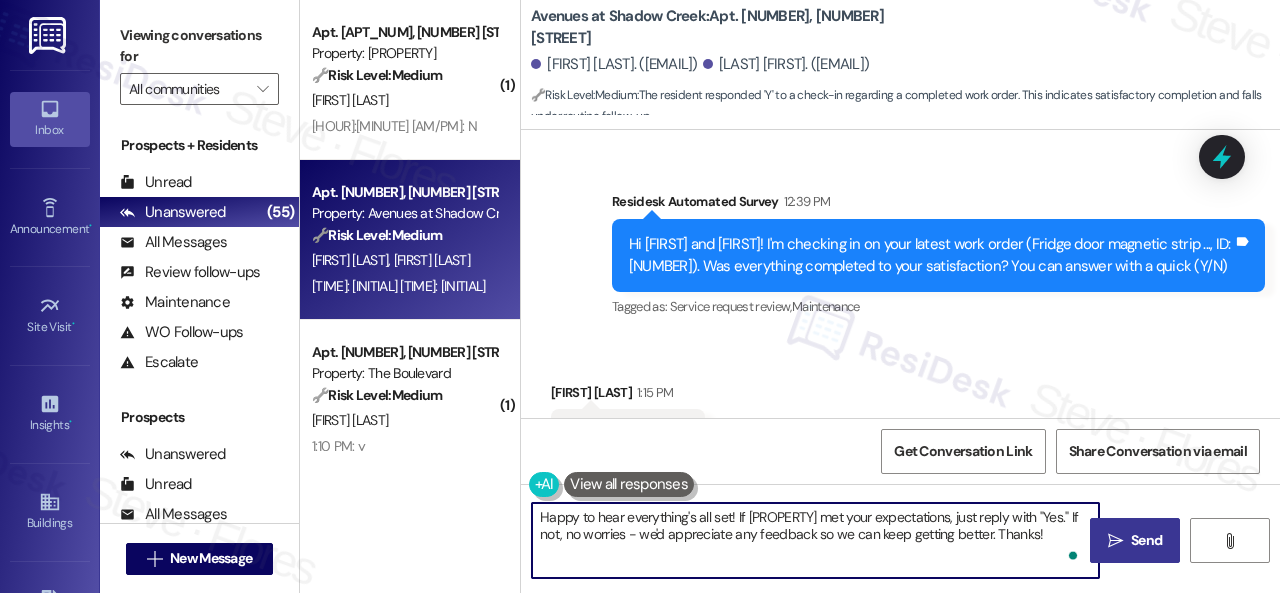 type on "Happy to hear everything's all set! If {{property}} met your expectations, just reply with "Yes." If not, no worries - we'd appreciate any feedback so we can keep getting better. Thanks!" 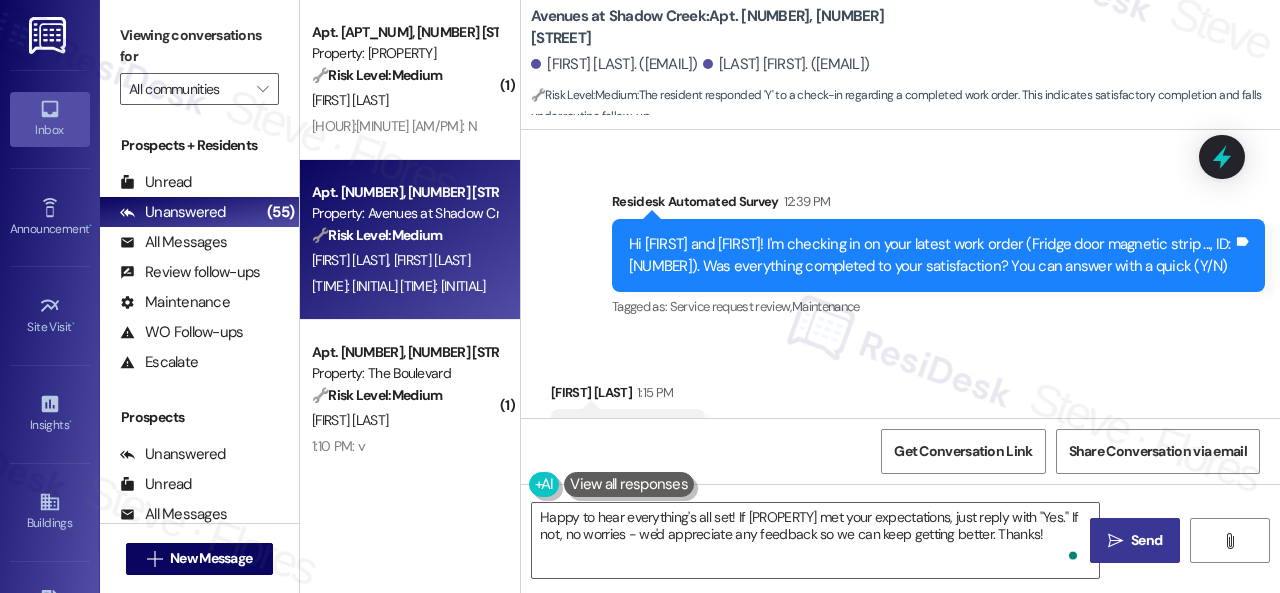 click on "" at bounding box center (1115, 541) 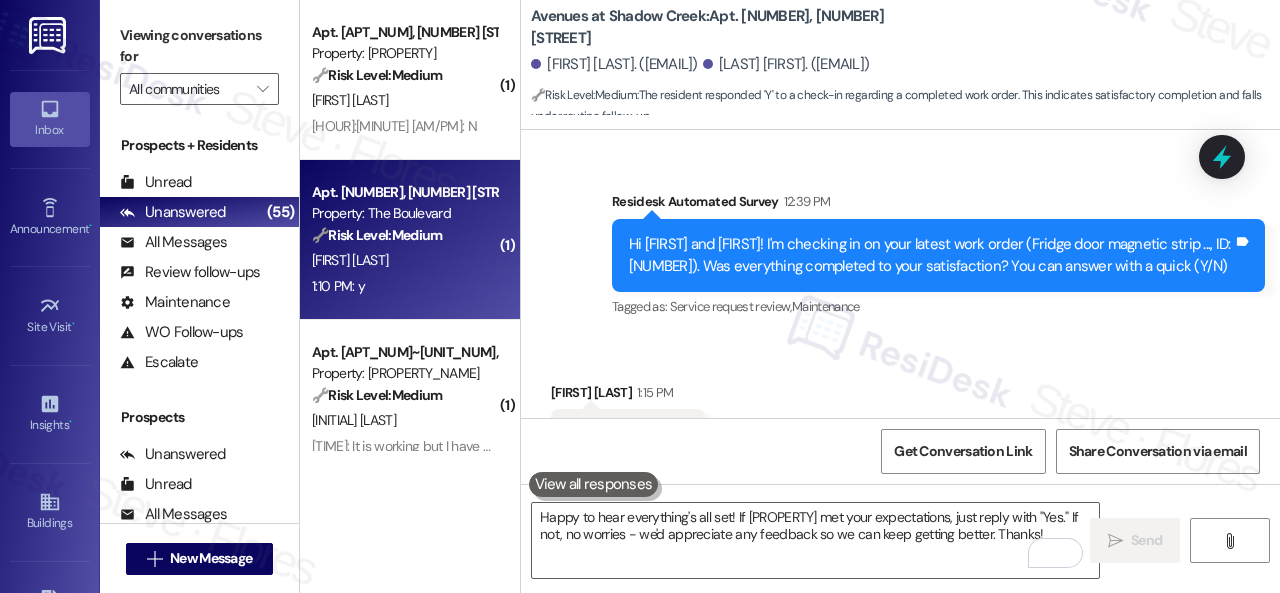 click on "J. Hagan" at bounding box center [404, 260] 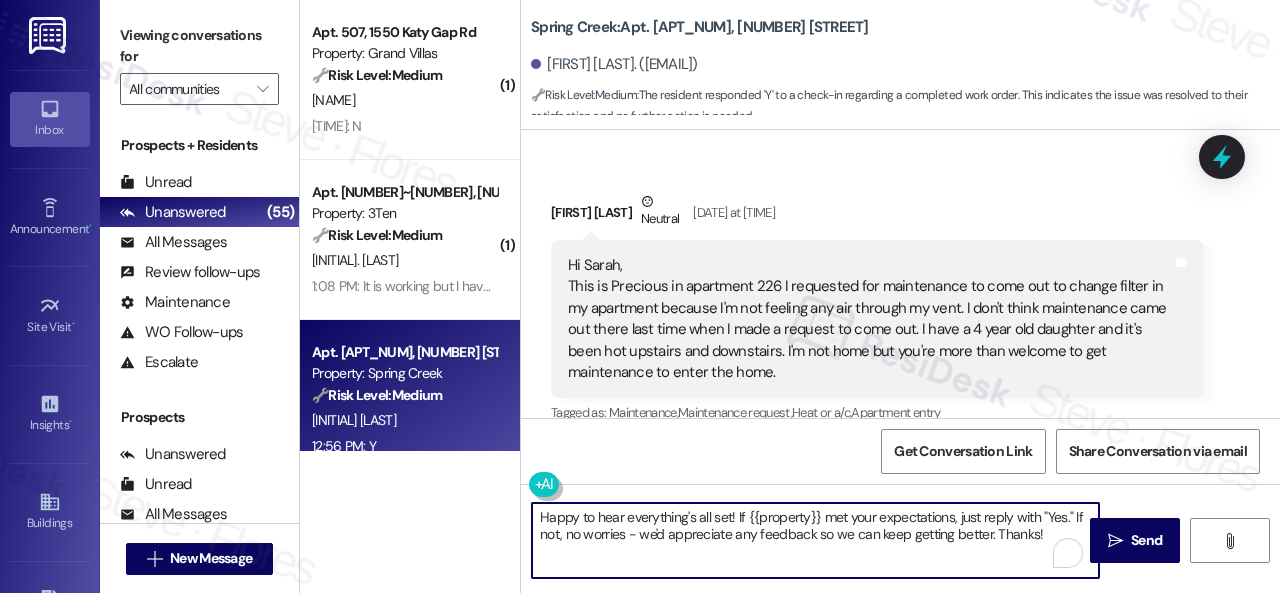 scroll, scrollTop: 0, scrollLeft: 0, axis: both 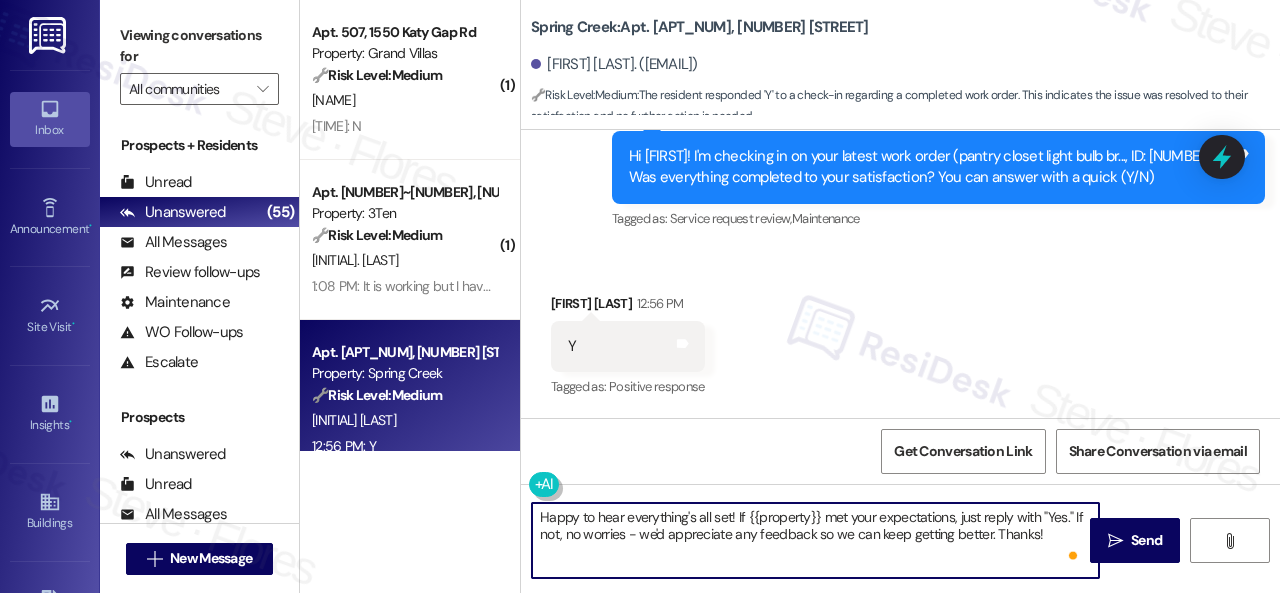 click on "Happy to hear everything's all set! If {{property}} met your expectations, just reply with "Yes." If not, no worries - we'd appreciate any feedback so we can keep getting better. Thanks!" at bounding box center (815, 540) 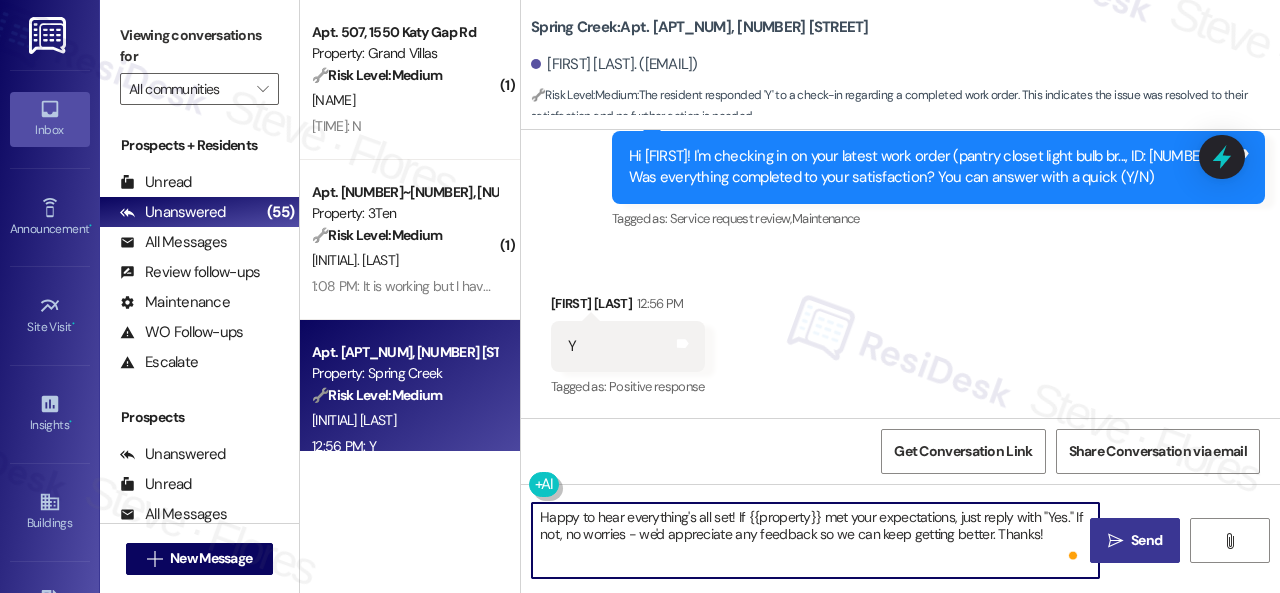 type on "Happy to hear everything's all set! If {{property}} met your expectations, just reply with "Yes." If not, no worries - we'd appreciate any feedback so we can keep getting better. Thanks!" 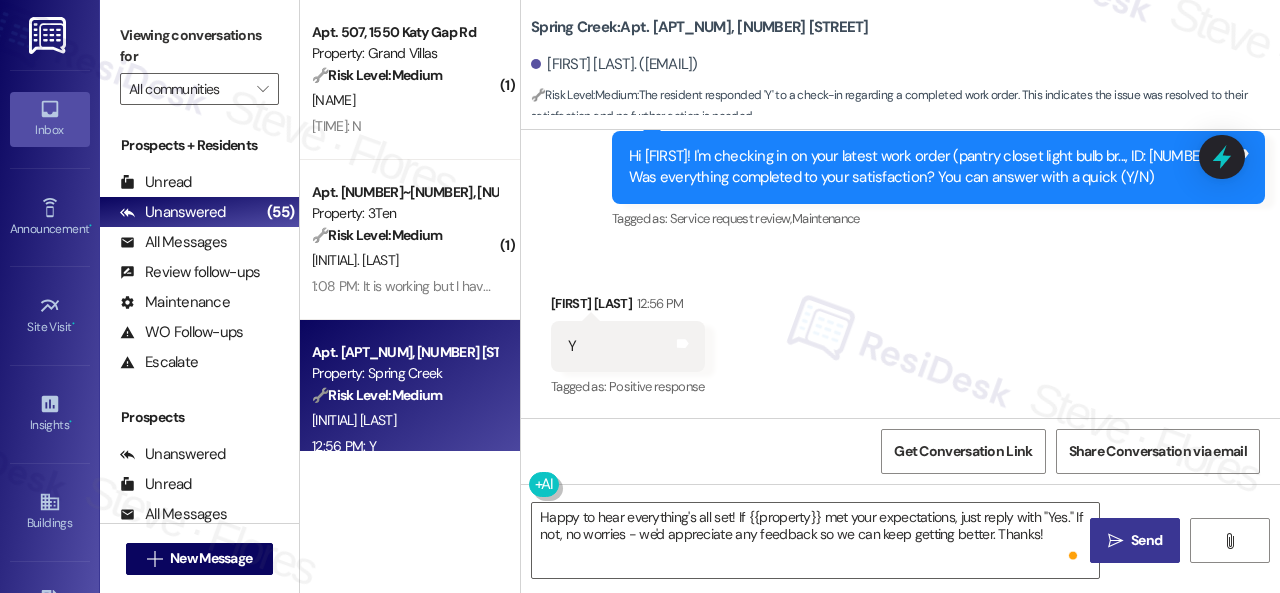 click on " Send" at bounding box center (1135, 540) 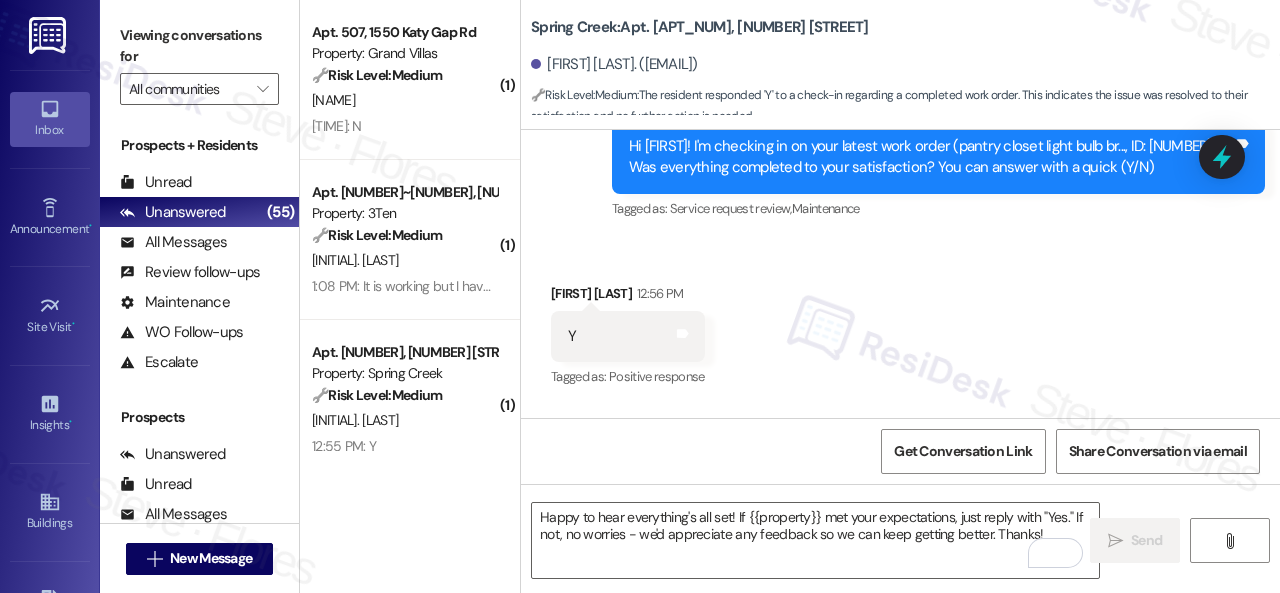 click on "Received via SMS Precious Smith 12:56 PM Y Tags and notes Tagged as:   Positive response Click to highlight conversations about Positive response" at bounding box center [900, 322] 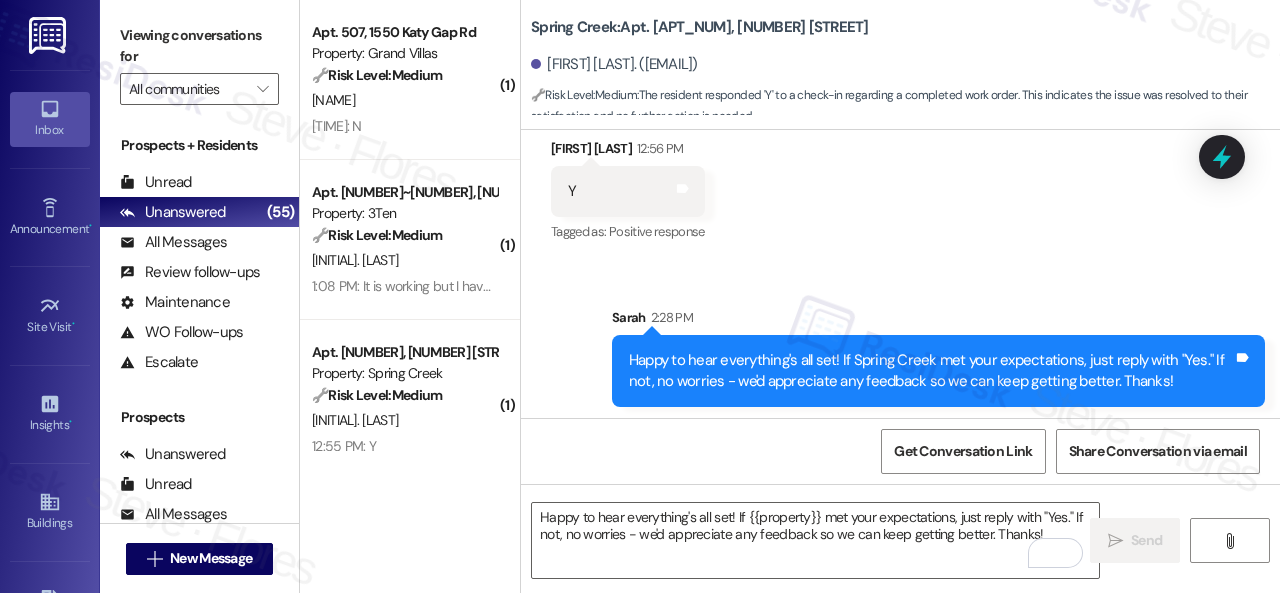 scroll, scrollTop: 12282, scrollLeft: 0, axis: vertical 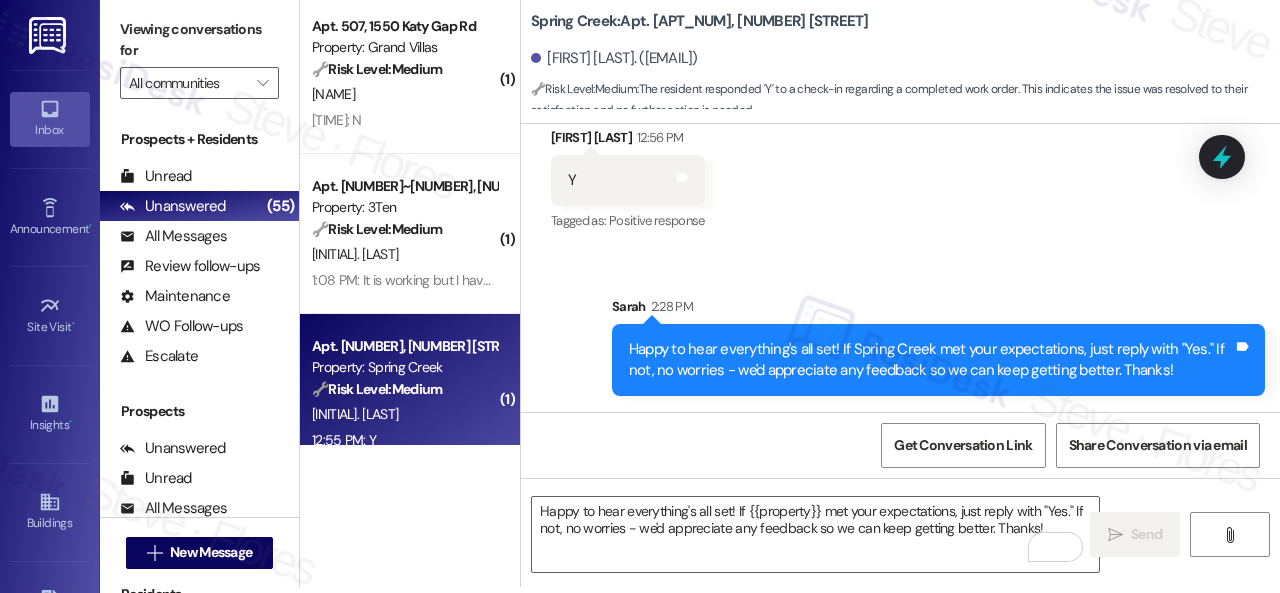 click on "12:55 PM: Y 12:55 PM: Y" at bounding box center [404, 440] 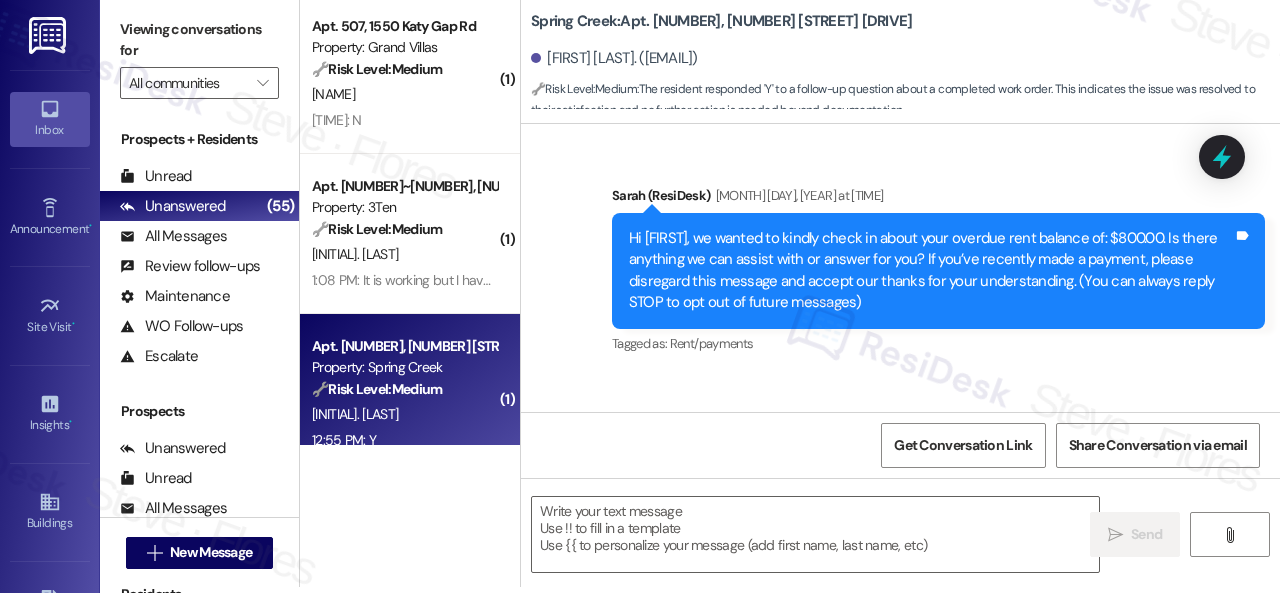 type on "Fetching suggested responses. Please feel free to read through the conversation in the meantime." 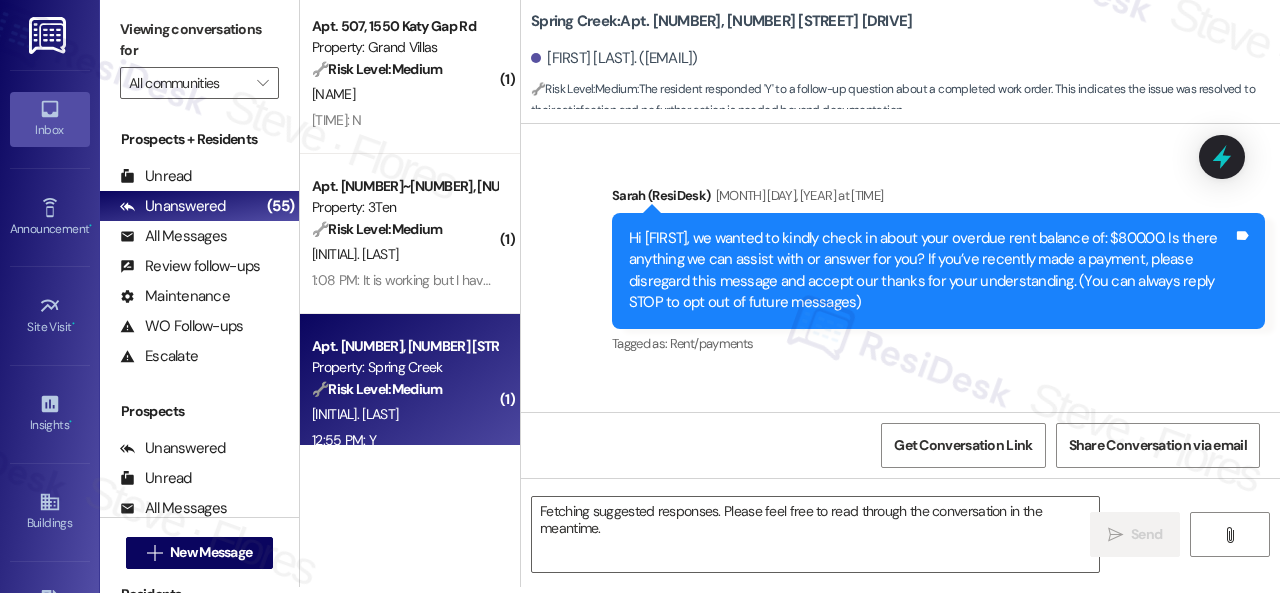 scroll, scrollTop: 0, scrollLeft: 0, axis: both 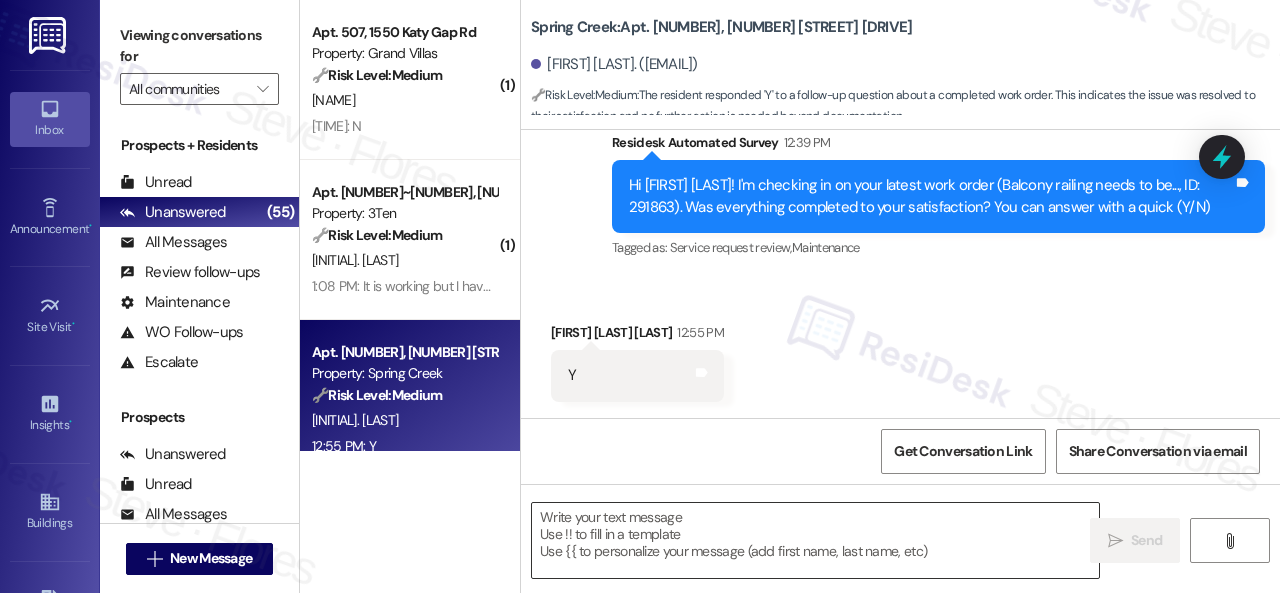 drag, startPoint x: 660, startPoint y: 522, endPoint x: 648, endPoint y: 529, distance: 13.892444 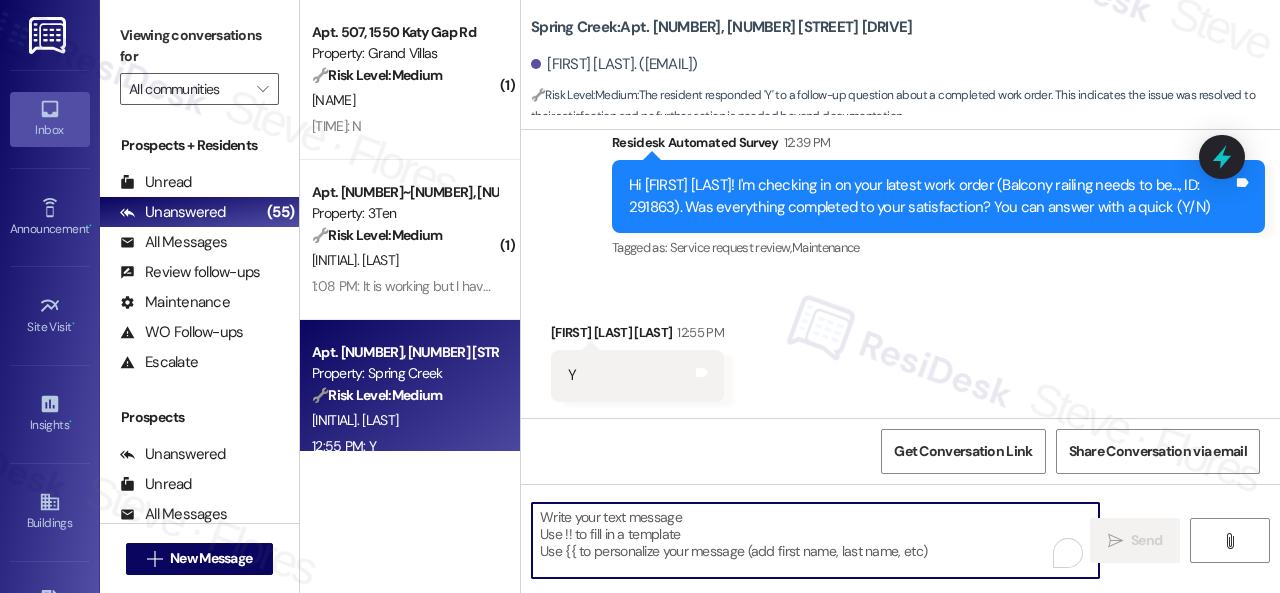 paste on "Happy to hear everything's all set! If [PROPERTY] met your expectations, please reply with "Yes." If not, no worries - we'd appreciate any feedback so we can keep getting better. Thanks!" 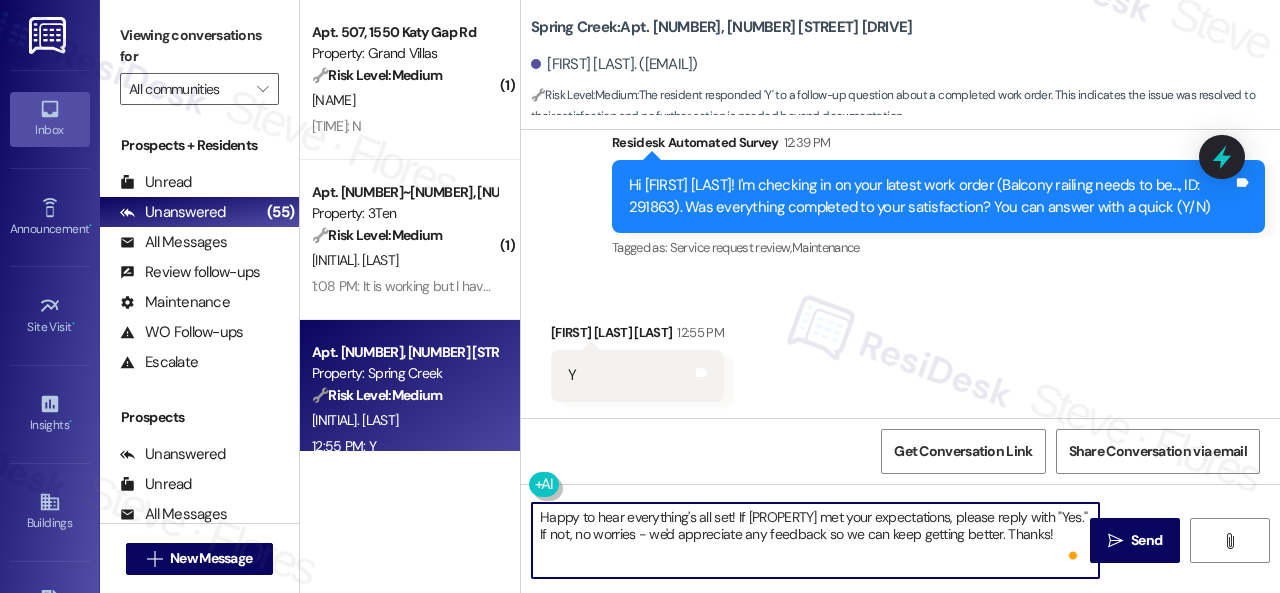 click on "Happy to hear everything's all set! If [PROPERTY] met your expectations, please reply with "Yes." If not, no worries - we'd appreciate any feedback so we can keep getting better. Thanks!" at bounding box center [815, 540] 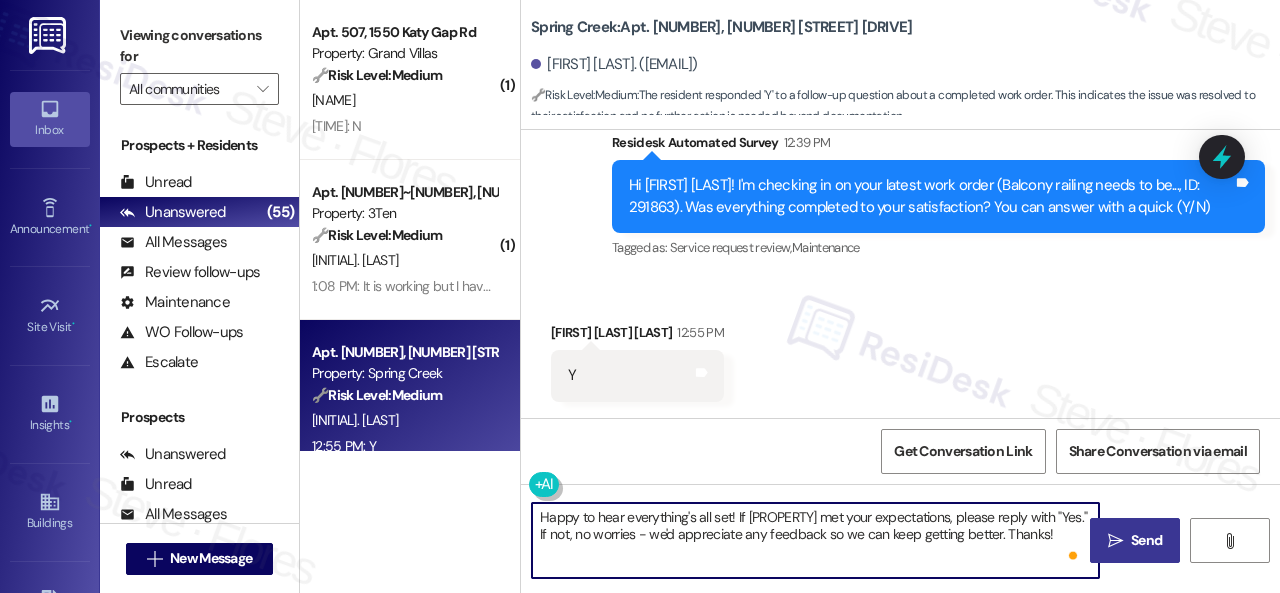 type on "Happy to hear everything's all set! If [PROPERTY] met your expectations, please reply with "Yes." If not, no worries - we'd appreciate any feedback so we can keep getting better. Thanks!" 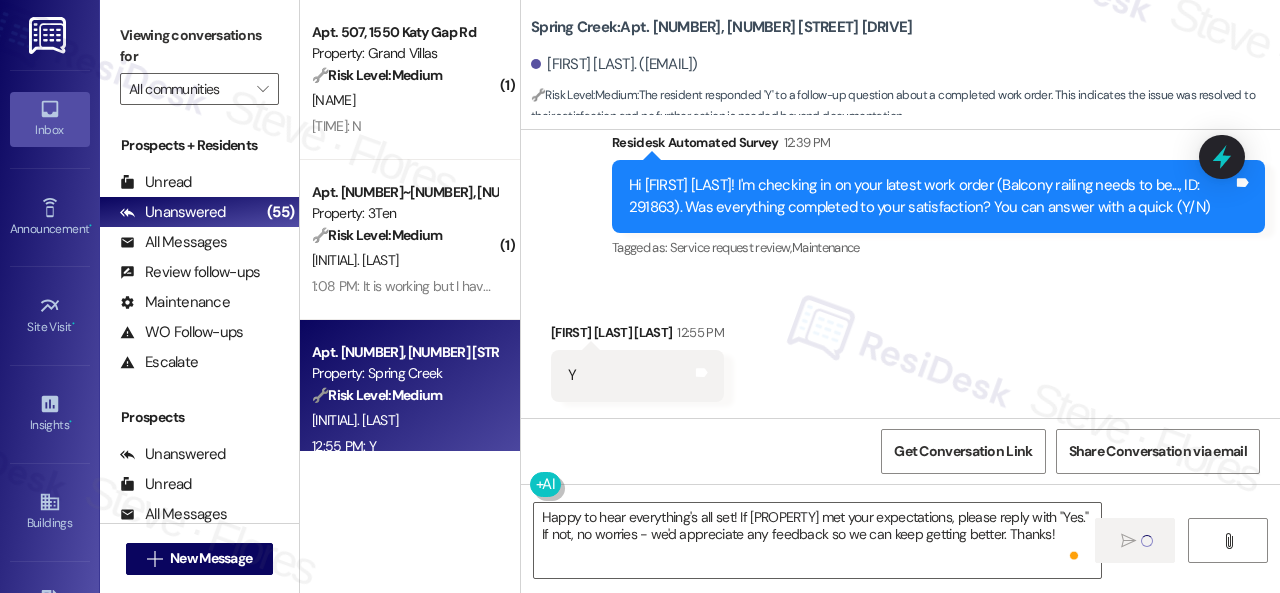 type 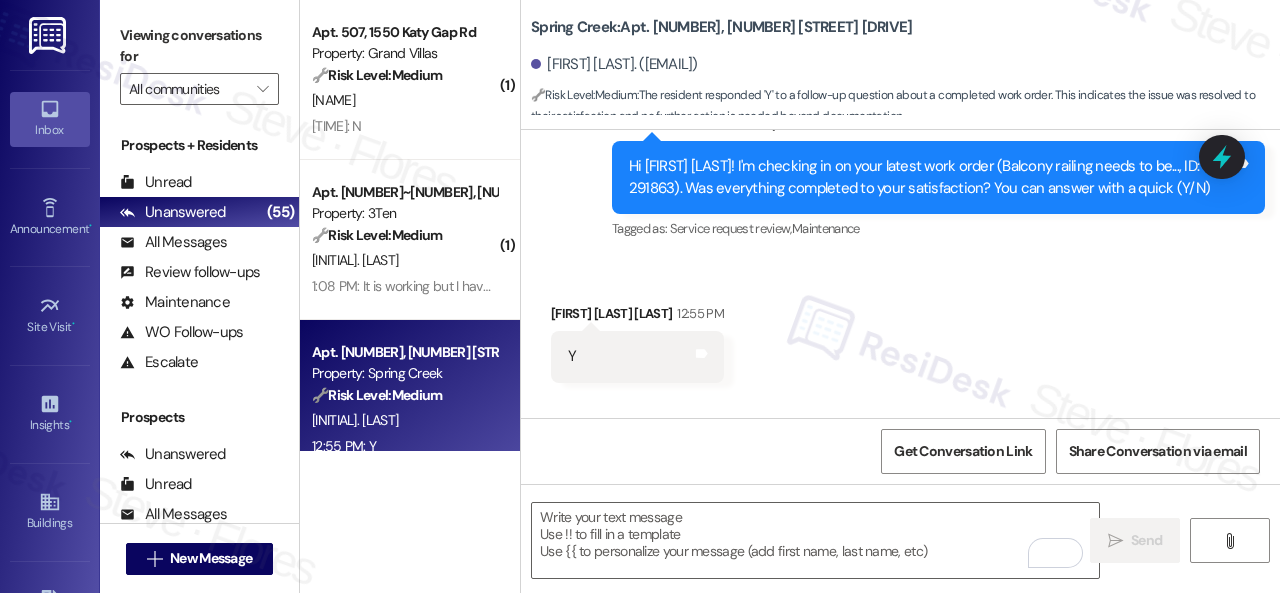 scroll, scrollTop: 3342, scrollLeft: 0, axis: vertical 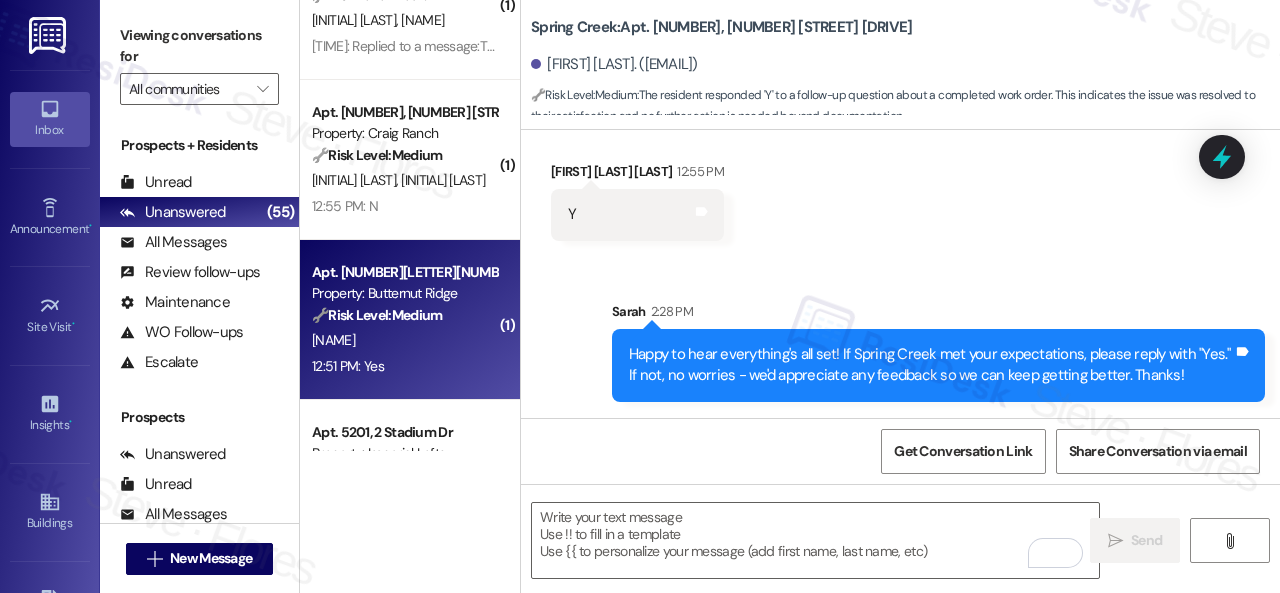 click on "B. Messer" at bounding box center (404, 340) 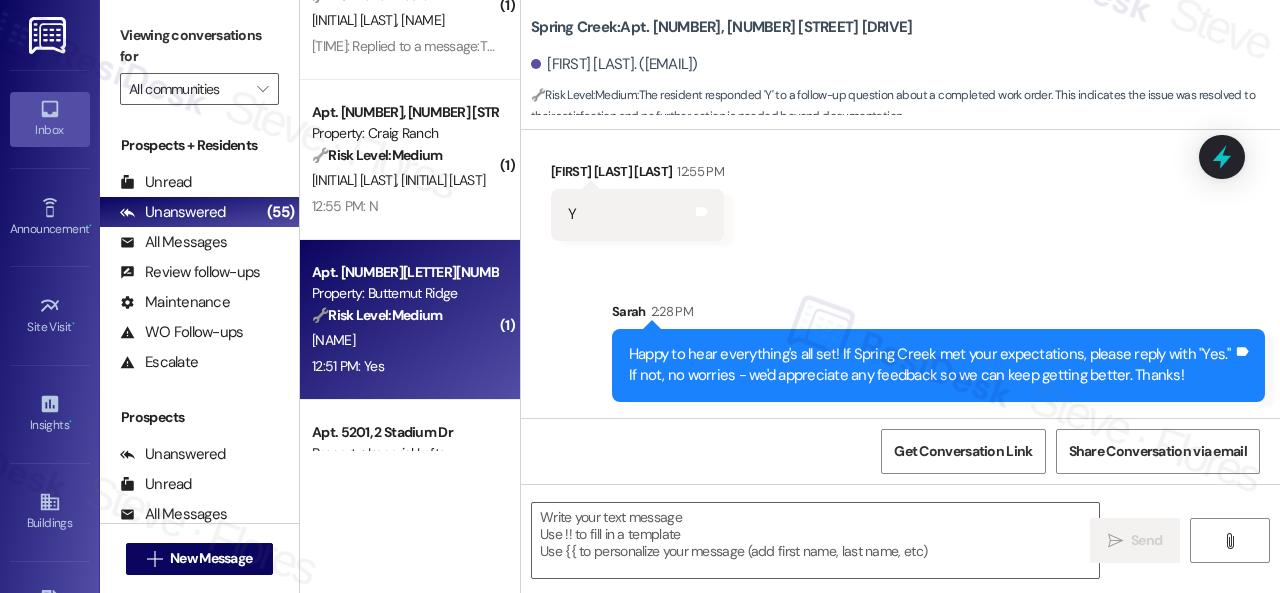 type on "Fetching suggested responses. Please feel free to read through the conversation in the meantime." 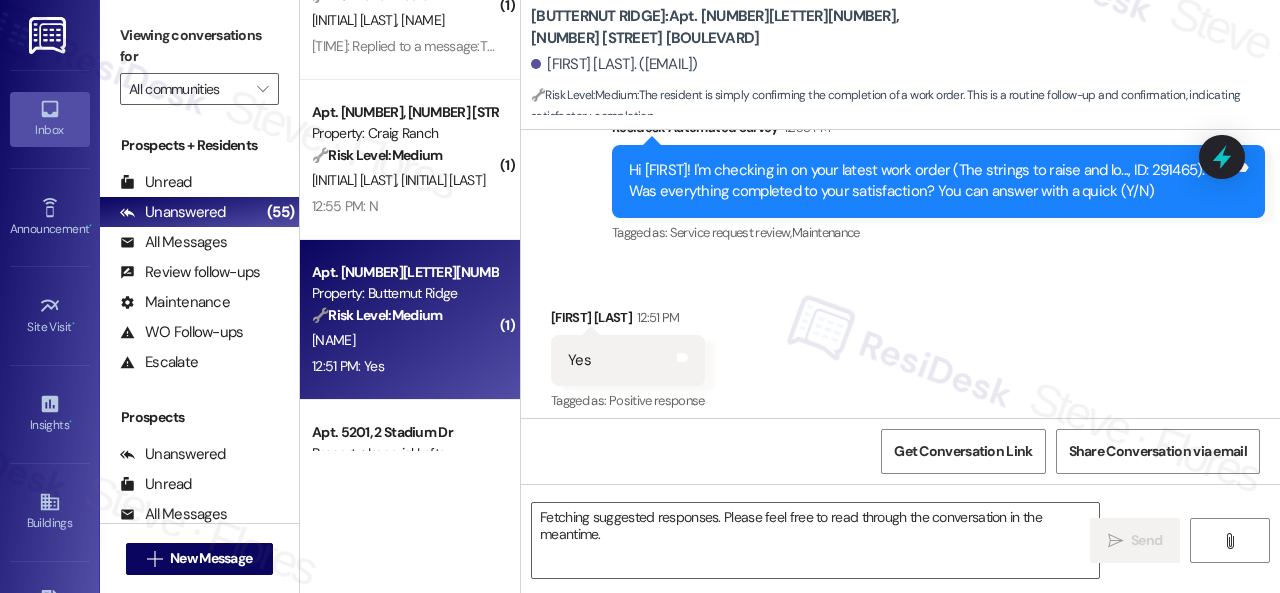 scroll, scrollTop: 961, scrollLeft: 0, axis: vertical 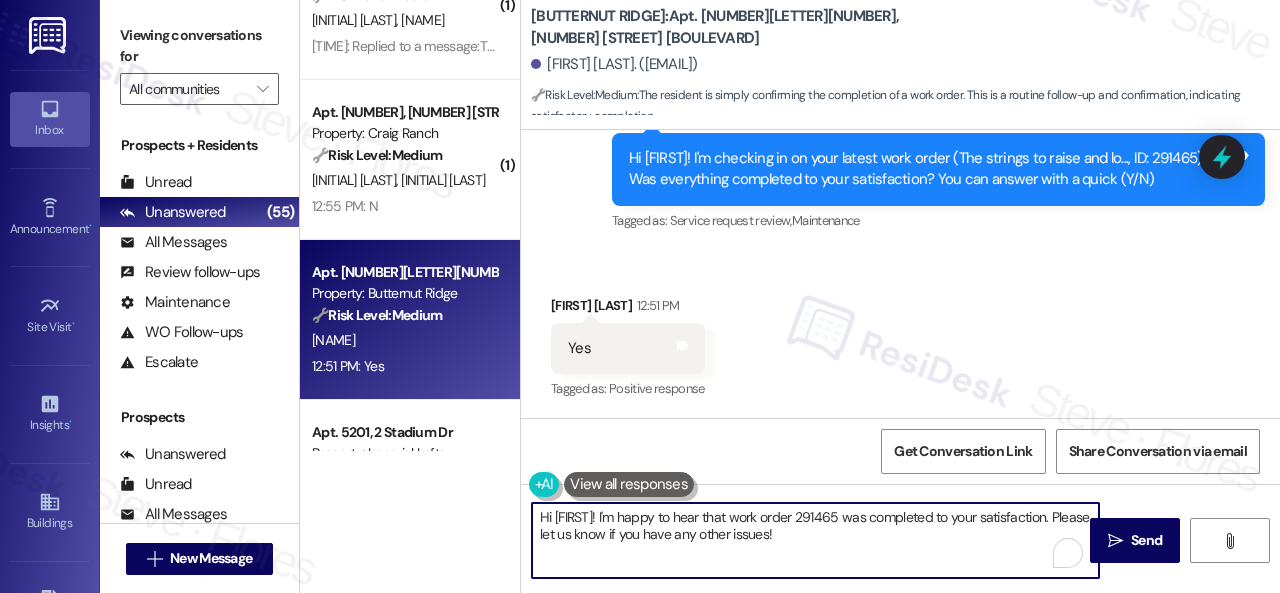 drag, startPoint x: 916, startPoint y: 539, endPoint x: 404, endPoint y: 513, distance: 512.6597 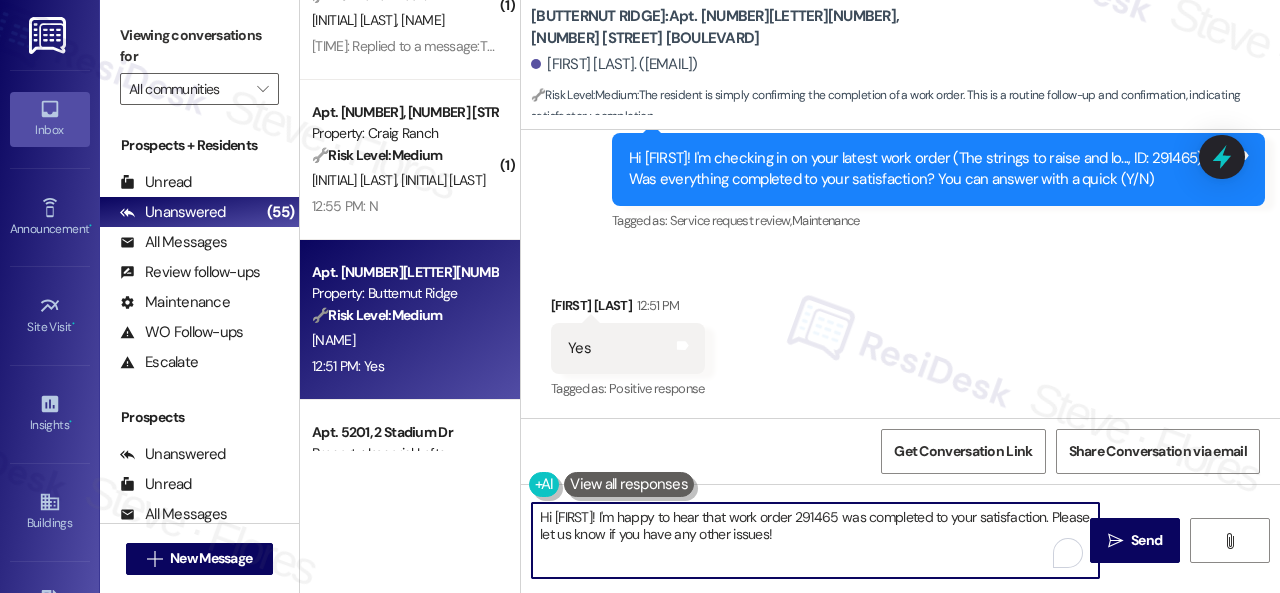 click on "( 1 ) Apt. 507, 1550 Katy Gap Rd Property: Grand Villas 🔧  Risk Level:  Medium The resident responded negatively to a follow-up regarding a completed work order (A/C not working). This indicates a potential issue with the completed work that needs to be addressed, but it is not an emergency. C. Weathers 1:38 PM: N 1:38 PM: N ( 1 ) Apt. 308~07, 310 Dickinson Rd Property: 3Ten 🔧  Risk Level:  Medium The resident acknowledges the issue is currently resolved ('It is working') but expresses concern about its long-term fix. This indicates a potential recurring maintenance issue and resident dissatisfaction, but not an immediate emergency or risk. M. Reardon 1:08 PM: It is working but I have no faith it will continue to work since they were there less than 2 weeks ago and it never seems to get fixed 1:08 PM: It is working but I have no faith it will continue to work since they were there less than 2 weeks ago and it never seems to get fixed ( 1 ) Apt. 2905, 1805 S Egret Bay Blvd Property: Tuscan Lakes II 🔧" at bounding box center [790, 296] 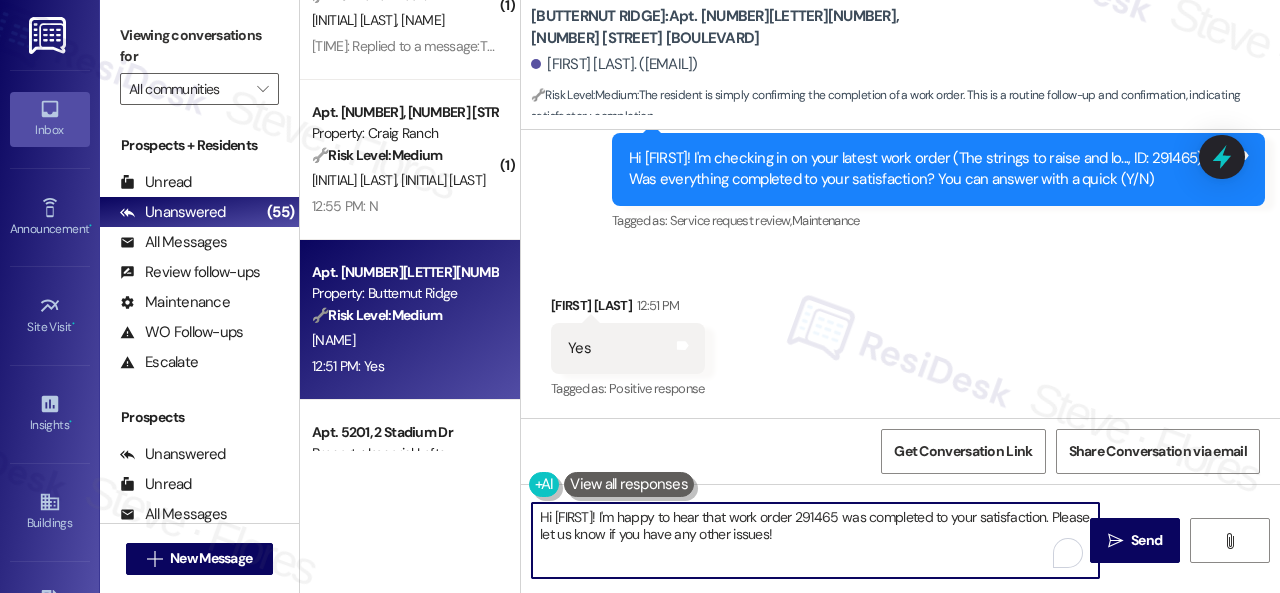 paste on "appy to hear everything's all set! If {{property}} met your expectations, please reply with "Yes." If not, no worries - we'd appreciate any feedback so we can keep getting better. Thank" 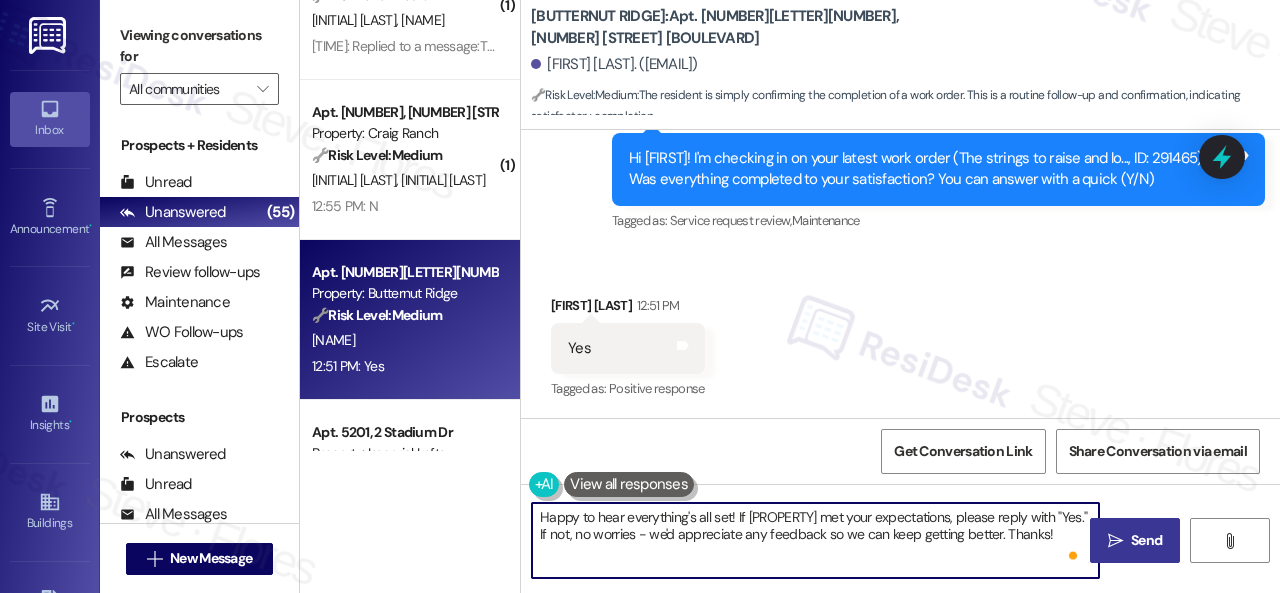 type on "Happy to hear everything's all set! If [PROPERTY] met your expectations, please reply with "Yes." If not, no worries - we'd appreciate any feedback so we can keep getting better. Thanks!" 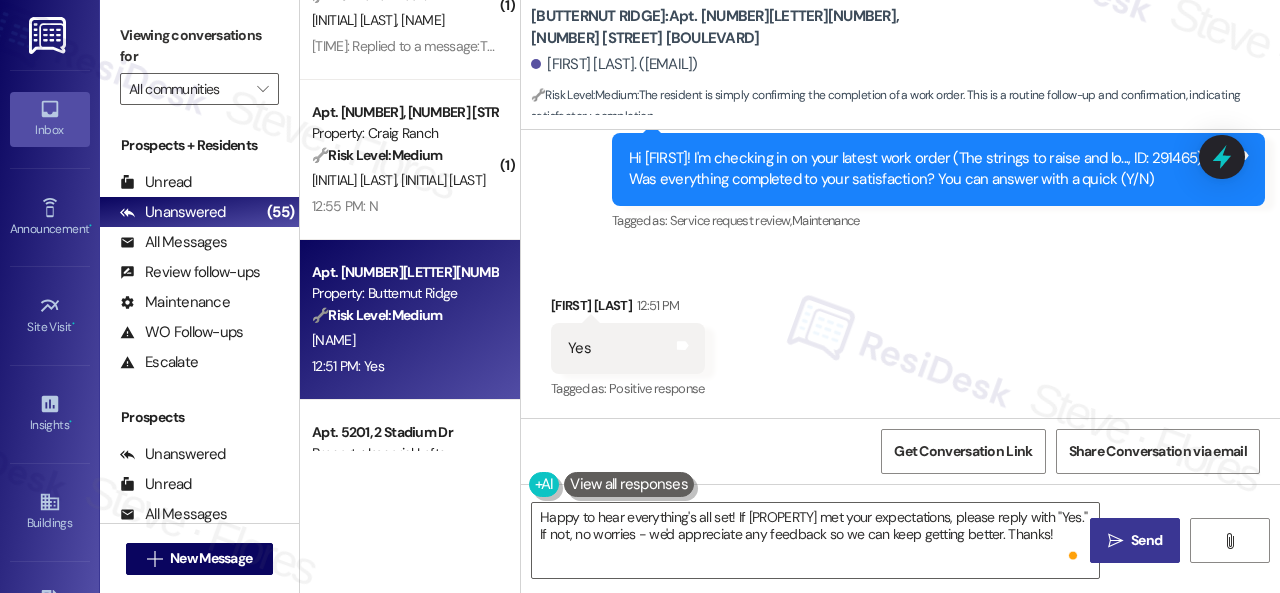 click on "" at bounding box center [1115, 541] 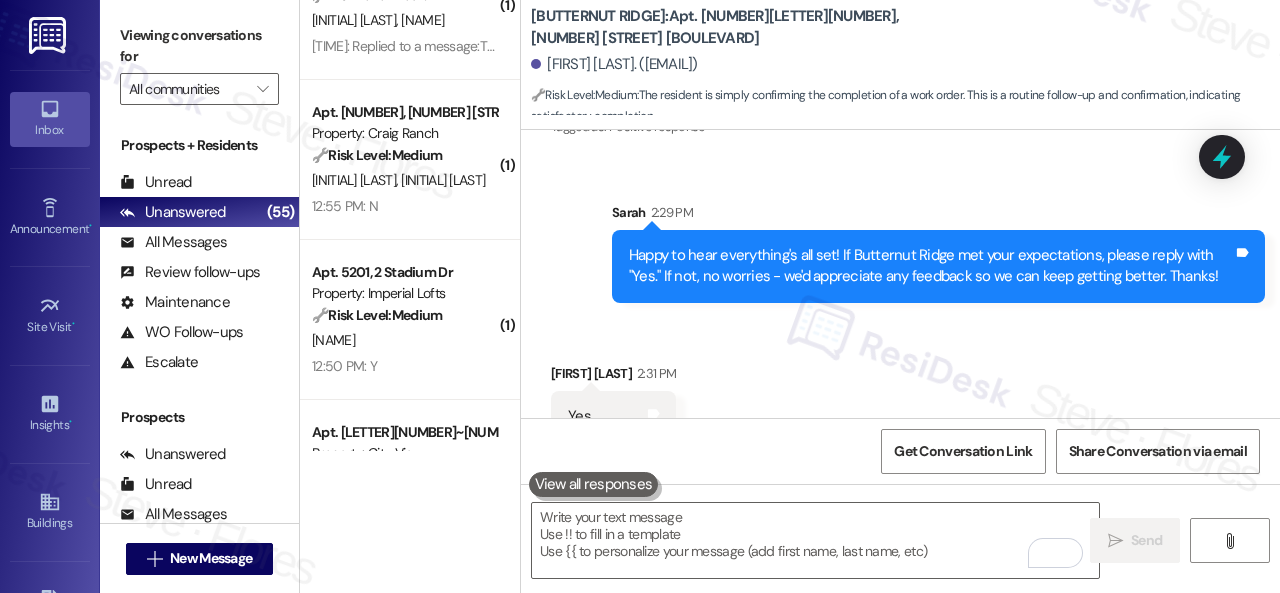 scroll, scrollTop: 1263, scrollLeft: 0, axis: vertical 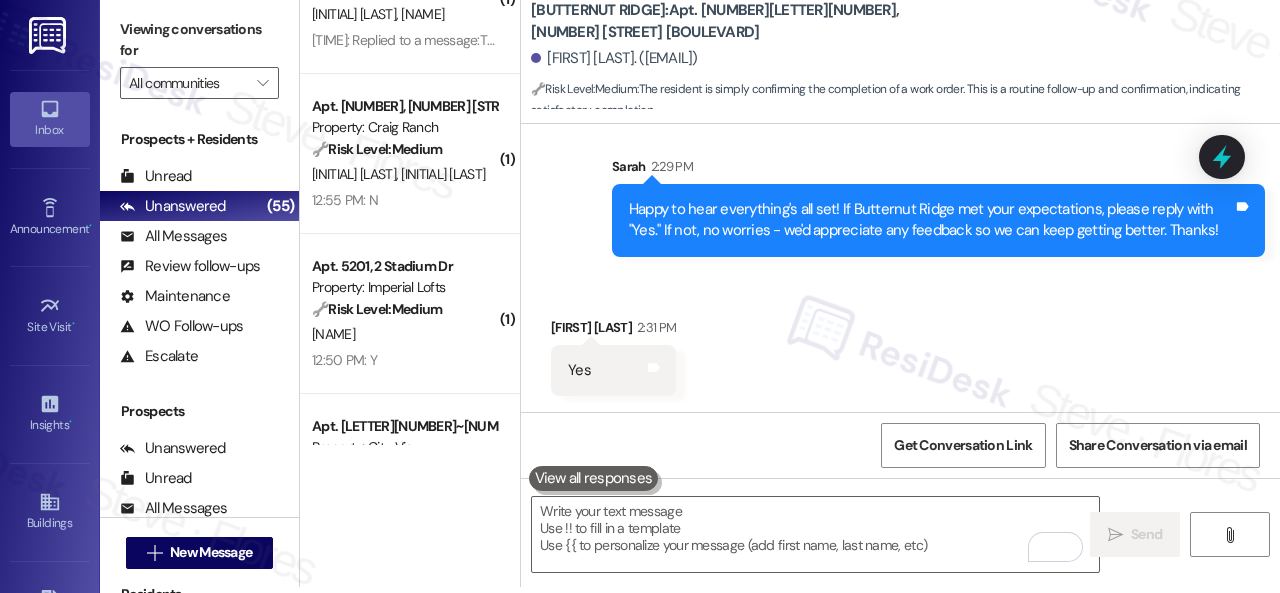 click on "Received via SMS Brian Messer 2:31 PM Yes Tags and notes" at bounding box center [900, 341] 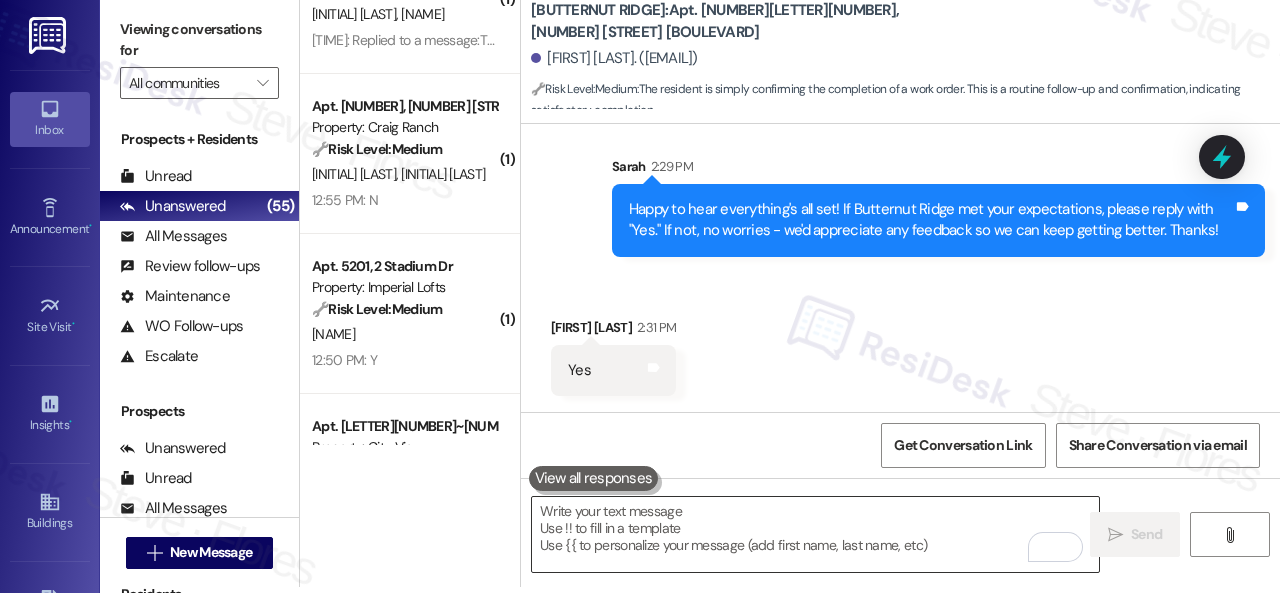 click at bounding box center (815, 534) 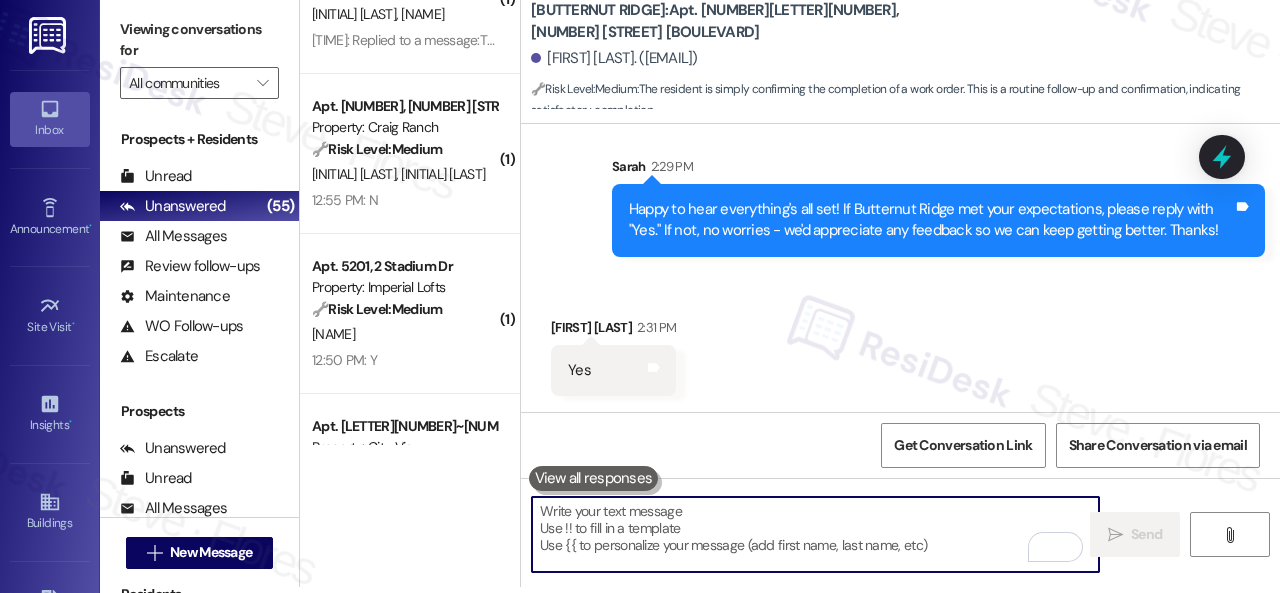 paste on "I'm glad you are satisfied with your home. Have you written a review for us before? If not, can I ask a quick favor? Would you mind writing one for us? I'll give you the link if you are willing.
If you've already done it or couldn't this time, no worries at all—no action is required. Thanks!" 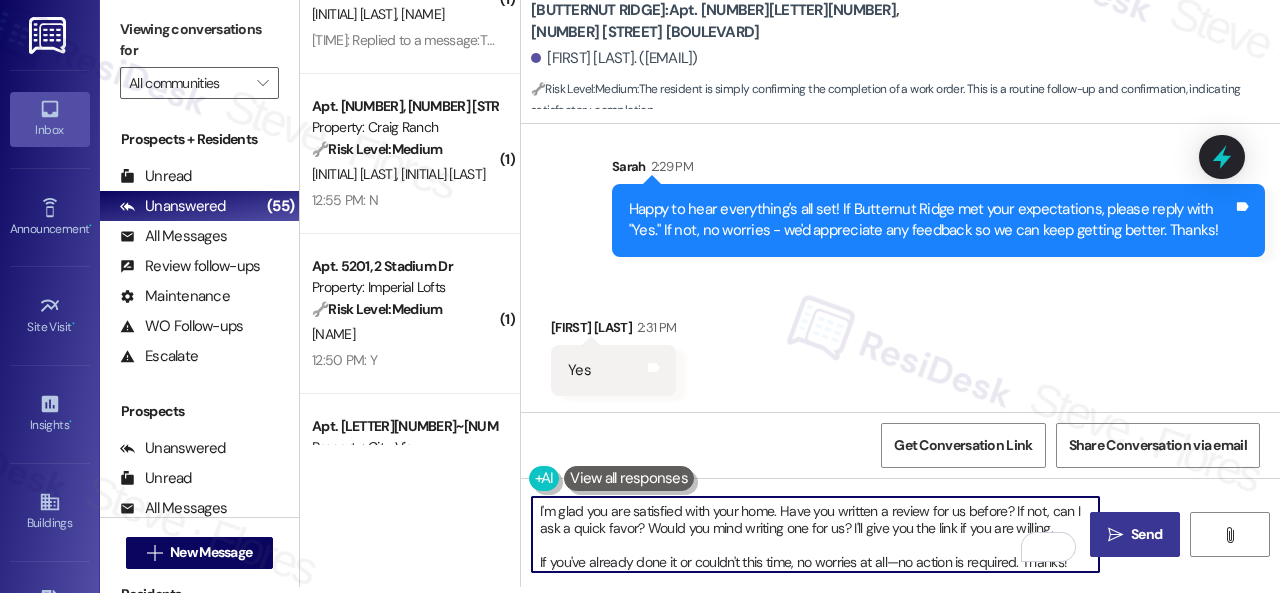type on "I'm glad you are satisfied with your home. Have you written a review for us before? If not, can I ask a quick favor? Would you mind writing one for us? I'll give you the link if you are willing.
If you've already done it or couldn't this time, no worries at all—no action is required. Thanks!" 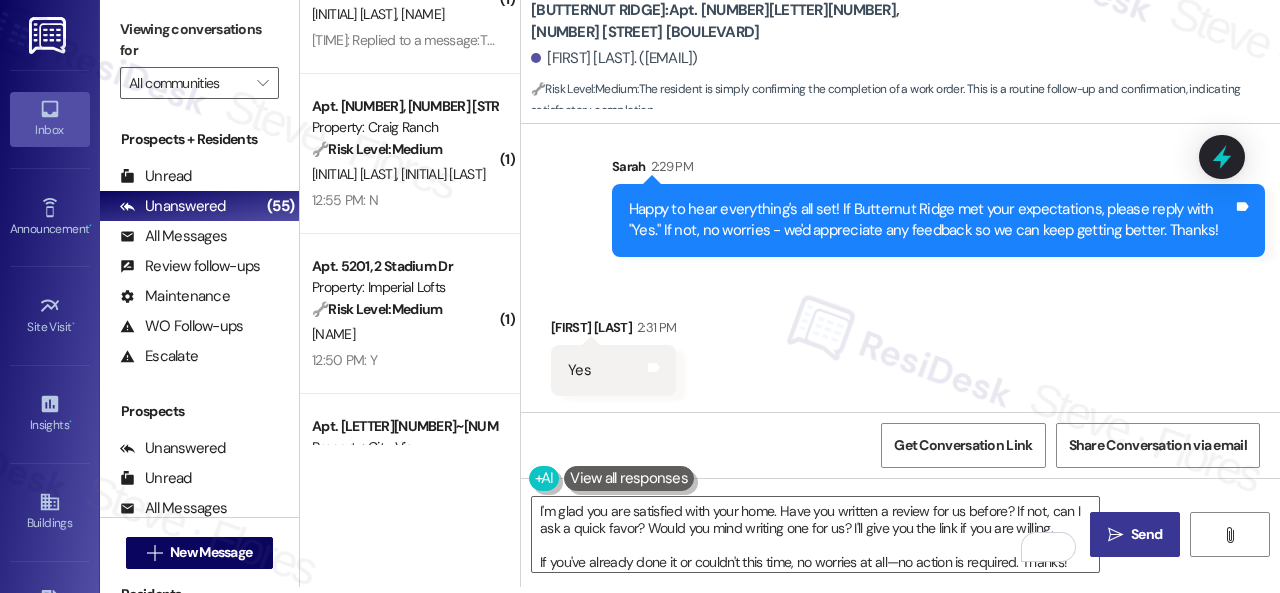 click on " Send" at bounding box center (1135, 534) 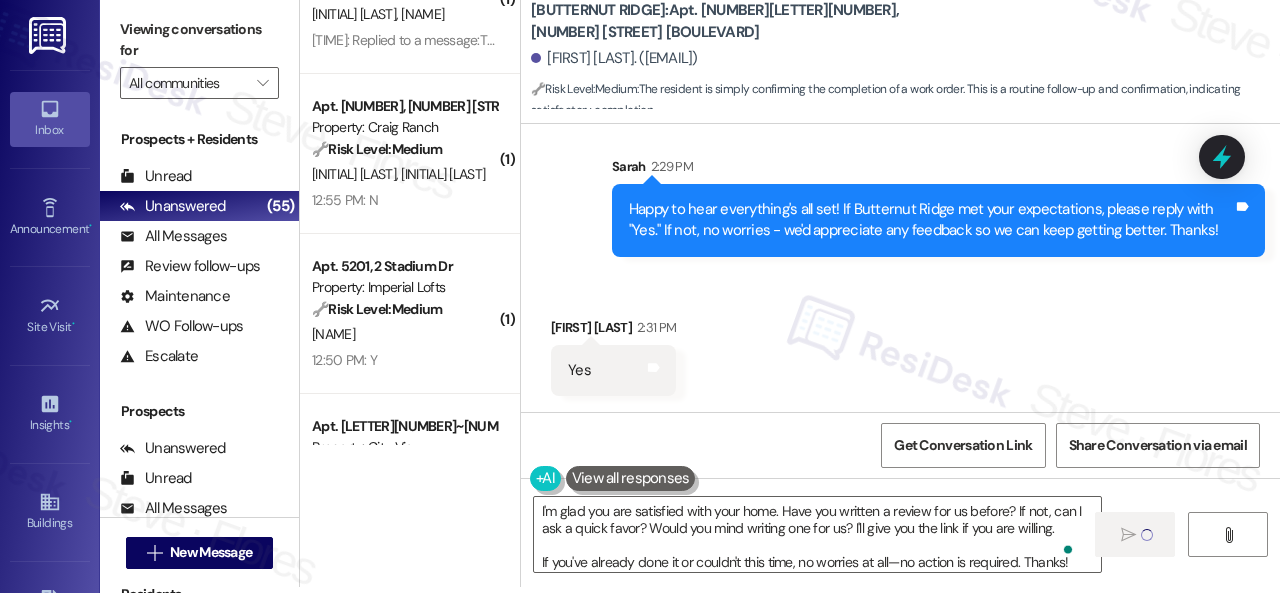 type 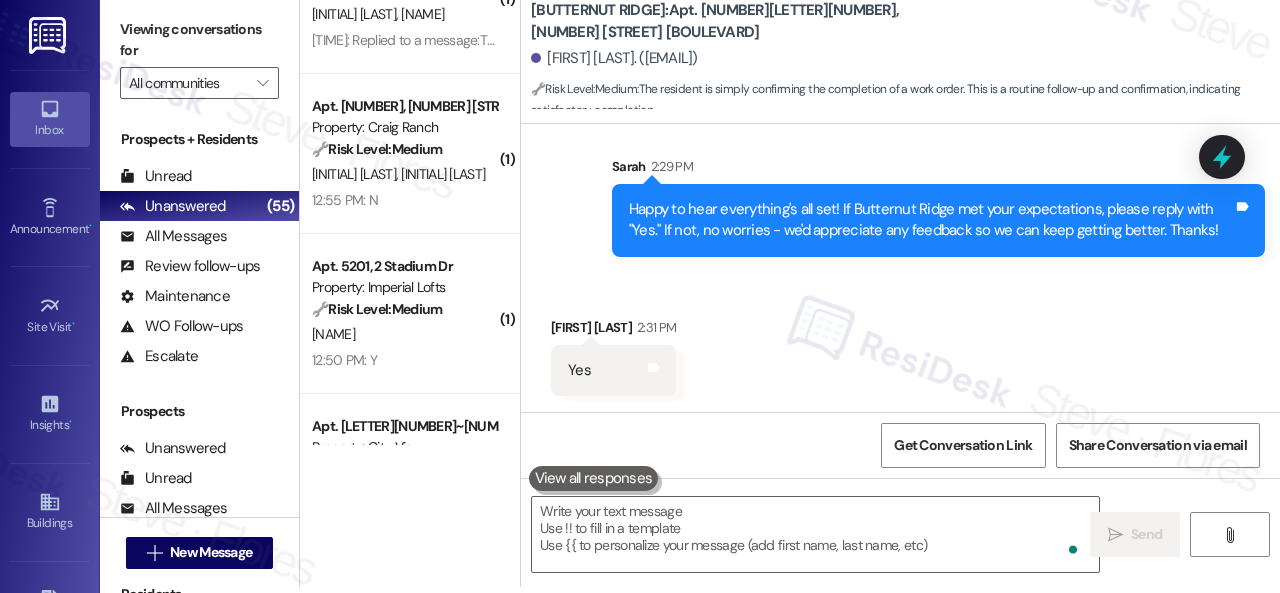 scroll, scrollTop: 0, scrollLeft: 0, axis: both 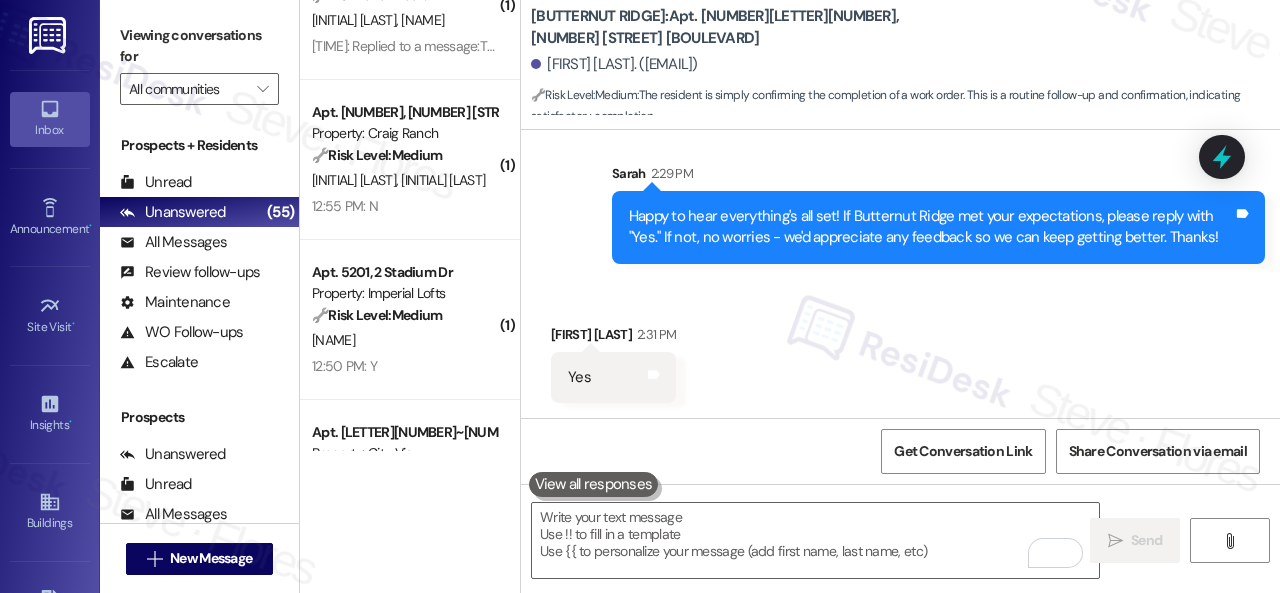 click on "Sent via SMS Sarah 2:29 PM Happy to hear everything's all set! If Butternut Ridge met your expectations, please reply with "Yes." If not, no worries - we'd appreciate any feedback so we can keep getting better. Thanks! Tags and notes" at bounding box center [900, 198] 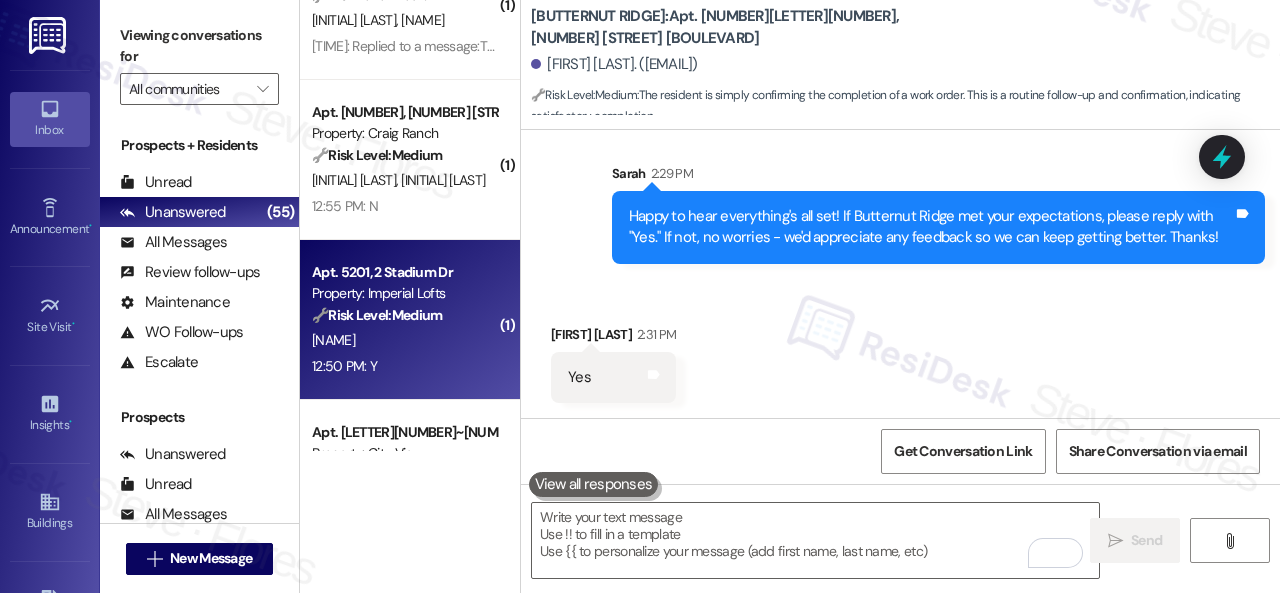 click on "R. Virani" at bounding box center [404, 340] 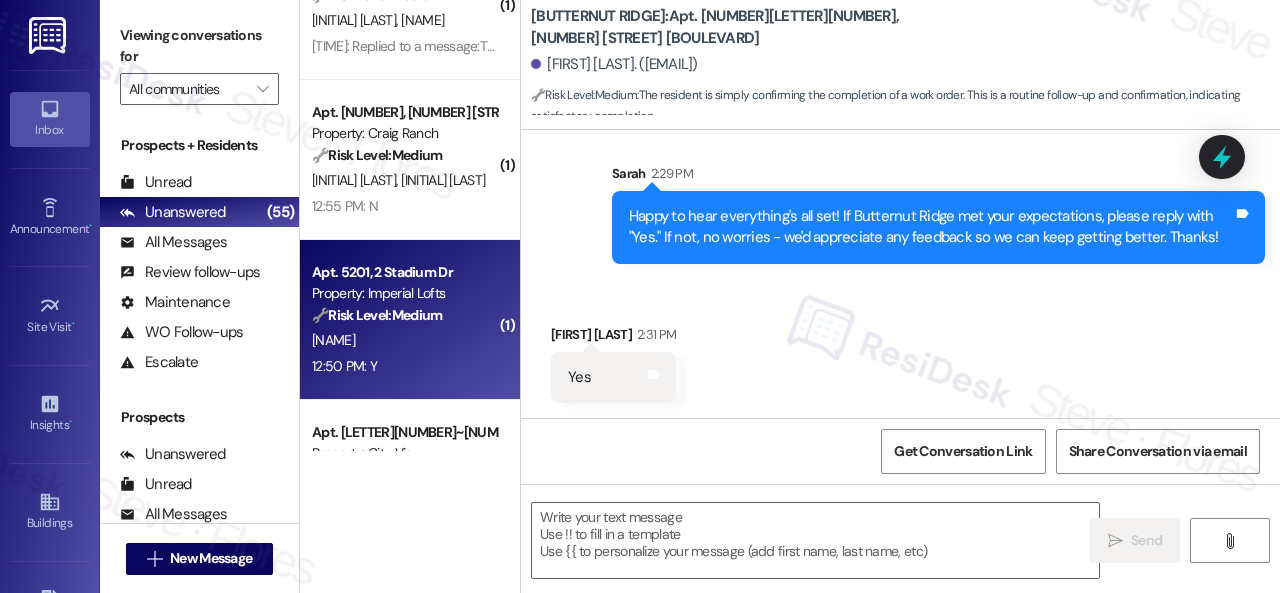 type on "Fetching suggested responses. Please feel free to read through the conversation in the meantime." 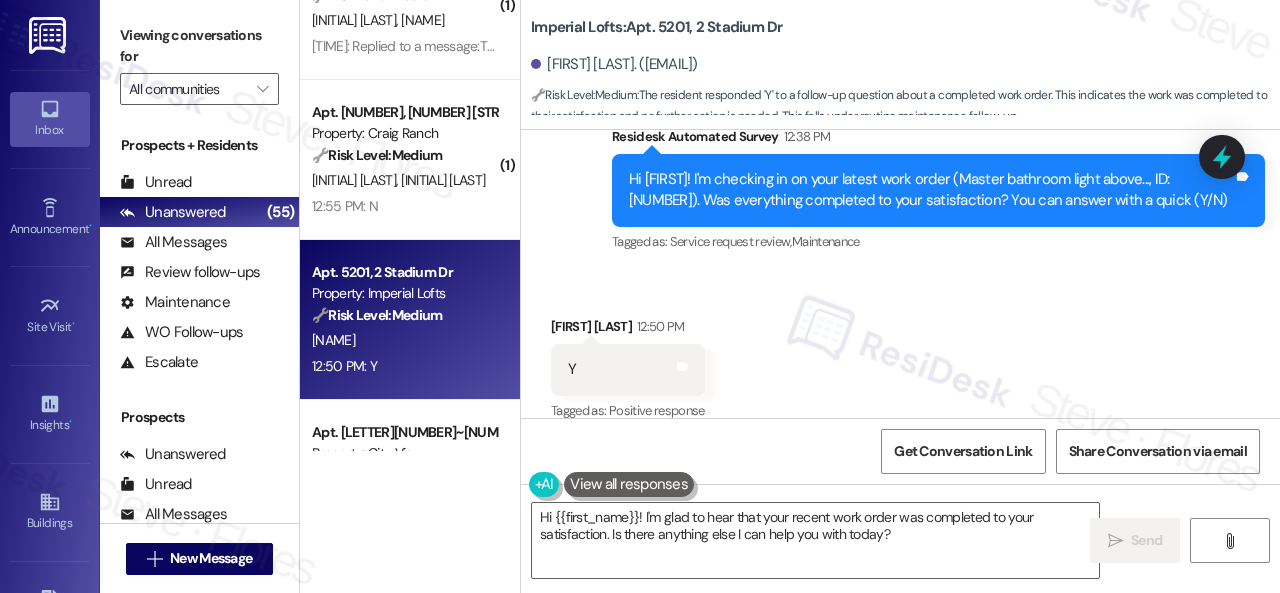 scroll, scrollTop: 2721, scrollLeft: 0, axis: vertical 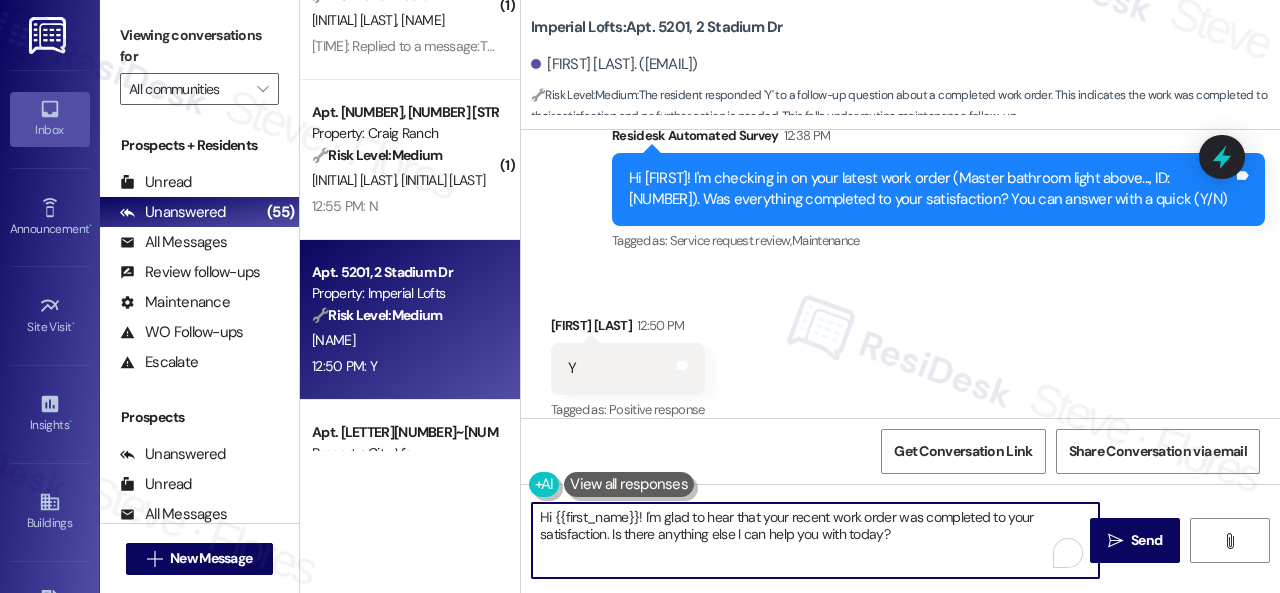 drag, startPoint x: 905, startPoint y: 527, endPoint x: 386, endPoint y: 467, distance: 522.4567 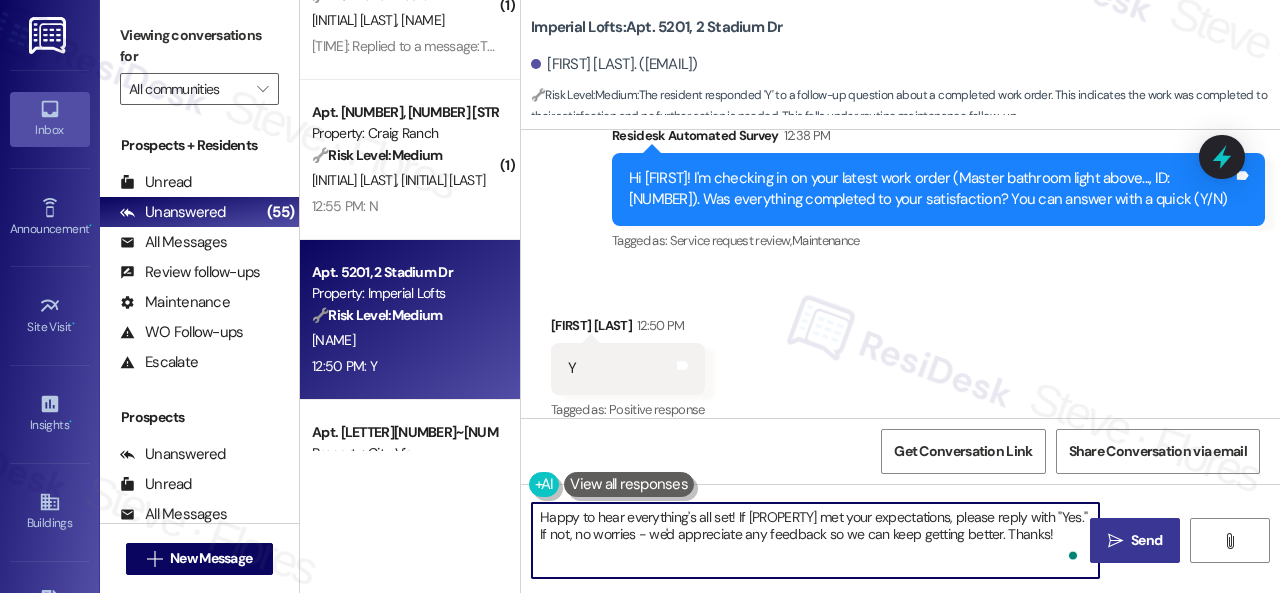 click on " Send" at bounding box center (1135, 540) 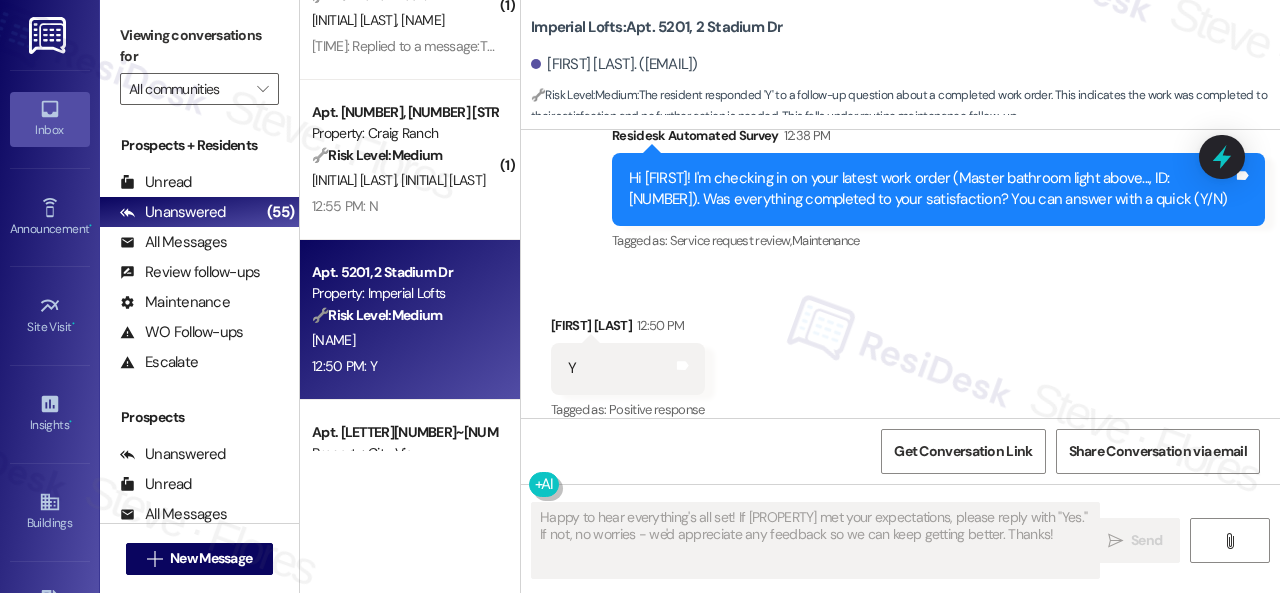 type on "Fetching suggested responses. Please feel free to read through the conversation in the meantime." 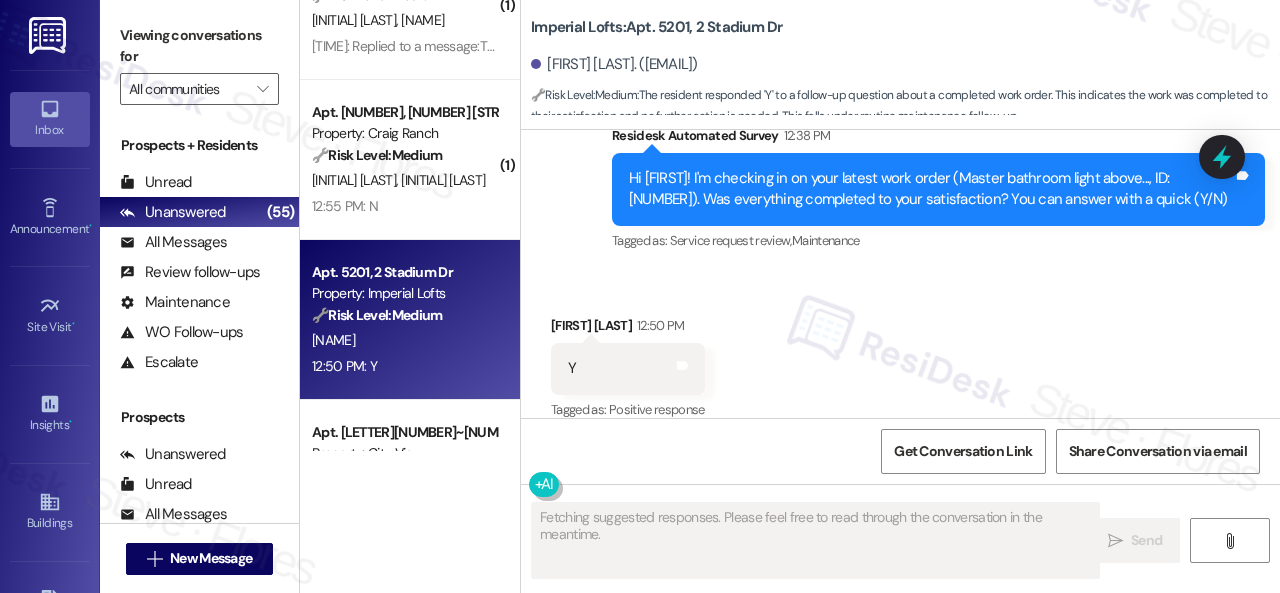 scroll, scrollTop: 2720, scrollLeft: 0, axis: vertical 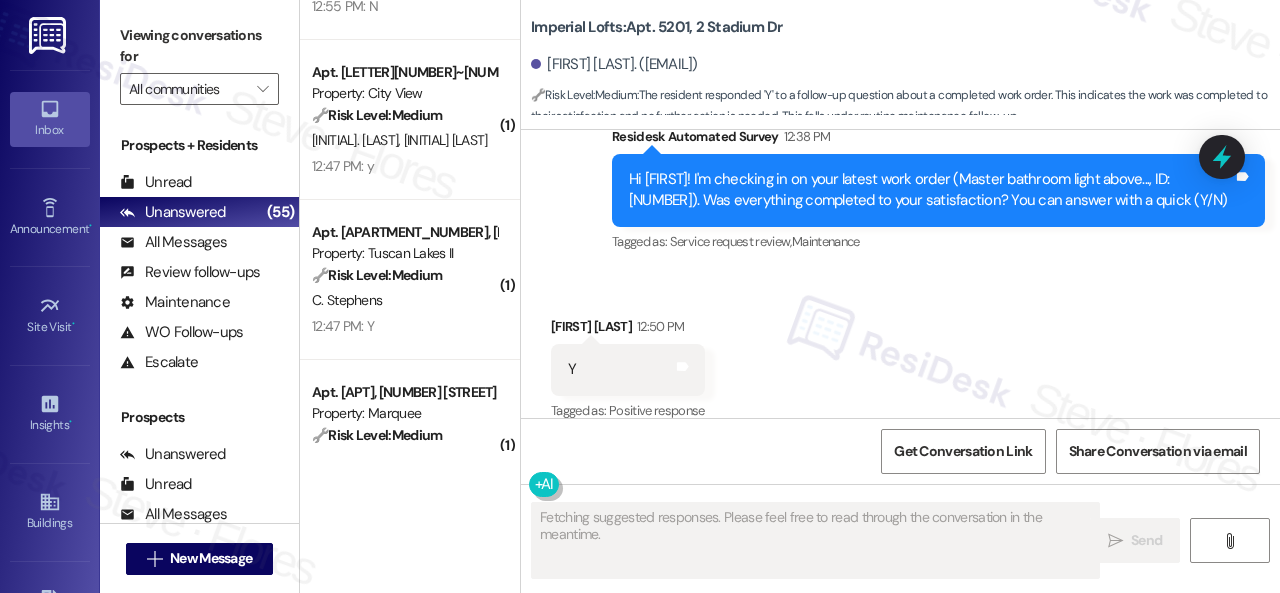 click on "12:47 PM: Y 12:47 PM: Y" at bounding box center (404, 326) 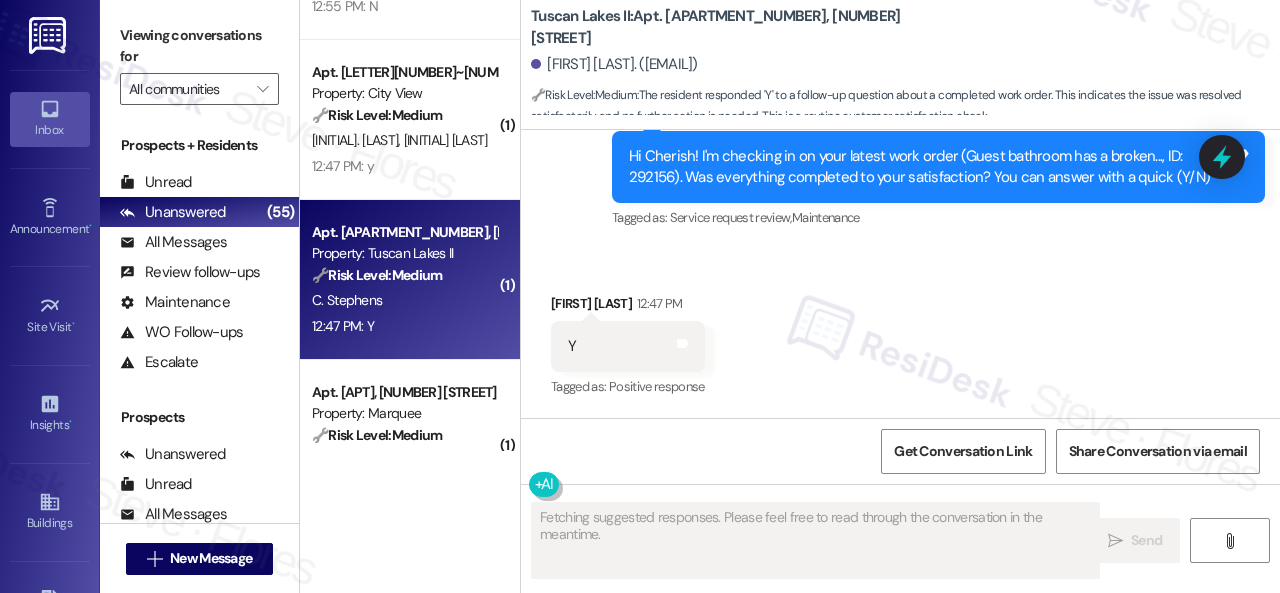 scroll, scrollTop: 2114, scrollLeft: 0, axis: vertical 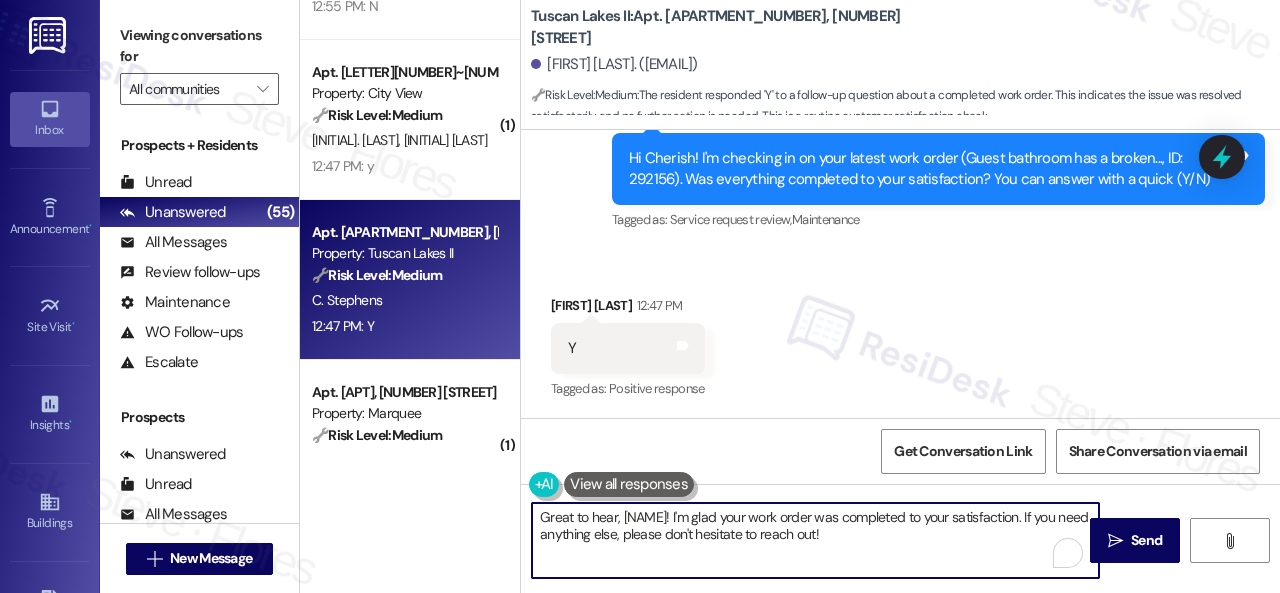 drag, startPoint x: 885, startPoint y: 525, endPoint x: 456, endPoint y: 491, distance: 430.3452 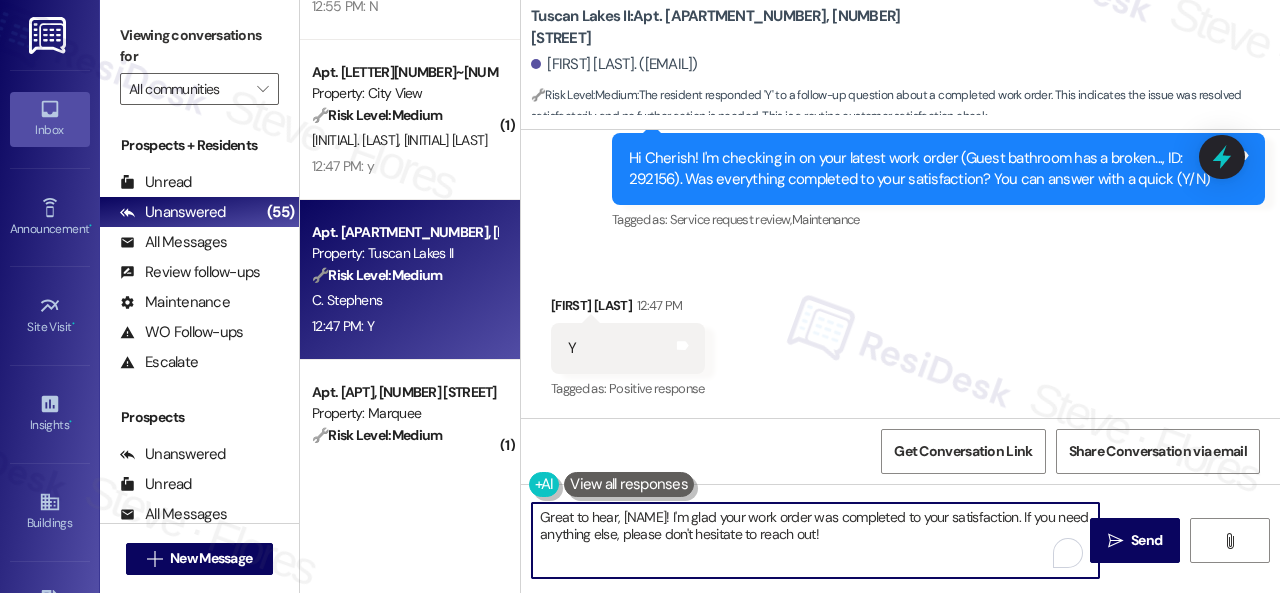 click on "( 1 ) Apt. [NUMBER]~[NUMBER], [NUMBER] [STREET] [STREET] Property: [PROPERTY] 🔧  Risk Level:  Medium The resident acknowledges the issue is currently resolved ('It is working') but expresses concern about its long-term fix. This indicates a potential recurring maintenance issue and resident dissatisfaction, but not an immediate emergency or risk. [INITIALS]. [INITIALS] [TIME]: It is working but I have no faith it will continue to work since they were there less than 2 weeks ago and it never seems to get fixed [TIME]: It is working but I have no faith it will continue to work since they were there less than 2 weeks ago and it never seems to get fixed ( 1 ) Apt. [NUMBER], [NUMBER] [STREET] [STREET] Property: [PROPERTY] 🔧  Risk Level:  Medium The resident reported an ant issue, which they addressed inside. The site team scheduled pest control for the exterior. This is a standard pest control request and follow-up, not an emergency or urgent issue. [INITIALS]. [INITIALS] [INITIALS]. [INITIALS] [TIME]: Replied to a message:Thank you ( 1 ) Apt. [NUMBER], [NUMBER] [STREET] [STREET] ( 1" at bounding box center (790, 296) 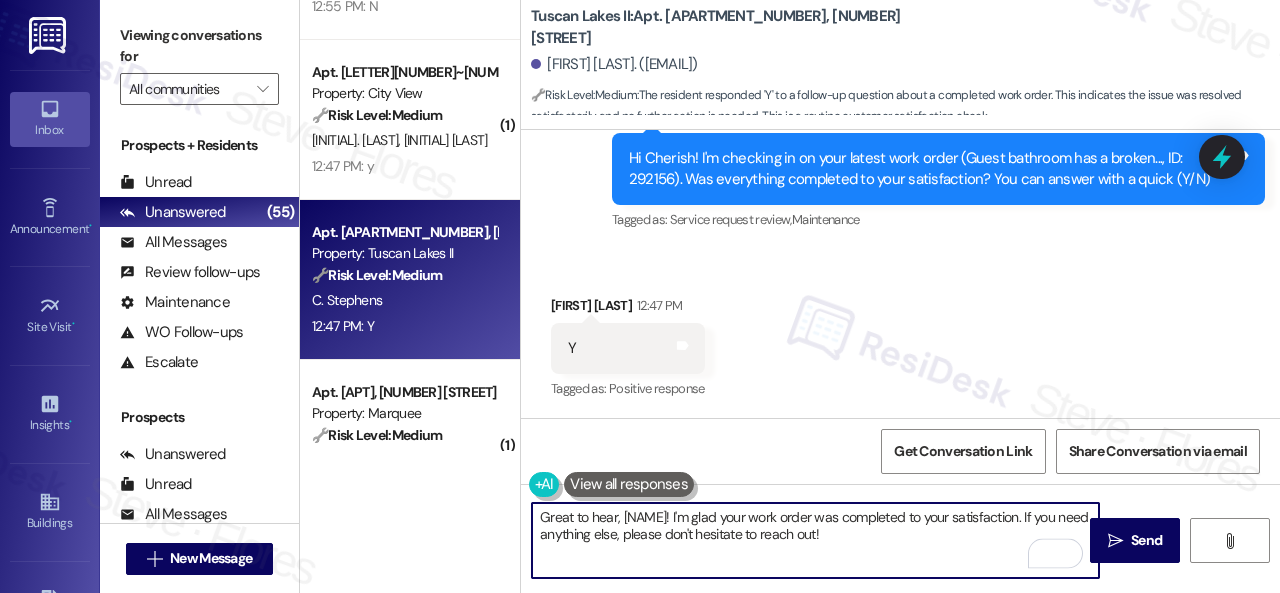 drag, startPoint x: 932, startPoint y: 541, endPoint x: 452, endPoint y: 499, distance: 481.83398 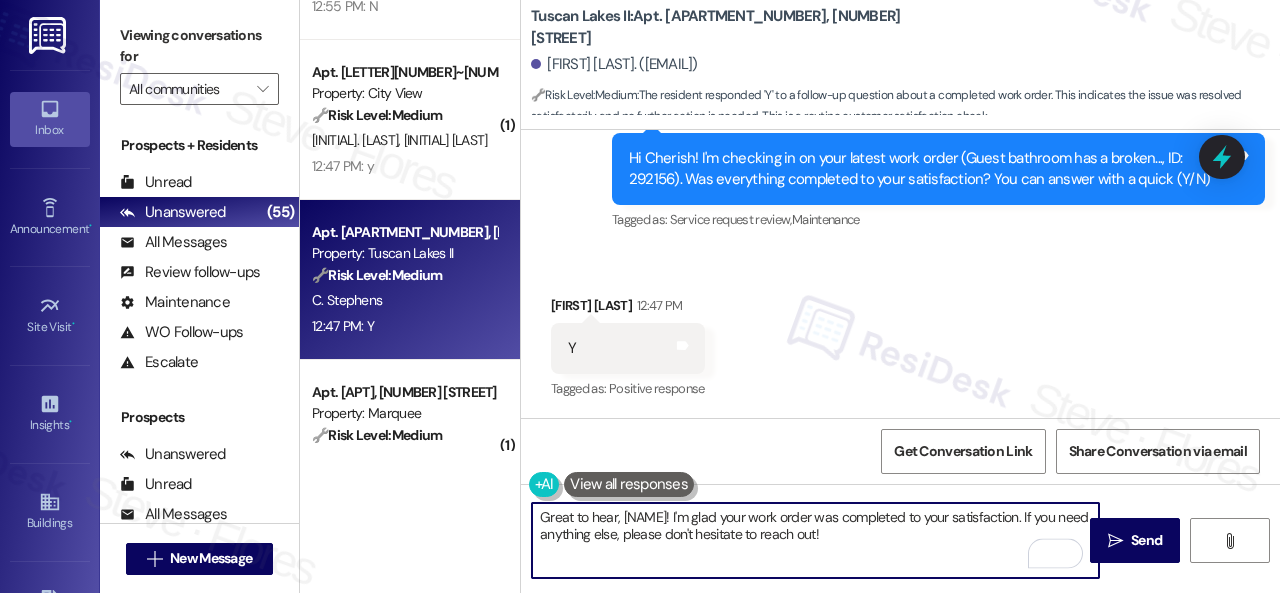 click on "( 1 ) Apt. [NUMBER]~[NUMBER], [NUMBER] [STREET] [STREET] Property: [PROPERTY] 🔧  Risk Level:  Medium The resident acknowledges the issue is currently resolved ('It is working') but expresses concern about its long-term fix. This indicates a potential recurring maintenance issue and resident dissatisfaction, but not an immediate emergency or risk. [INITIALS]. [INITIALS] [TIME]: It is working but I have no faith it will continue to work since they were there less than 2 weeks ago and it never seems to get fixed [TIME]: It is working but I have no faith it will continue to work since they were there less than 2 weeks ago and it never seems to get fixed ( 1 ) Apt. [NUMBER], [NUMBER] [STREET] [STREET] Property: [PROPERTY] 🔧  Risk Level:  Medium The resident reported an ant issue, which they addressed inside. The site team scheduled pest control for the exterior. This is a standard pest control request and follow-up, not an emergency or urgent issue. [INITIALS]. [INITIALS] [INITIALS]. [INITIALS] [TIME]: Replied to a message:Thank you ( 1 ) Apt. [NUMBER], [NUMBER] [STREET] [STREET] ( 1" at bounding box center [790, 296] 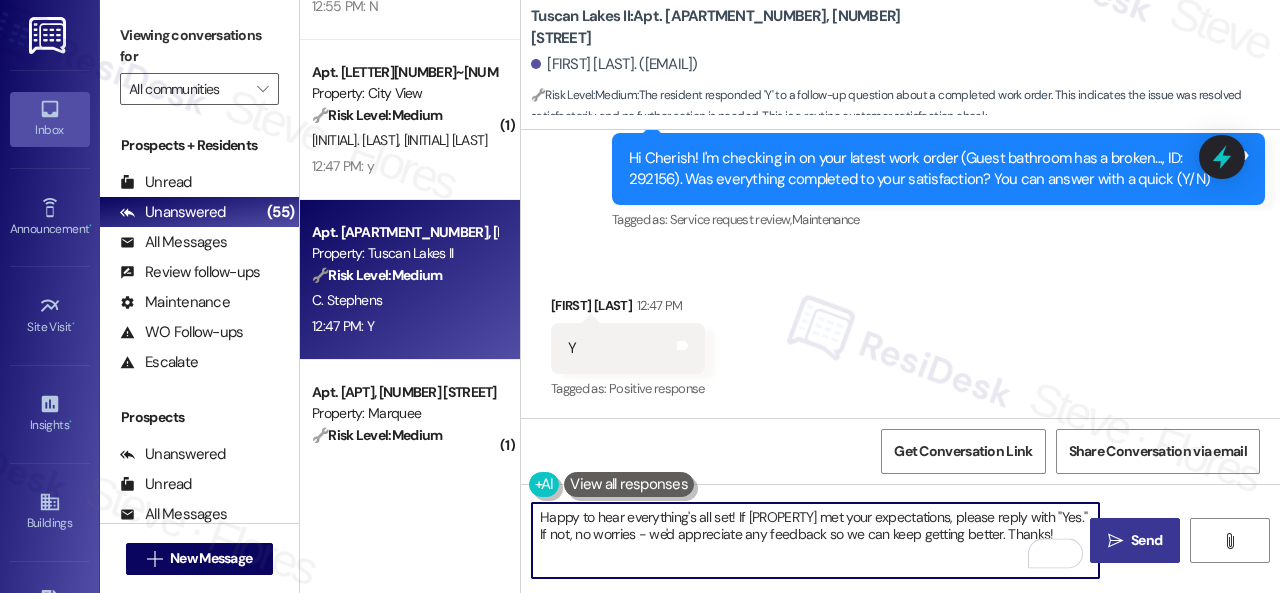type on "Happy to hear everything's all set! If [PROPERTY] met your expectations, please reply with "Yes." If not, no worries - we'd appreciate any feedback so we can keep getting better. Thanks!" 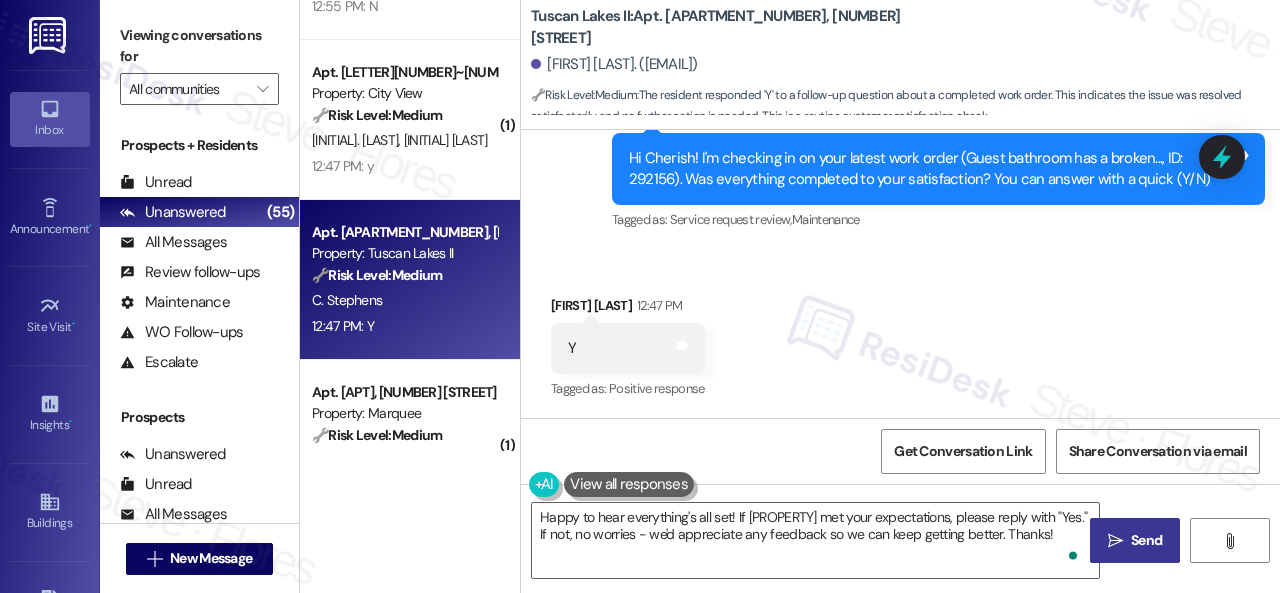 click on "Send" at bounding box center (1146, 540) 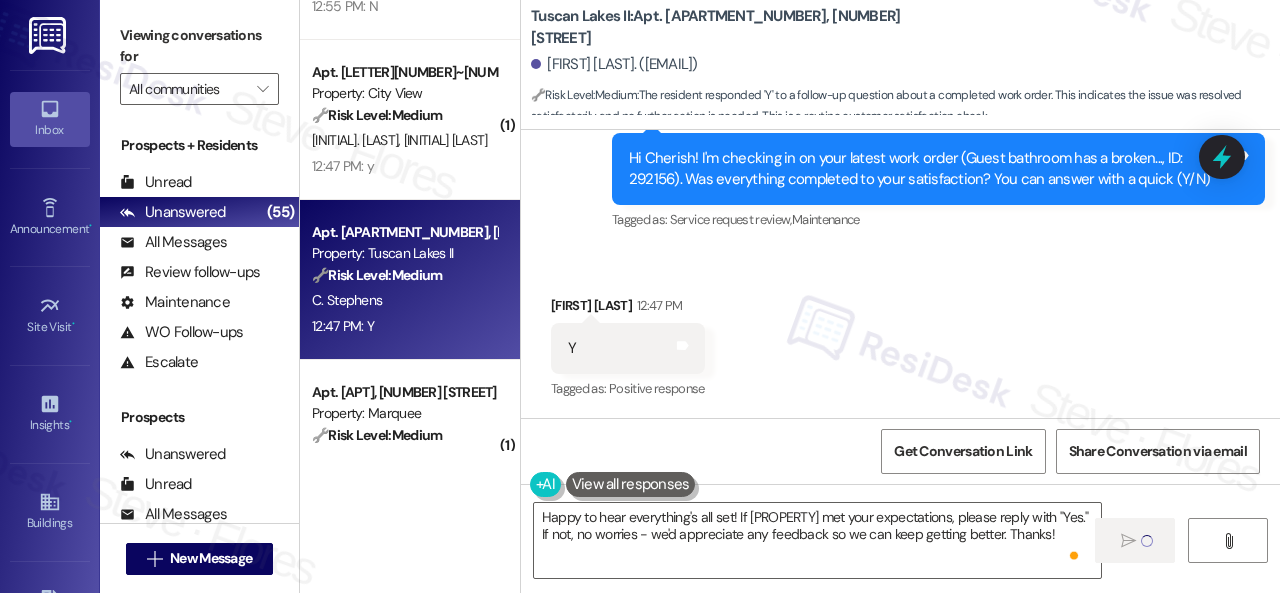 scroll, scrollTop: 700, scrollLeft: 0, axis: vertical 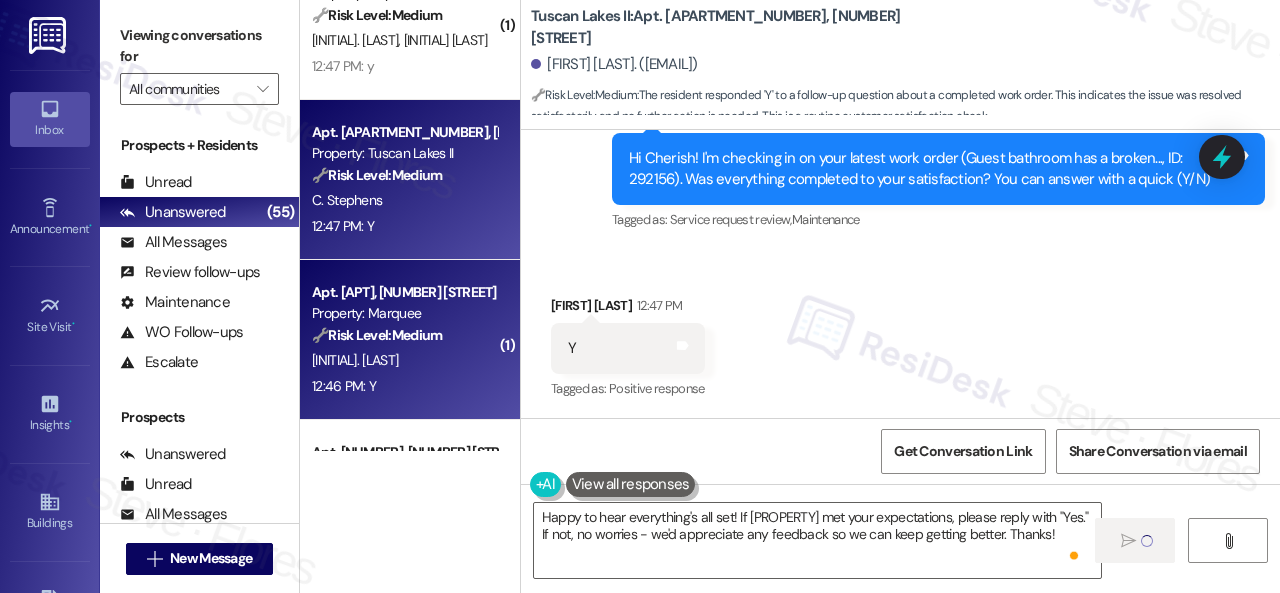 type 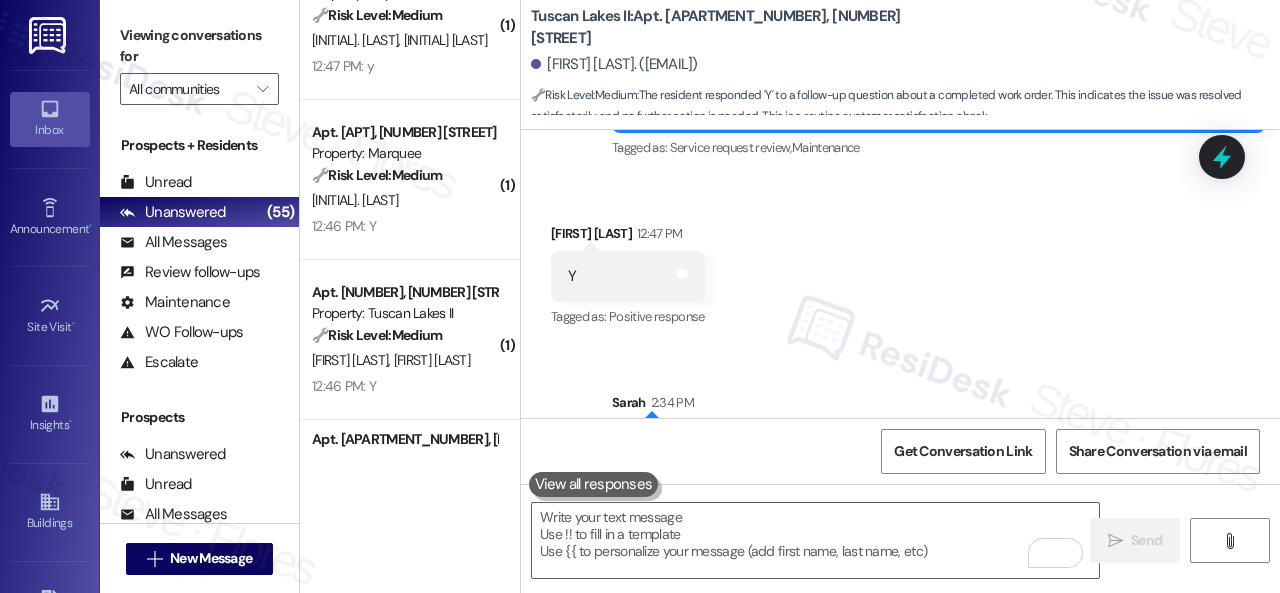 scroll, scrollTop: 2276, scrollLeft: 0, axis: vertical 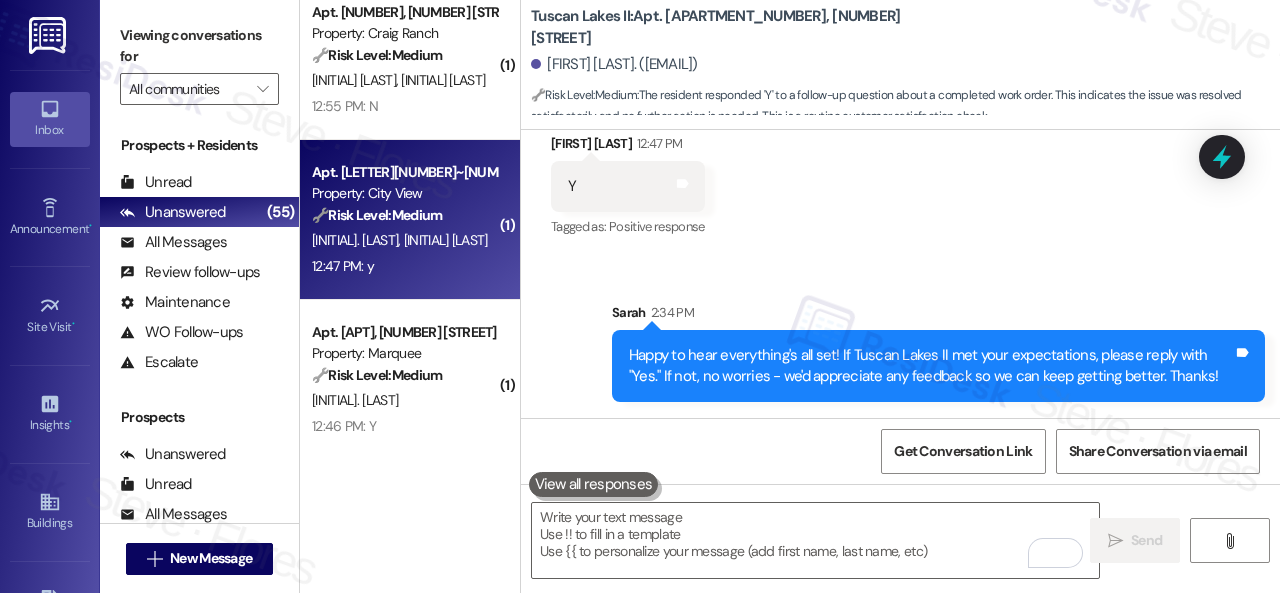 click on "E. Allen A. Allen" at bounding box center [404, 240] 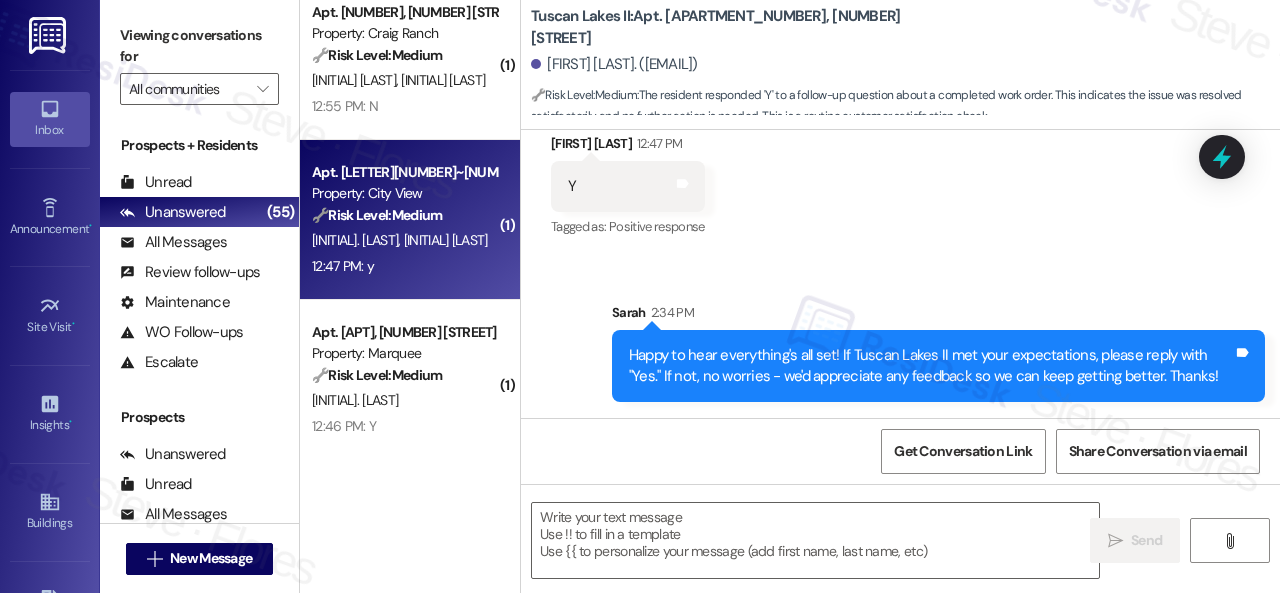 type on "Fetching suggested responses. Please feel free to read through the conversation in the meantime." 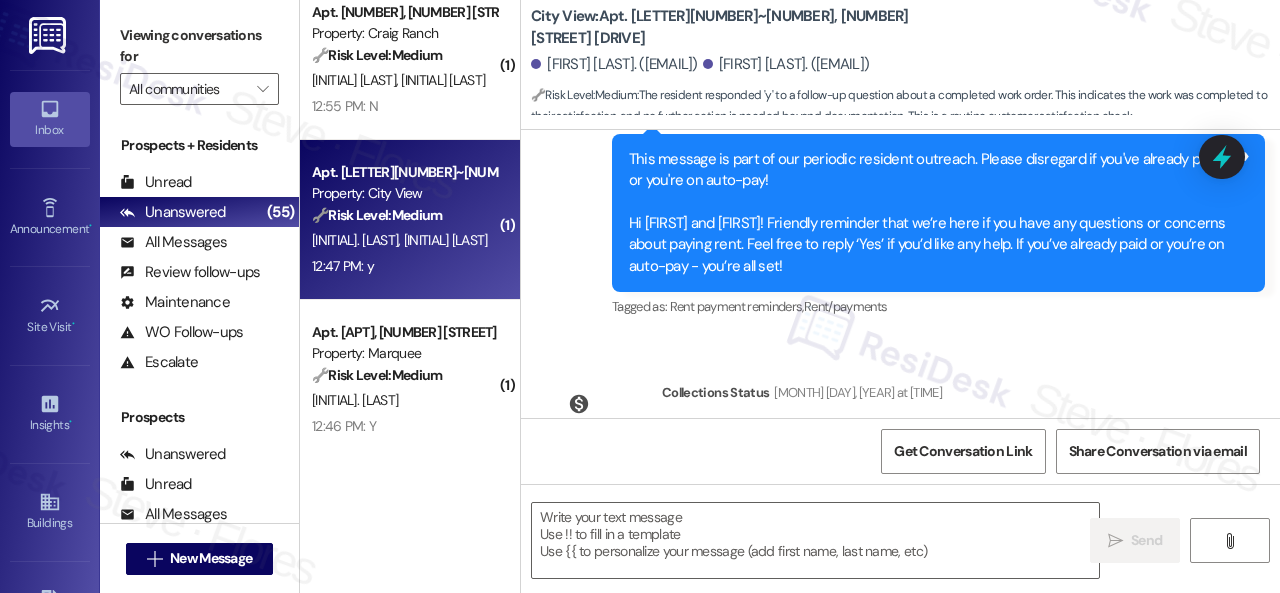scroll, scrollTop: 3669, scrollLeft: 0, axis: vertical 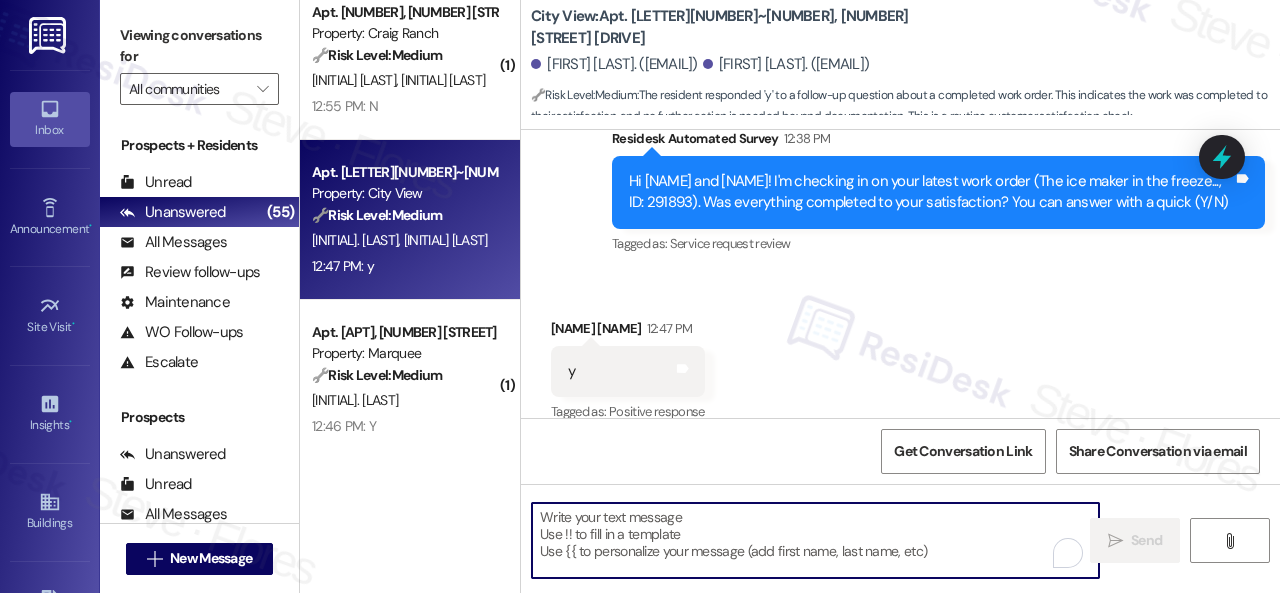 click at bounding box center [815, 540] 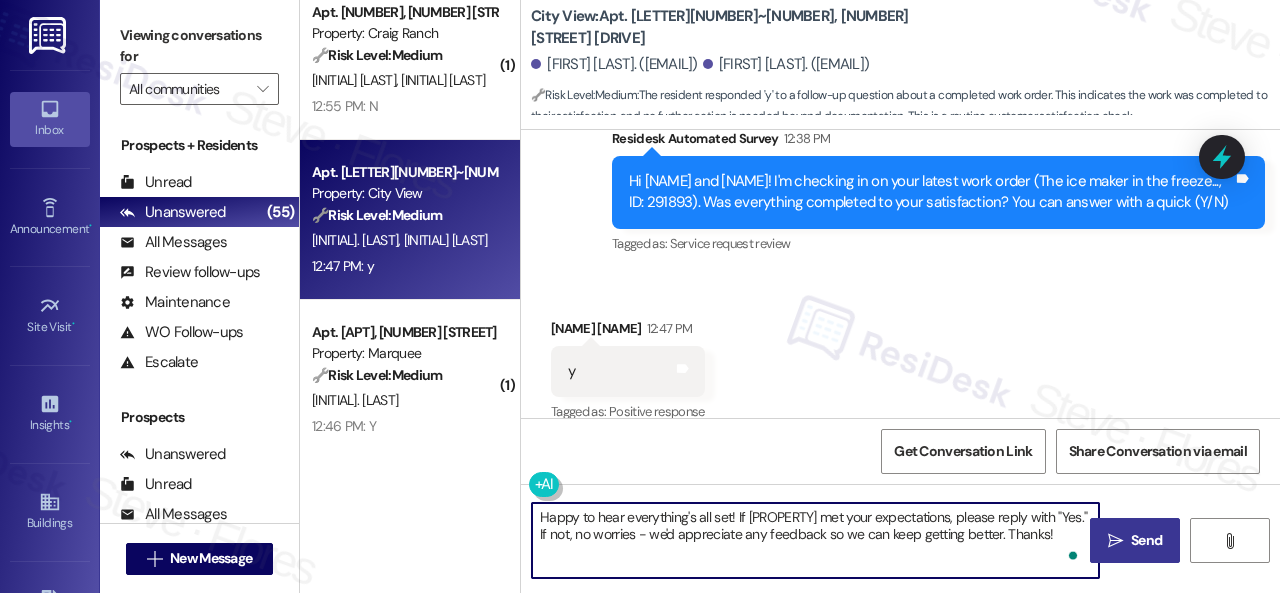 type on "Happy to hear everything's all set! If [PROPERTY] met your expectations, please reply with "Yes." If not, no worries - we'd appreciate any feedback so we can keep getting better. Thanks!" 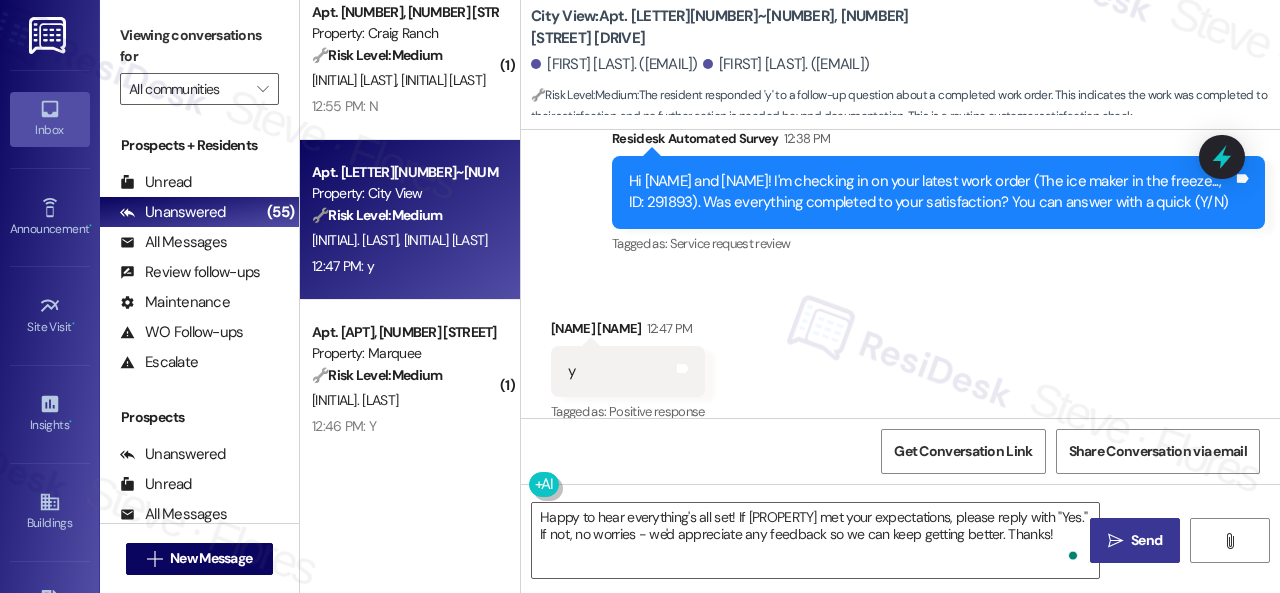 click on " Send" at bounding box center [1135, 540] 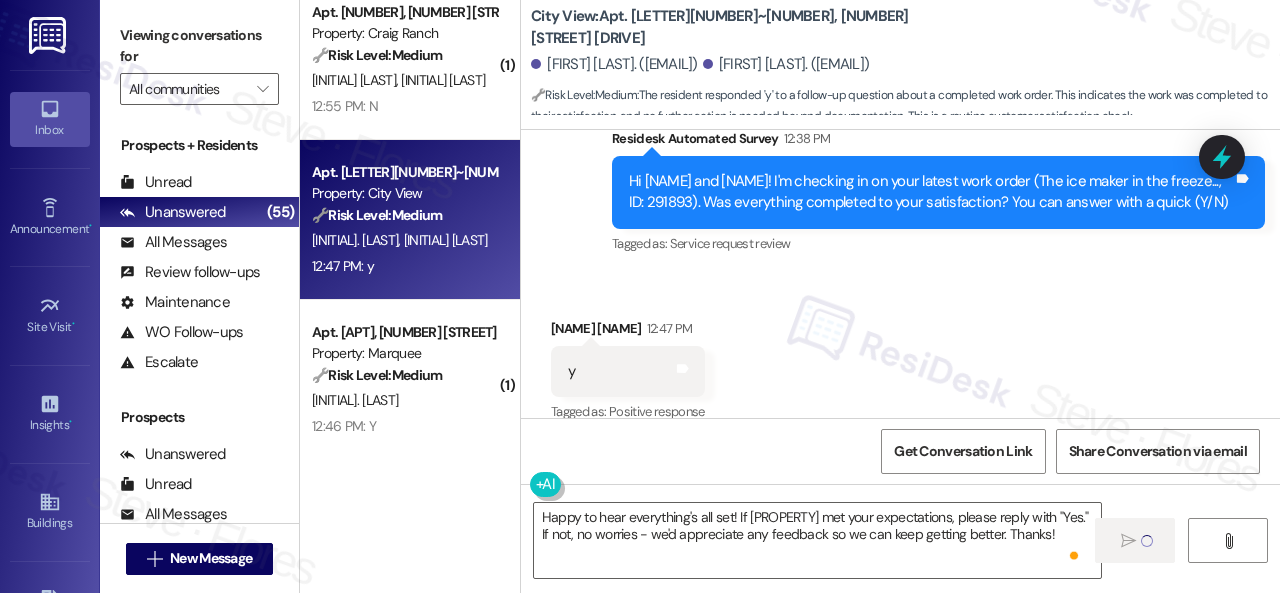 type 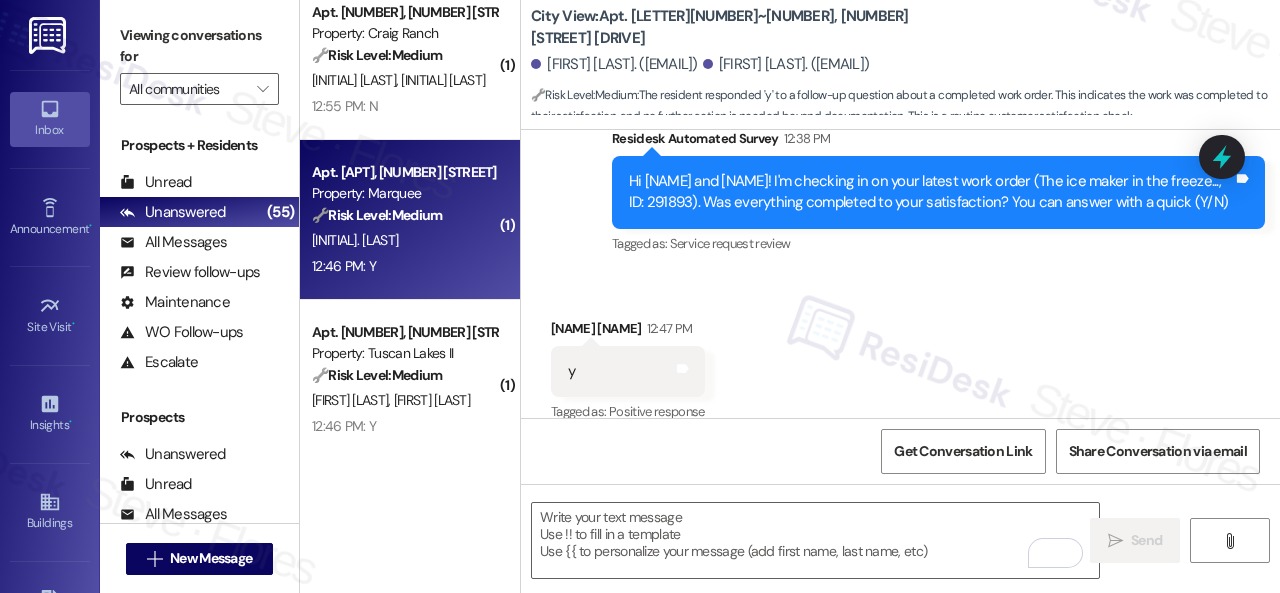 click on "12:46 PM: Y 12:46 PM: Y" at bounding box center (404, 266) 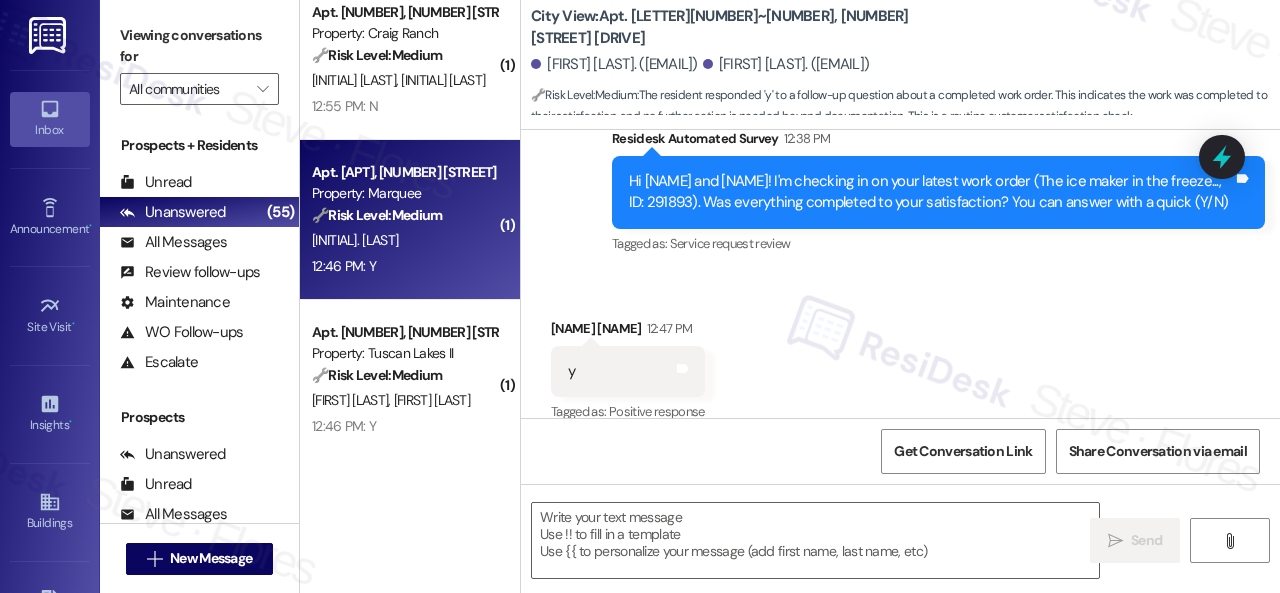 type on "Fetching suggested responses. Please feel free to read through the conversation in the meantime." 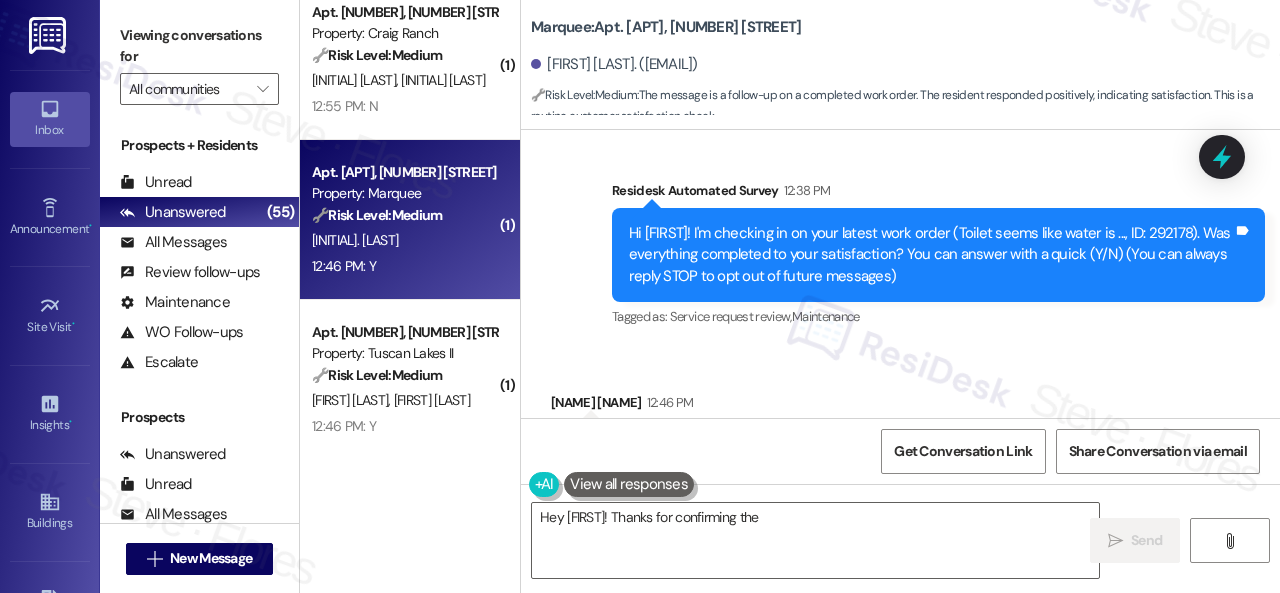scroll, scrollTop: 226, scrollLeft: 0, axis: vertical 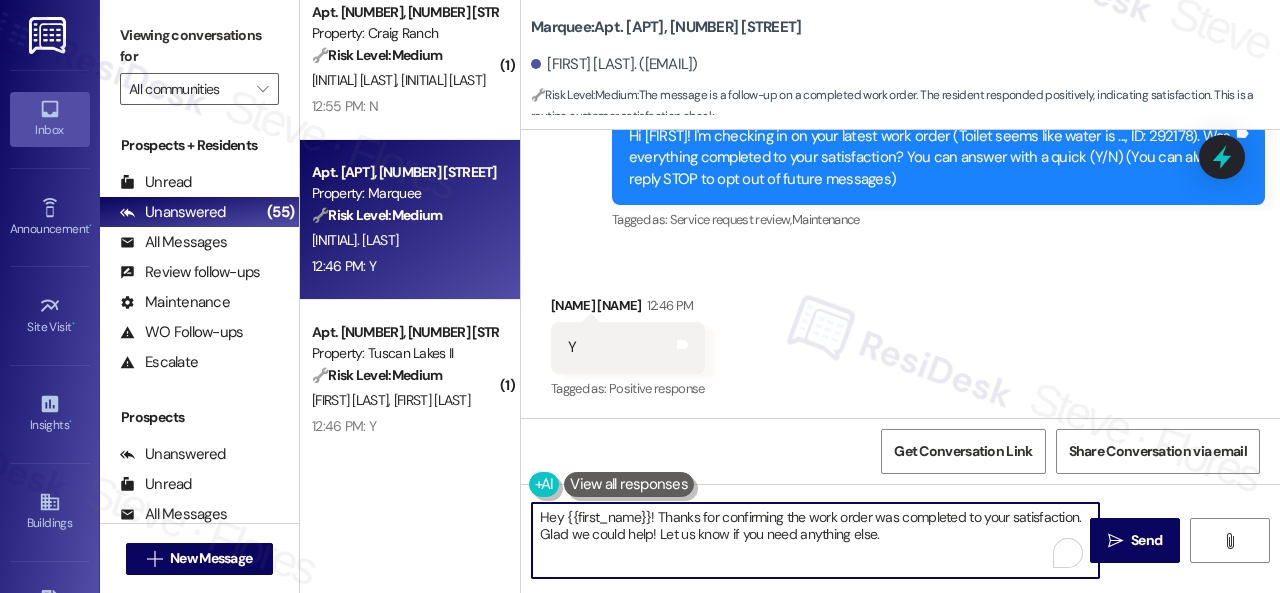drag, startPoint x: 896, startPoint y: 538, endPoint x: 382, endPoint y: 498, distance: 515.5541 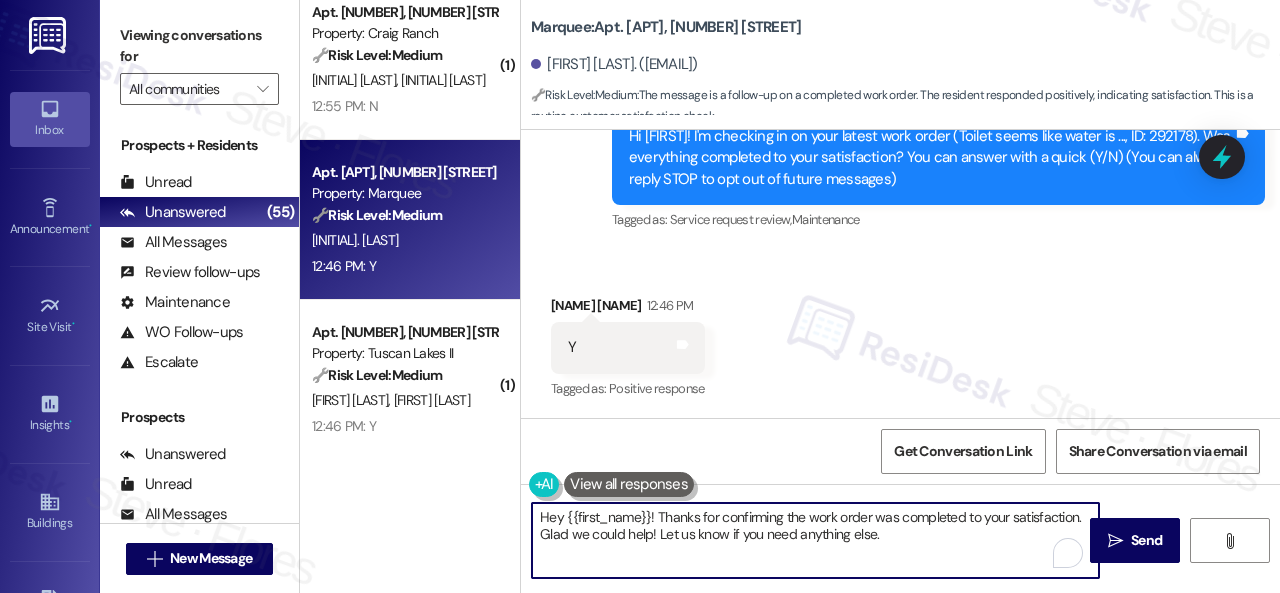 click on "( 1 ) Apt. [NUMBER]~[NUMBER], [NUMBER] [STREET] [STREET] Property: [PROPERTY] 🔧  Risk Level:  Medium The resident acknowledges the issue is currently resolved ('It is working') but expresses concern about its long-term fix. This indicates a potential recurring maintenance issue and resident dissatisfaction, but not an immediate emergency or risk. [INITIALS]. [INITIALS] [TIME]: It is working but I have no faith it will continue to work since they were there less than 2 weeks ago and it never seems to get fixed [TIME]: It is working but I have no faith it will continue to work since they were there less than 2 weeks ago and it never seems to get fixed ( 1 ) Apt. [NUMBER], [NUMBER] [STREET] [STREET] Property: [PROPERTY] 🔧  Risk Level:  Medium The resident reported an ant issue, which they addressed inside. The site team scheduled pest control for the exterior. This is a standard pest control request and follow-up, not an emergency or urgent issue. [INITIALS]. [INITIALS] [INITIALS]. [INITIALS] [TIME]: Replied to a message:Thank you ( 1 ) Apt. [NUMBER], [NUMBER] [STREET] [STREET] ( 1" at bounding box center (790, 296) 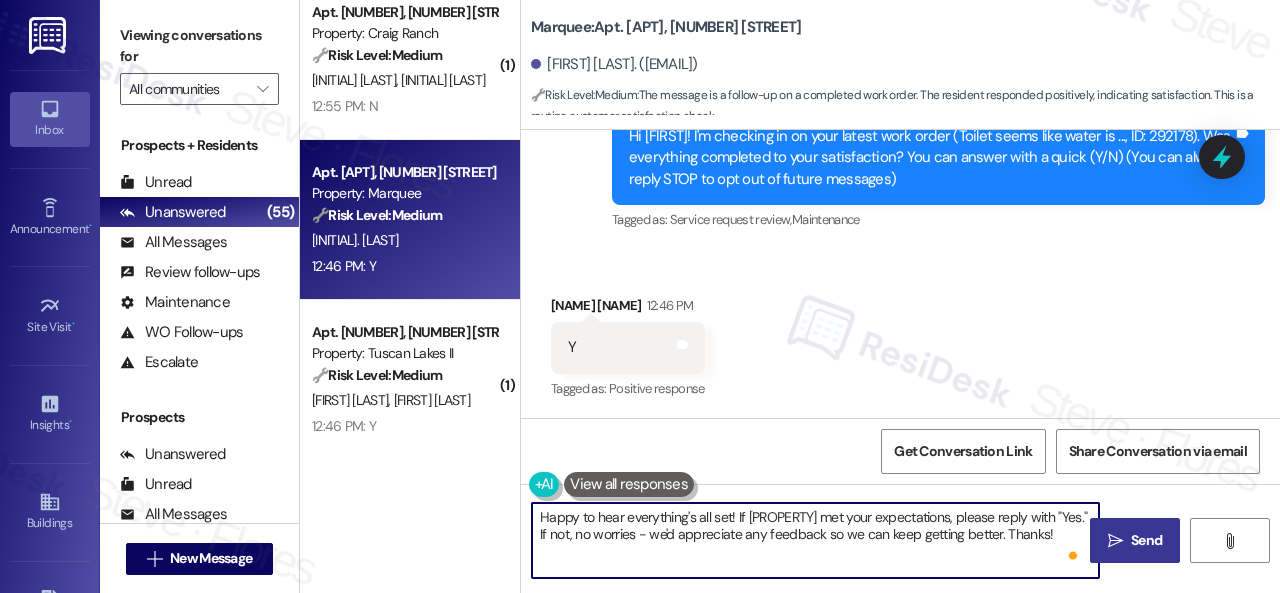 type on "Happy to hear everything's all set! If [PROPERTY] met your expectations, please reply with "Yes." If not, no worries - we'd appreciate any feedback so we can keep getting better. Thanks!" 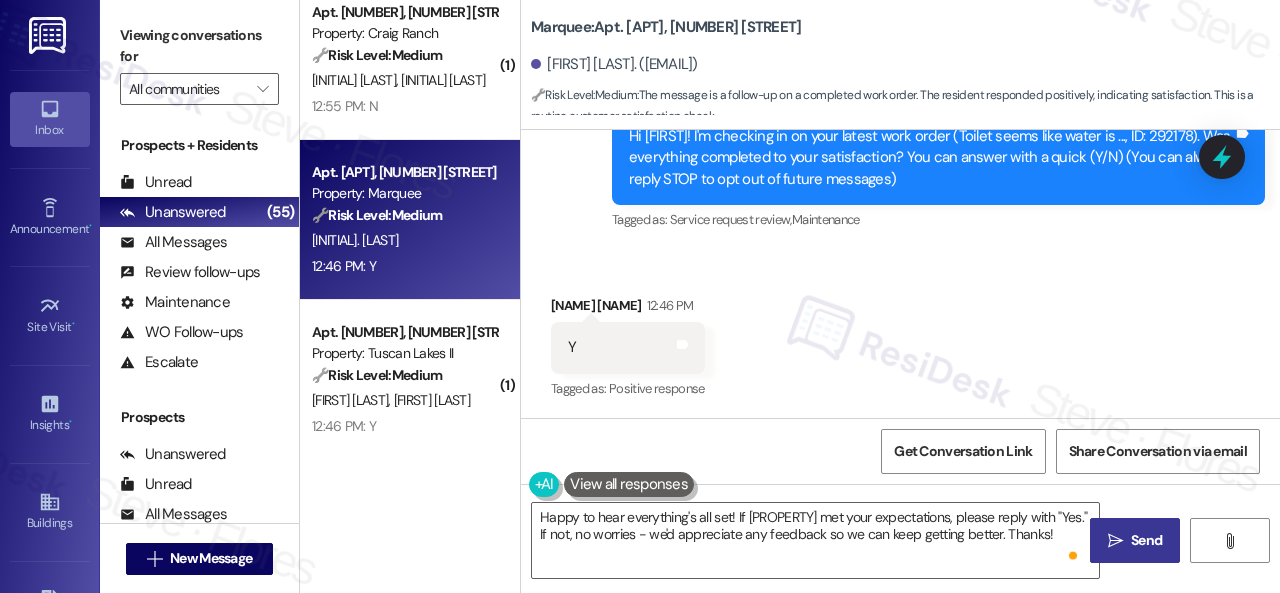 click on " Send" at bounding box center [1135, 540] 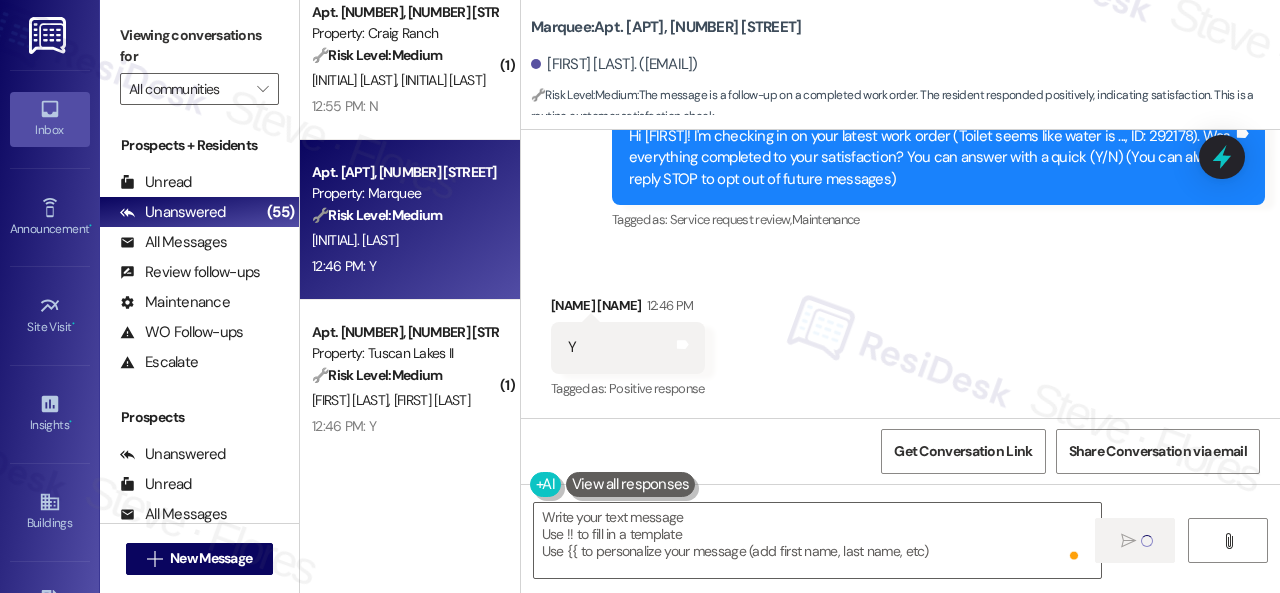 type on "Fetching suggested responses. Please feel free to read through the conversation in the meantime." 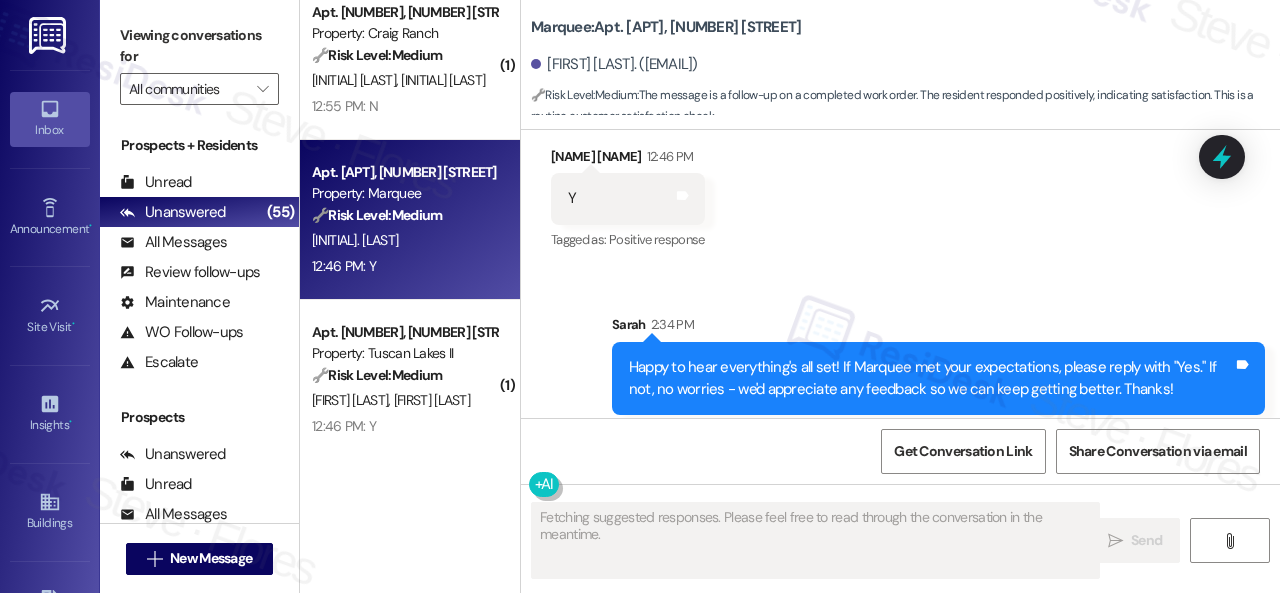 scroll, scrollTop: 388, scrollLeft: 0, axis: vertical 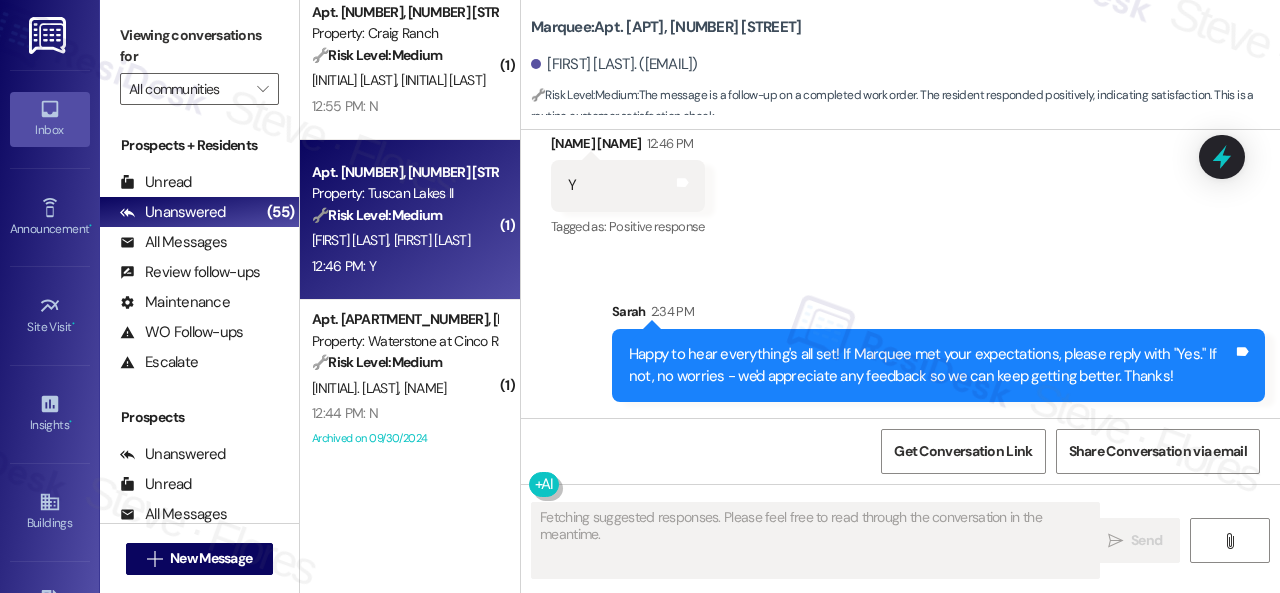 click on "12:46 PM: Y 12:46 PM: Y" at bounding box center (404, 266) 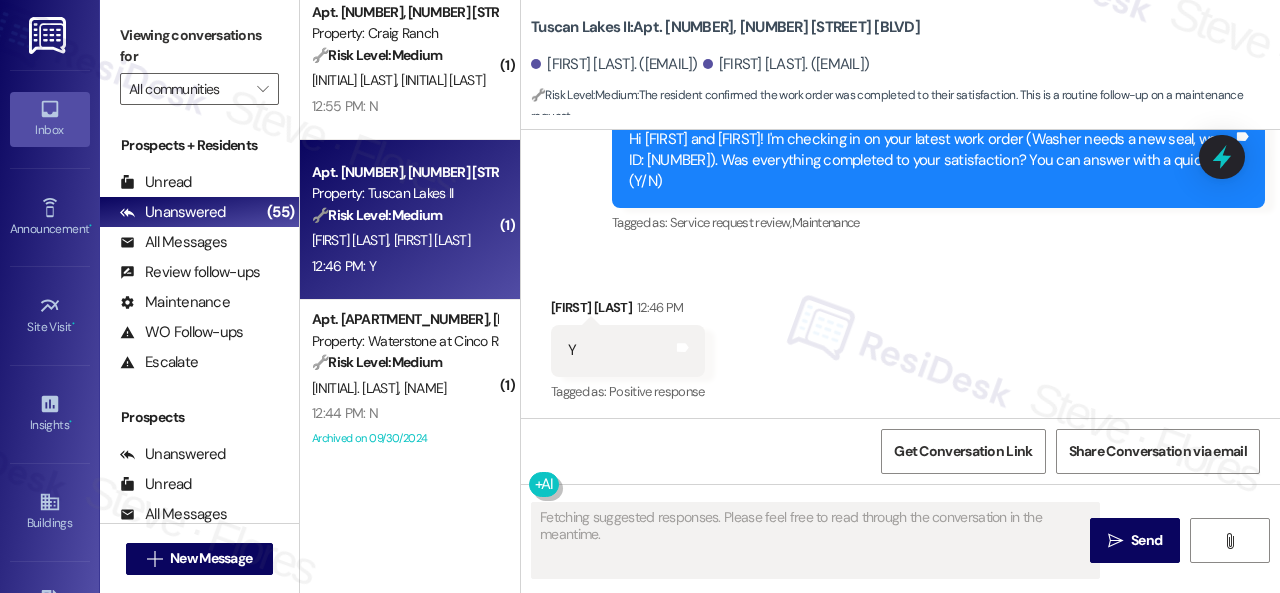 scroll, scrollTop: 3737, scrollLeft: 0, axis: vertical 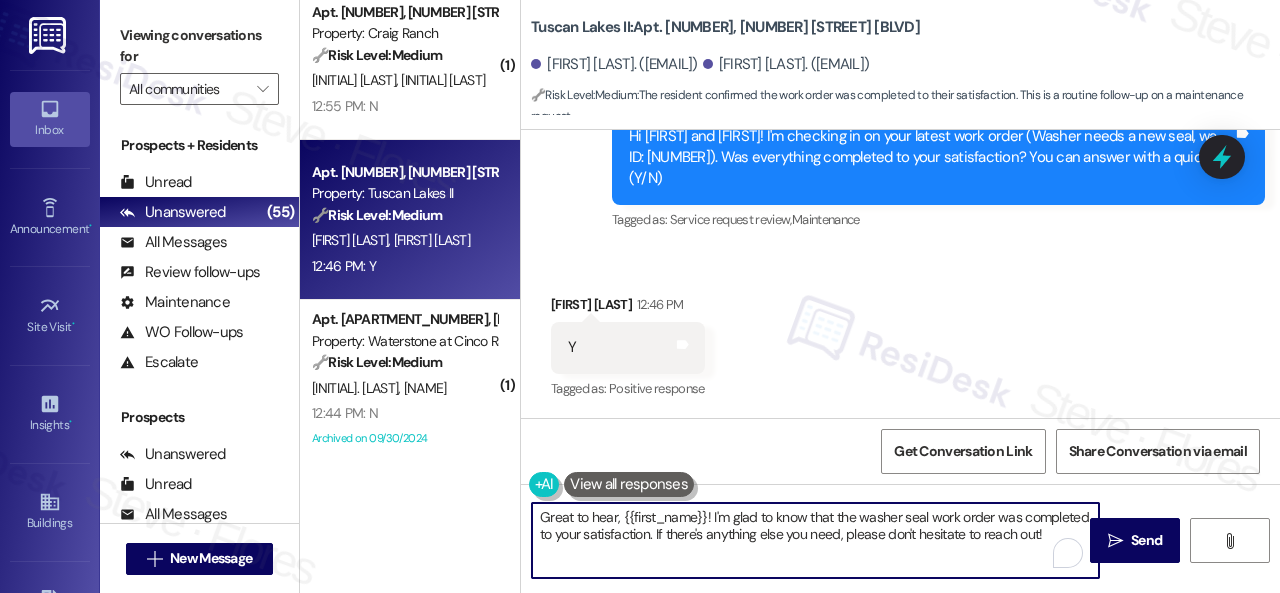 drag, startPoint x: 1044, startPoint y: 517, endPoint x: 860, endPoint y: 515, distance: 184.01086 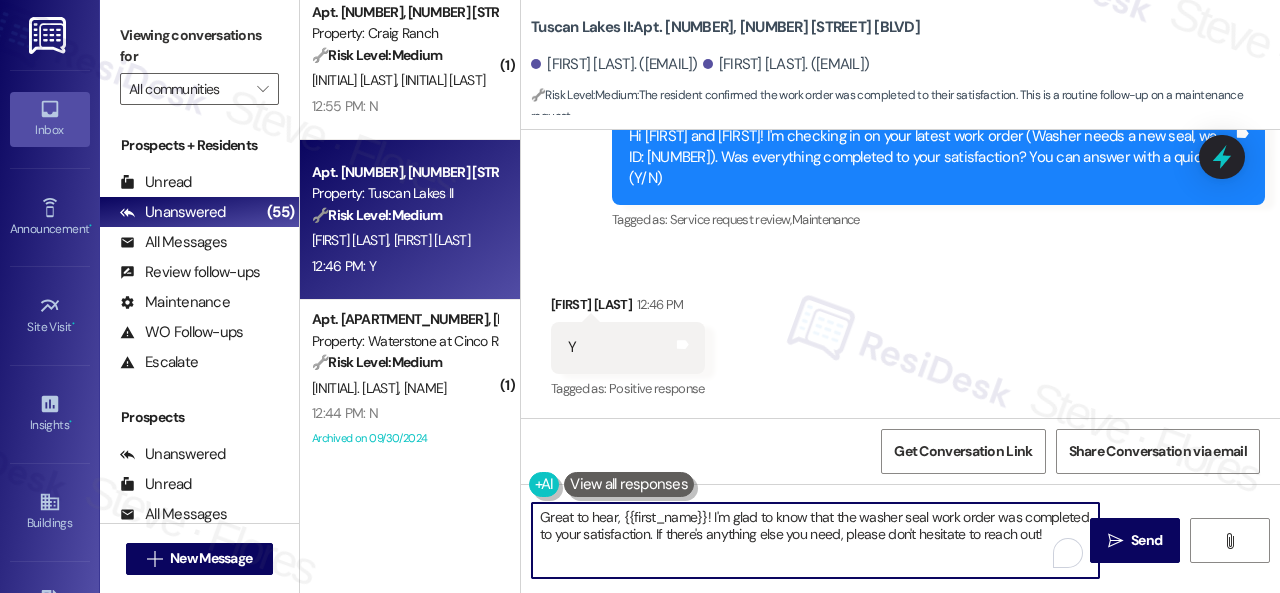 click on "Great to hear, {{first_name}}! I'm glad to know that the washer seal work order was completed to your satisfaction. If there's anything else you need, please don't hesitate to reach out!" at bounding box center (815, 540) 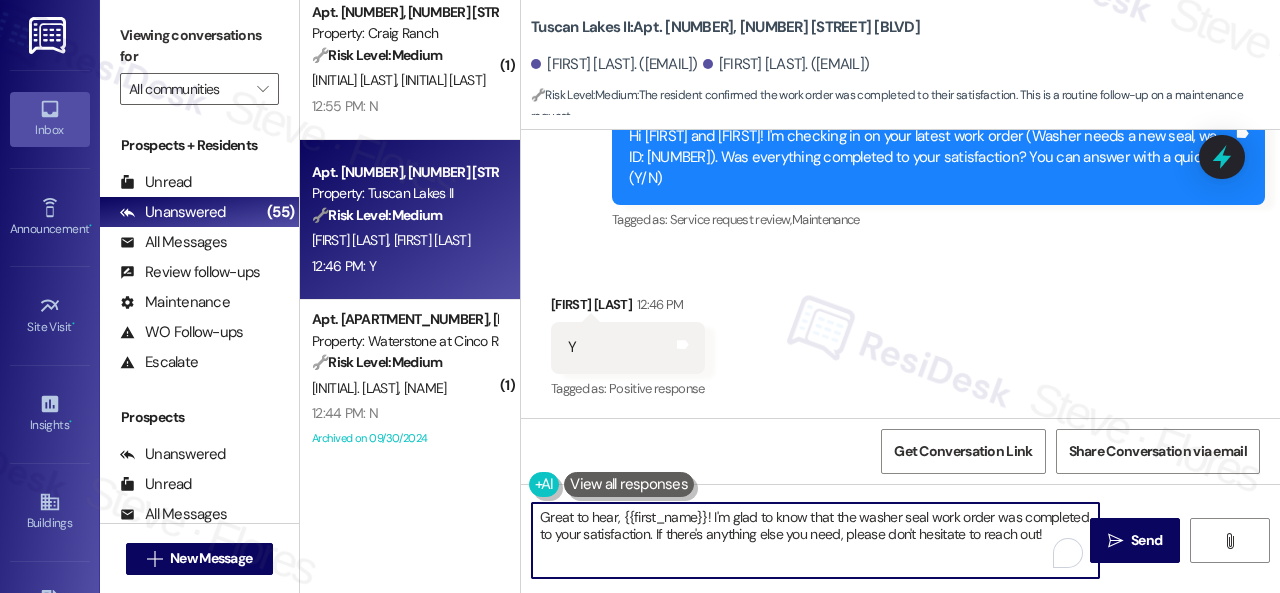 drag, startPoint x: 1048, startPoint y: 538, endPoint x: 474, endPoint y: 509, distance: 574.7321 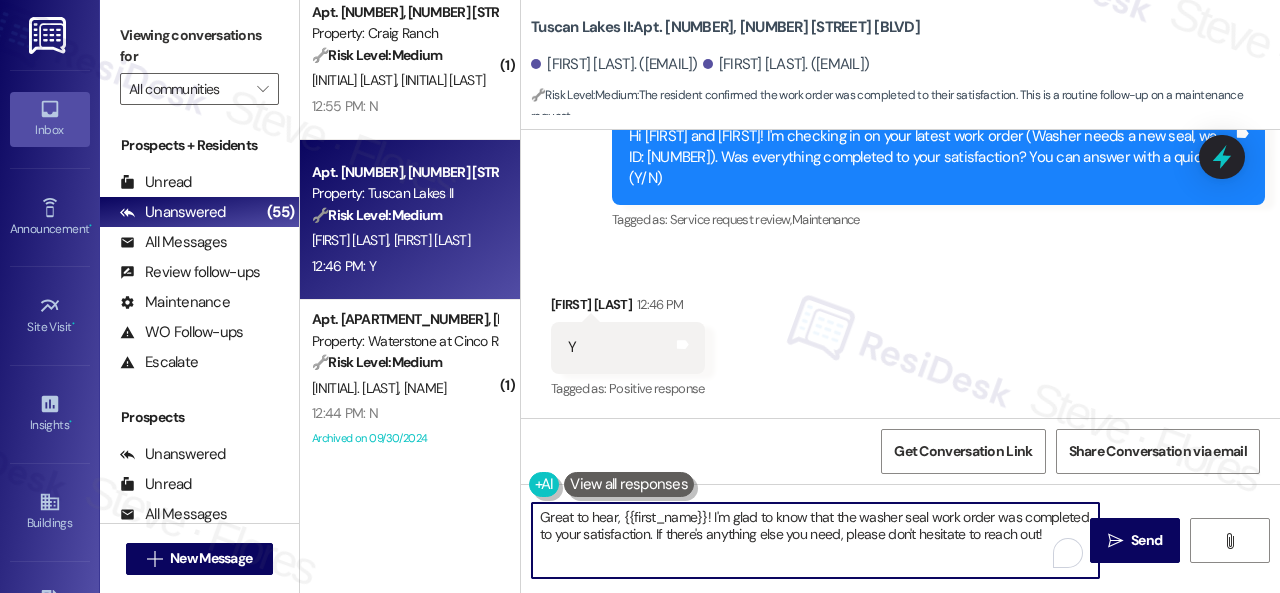 click on "( 1 ) Apt. [NUMBER]~[NUMBER], [NUMBER] [STREET] [STREET] Property: [PROPERTY] 🔧  Risk Level:  Medium The resident acknowledges the issue is currently resolved ('It is working') but expresses concern about its long-term fix. This indicates a potential recurring maintenance issue and resident dissatisfaction, but not an immediate emergency or risk. [INITIALS]. [INITIALS] [TIME]: It is working but I have no faith it will continue to work since they were there less than 2 weeks ago and it never seems to get fixed [TIME]: It is working but I have no faith it will continue to work since they were there less than 2 weeks ago and it never seems to get fixed ( 1 ) Apt. [NUMBER], [NUMBER] [STREET] [STREET] Property: [PROPERTY] 🔧  Risk Level:  Medium The resident reported an ant issue, which they addressed inside. The site team scheduled pest control for the exterior. This is a standard pest control request and follow-up, not an emergency or urgent issue. [INITIALS]. [INITIALS] [INITIALS]. [INITIALS] [TIME]: Replied to a message:Thank you ( 1 ) Apt. [NUMBER], [NUMBER] [STREET] [STREET] ( 1" at bounding box center (790, 296) 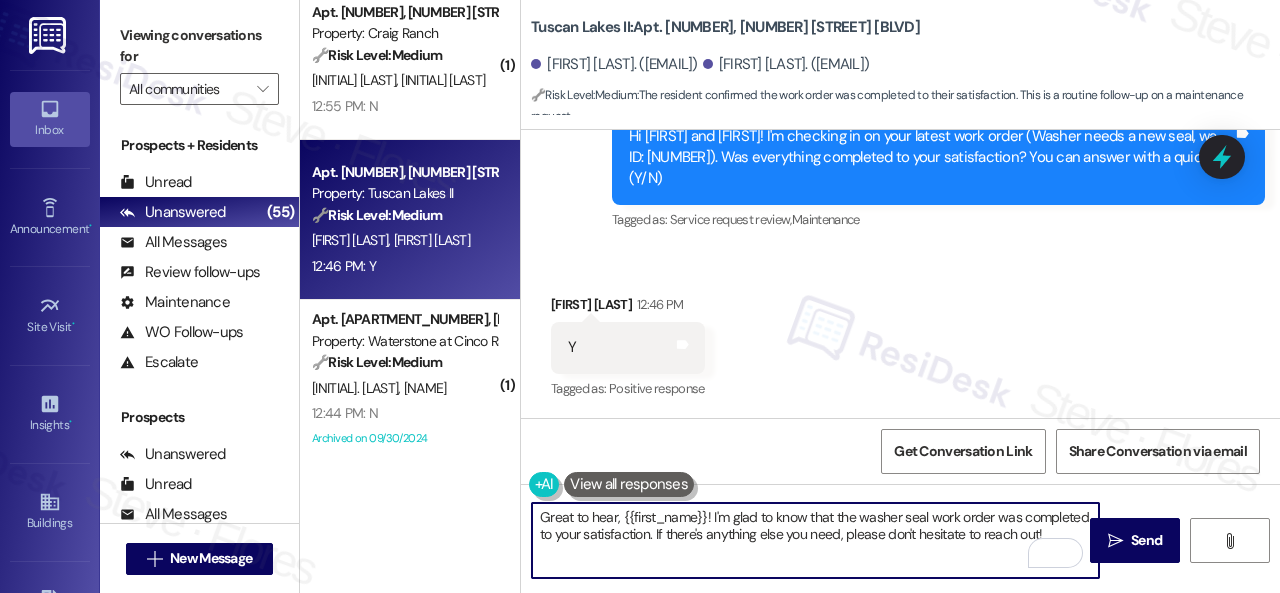 paste on "Happy to hear everything's all set! If {{property}} met your expectations, please reply with "Yes." If not, no worries - we'd appreciate any feedback so we can keep getting better. Thanks" 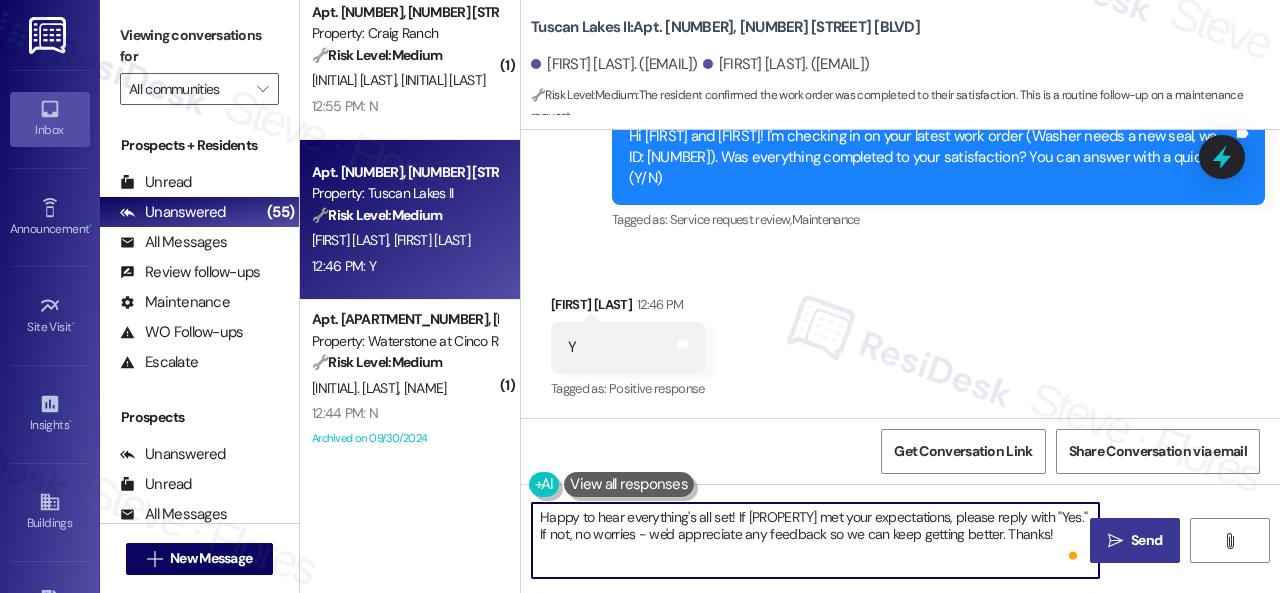type on "Happy to hear everything's all set! If [PROPERTY] met your expectations, please reply with "Yes." If not, no worries - we'd appreciate any feedback so we can keep getting better. Thanks!" 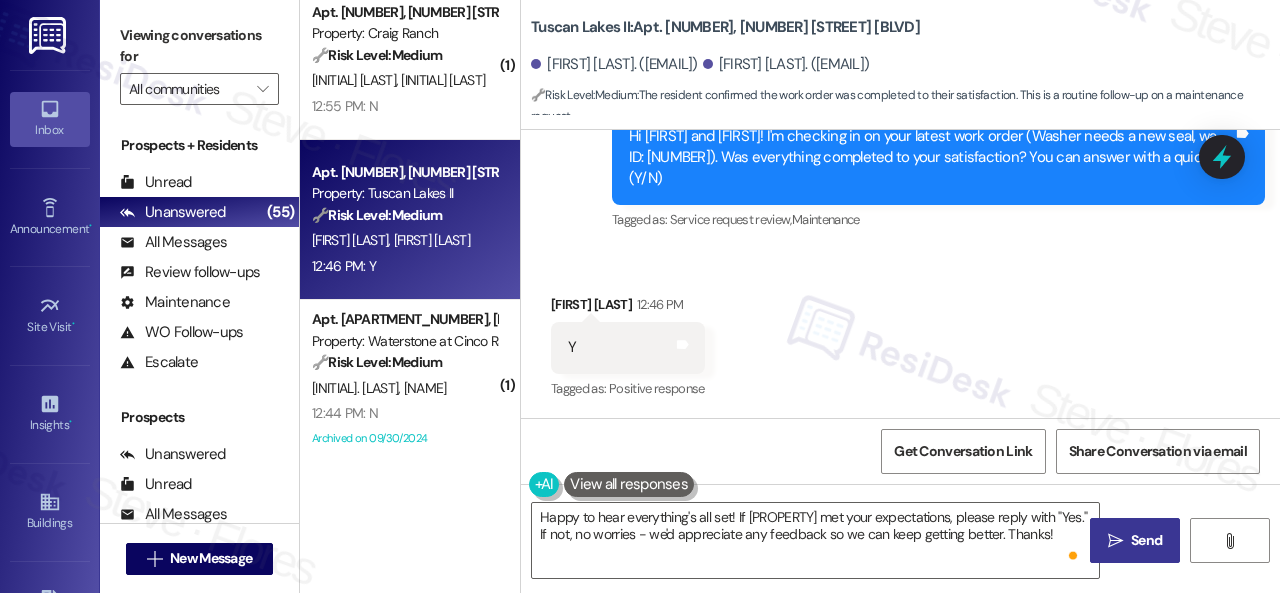 click on "Send" at bounding box center [1146, 540] 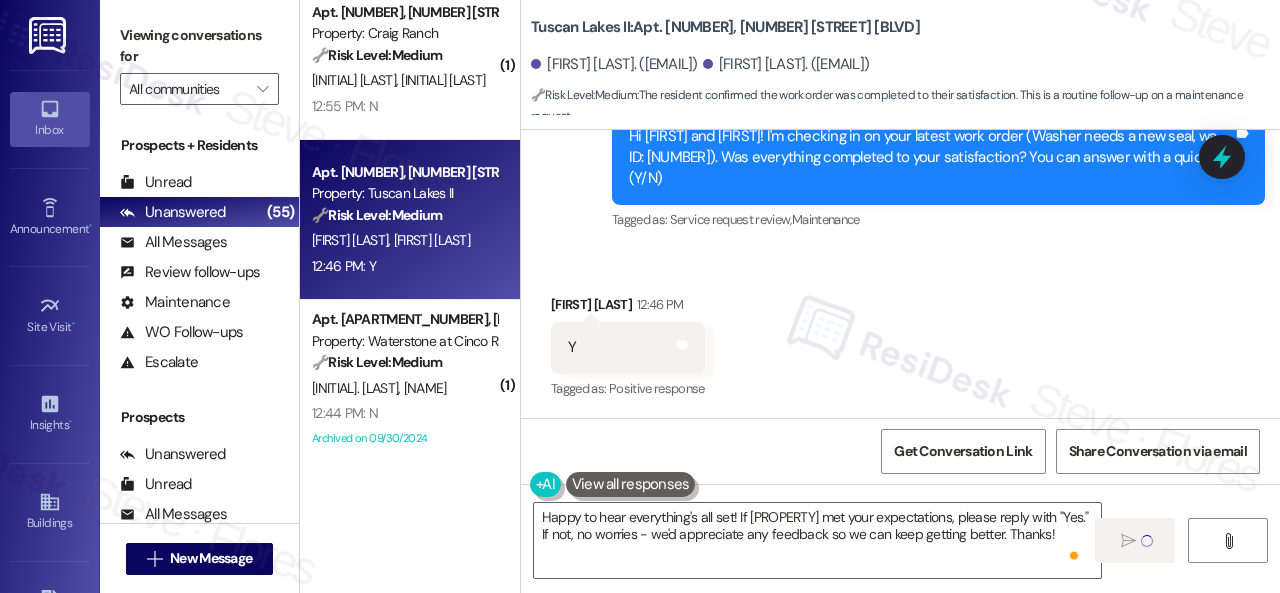 type 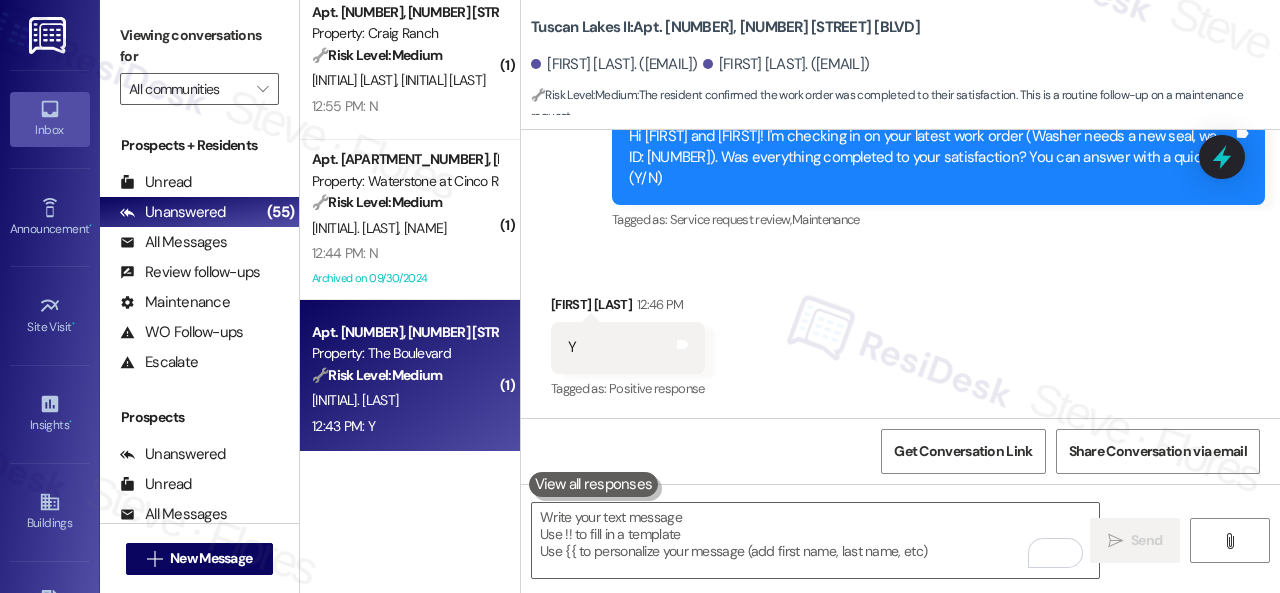 click on "12:43 PM: Y 12:43 PM: Y" at bounding box center (404, 426) 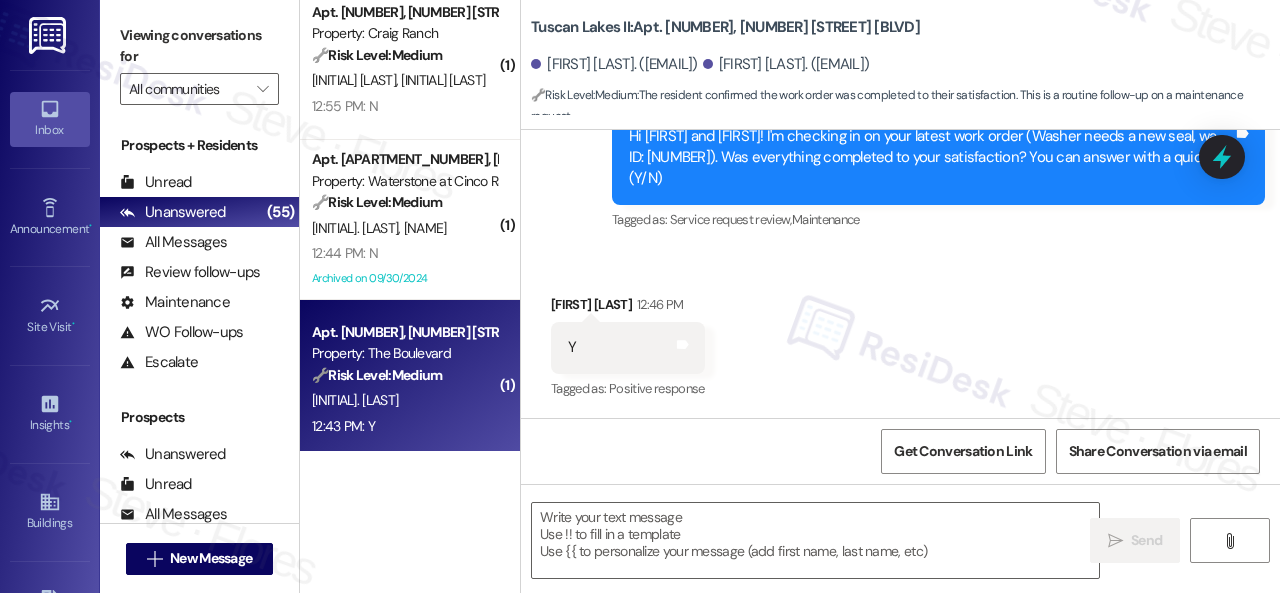 type on "Fetching suggested responses. Please feel free to read through the conversation in the meantime." 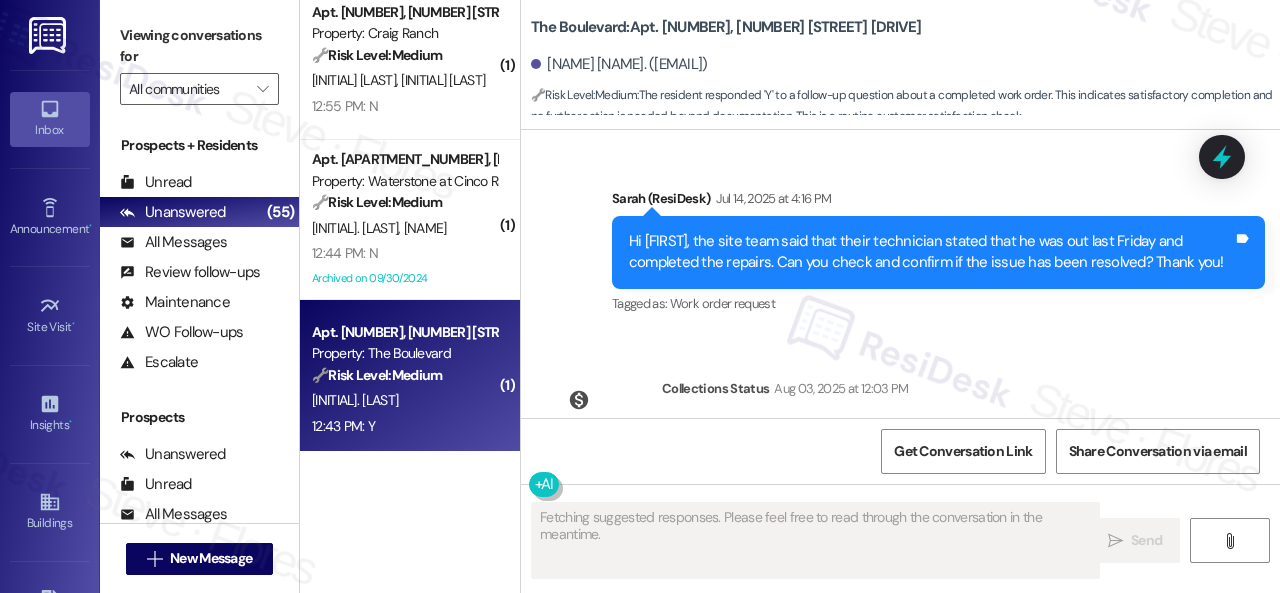 scroll, scrollTop: 4077, scrollLeft: 0, axis: vertical 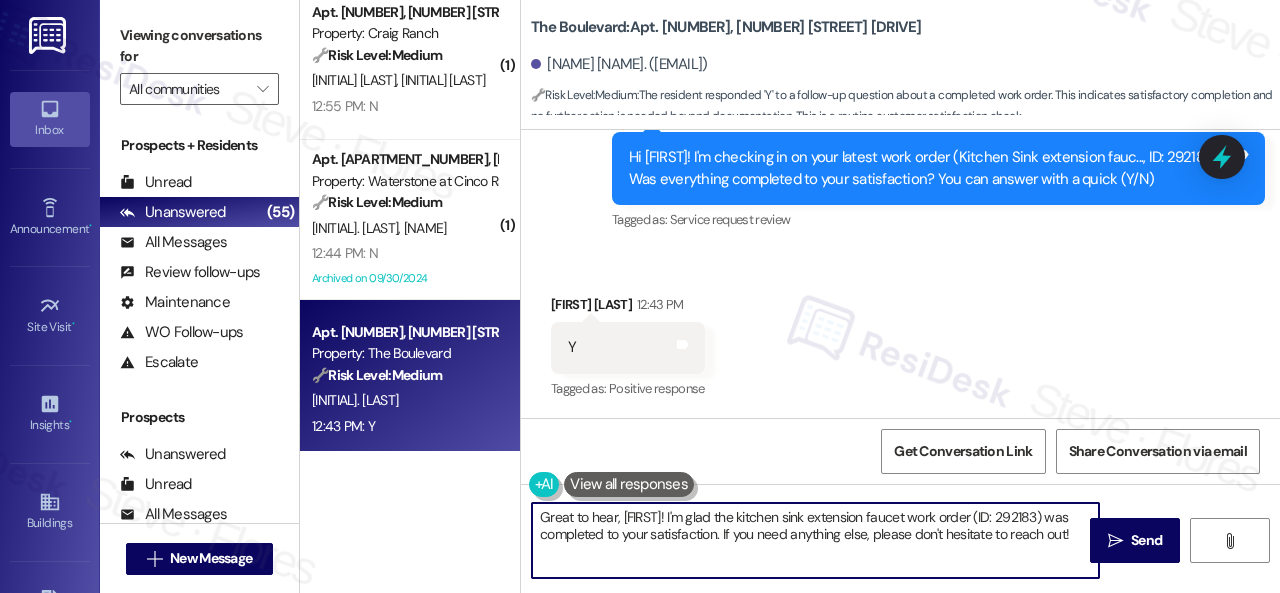 drag, startPoint x: 581, startPoint y: 551, endPoint x: 478, endPoint y: 503, distance: 113.63538 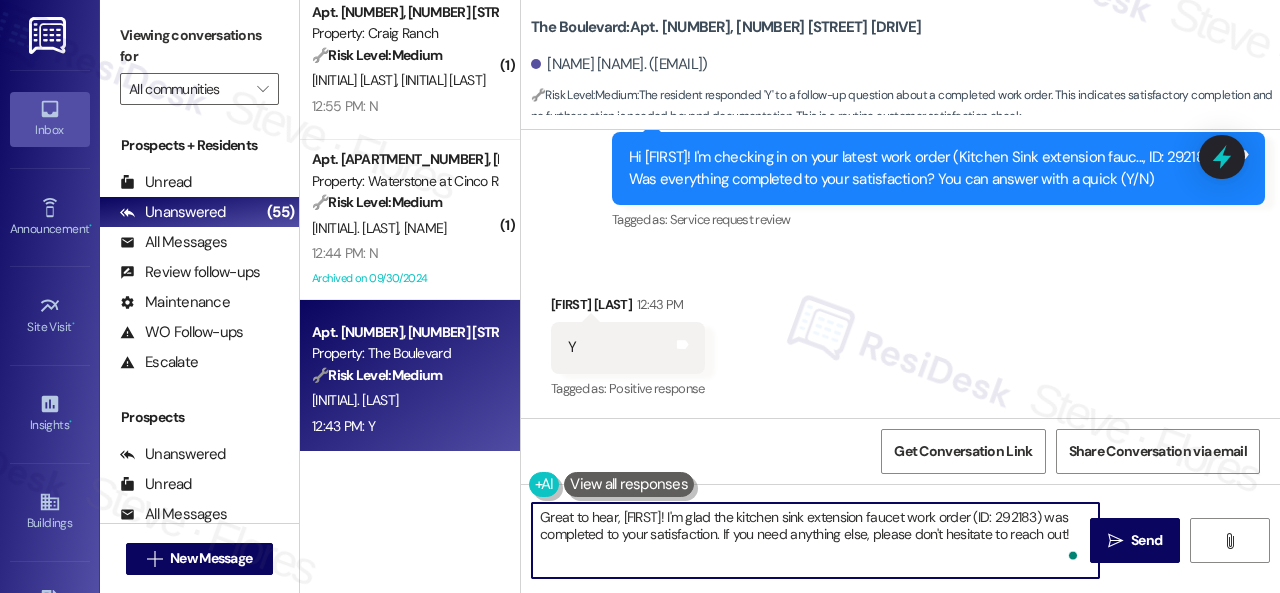 paste on "Happy to hear everything's all set! If {{property}} met your expectations, please reply with "Yes." If not, no worries - we'd appreciate any feedback so we can keep getting better. Thanks" 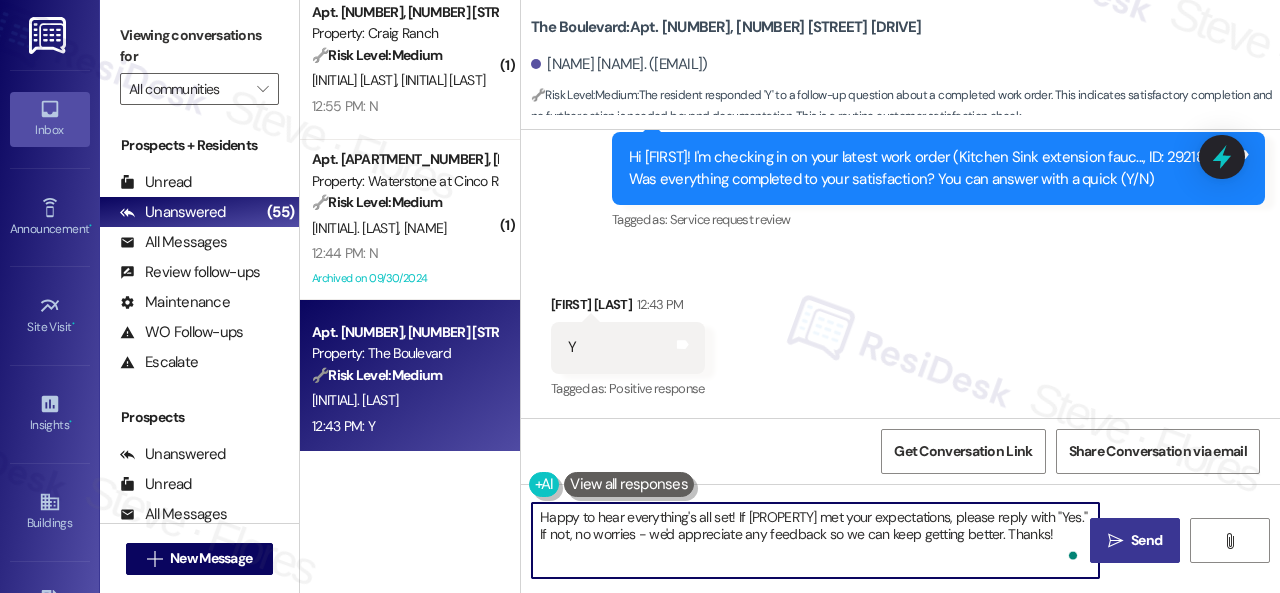 type on "Happy to hear everything's all set! If [PROPERTY] met your expectations, please reply with "Yes." If not, no worries - we'd appreciate any feedback so we can keep getting better. Thanks!" 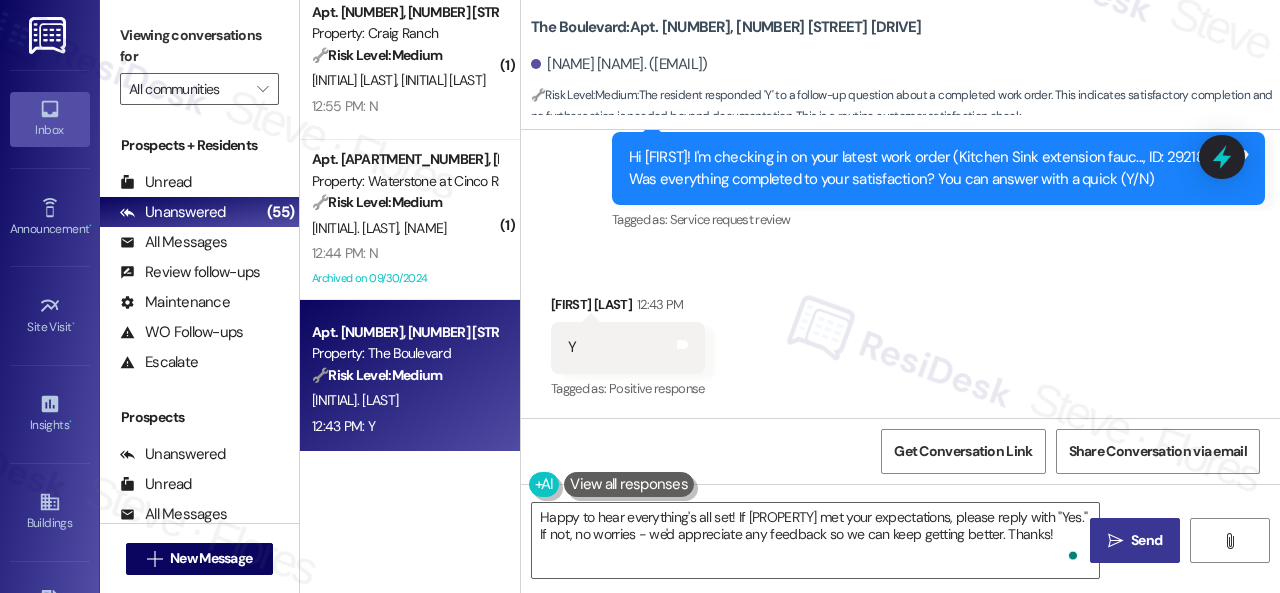 click on " Send" at bounding box center [1135, 540] 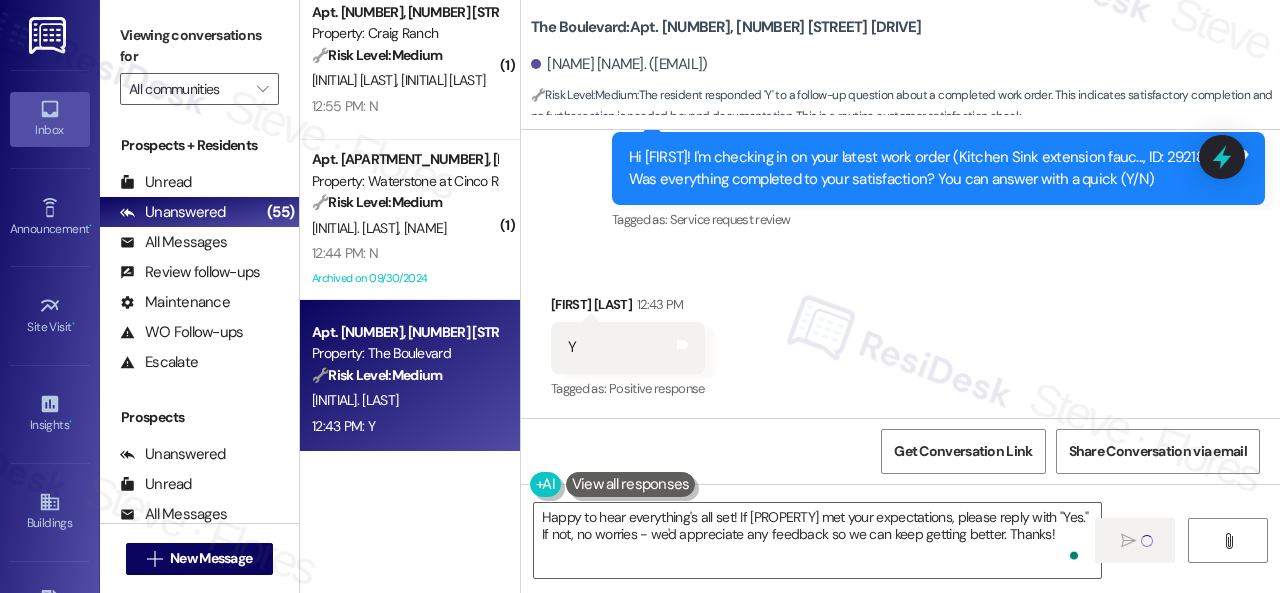 scroll, scrollTop: 4078, scrollLeft: 0, axis: vertical 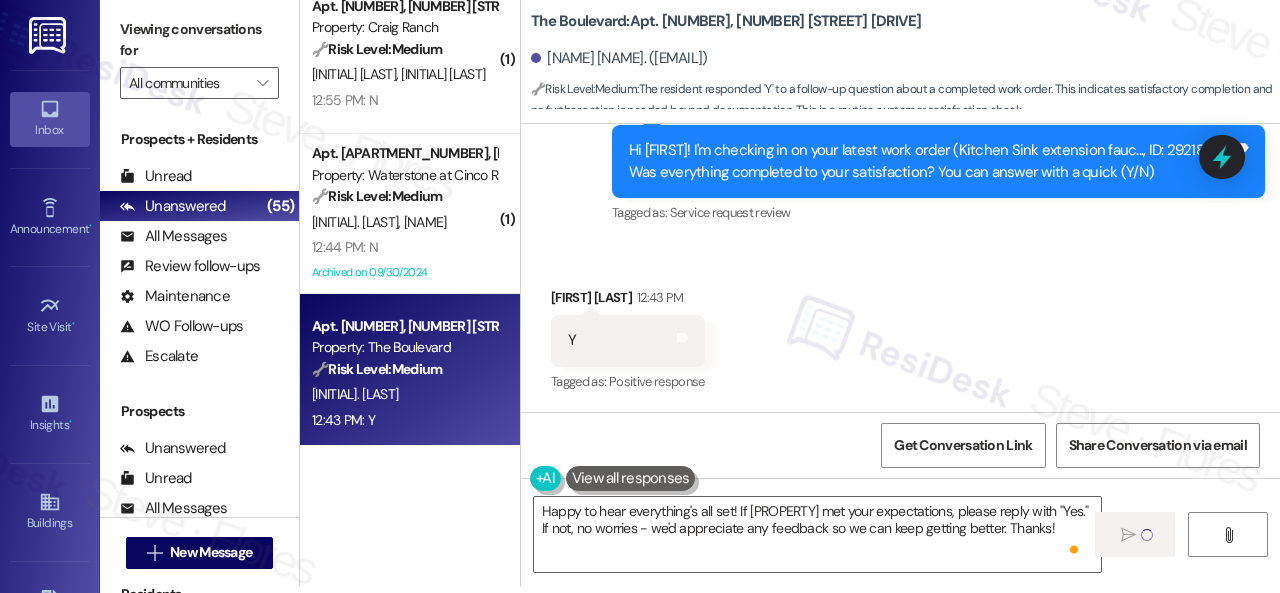 type 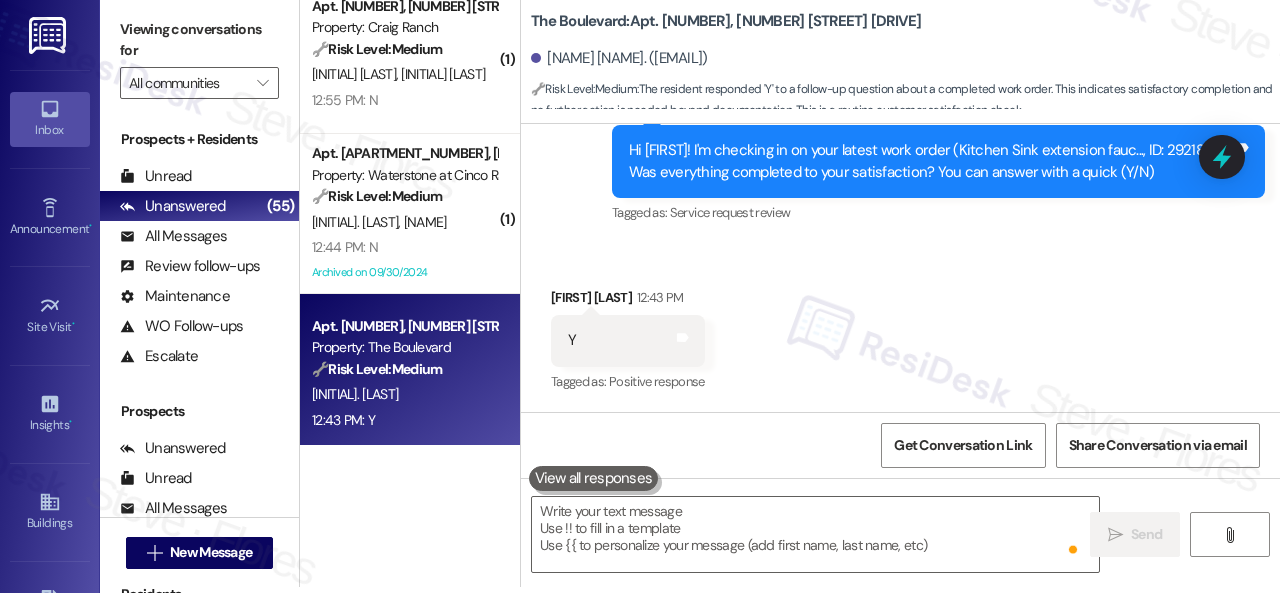 scroll, scrollTop: 0, scrollLeft: 0, axis: both 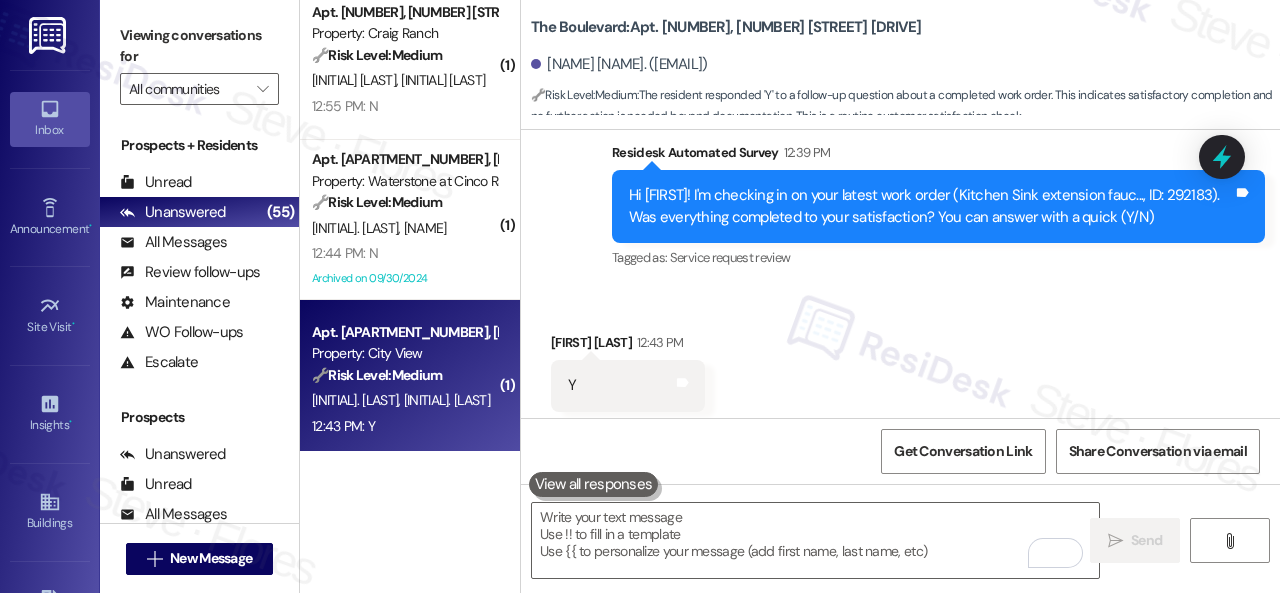 click on "12:43 PM: Y 12:43 PM: Y" at bounding box center (404, 426) 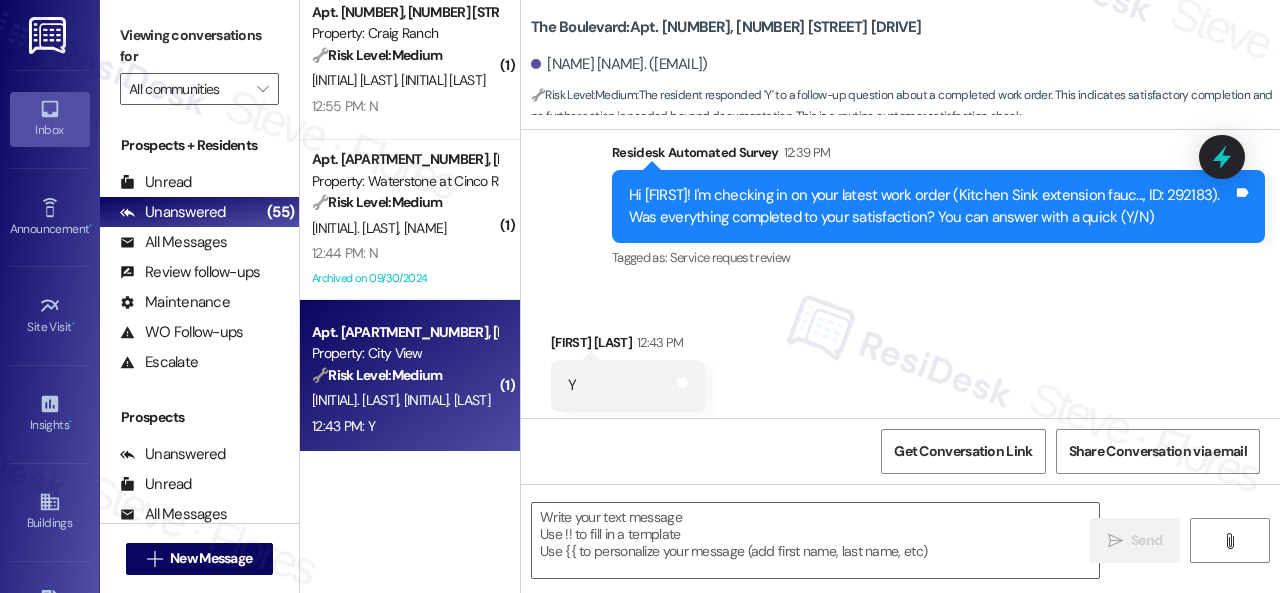 type on "Fetching suggested responses. Please feel free to read through the conversation in the meantime." 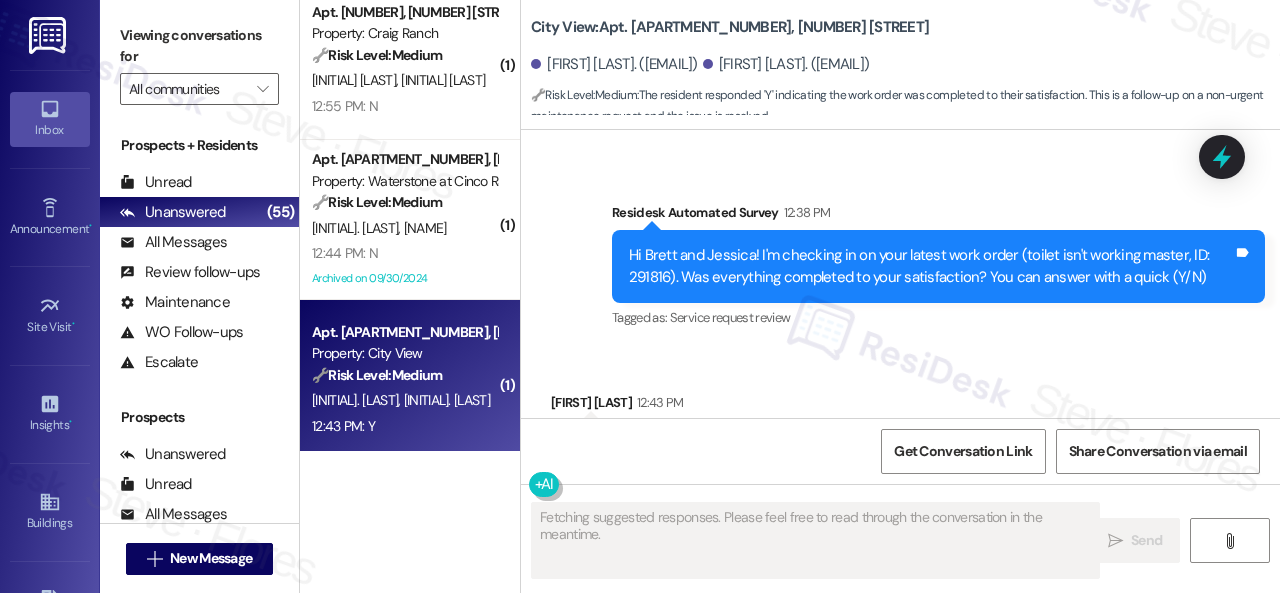 scroll, scrollTop: 9362, scrollLeft: 0, axis: vertical 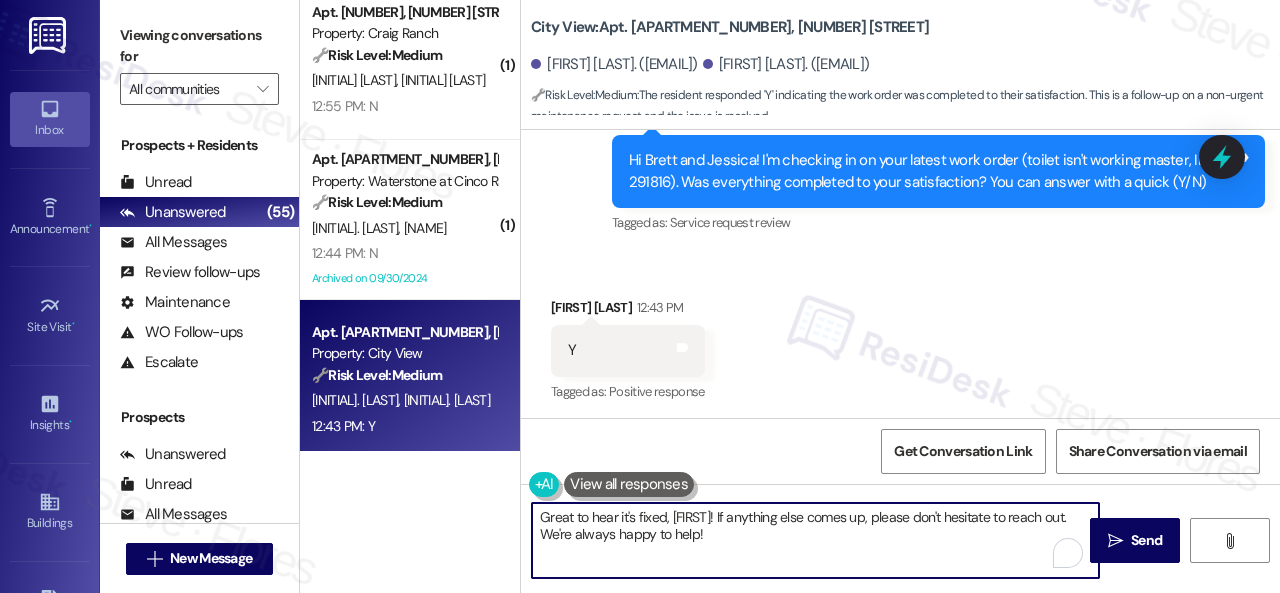 drag, startPoint x: 660, startPoint y: 509, endPoint x: 386, endPoint y: 442, distance: 282.0727 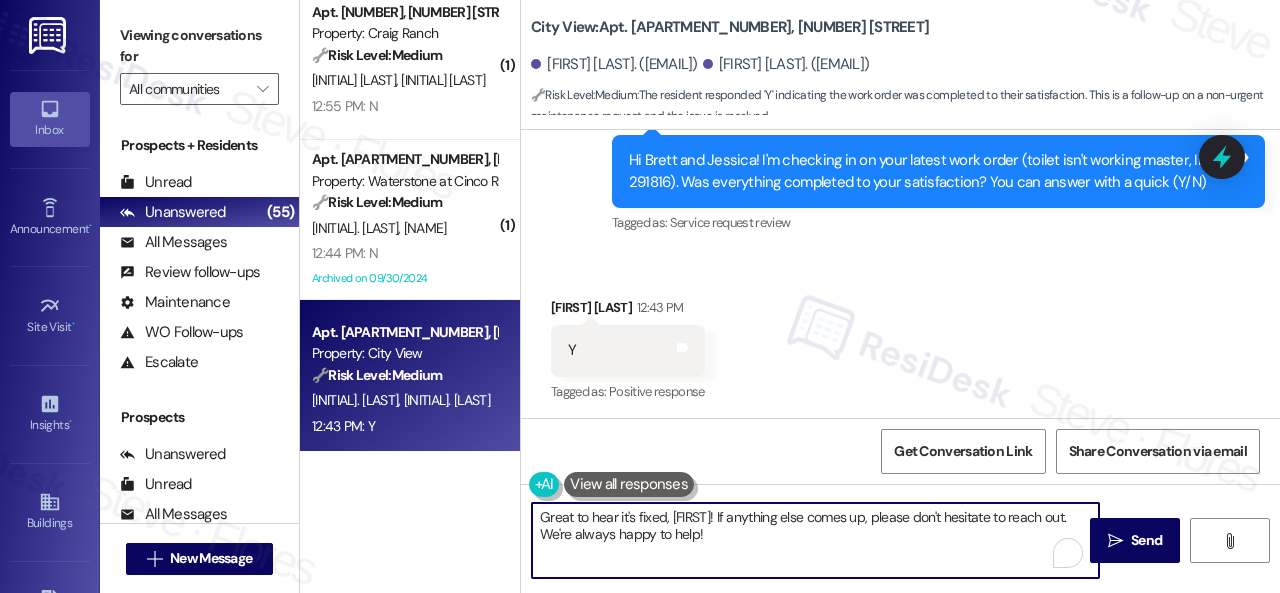 click on "( 1 ) Apt. [NUMBER]~[NUMBER], [NUMBER] [STREET] [STREET] Property: [PROPERTY] 🔧  Risk Level:  Medium The resident acknowledges the issue is currently resolved ('It is working') but expresses concern about its long-term fix. This indicates a potential recurring maintenance issue and resident dissatisfaction, but not an immediate emergency or risk. [INITIALS]. [INITIALS] [TIME]: It is working but I have no faith it will continue to work since they were there less than 2 weeks ago and it never seems to get fixed [TIME]: It is working but I have no faith it will continue to work since they were there less than 2 weeks ago and it never seems to get fixed ( 1 ) Apt. [NUMBER], [NUMBER] [STREET] [STREET] Property: [PROPERTY] 🔧  Risk Level:  Medium The resident reported an ant issue, which they addressed inside. The site team scheduled pest control for the exterior. This is a standard pest control request and follow-up, not an emergency or urgent issue. [INITIALS]. [INITIALS] [INITIALS]. [INITIALS] [TIME]: Replied to a message:Thank you ( 1 ) Apt. [NUMBER], [NUMBER] [STREET] [STREET] ( 1" at bounding box center (790, 296) 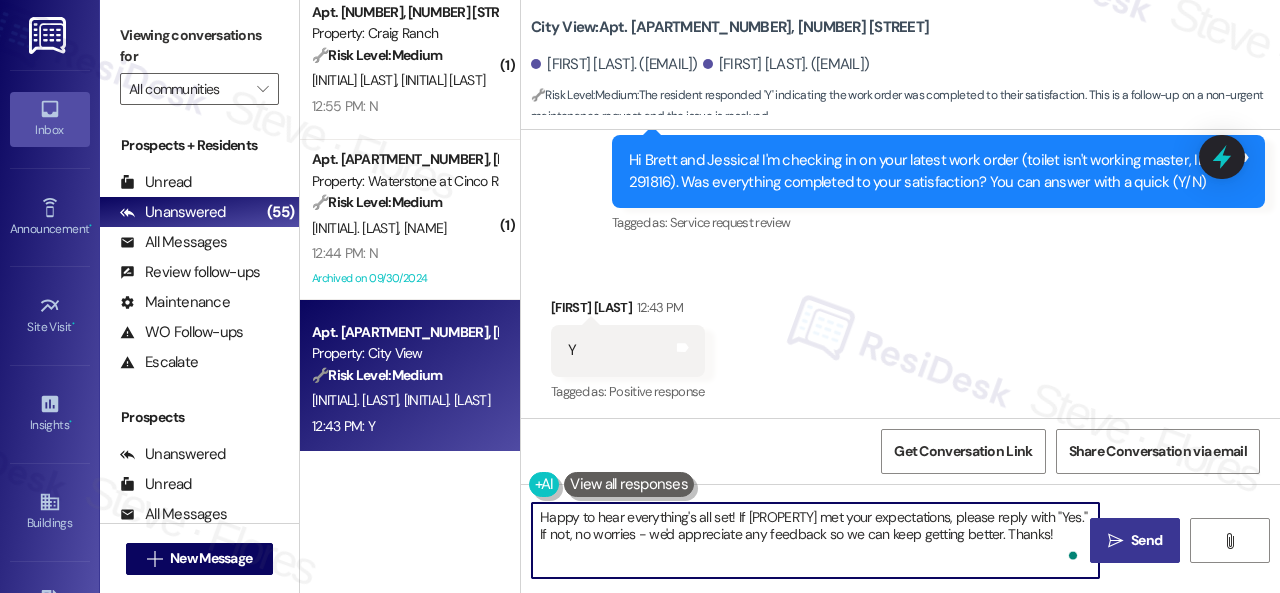 type on "Happy to hear everything's all set! If {{property}} met your expectations, please reply with "Yes." If not, no worries - we'd appreciate any feedback so we can keep getting better. Thanks!" 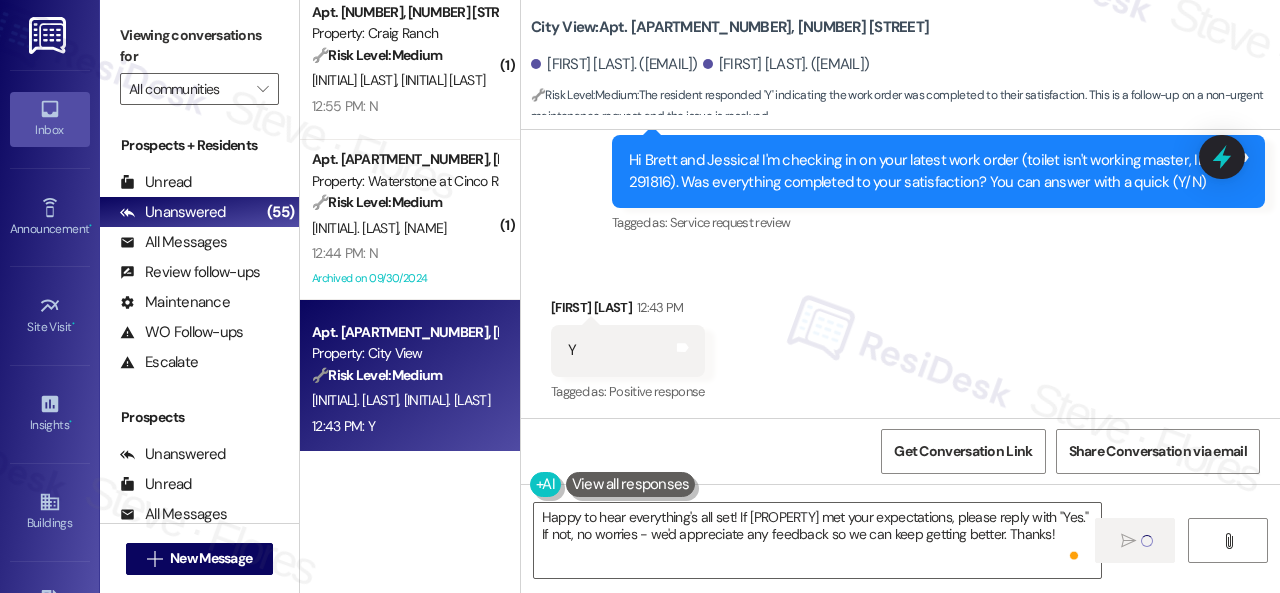 type 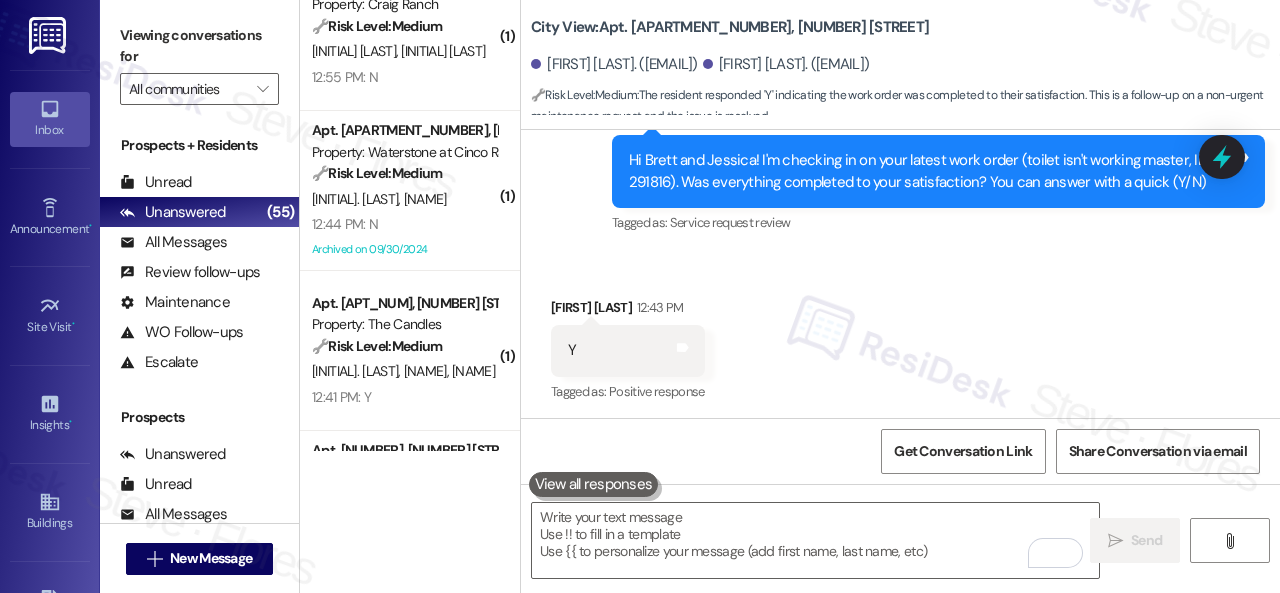 scroll, scrollTop: 500, scrollLeft: 0, axis: vertical 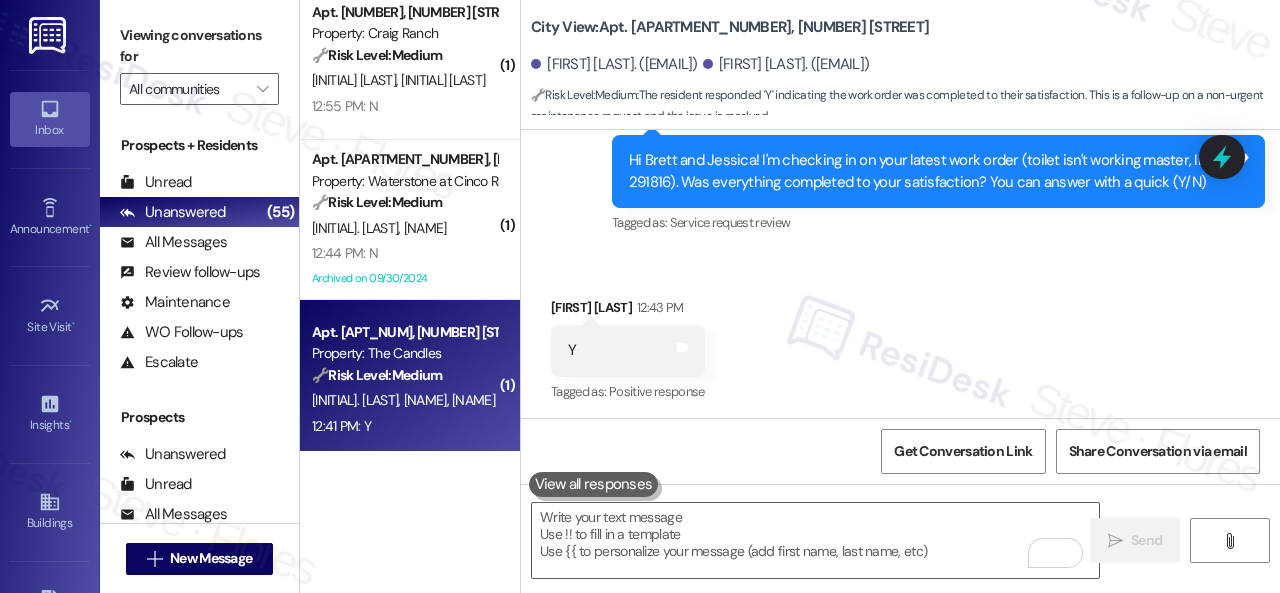click on "12:41 PM: Y 12:41 PM: Y" at bounding box center [404, 426] 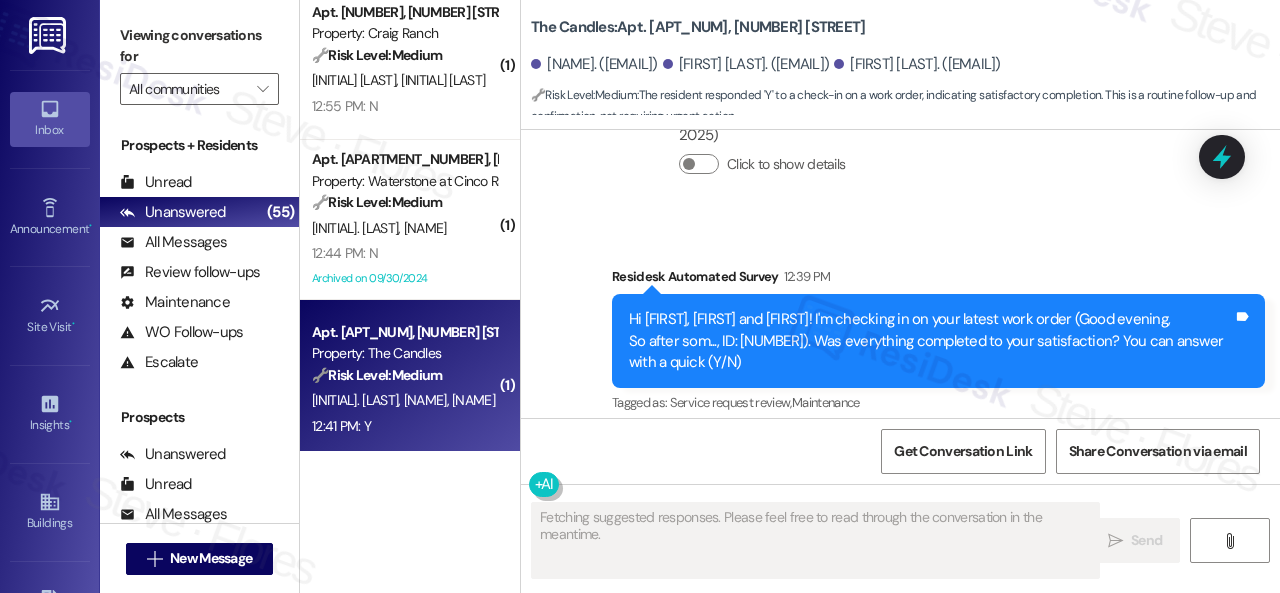 scroll, scrollTop: 3897, scrollLeft: 0, axis: vertical 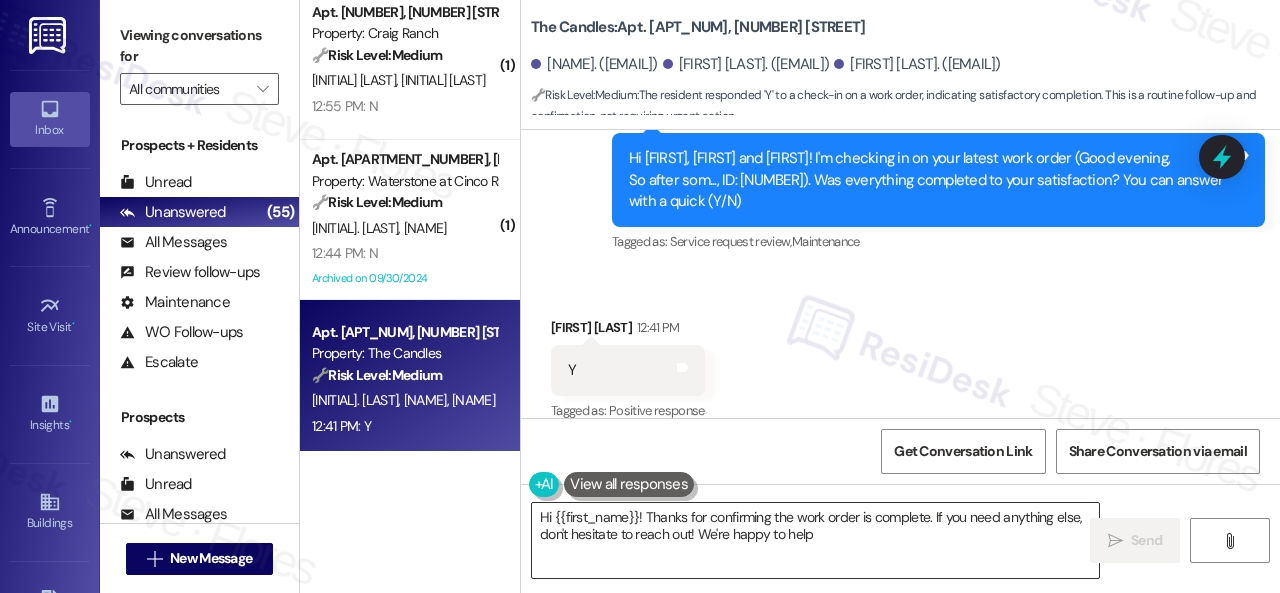 type on "Hi {{first_name}}! Thanks for confirming the work order is complete. If you need anything else, don't hesitate to reach out! We're happy to help!" 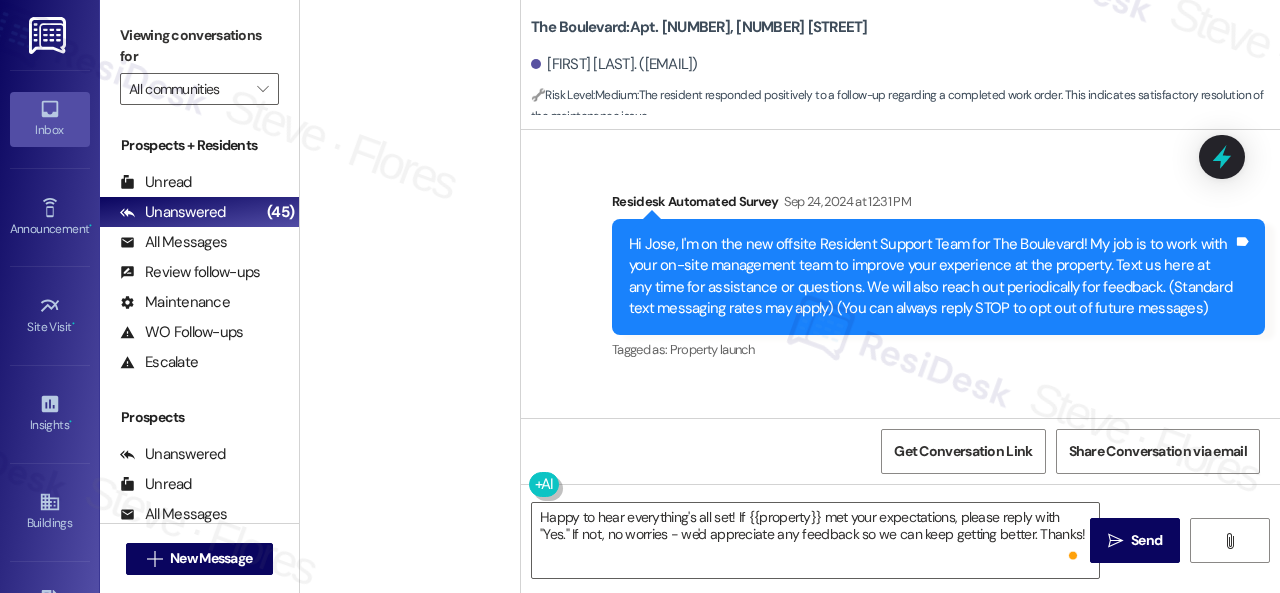 scroll, scrollTop: 0, scrollLeft: 0, axis: both 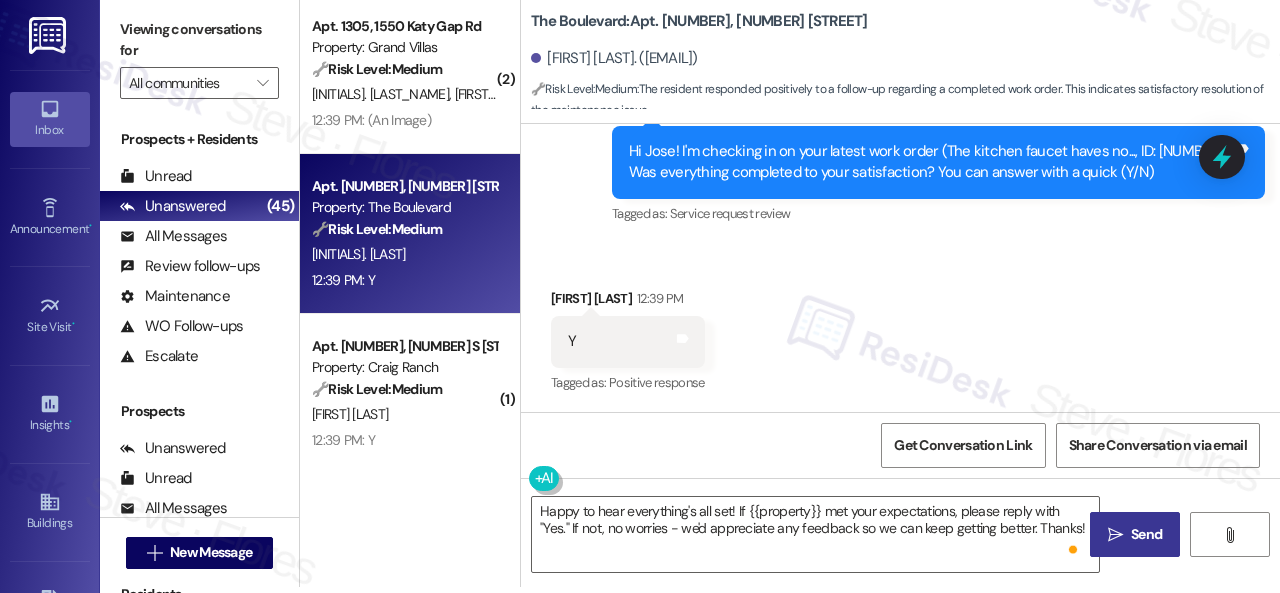 click on "Send" at bounding box center [1146, 534] 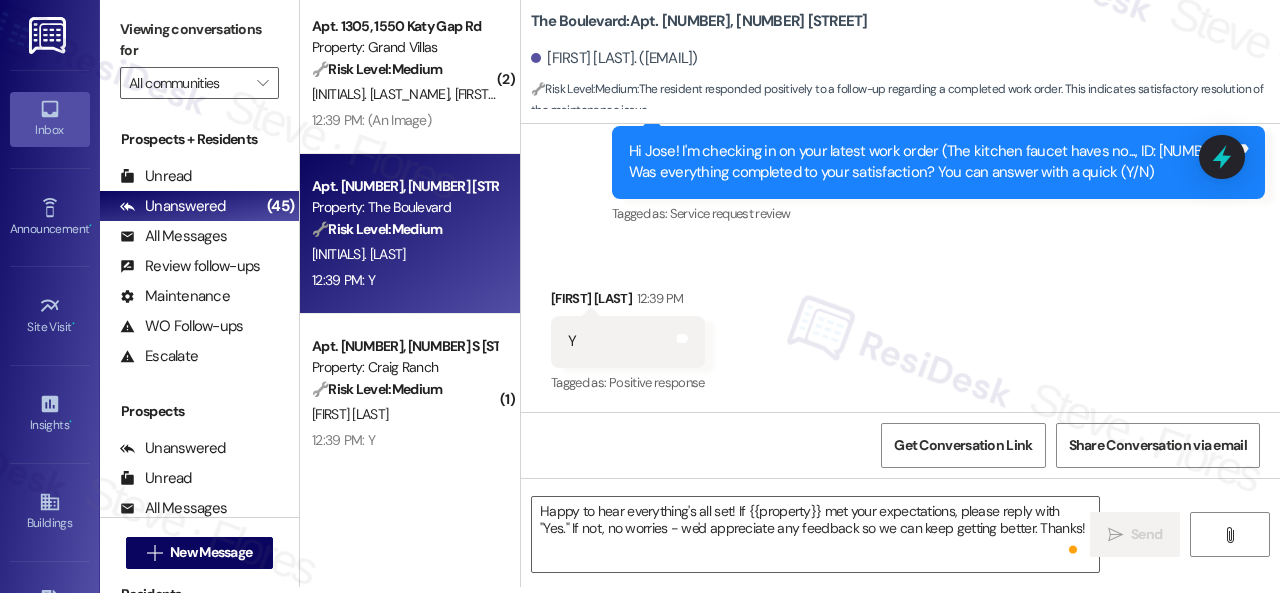 scroll, scrollTop: 0, scrollLeft: 0, axis: both 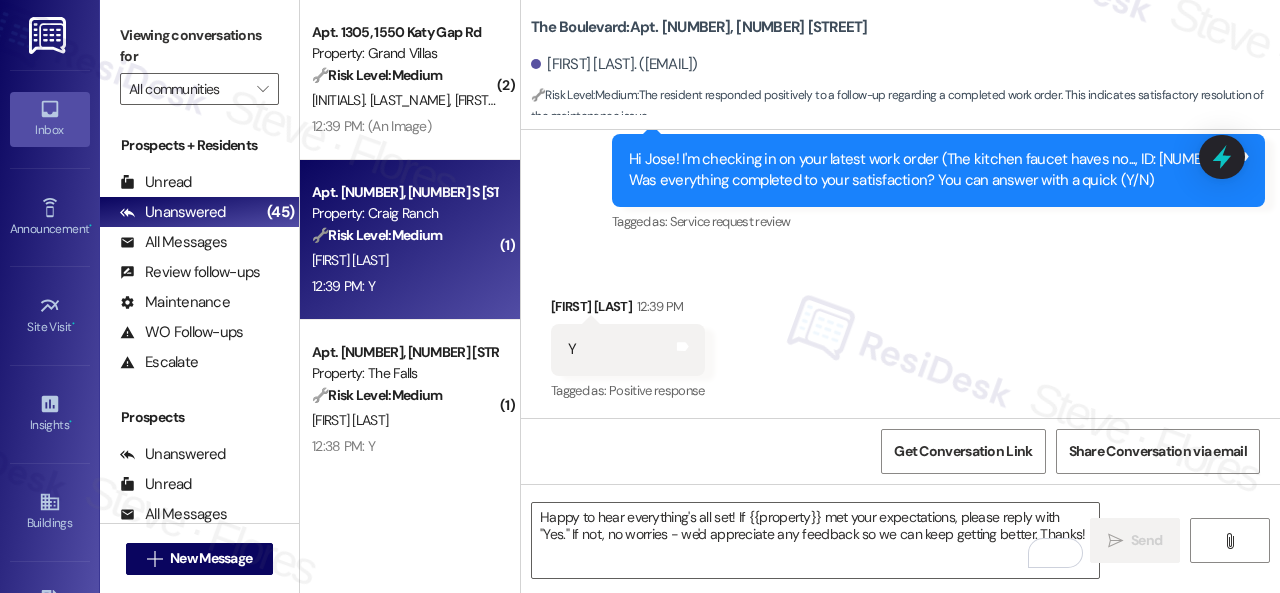 click on "L. Hardy" at bounding box center (404, 260) 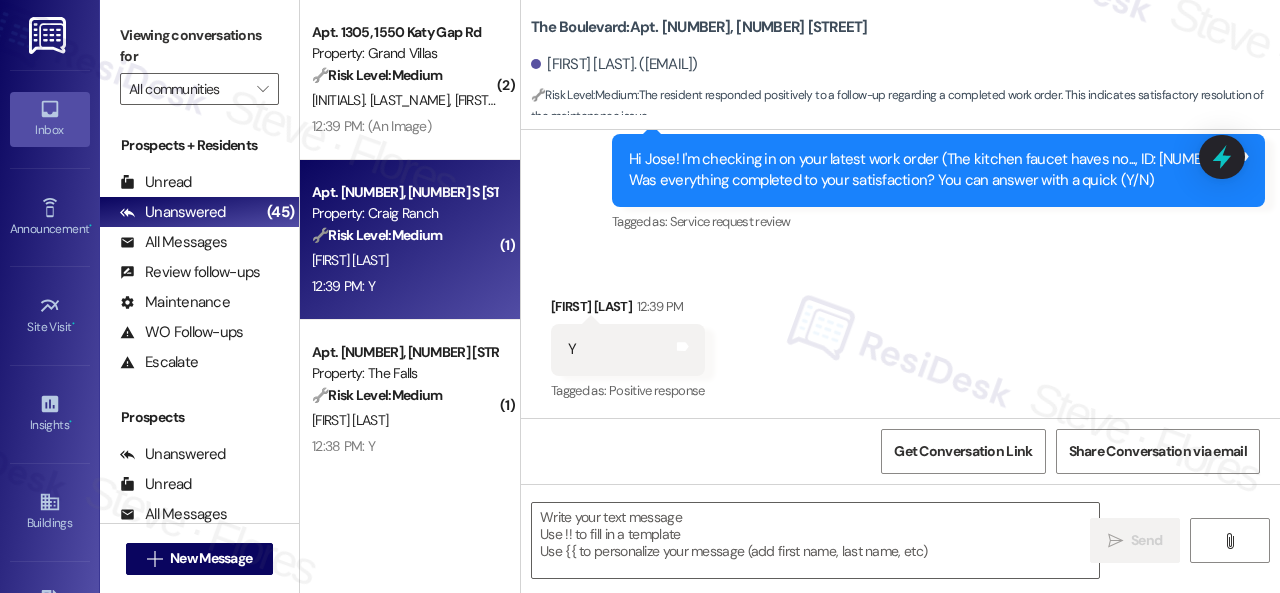 type on "Fetching suggested responses. Please feel free to read through the conversation in the meantime." 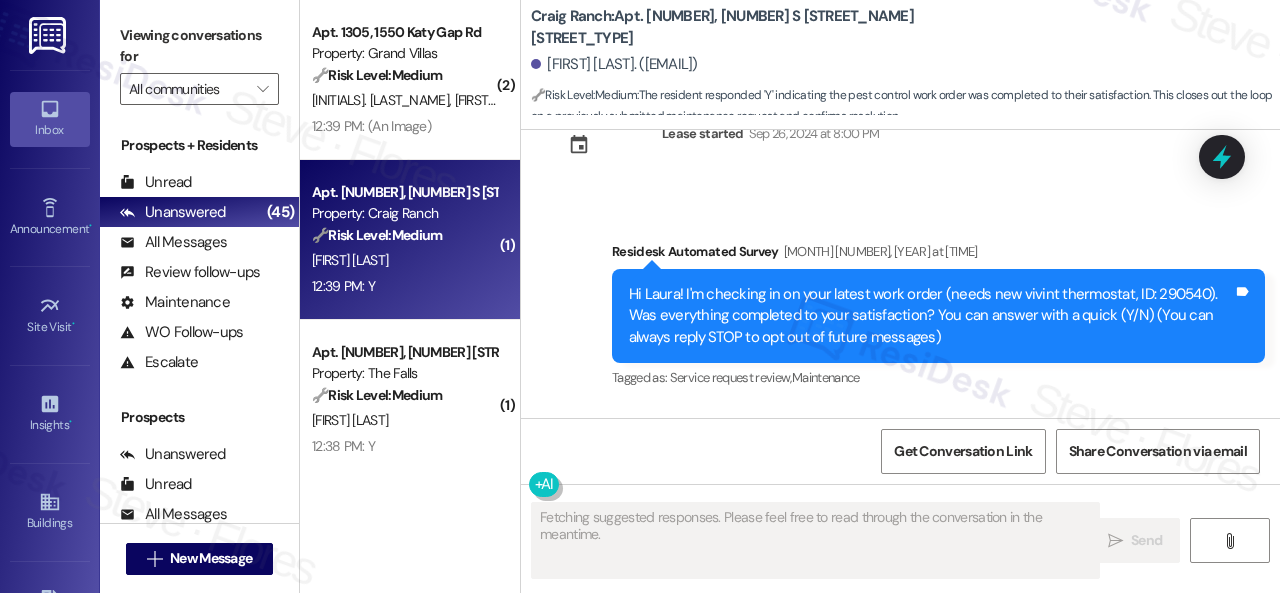 type on "Fetching suggested responses. Please feel free to read through the conversation in the meantime." 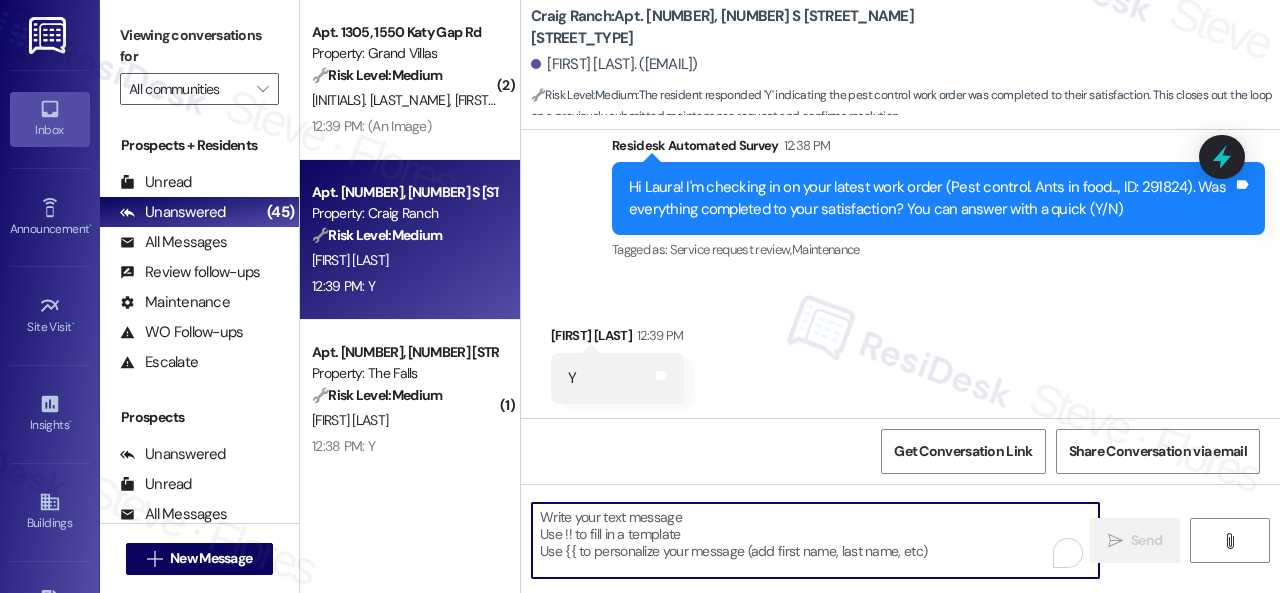 click at bounding box center [815, 540] 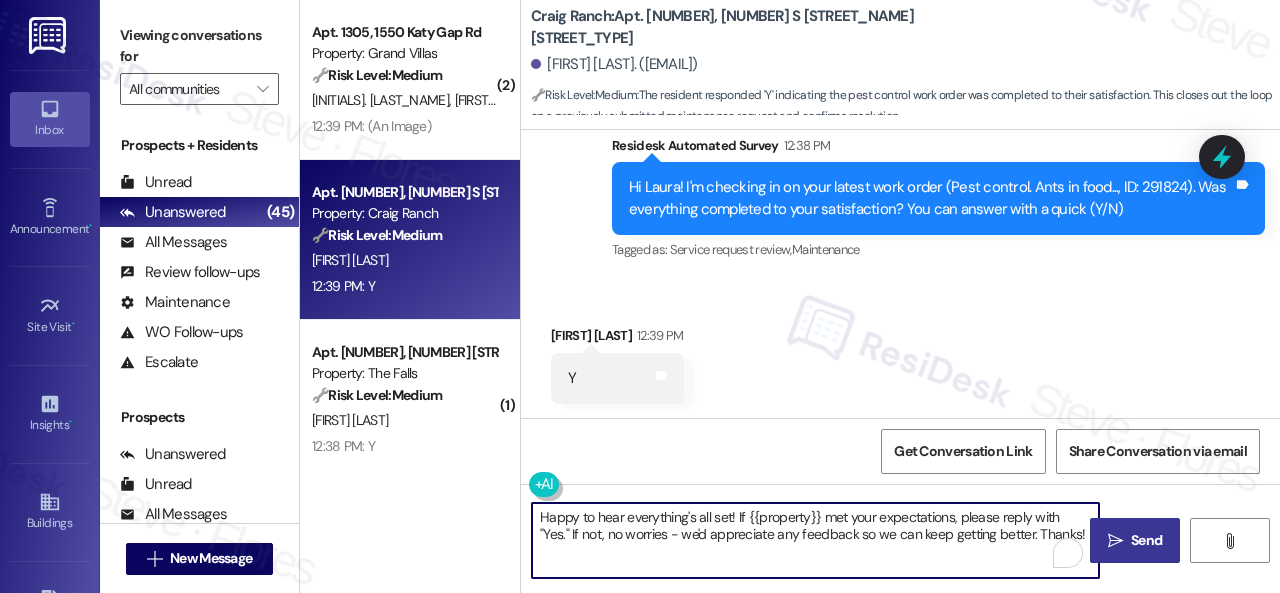 type on "Happy to hear everything's all set! If [PROPERTY] met your expectations, please reply with "Yes." If not, no worries - we'd appreciate any feedback so we can keep getting better. Thanks!" 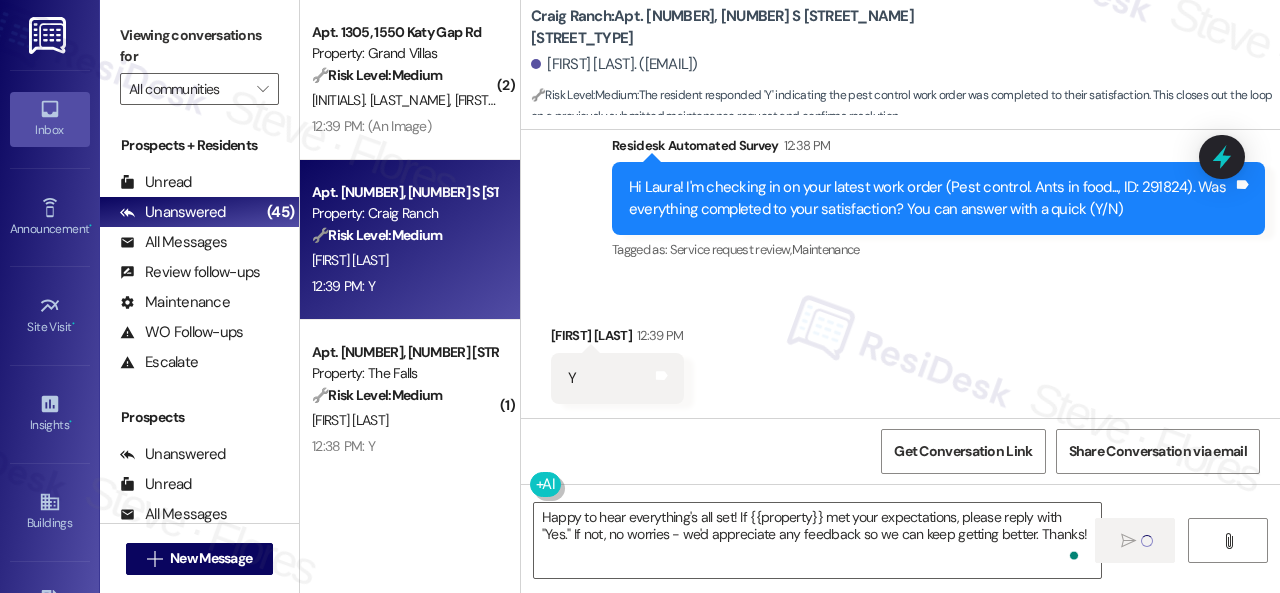type 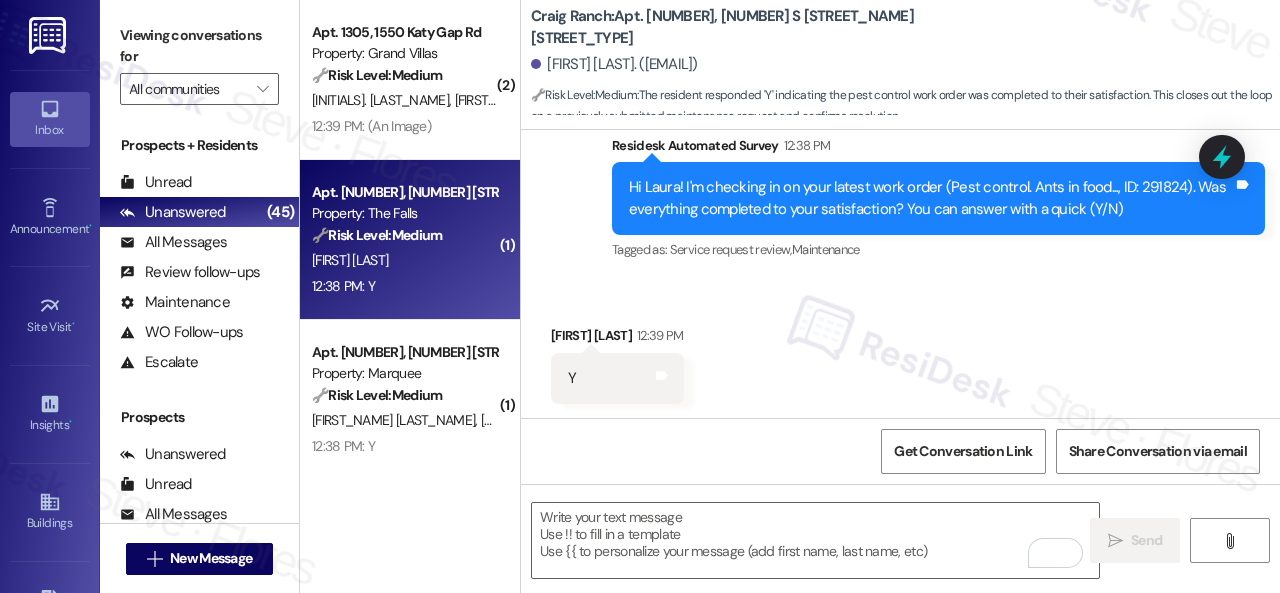 click on "12:38 PM: Y 12:38 PM: Y" at bounding box center [404, 286] 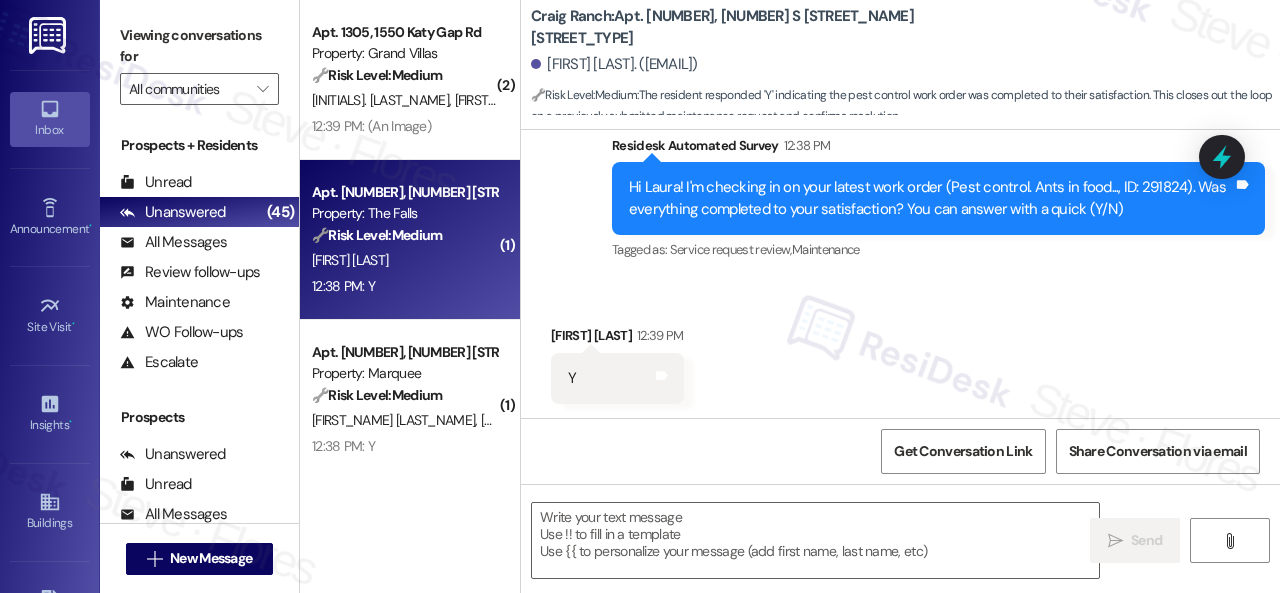 type on "Fetching suggested responses. Please feel free to read through the conversation in the meantime." 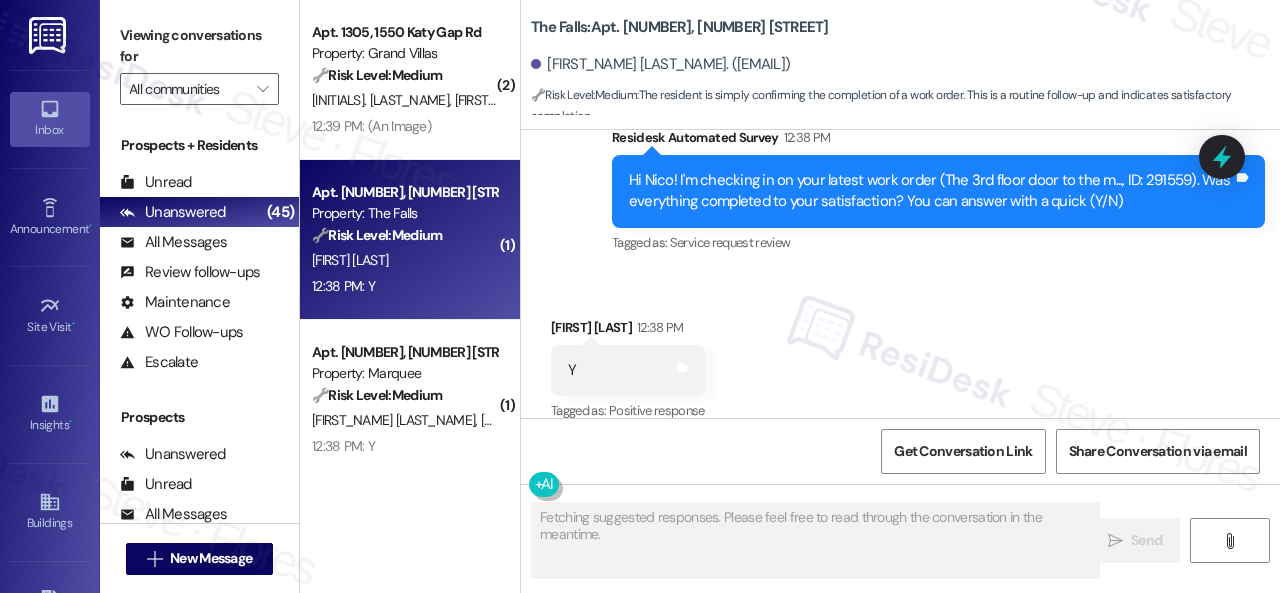 scroll, scrollTop: 1222, scrollLeft: 0, axis: vertical 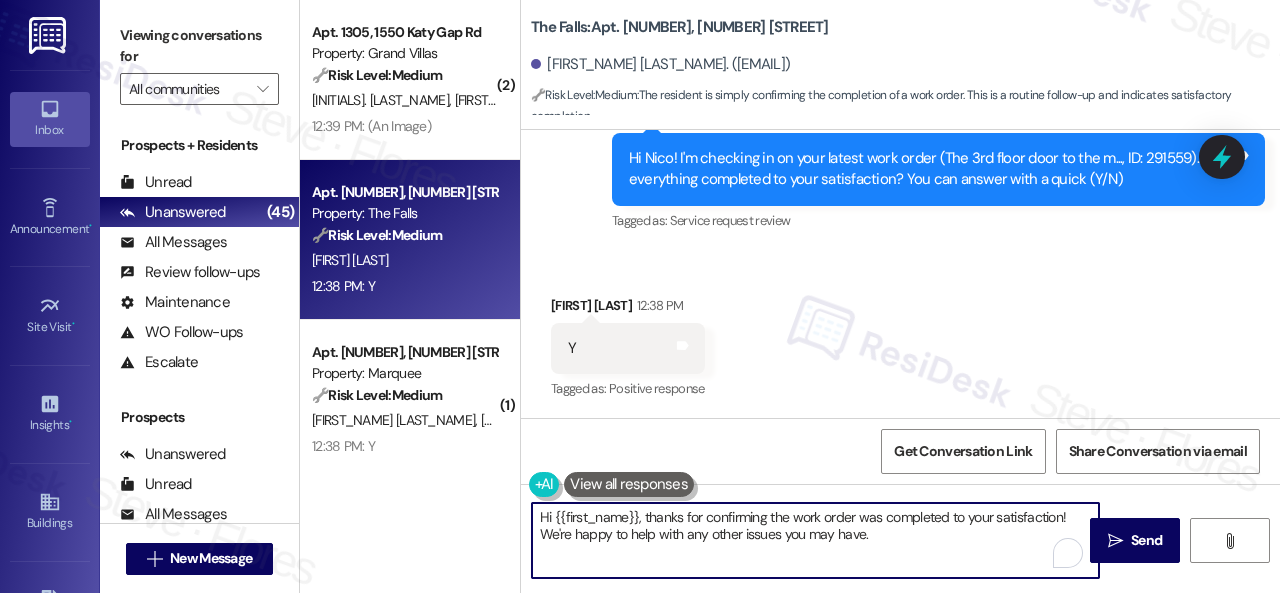 drag, startPoint x: 744, startPoint y: 530, endPoint x: 458, endPoint y: 489, distance: 288.92386 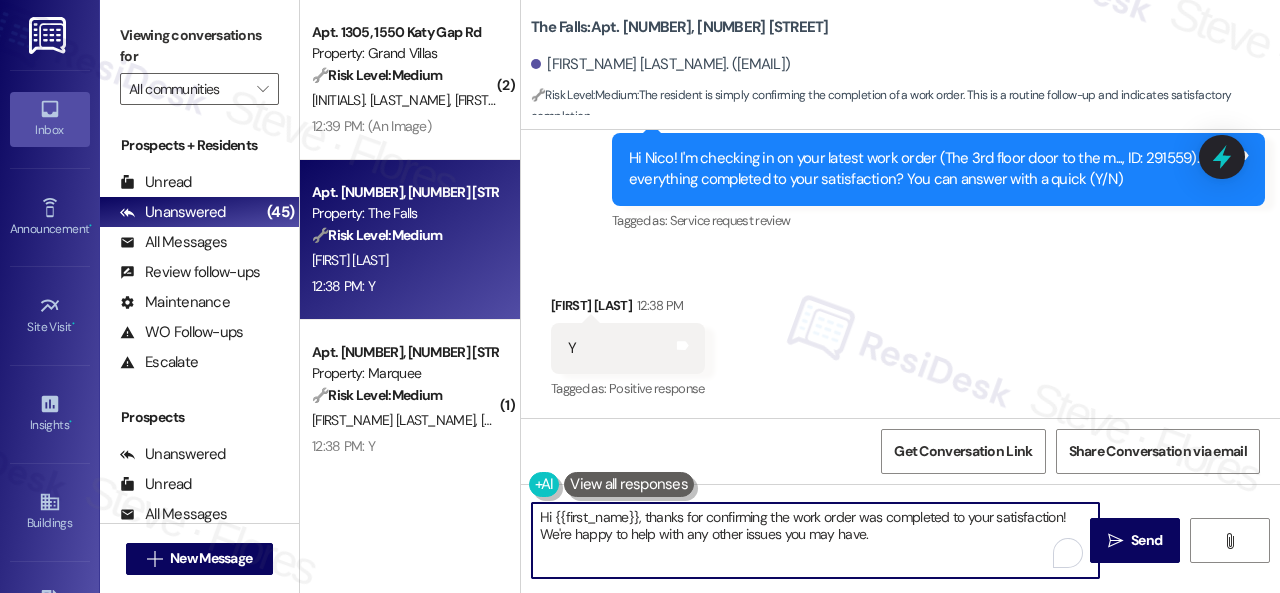 click on "( 1 ) Apt. 1032, 4101 S Custer Rd Property: Craig Ranch 🔧  Risk Level:  Medium The resident responded 'N' to a follow-up question about a mildew work order. This indicates the issue was not resolved to their satisfaction, but does not suggest an immediate threat or urgent risk. It requires further investigation and likely a follow-up work order. N. Tran N. Nguyen 12:55 PM: N 12:55 PM: N ( 1 ) Apt. 12102, 6855 S Mason Rd Property: Waterstone at Cinco Ranch 🔧  Risk Level:  Medium The resident responded 'N' to a check-in regarding a completed work order. This indicates dissatisfaction with the completed work, requiring further investigation and potential follow-up to ensure the issue is resolved. This is a non-urgent maintenance follow-up. M. Gregory G. Gregory 12:44 PM: N 12:44 PM: N Archived on 09/30/2024 ( 2 ) Apt. 1305, 1550 Katy Gap Rd Property: Grand Villas 🔧  Risk Level:  Medium G. Hernandez Pantoja N. Hernandez L. Garcia 12:39 PM: (An Image) 12:39 PM: (An Image) Apt. 360, 6565 W Foxridge Dr 🔧" at bounding box center [790, 296] 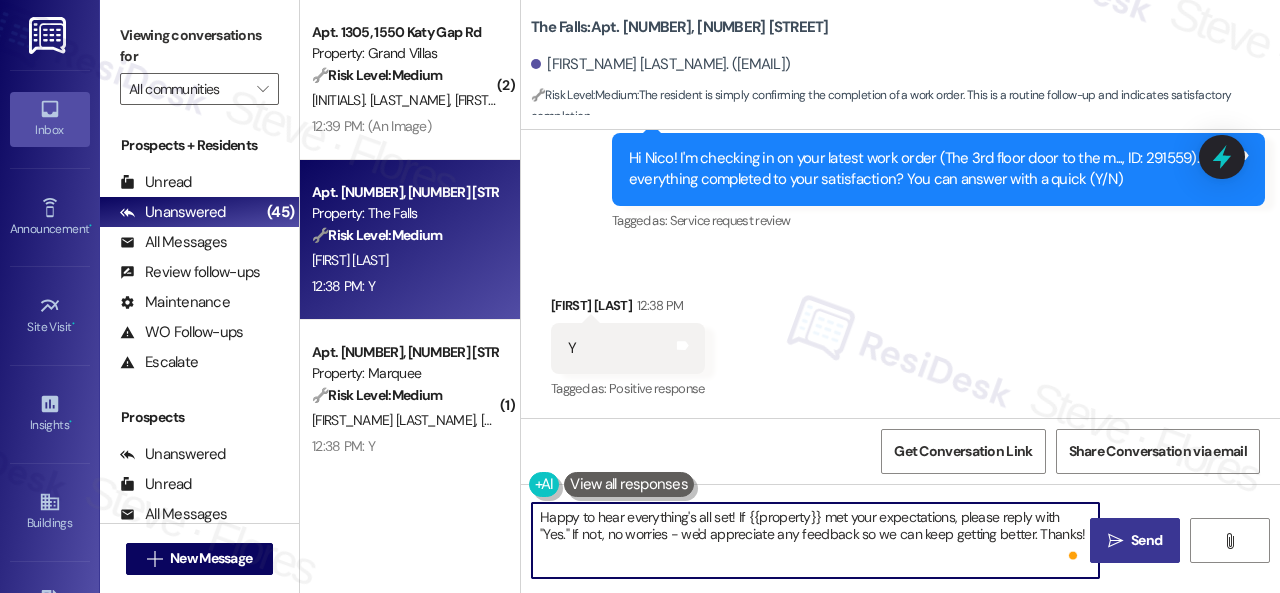 type on "Happy to hear everything's all set! If [PROPERTY] met your expectations, please reply with "Yes." If not, no worries - we'd appreciate any feedback so we can keep getting better. Thanks!" 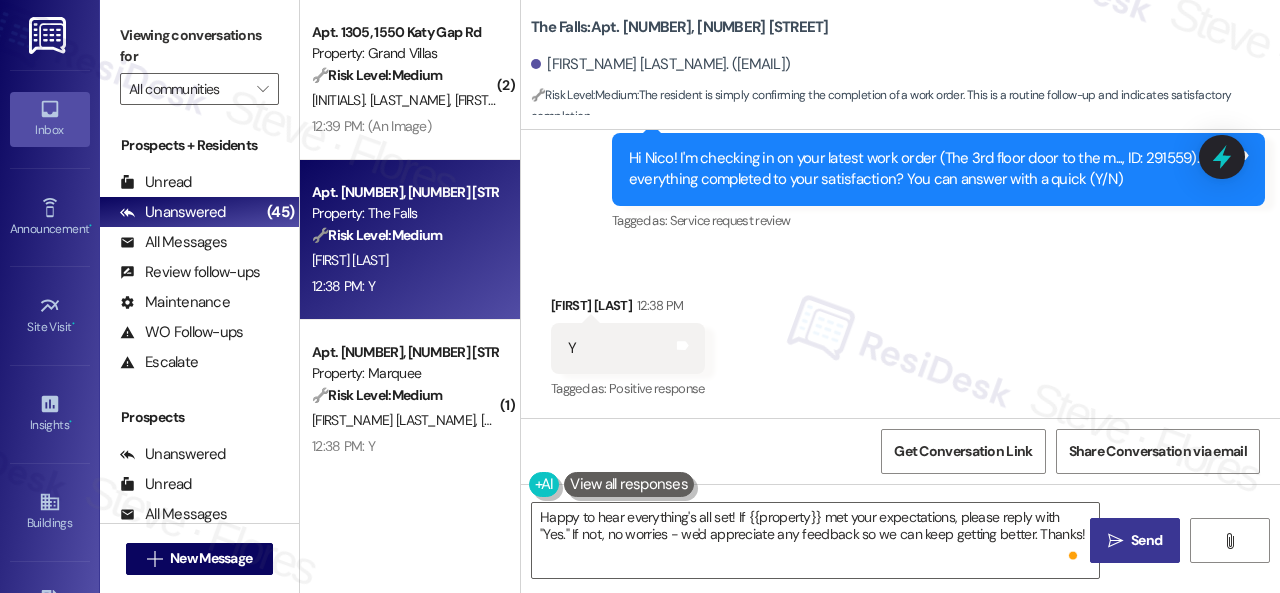 click on "Send" at bounding box center [1146, 540] 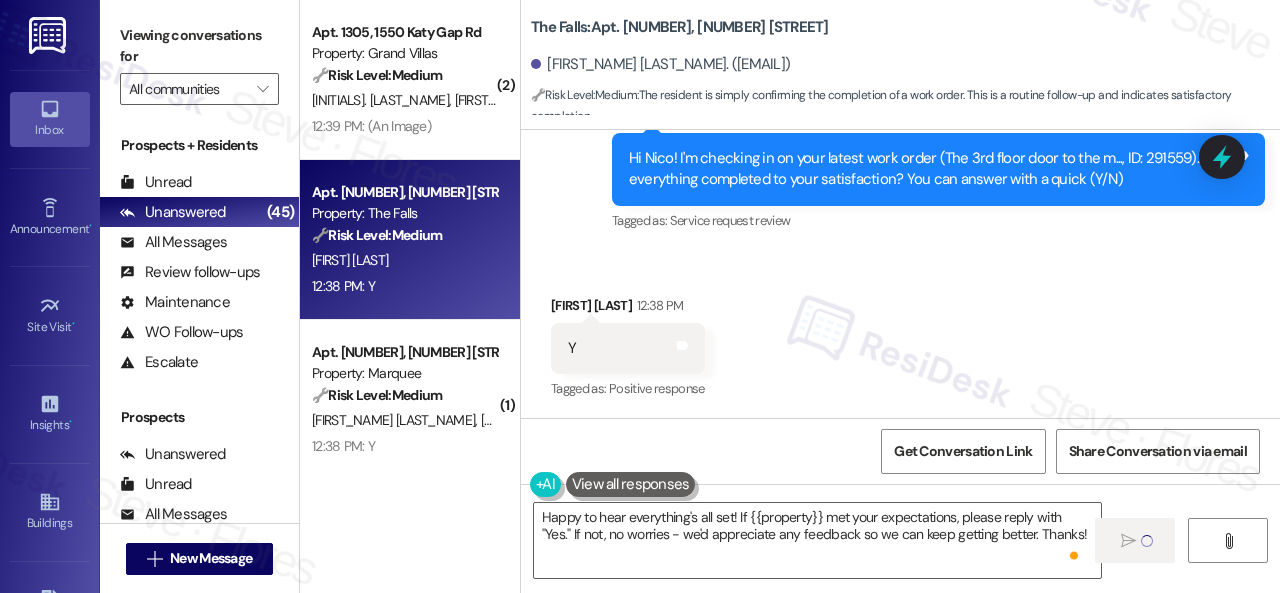 type 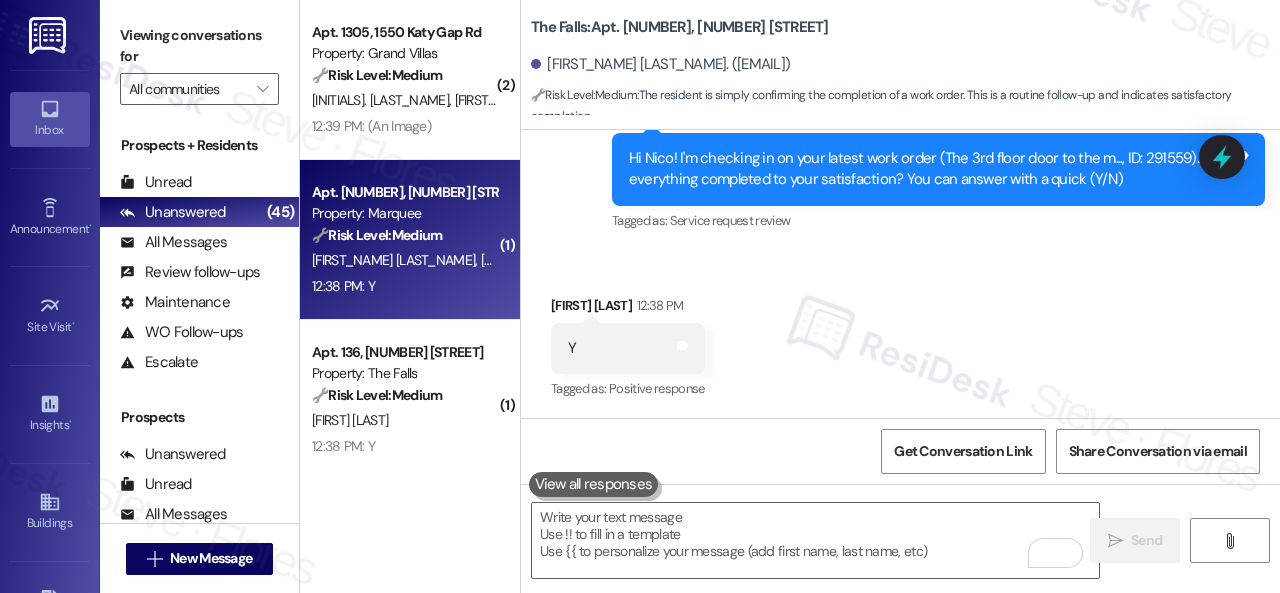click on "12:38 PM: Y 12:38 PM: Y" at bounding box center [404, 286] 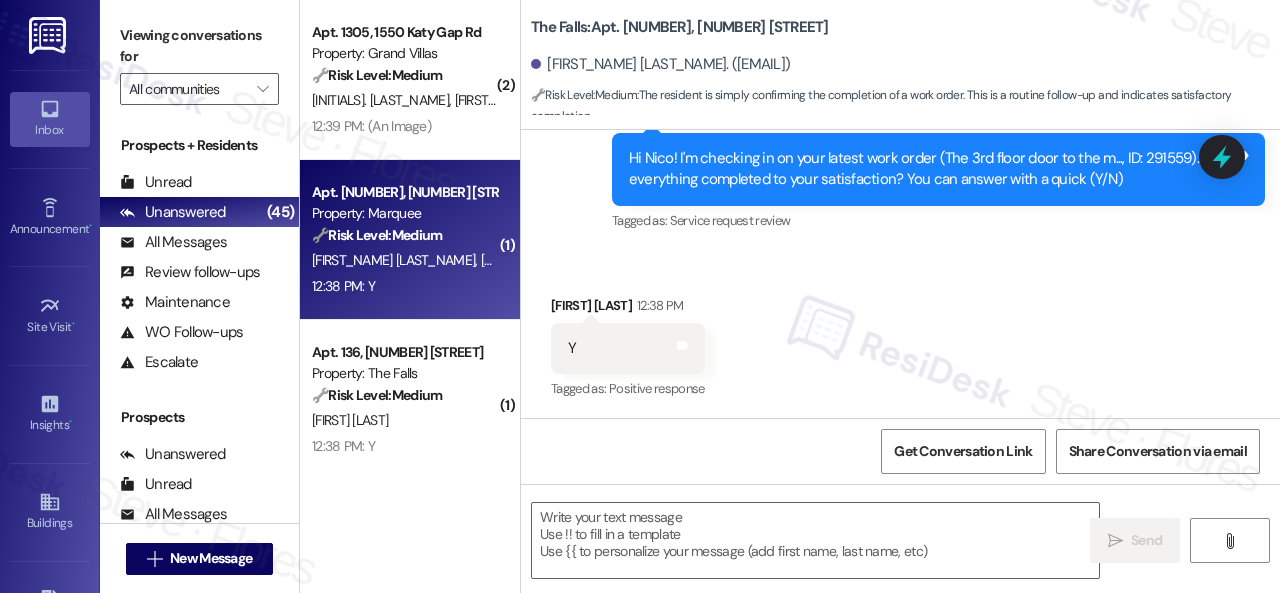 type on "Fetching suggested responses. Please feel free to read through the conversation in the meantime." 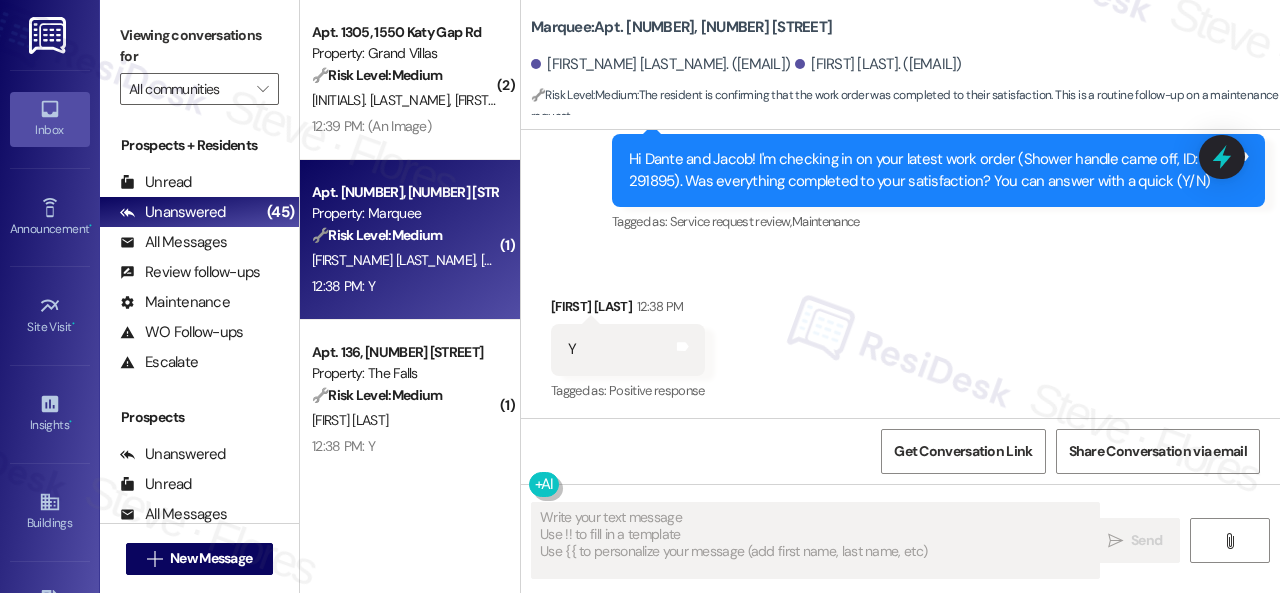 scroll, scrollTop: 1177, scrollLeft: 0, axis: vertical 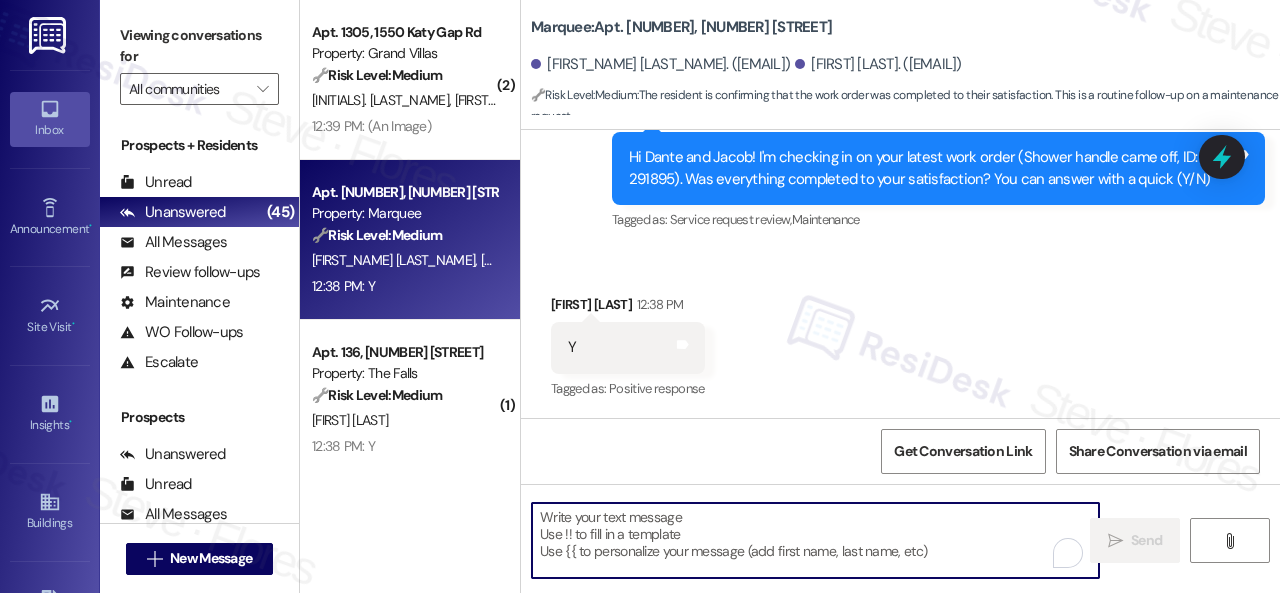 click at bounding box center [815, 540] 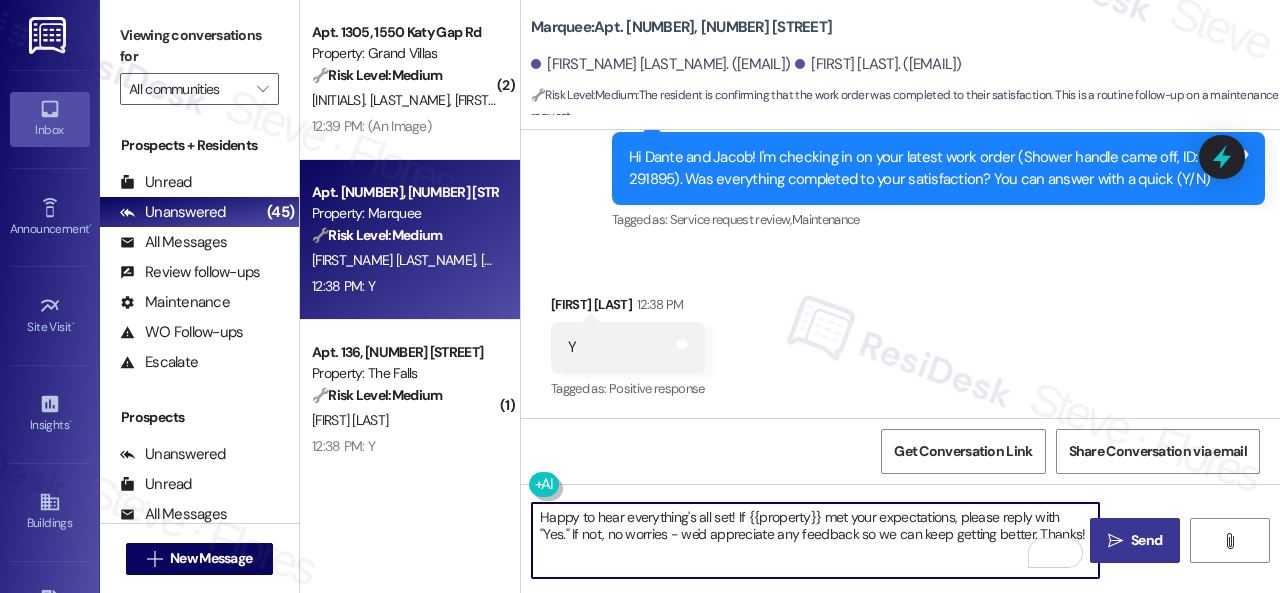 type on "Happy to hear everything's all set! If [PROPERTY] met your expectations, please reply with "Yes." If not, no worries - we'd appreciate any feedback so we can keep getting better. Thanks!" 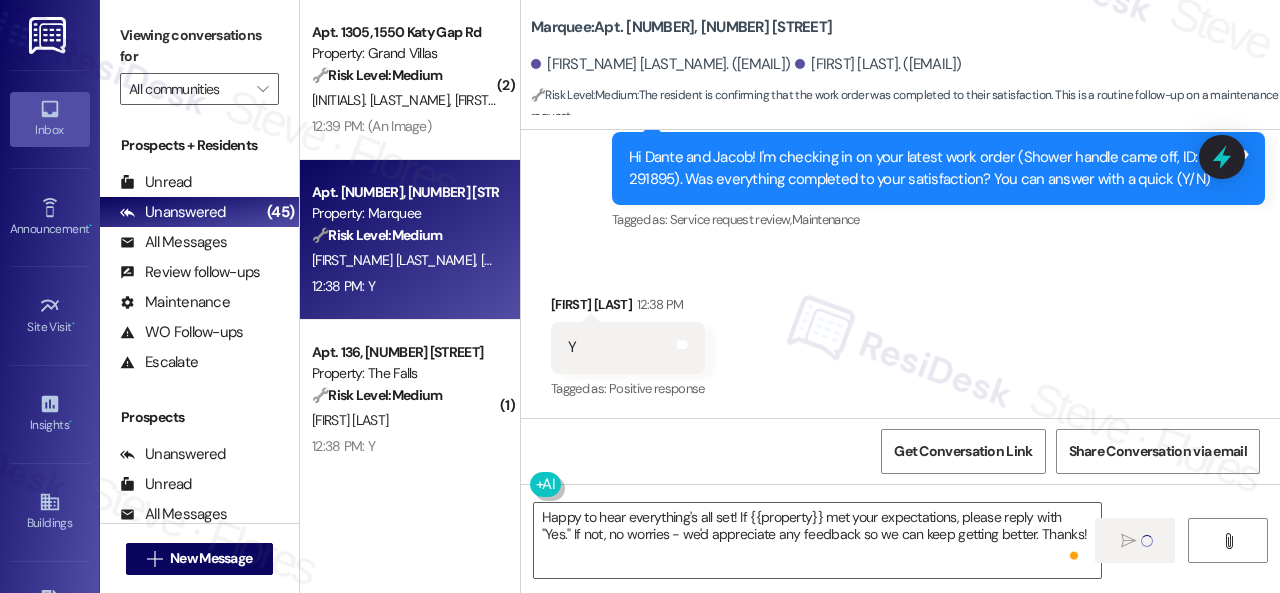 type 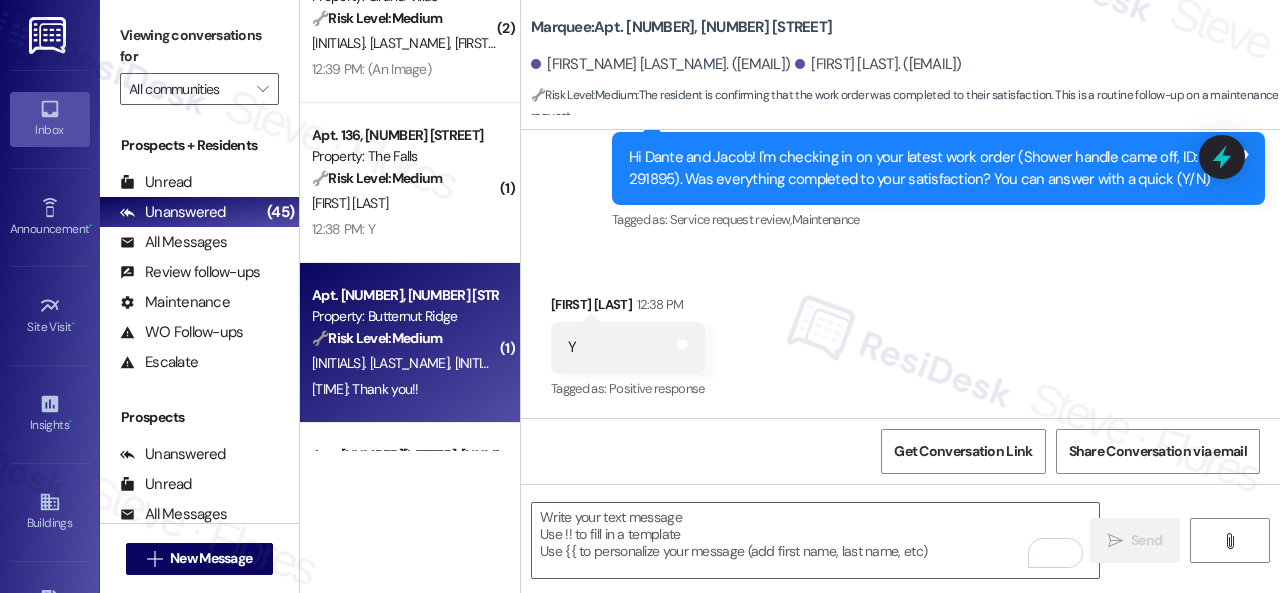 scroll, scrollTop: 900, scrollLeft: 0, axis: vertical 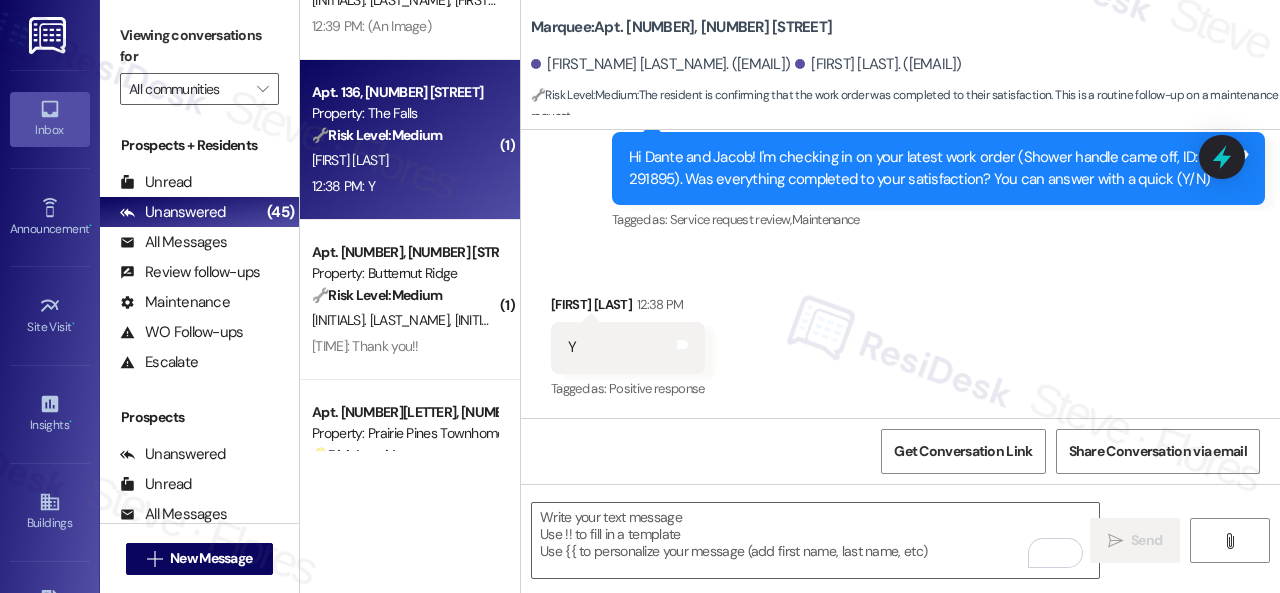 click on "12:38 PM: Y 12:38 PM: Y" at bounding box center (404, 186) 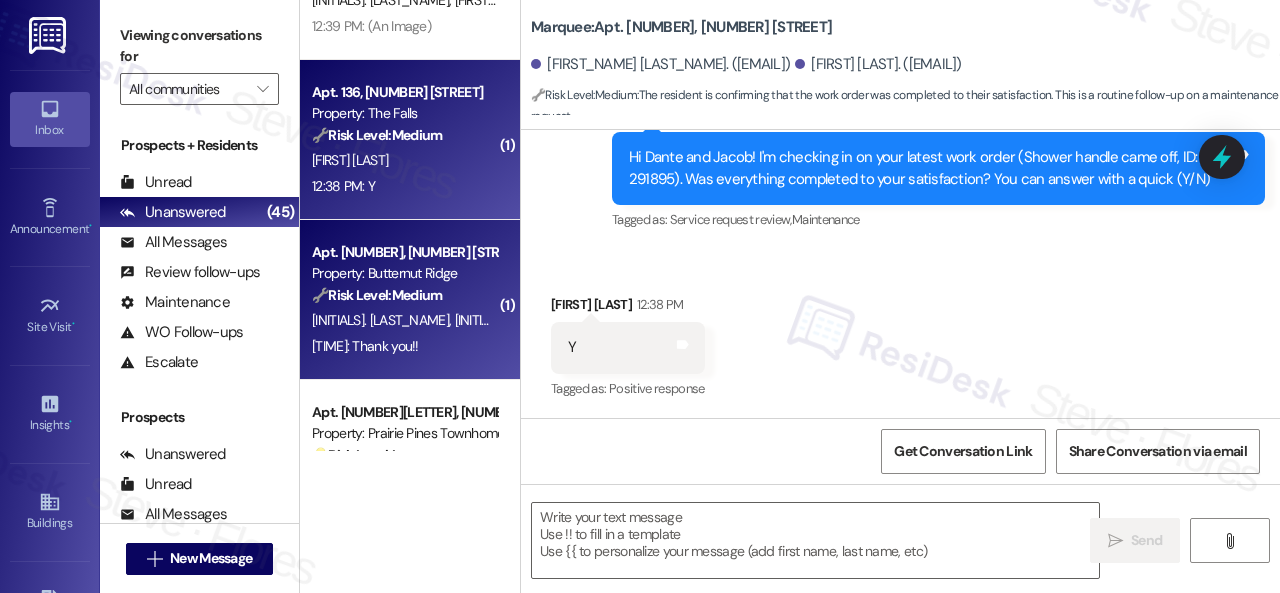 type on "Fetching suggested responses. Please feel free to read through the conversation in the meantime." 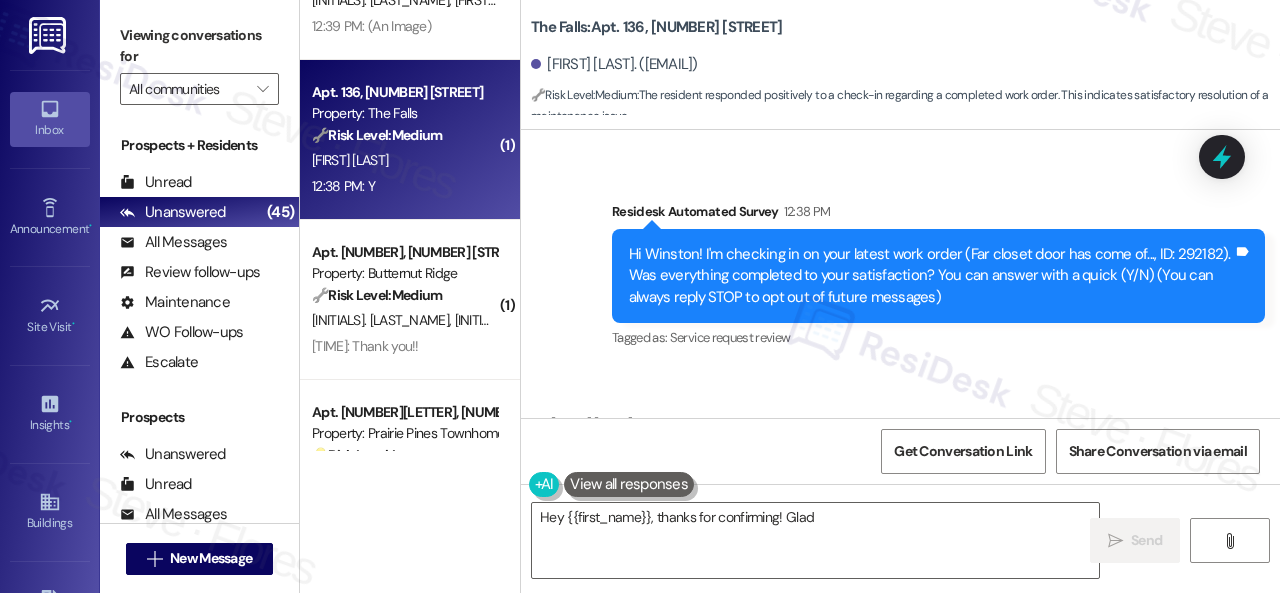 scroll, scrollTop: 226, scrollLeft: 0, axis: vertical 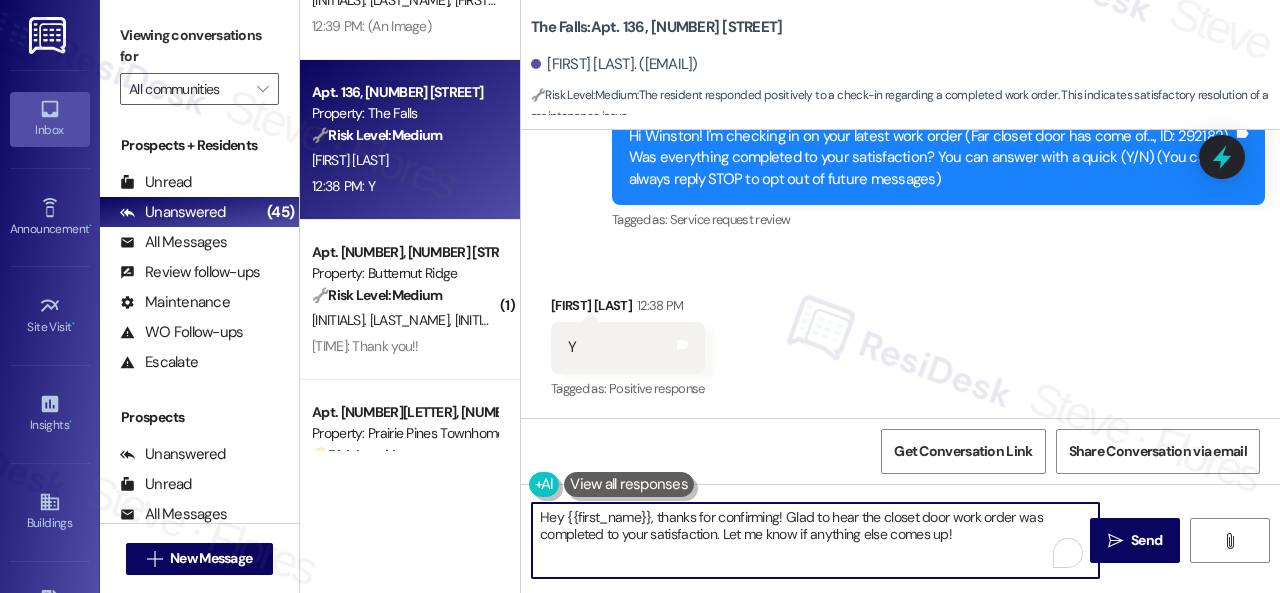 drag, startPoint x: 970, startPoint y: 532, endPoint x: 308, endPoint y: 480, distance: 664.0392 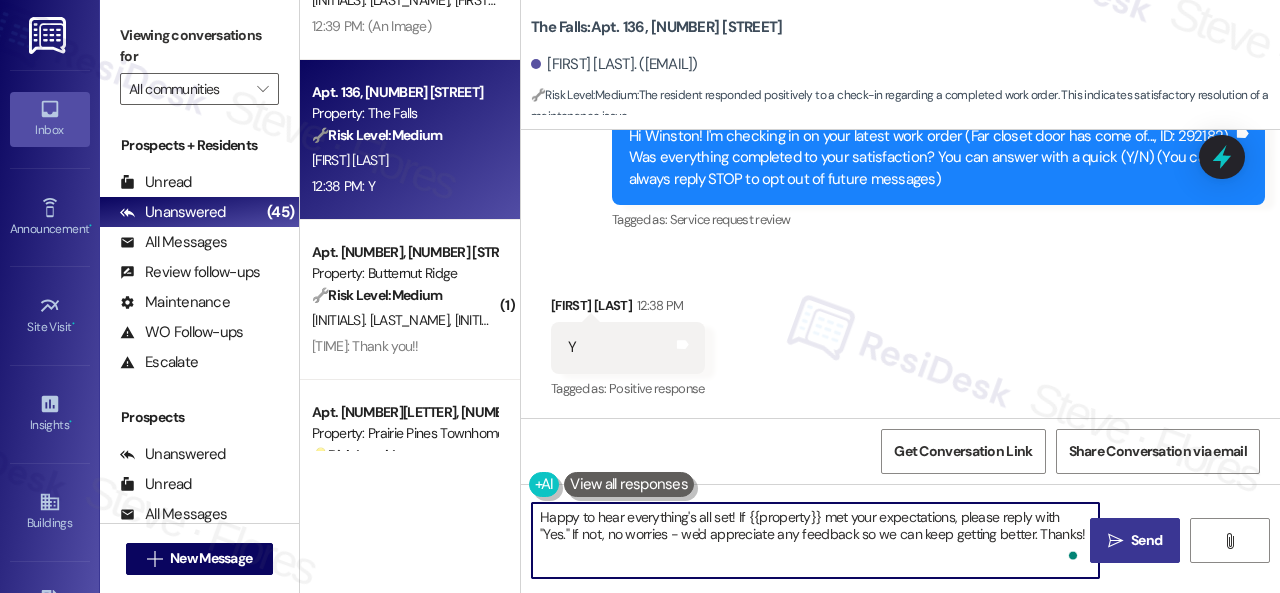 type on "Happy to hear everything's all set! If [PROPERTY] met your expectations, please reply with "Yes." If not, no worries - we'd appreciate any feedback so we can keep getting better. Thanks!" 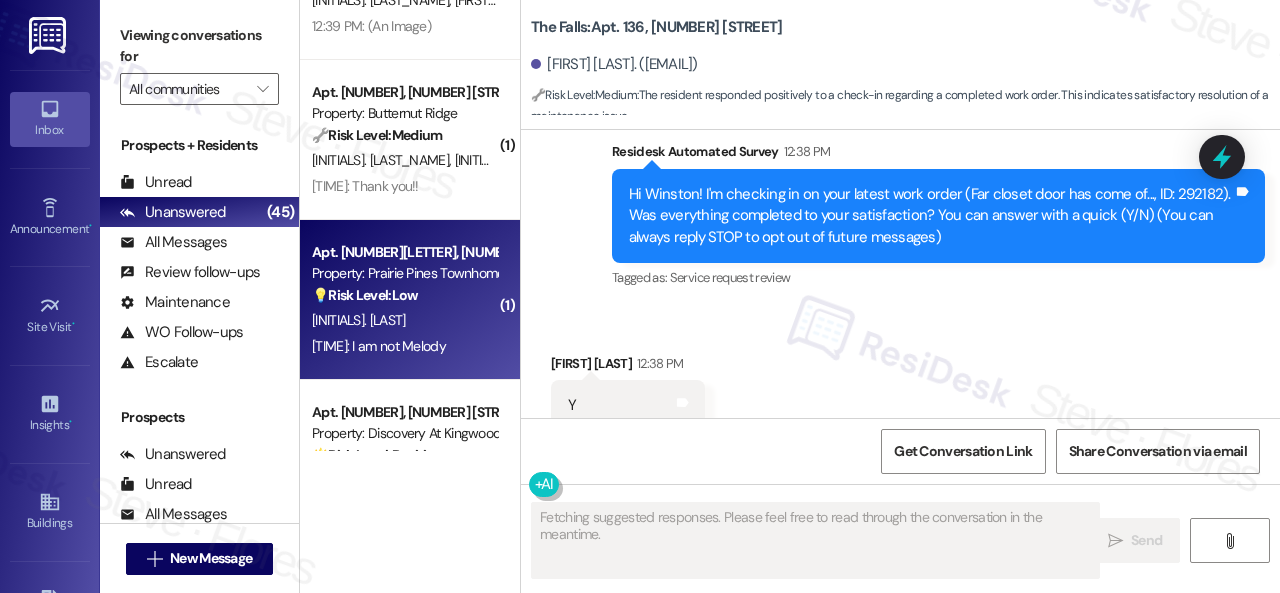 scroll, scrollTop: 126, scrollLeft: 0, axis: vertical 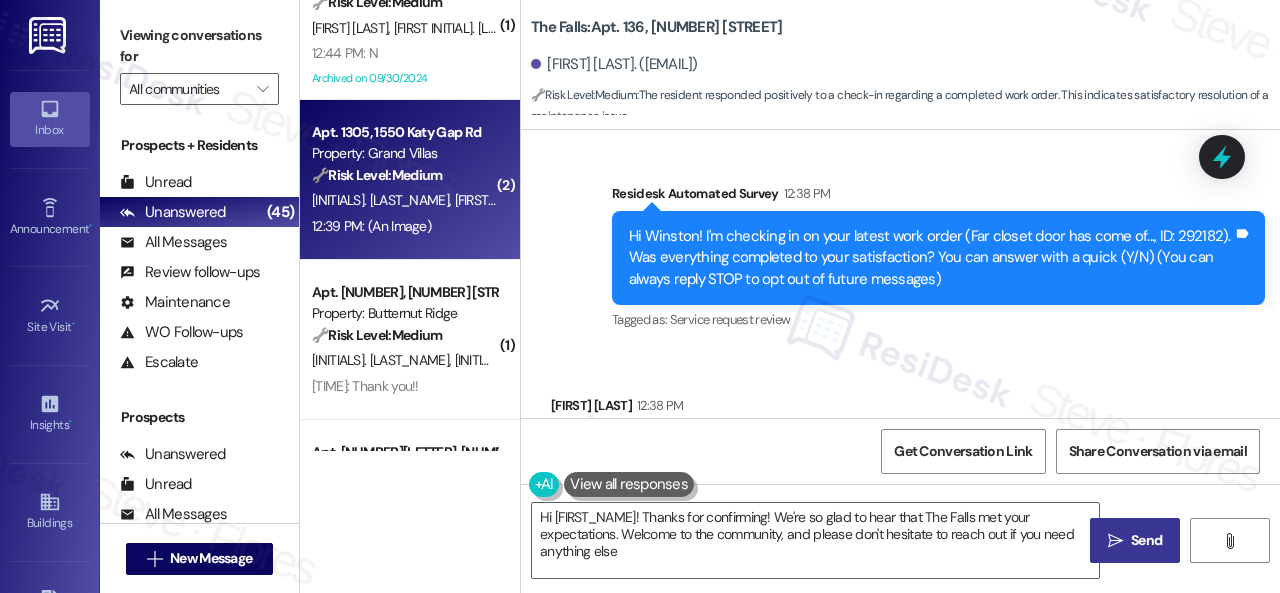 type on "Hi {{first_name}}! Thanks for confirming! We're so glad to hear that The Falls met your expectations. Welcome to the community, and please don't hesitate to reach out if you need anything else!" 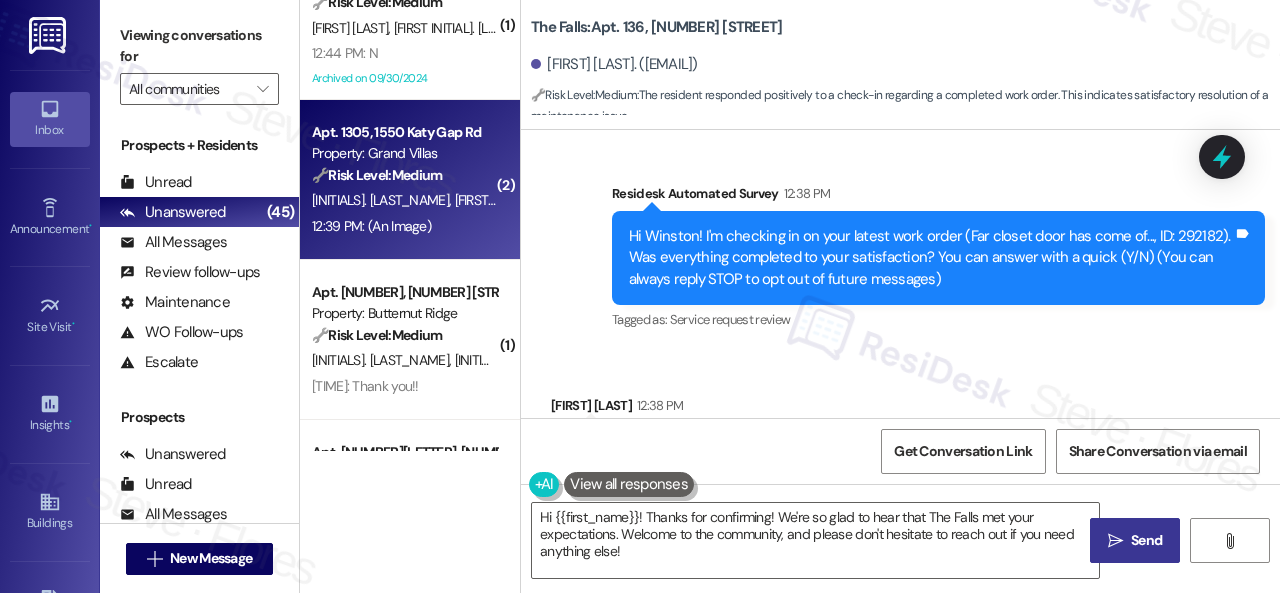 click on "🔧  Risk Level:  Medium The resident is reporting a low battery notification from their Vivint door lock sensor. This is a non-urgent maintenance issue related to asset preservation." at bounding box center (404, 175) 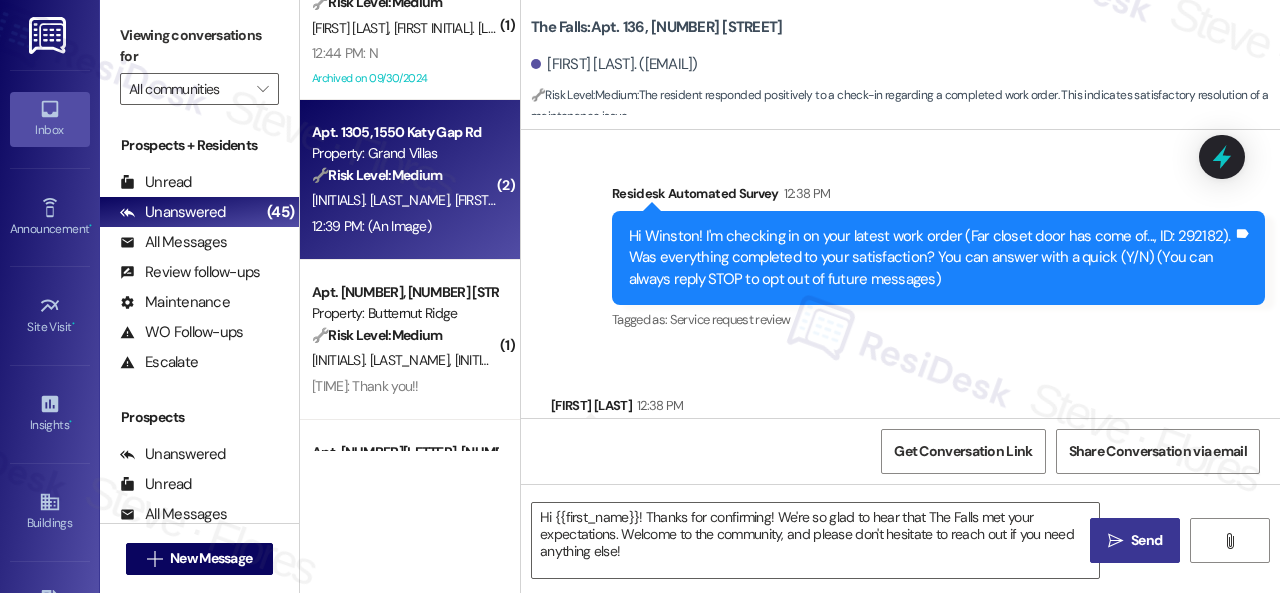 type on "Fetching suggested responses. Please feel free to read through the conversation in the meantime." 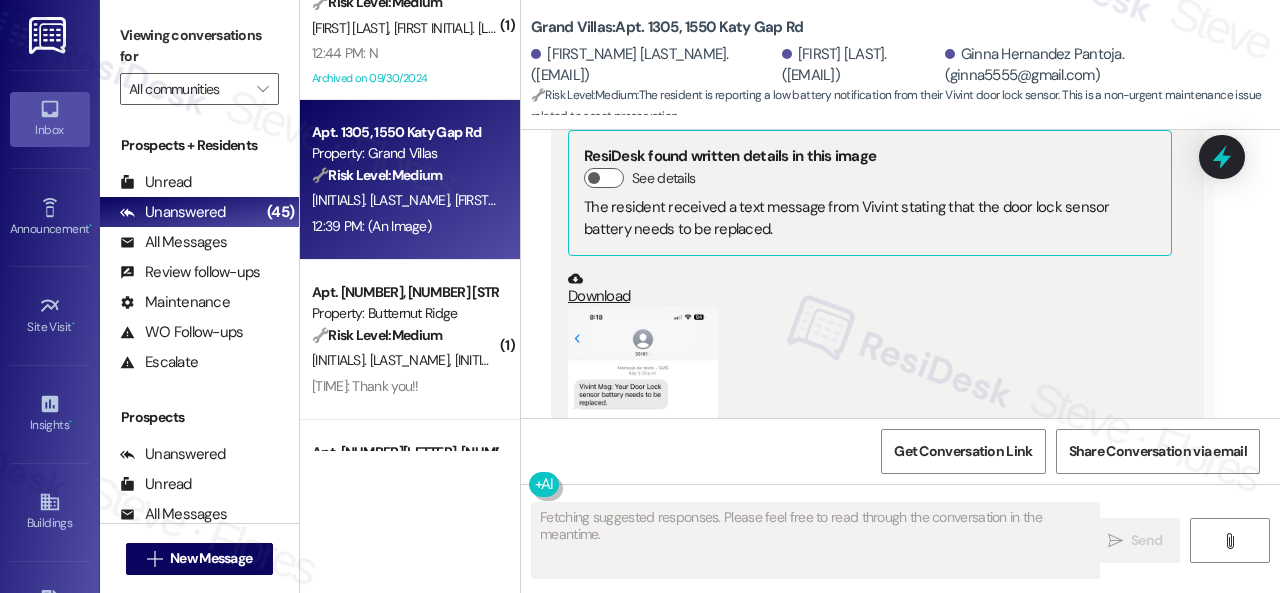 scroll, scrollTop: 6276, scrollLeft: 0, axis: vertical 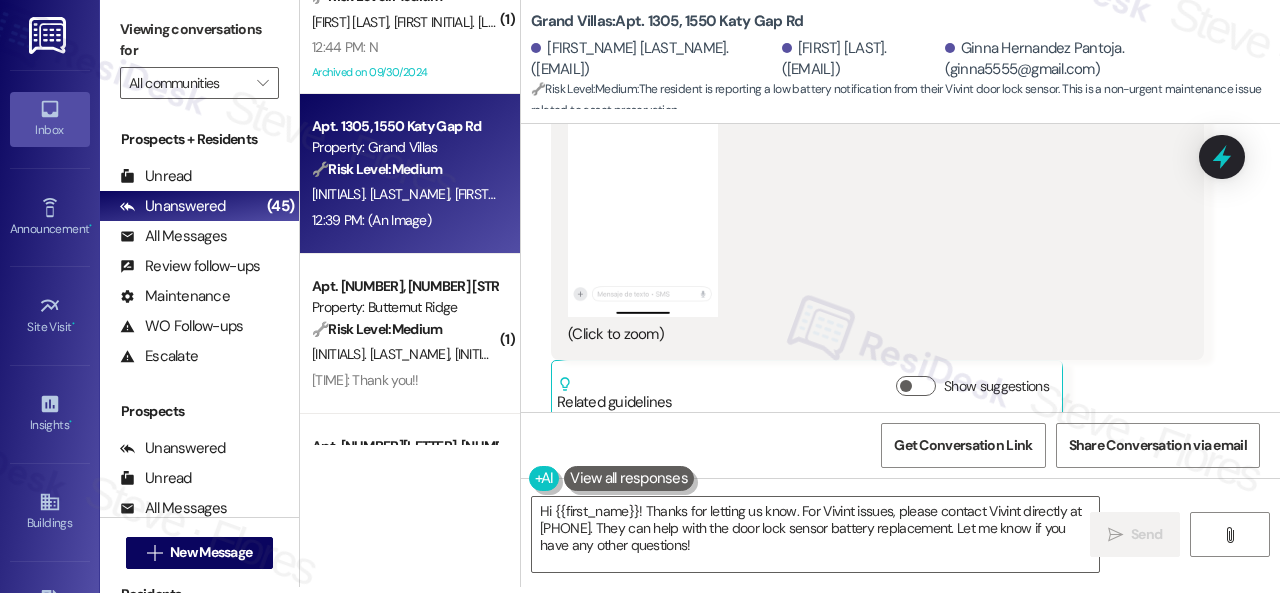 click on "(Click to zoom)" at bounding box center (870, 168) 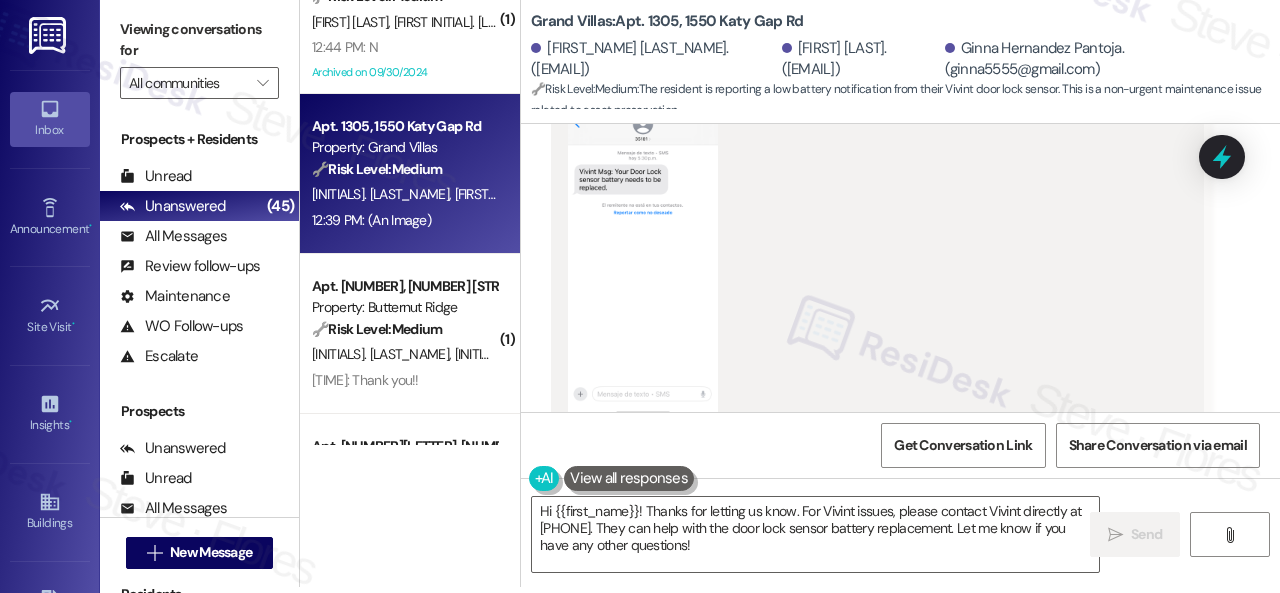 scroll, scrollTop: 6276, scrollLeft: 0, axis: vertical 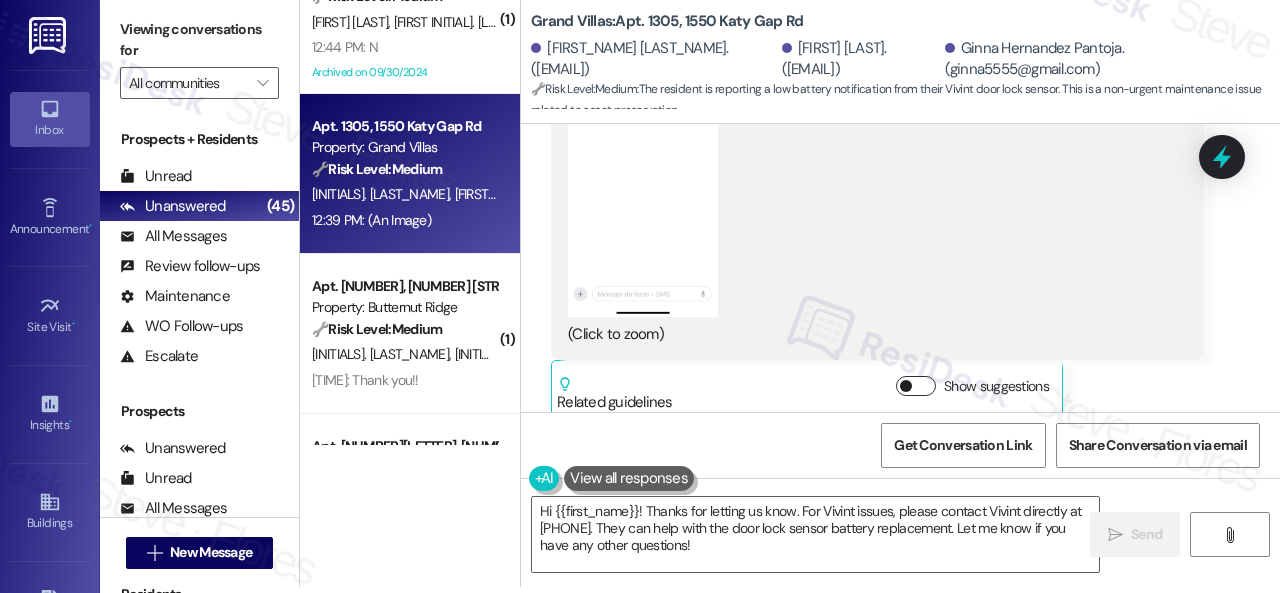 click on "Show suggestions" at bounding box center [916, 386] 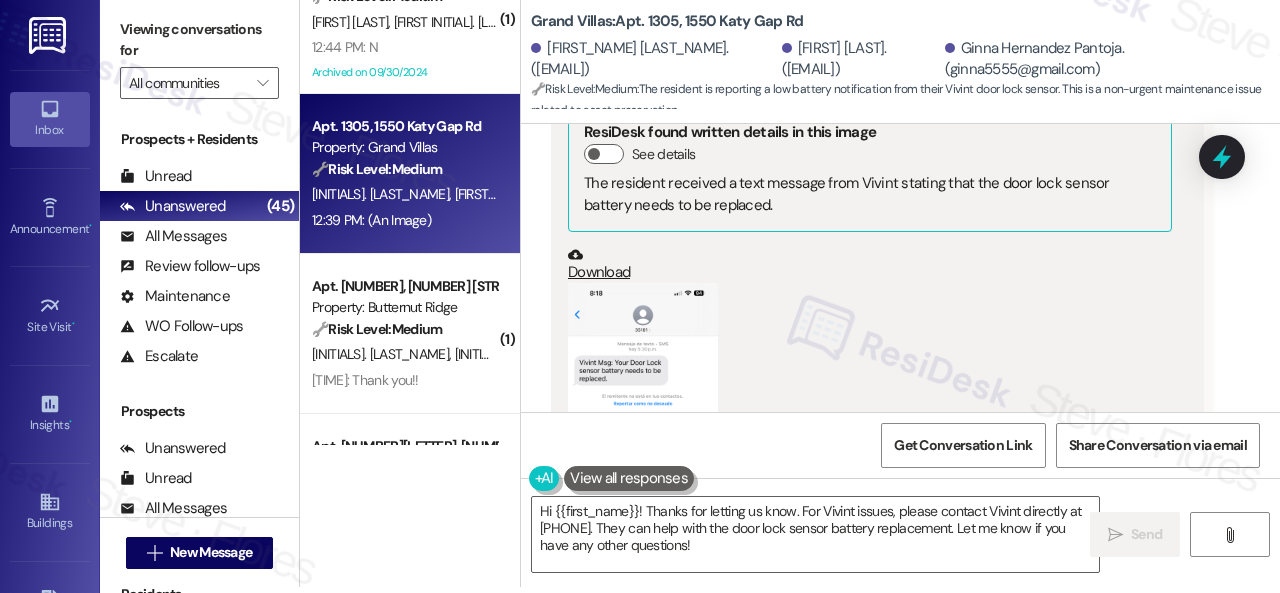 scroll, scrollTop: 6014, scrollLeft: 0, axis: vertical 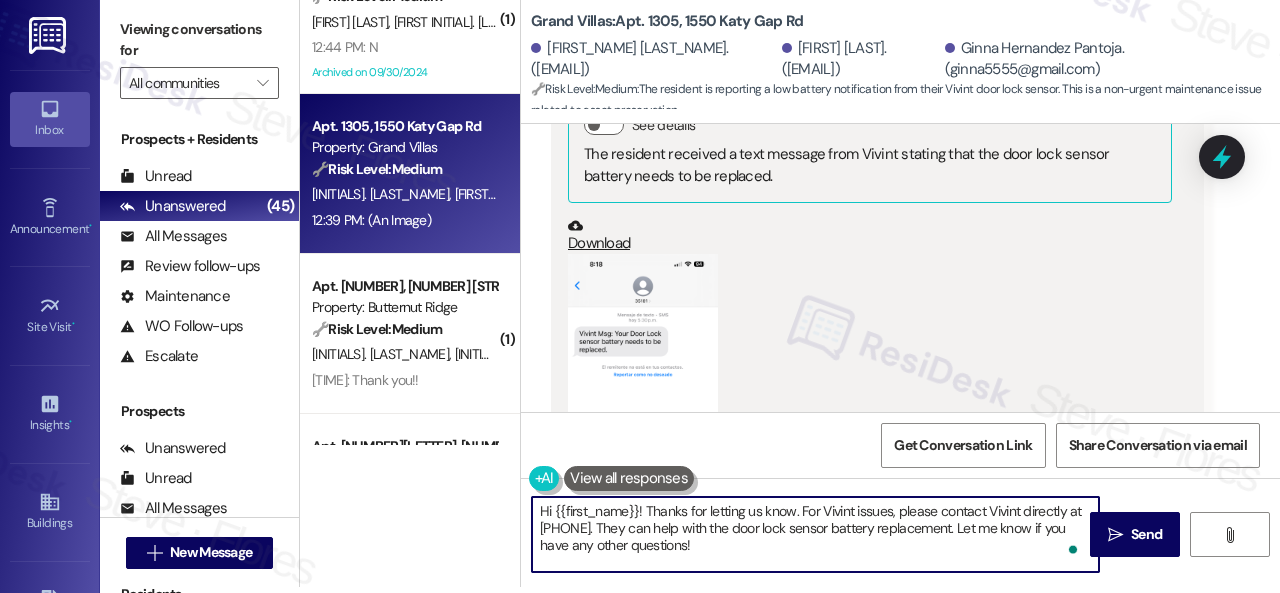 drag, startPoint x: 554, startPoint y: 509, endPoint x: 638, endPoint y: 508, distance: 84.00595 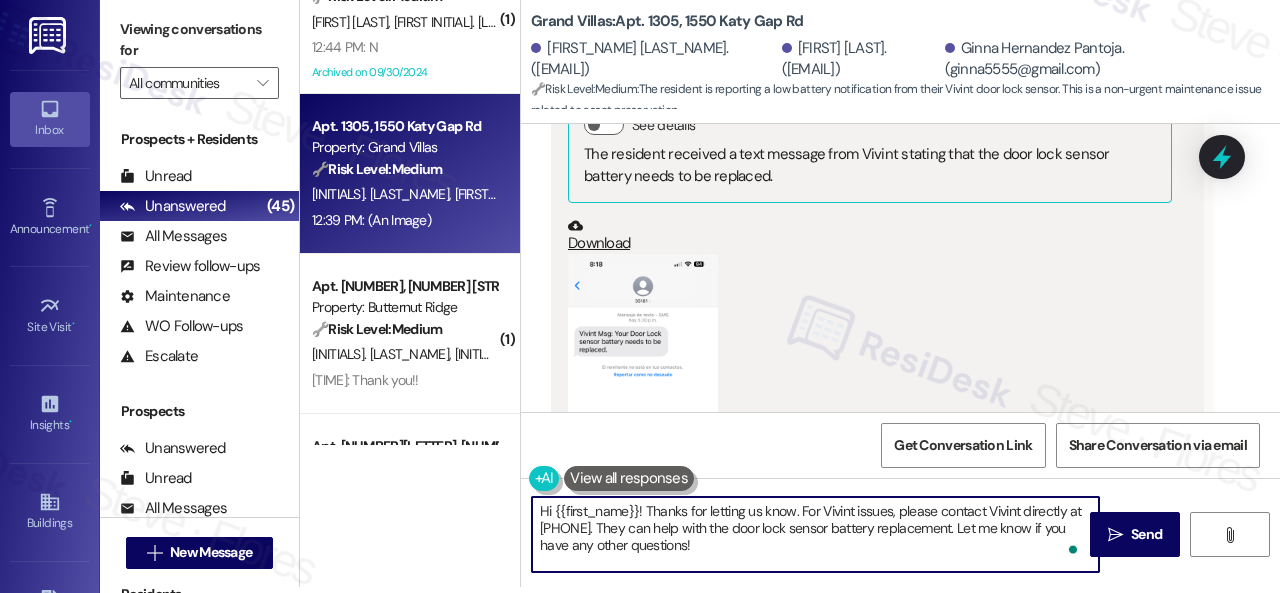 click on "Hi {{first_name}}! Thanks for letting us know. For Vivint issues, please contact Vivint directly at 1-800-216-5232. They can help with the door lock sensor battery replacement. Let me know if you have any other questions!" at bounding box center [815, 534] 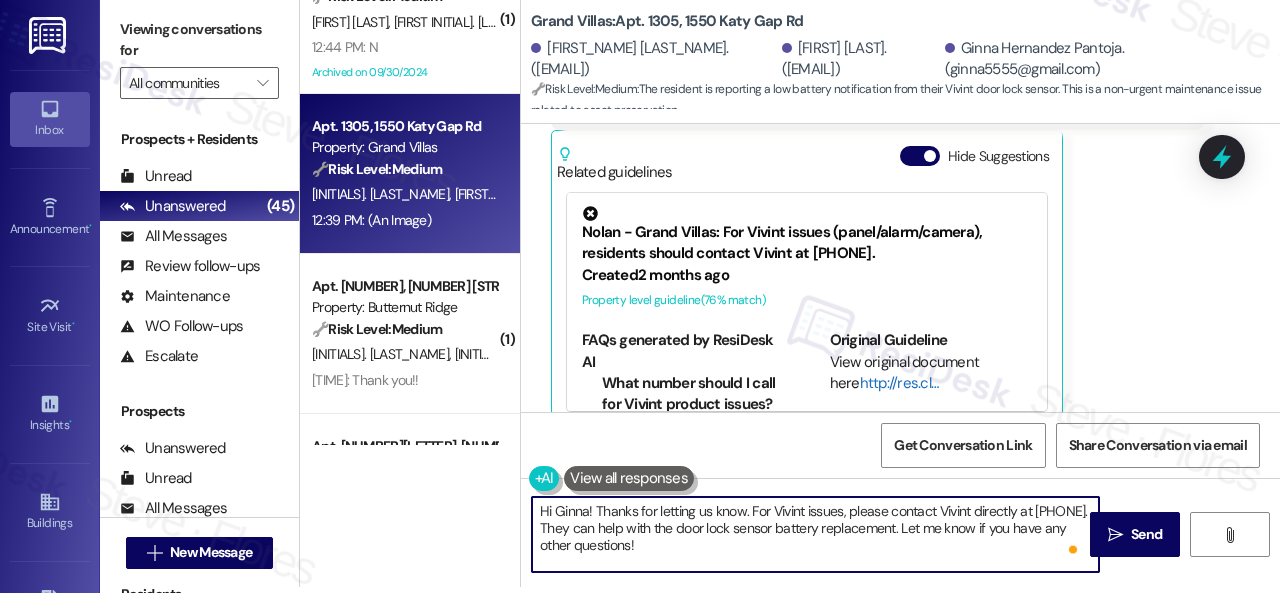 scroll, scrollTop: 6514, scrollLeft: 0, axis: vertical 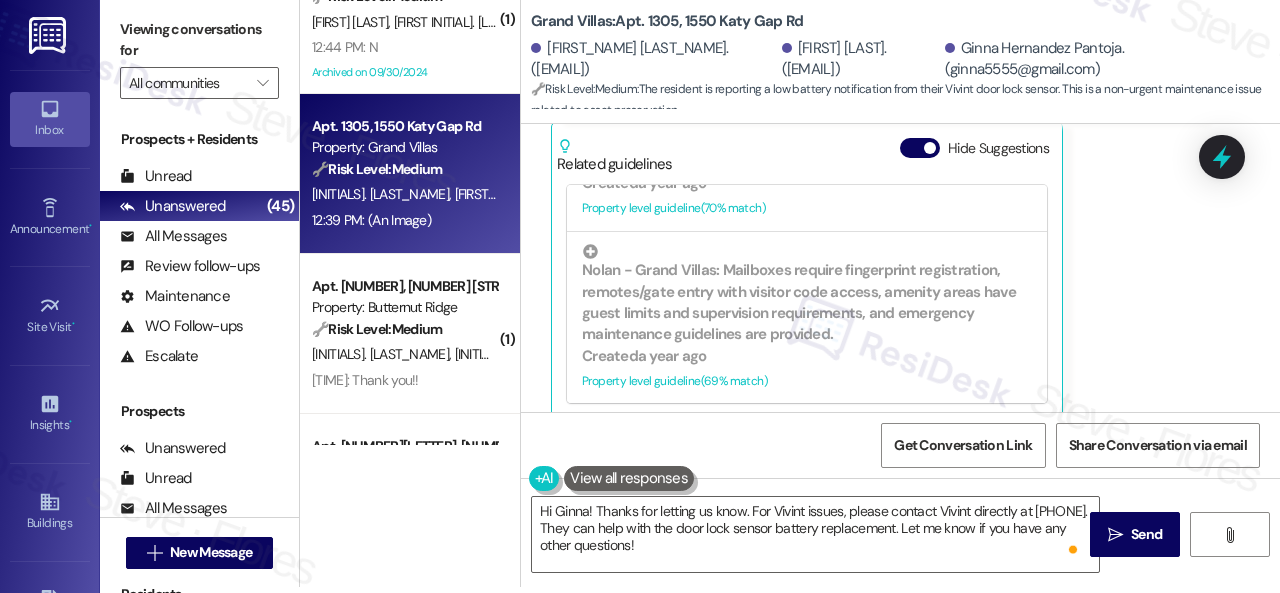 click on "Ginna Hernandez Pantoja 12:39 PM PNG  attachment ResiDesk found written details in this image   See details The resident received a text message from Vivint stating that the door lock sensor battery needs to be replaced.
Download   (Click to zoom) Tags and notes  Related guidelines Hide Suggestions Nolan - Grand Villas: For Vivint issues (panel/alarm/camera), residents should contact Vivint at 1-800-216-5232.
Created  2 months ago Property level guideline  ( 76 % match) FAQs generated by ResiDesk AI What number should I call for Vivint product issues? For any Vivint product issues, you should call Vivint customer service at 1-800-216-5232. Who do I contact if my alarm panel isn't working? For issues with your alarm panel, please contact Vivint customer service at 1-800-216-5232. My Vivint camera is malfunctioning, what should I do? If your Vivint camera is malfunctioning, please reach out to Vivint customer service at 1-800-216-5232 for assistance. Who is responsible for fixing Vivint product problems?  (" at bounding box center (877, -30) 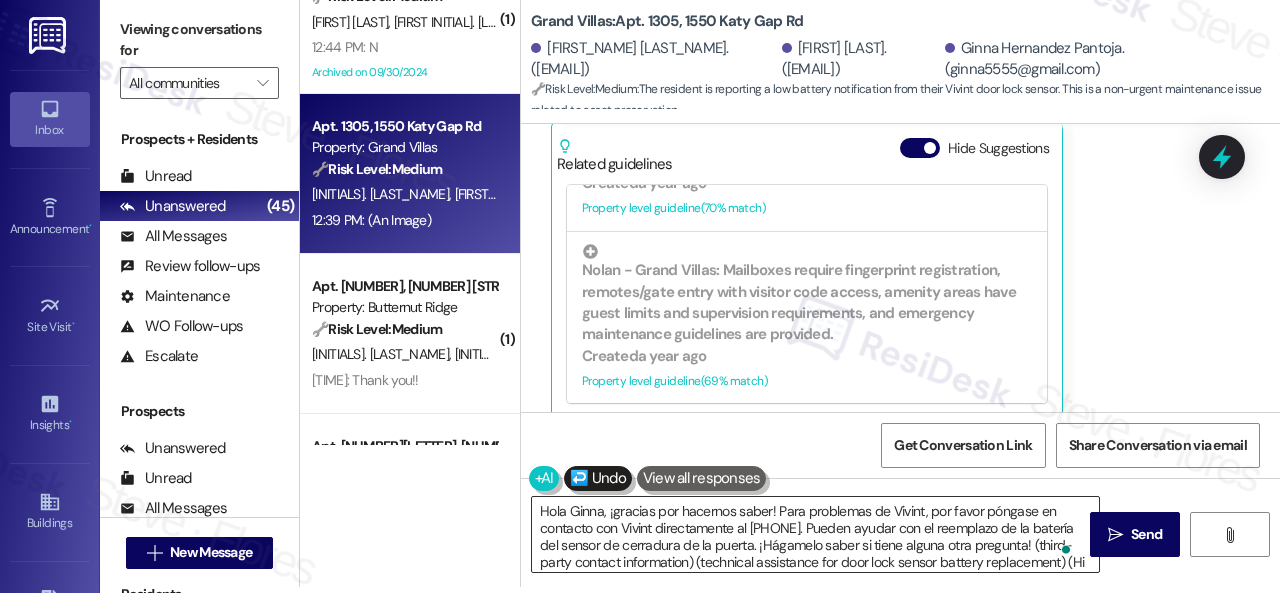 scroll, scrollTop: 56, scrollLeft: 0, axis: vertical 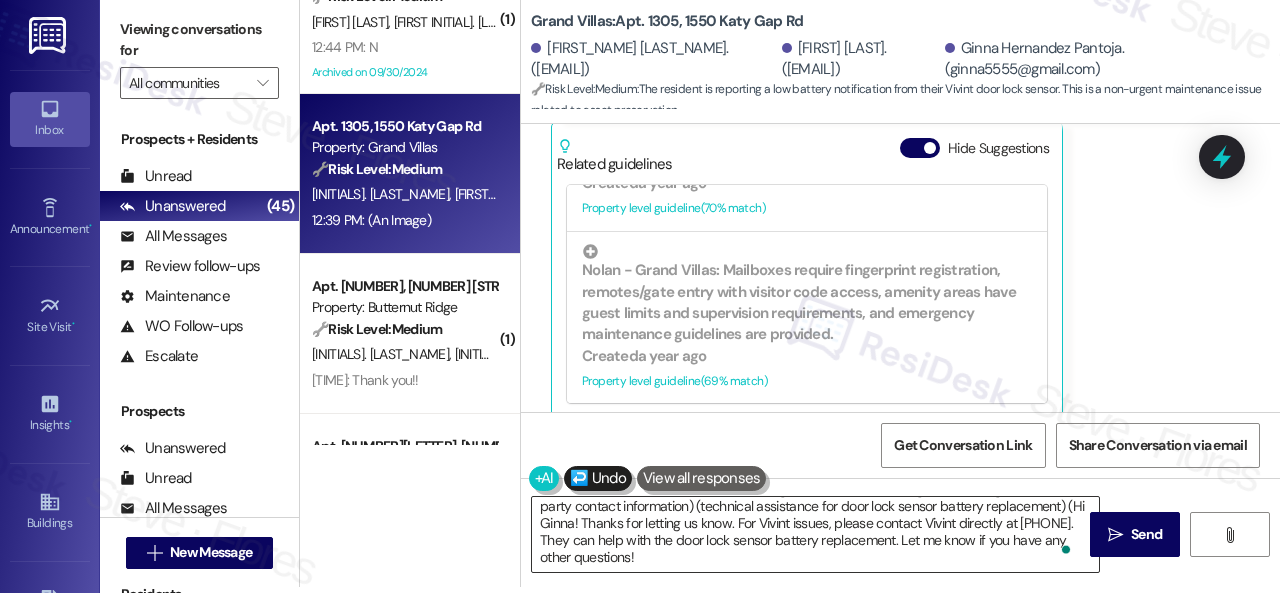 type on "Hola Ginna, ¡gracias por hacernos saber! Para problemas de Vivint, por favor póngase en contacto con Vivint directamente al 1-800-216-5232. Pueden ayudar con el reemplazo de la batería del sensor de cerradura de la puerta. ¡Hágamelo saber si tiene alguna otra pregunta! (third-party contact information) (technical assistance for door lock sensor battery replacement) (Hi Ginna! Thanks for letting us know. For Vivint issues, please contact Vivint directly at 1-800-216-5232. They can help with the door lock sensor battery replacement. Let me know if you have any other questions!)" 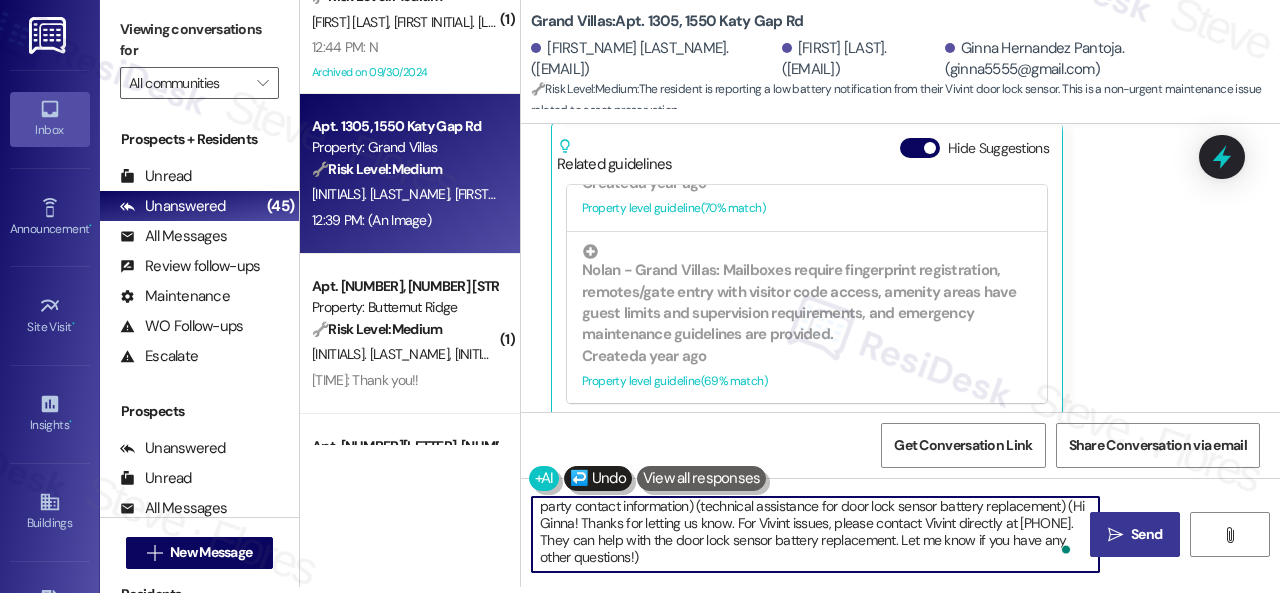 click on "" at bounding box center [1115, 535] 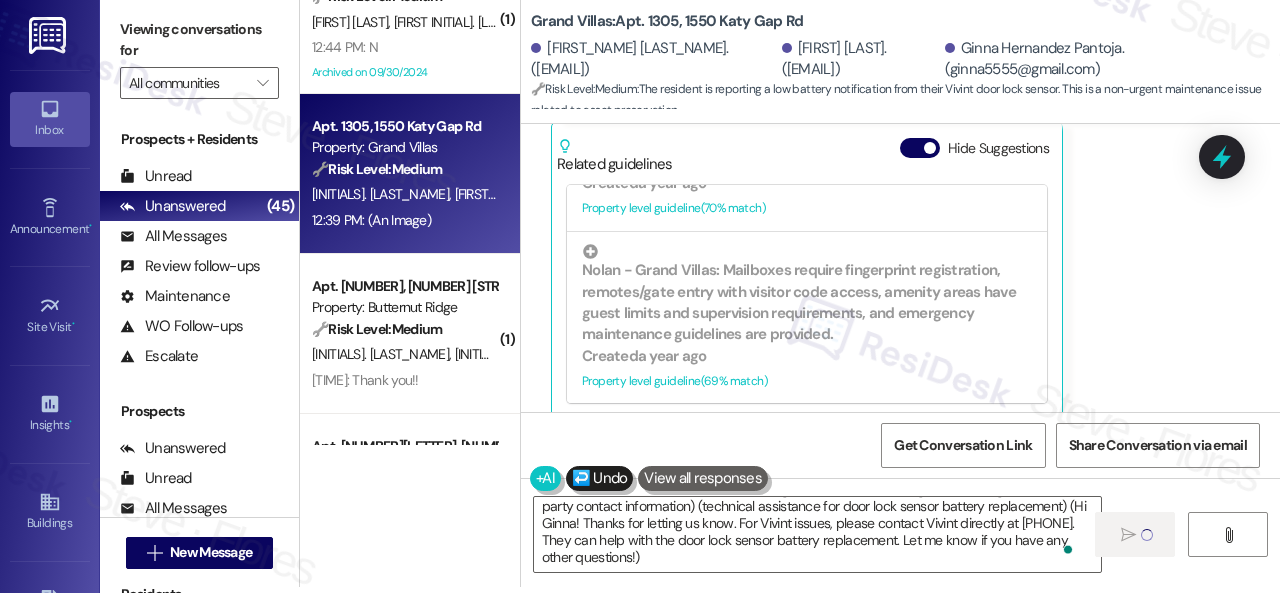 type 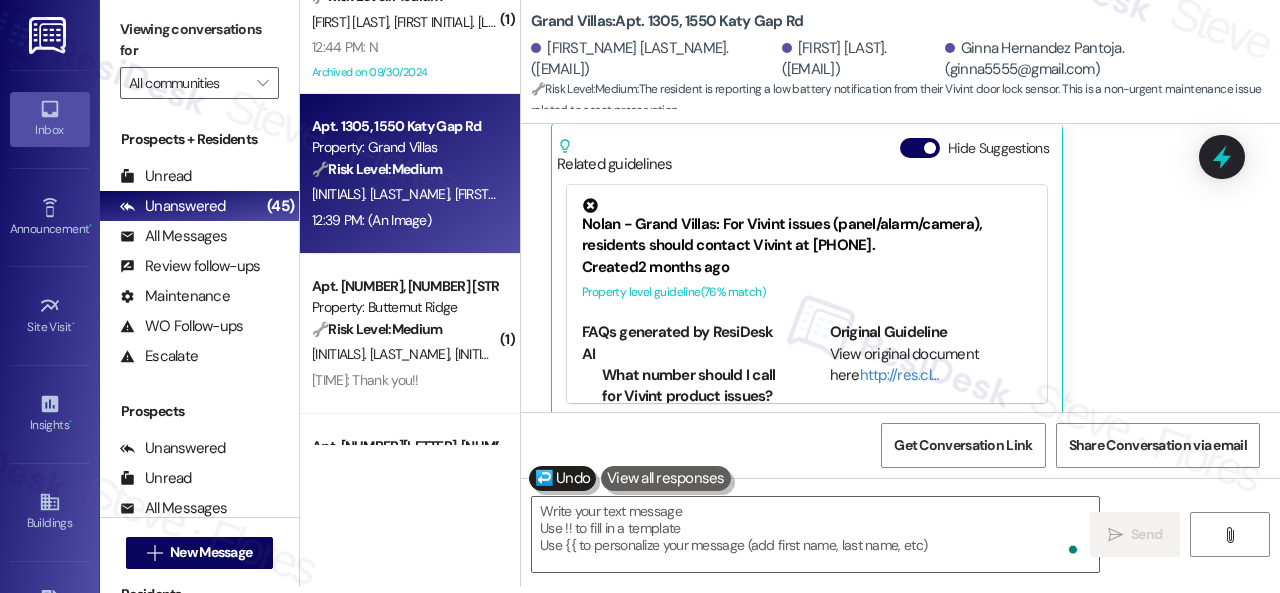scroll, scrollTop: 0, scrollLeft: 0, axis: both 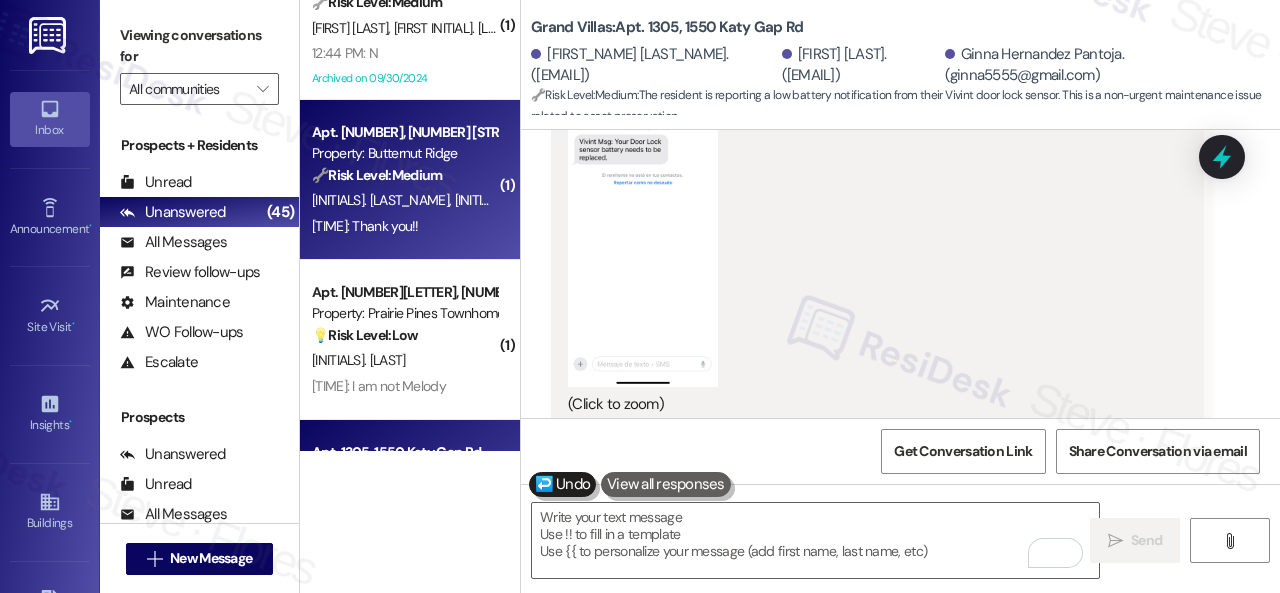 click on "12:31 PM: Thank you!! 12:31 PM: Thank you!!" at bounding box center [404, 226] 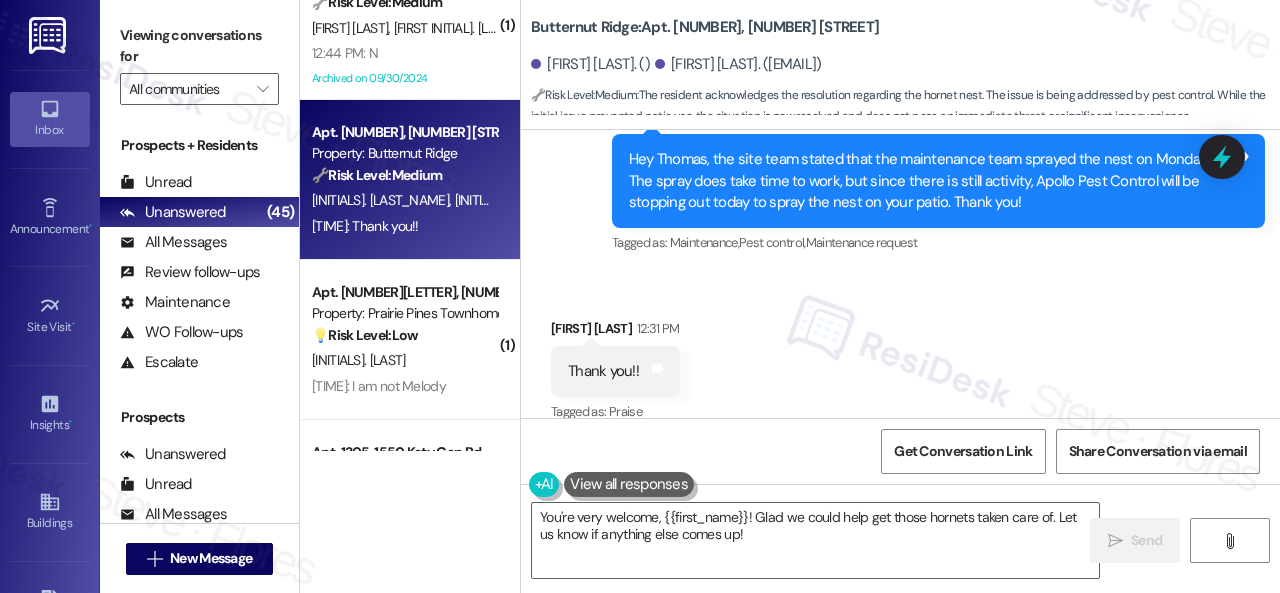 scroll, scrollTop: 5618, scrollLeft: 0, axis: vertical 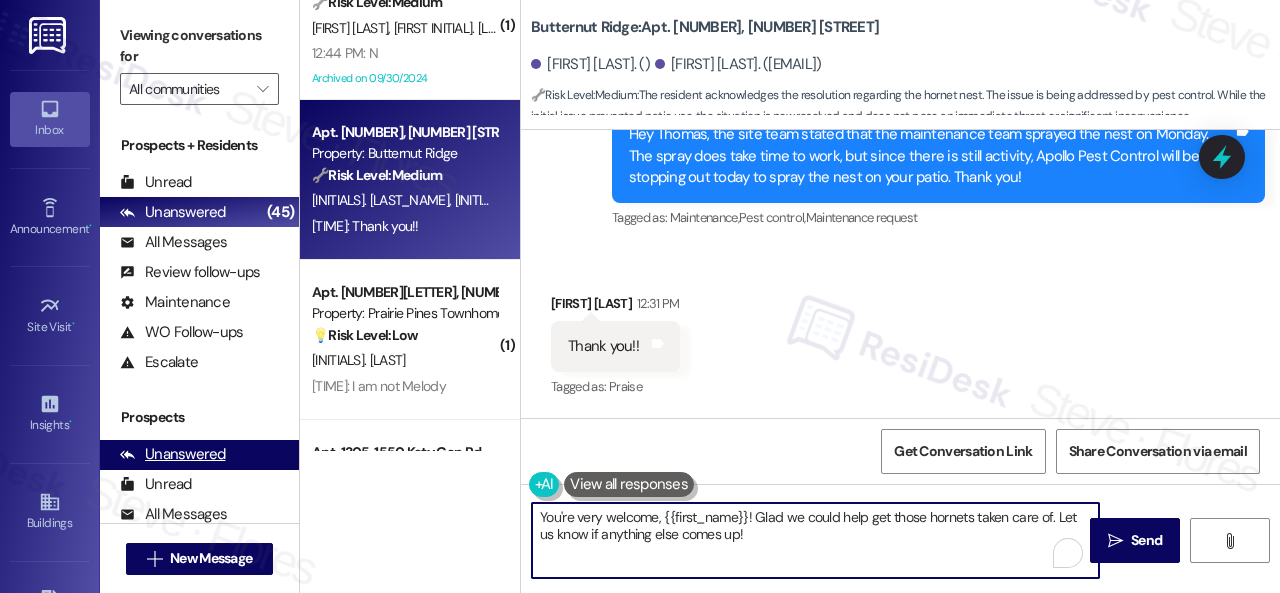 drag, startPoint x: 790, startPoint y: 549, endPoint x: 288, endPoint y: 445, distance: 512.6597 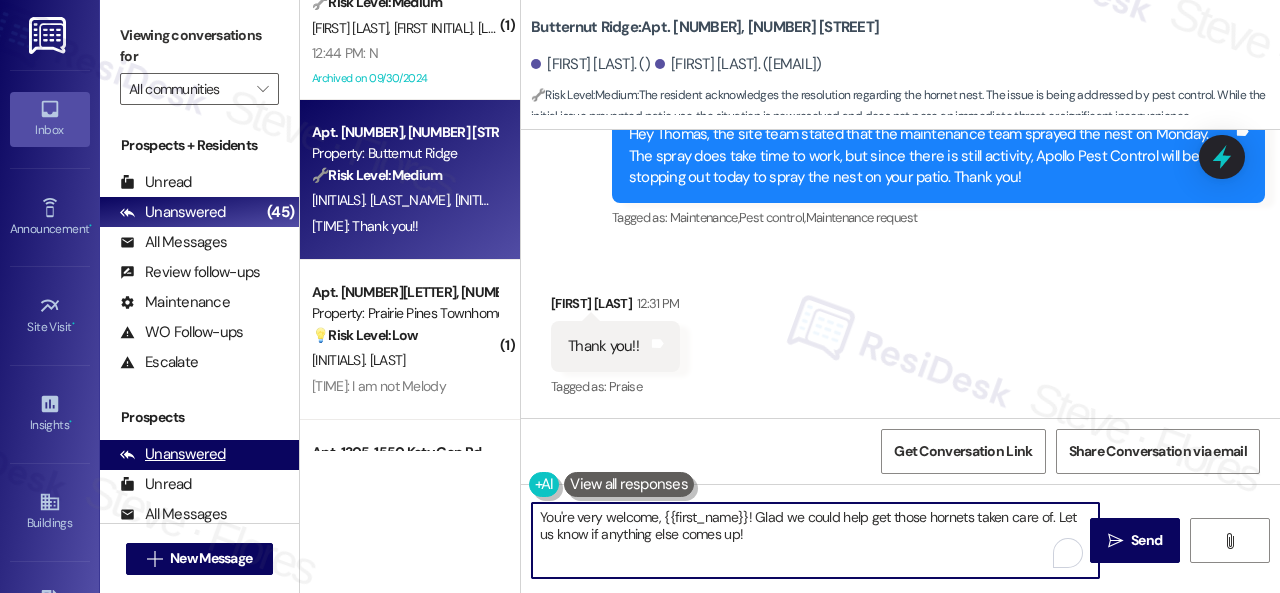 click on "( 1 ) Apt. 2905, 1805 S Egret Bay Blvd Property: Tuscan Lakes II 🔧  Risk Level:  Medium The resident reported an ant issue, which they addressed inside. The site team scheduled pest control for the exterior. This is a standard pest control request and follow-up, not an emergency or urgent issue. J. Hansard L. Hansard 12:55 PM: Replied to a message:Thank you 12:55 PM: Replied to a message:Thank you ( 1 ) Apt. 1032, 4101 S Custer Rd Property: Craig Ranch 🔧  Risk Level:  Medium The resident responded 'N' to a follow-up question about a mildew work order. This indicates the issue was not resolved to their satisfaction, but does not suggest an immediate threat or urgent risk. It requires further investigation and likely a follow-up work order. N. Tran N. Nguyen 12:55 PM: N 12:55 PM: N ( 1 ) Apt. 12102, 6855 S Mason Rd Property: Waterstone at Cinco Ranch 🔧  Risk Level:  Medium M. Gregory G. Gregory 12:44 PM: N 12:44 PM: N Archived on 09/30/2024 Apt. 5690J1, 5800 Great Northern Boulevard 🔧  Risk Level:" at bounding box center [790, 296] 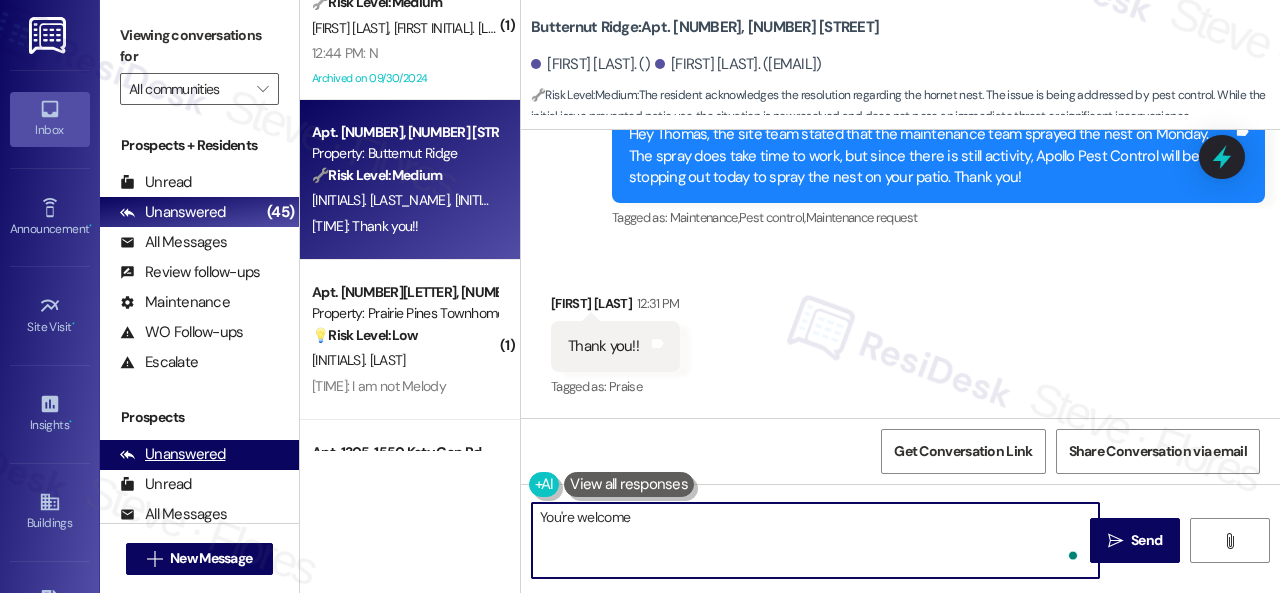 type on "You're welcome!" 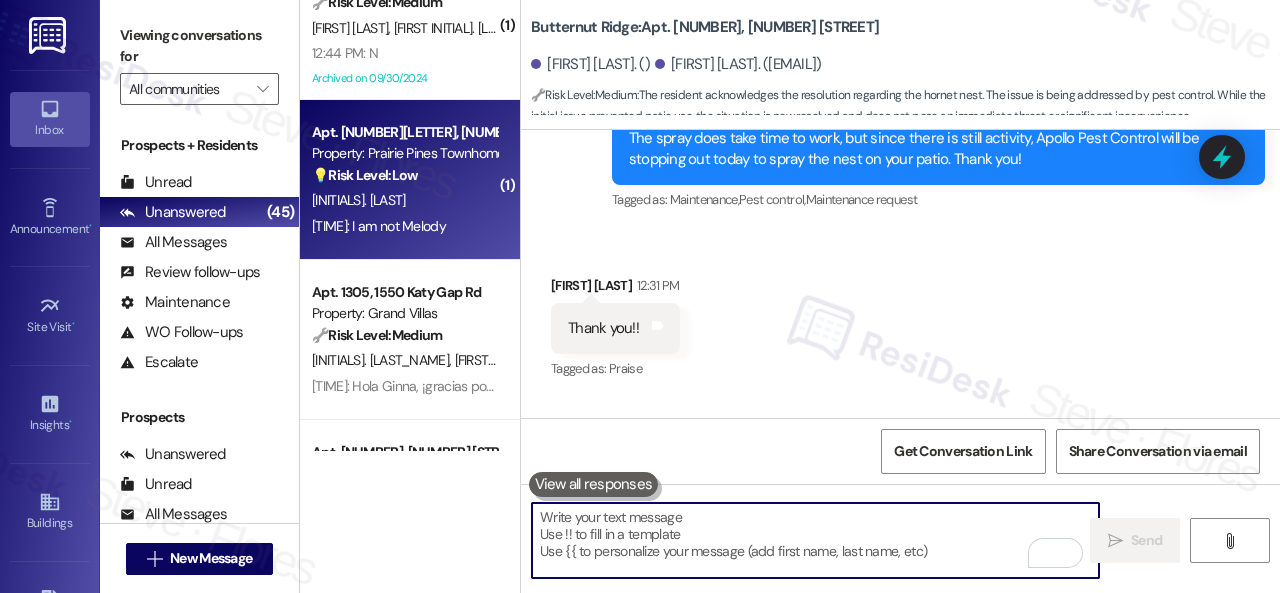 type 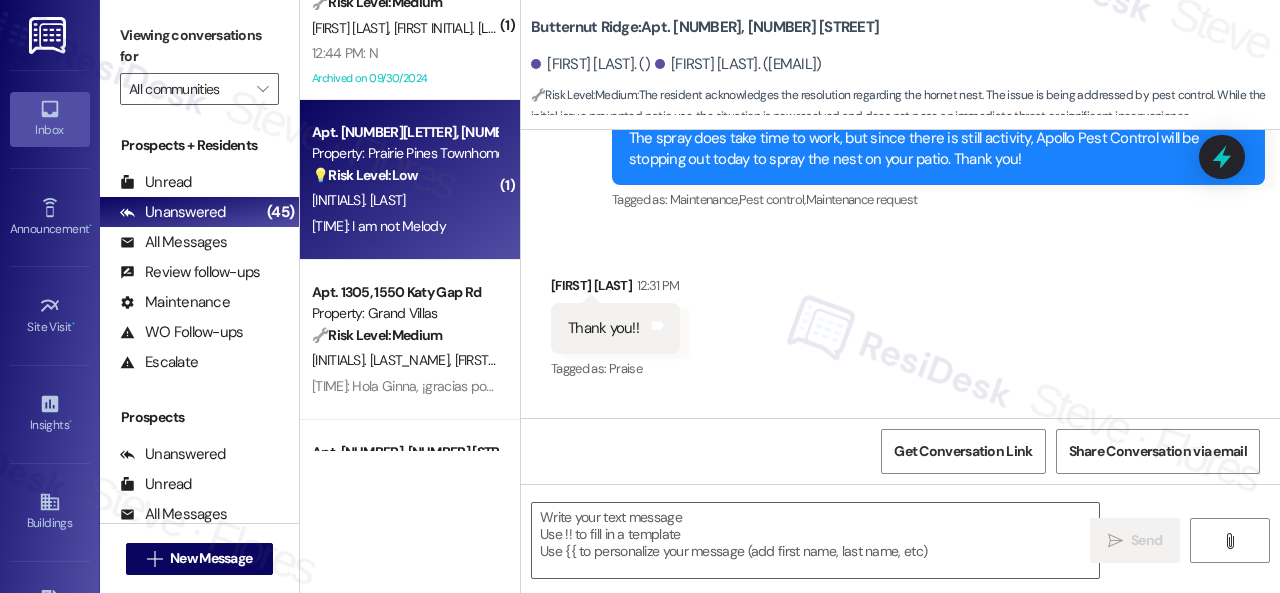 type on "Fetching suggested responses. Please feel free to read through the conversation in the meantime." 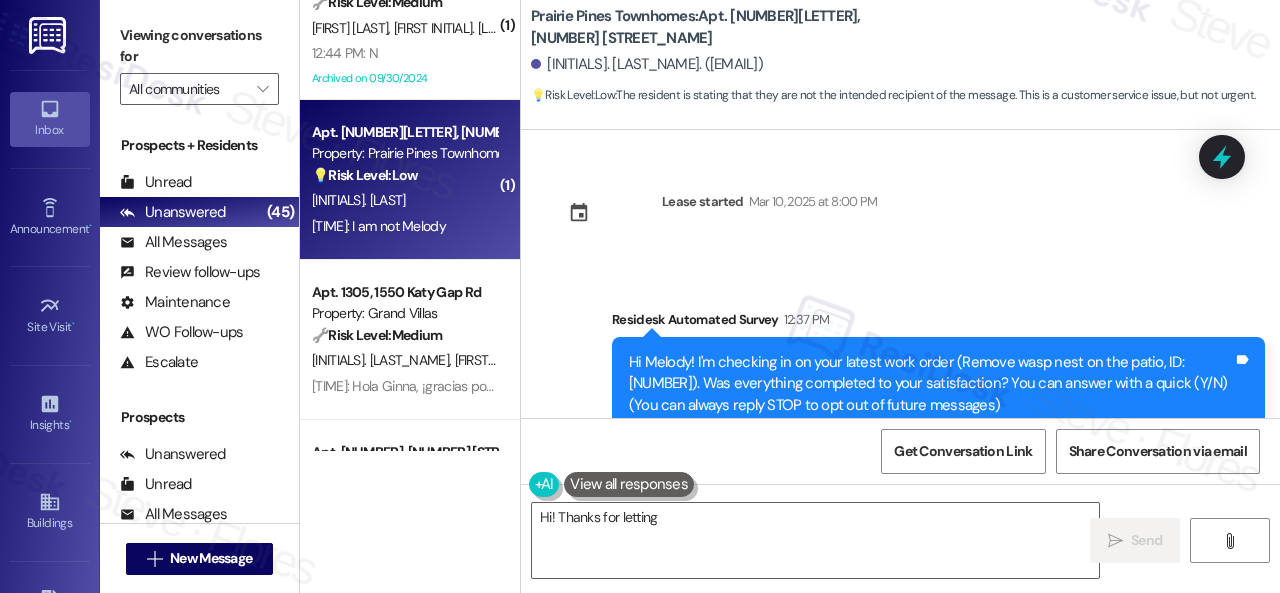 scroll, scrollTop: 196, scrollLeft: 0, axis: vertical 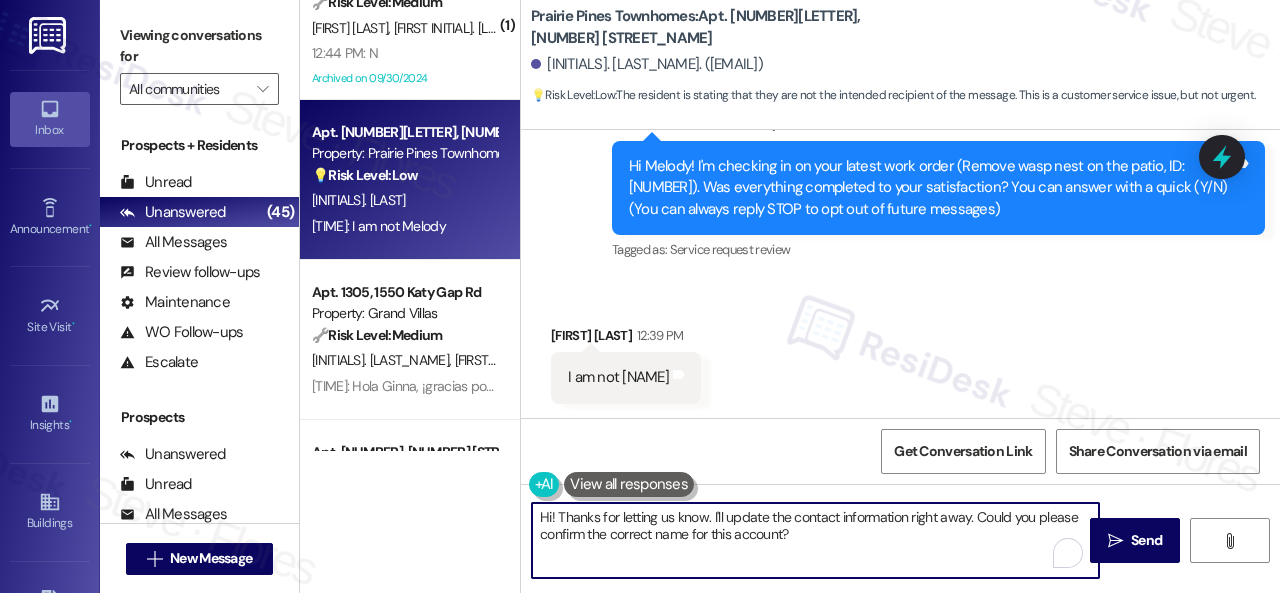 drag, startPoint x: 804, startPoint y: 544, endPoint x: 454, endPoint y: 472, distance: 357.32898 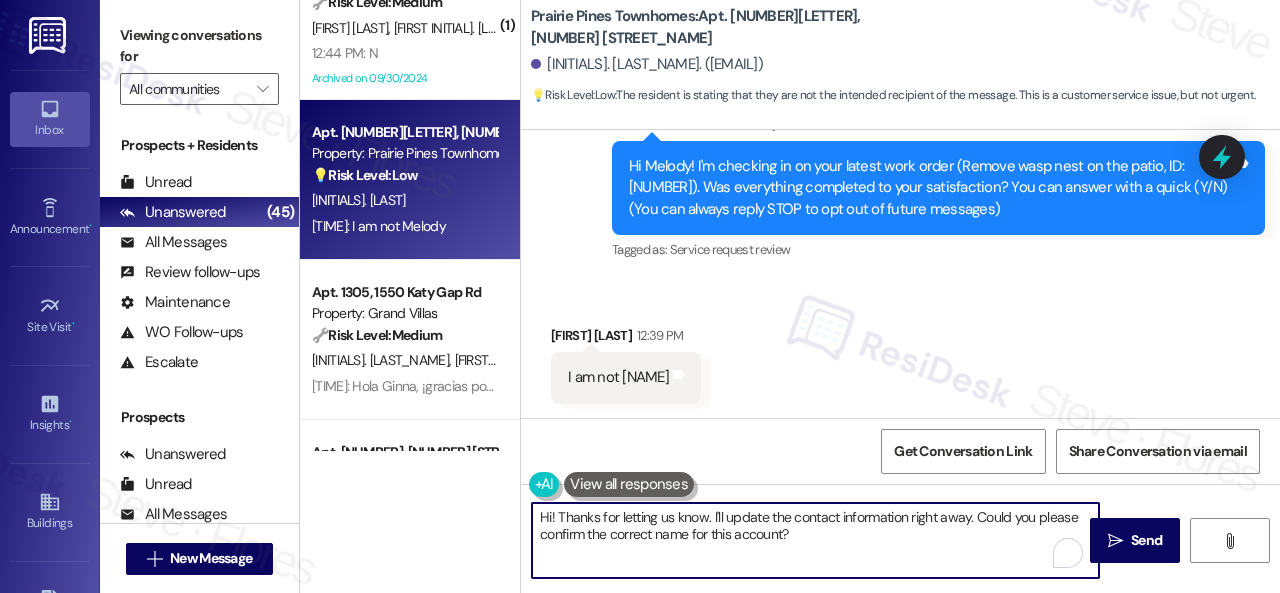 click on "( 1 ) Apt. 2905, 1805 S Egret Bay Blvd Property: Tuscan Lakes II 🔧  Risk Level:  Medium The resident reported an ant issue, which they addressed inside. The site team scheduled pest control for the exterior. This is a standard pest control request and follow-up, not an emergency or urgent issue. J. Hansard L. Hansard 12:55 PM: Replied to a message:Thank you 12:55 PM: Replied to a message:Thank you ( 1 ) Apt. 1032, 4101 S Custer Rd Property: Craig Ranch 🔧  Risk Level:  Medium The resident responded 'N' to a follow-up question about a mildew work order. This indicates the issue was not resolved to their satisfaction, but does not suggest an immediate threat or urgent risk. It requires further investigation and likely a follow-up work order. N. Tran N. Nguyen 12:55 PM: N 12:55 PM: N ( 1 ) Apt. 12102, 6855 S Mason Rd Property: Waterstone at Cinco Ranch 🔧  Risk Level:  Medium M. Gregory G. Gregory 12:44 PM: N 12:44 PM: N Archived on 09/30/2024 Apt. 5247H, 5331 Findley Property: Prairie Pines Townhomes Low" at bounding box center (790, 296) 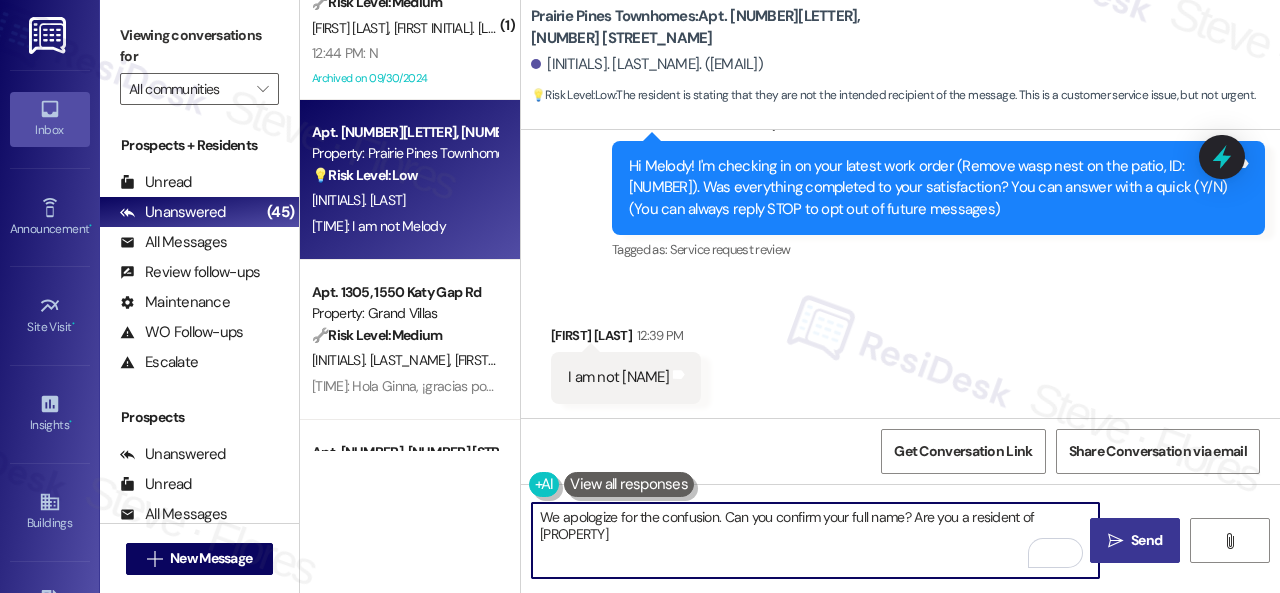 type on "We apologize for the confusion. Can you confirm your full name? Are you a resident of [PROPERTY_NAME]?" 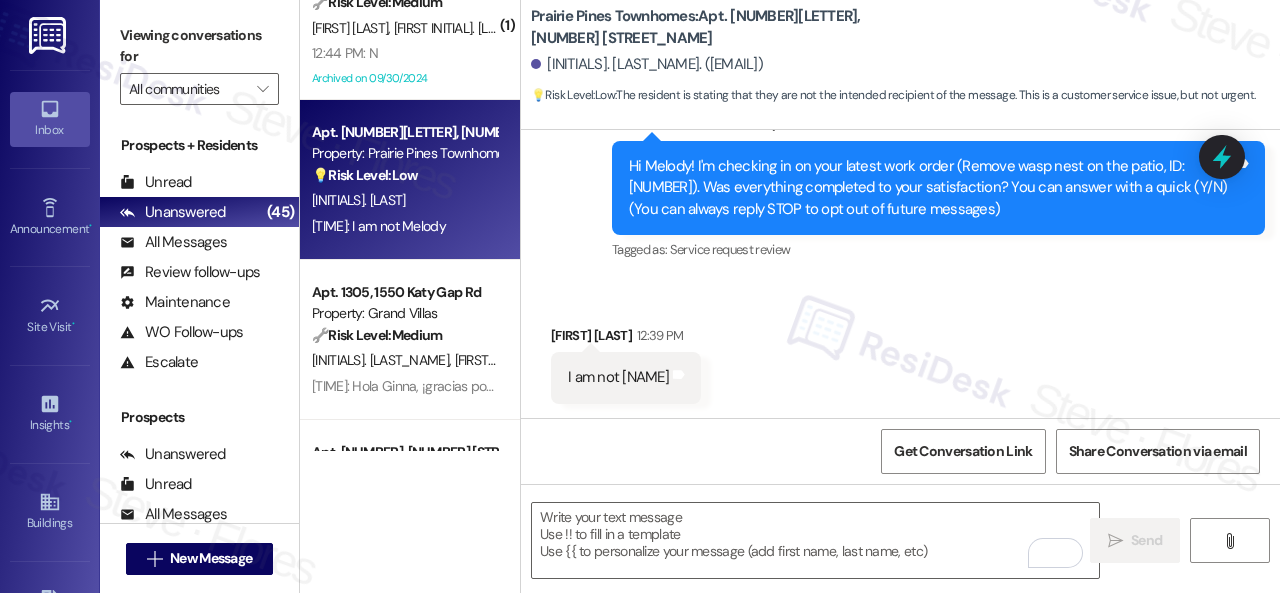 type on "Fetching suggested responses. Please feel free to read through the conversation in the meantime." 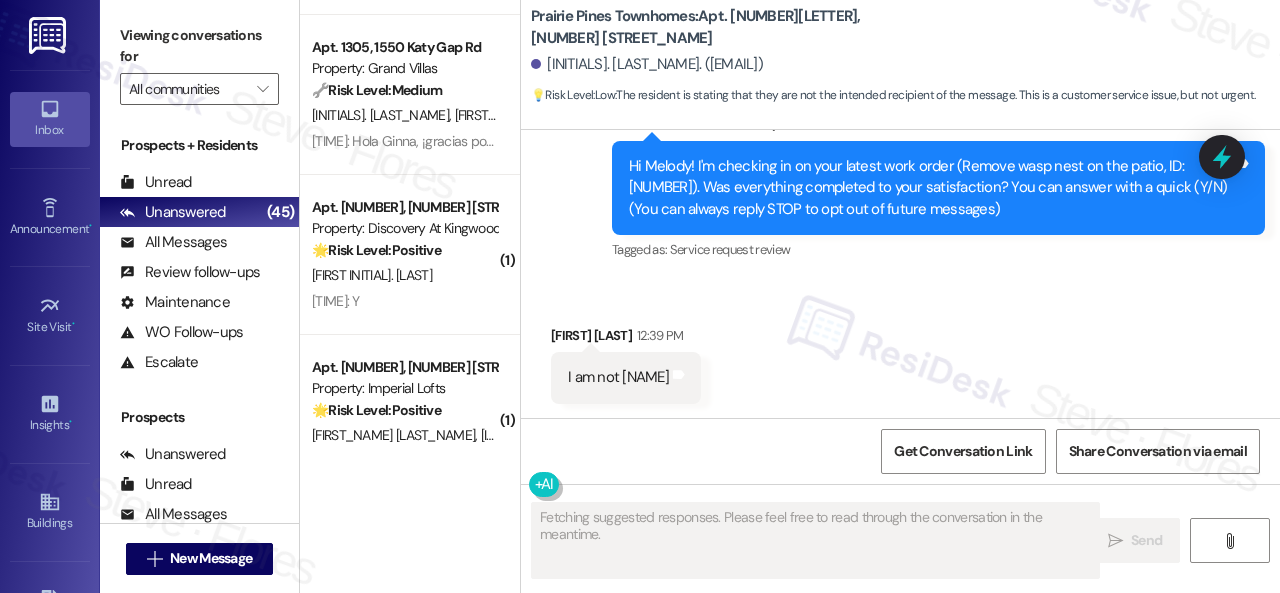 scroll, scrollTop: 900, scrollLeft: 0, axis: vertical 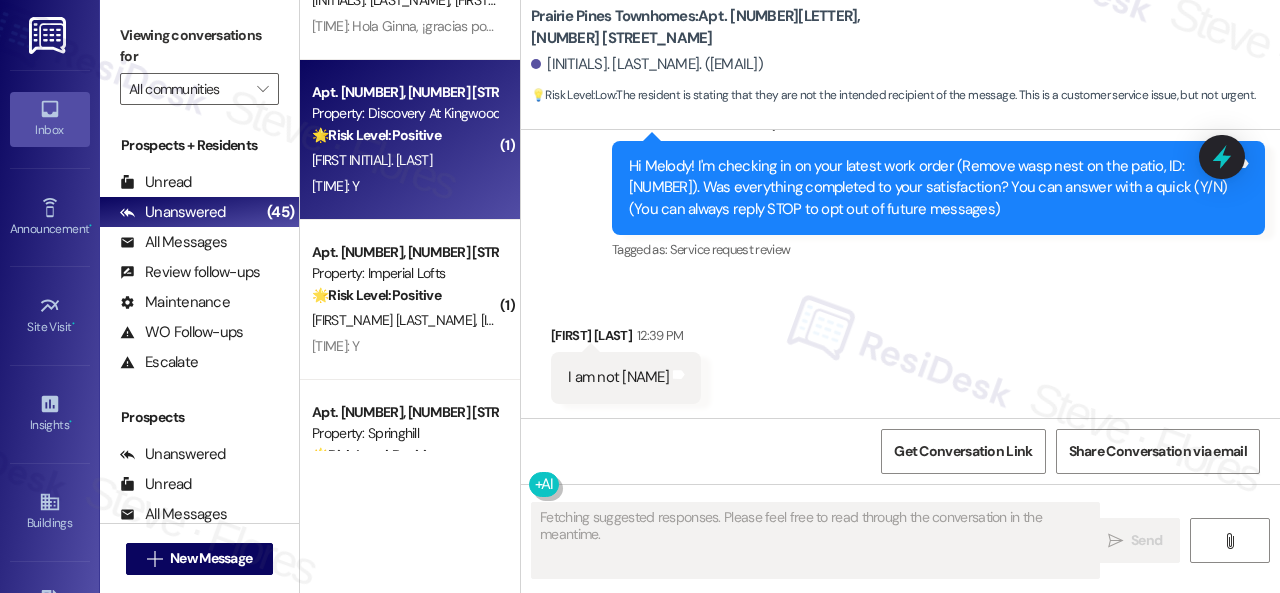 click on "1:29 PM: Y 1:29 PM: Y" at bounding box center (404, 186) 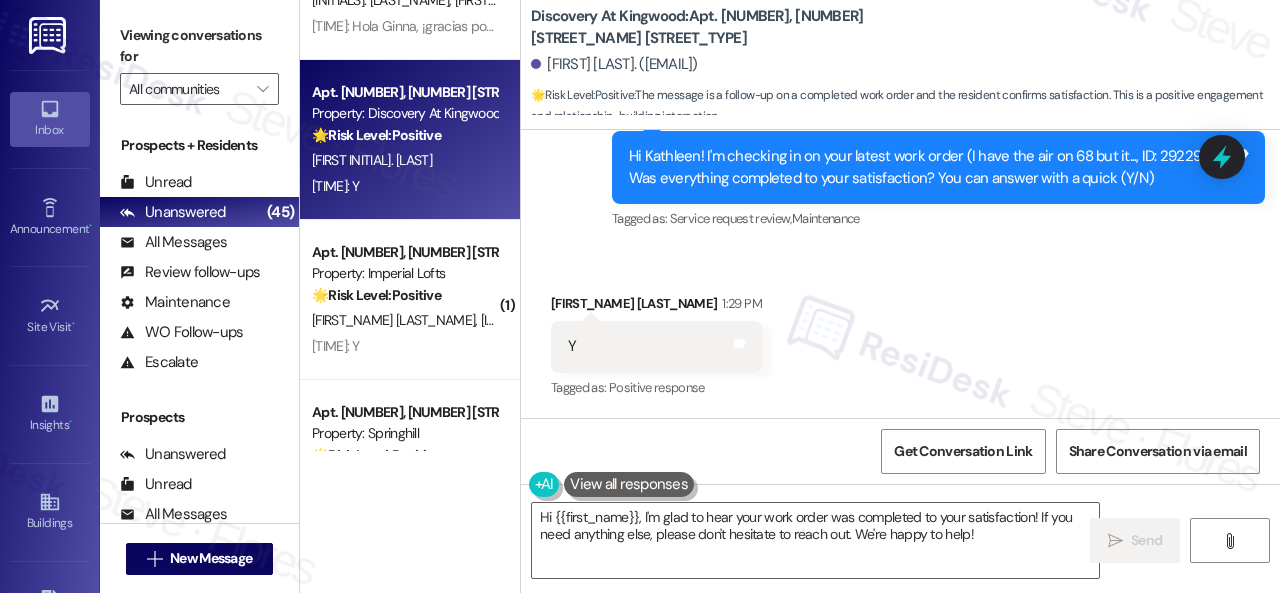 scroll, scrollTop: 8246, scrollLeft: 0, axis: vertical 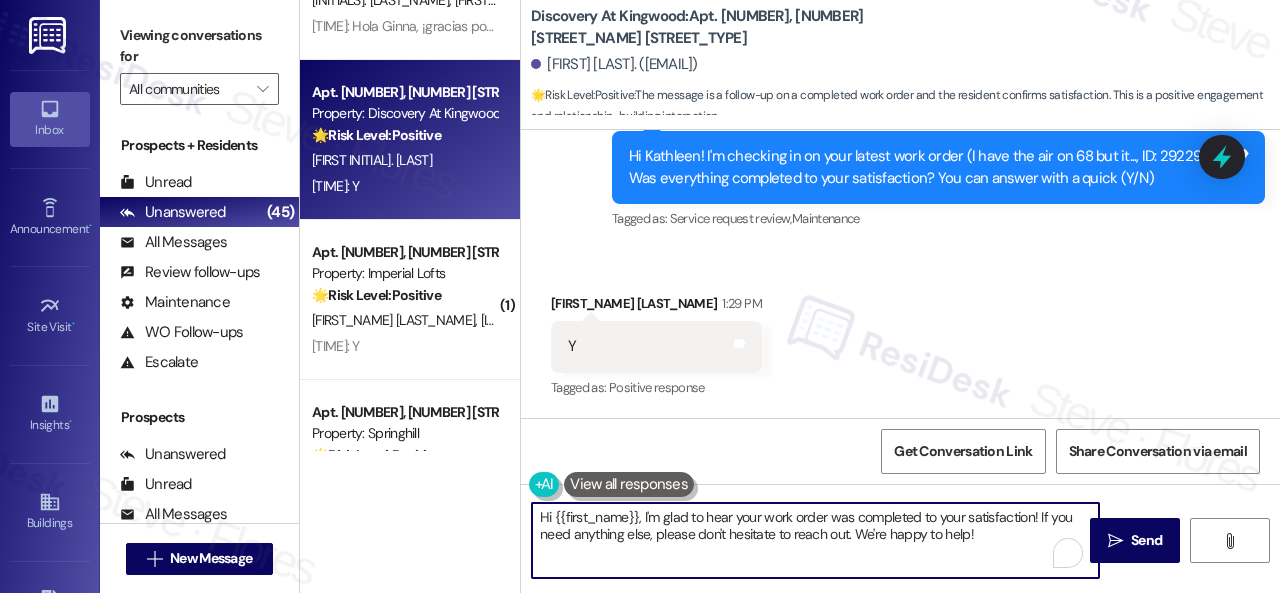 drag, startPoint x: 894, startPoint y: 521, endPoint x: 446, endPoint y: 453, distance: 453.13132 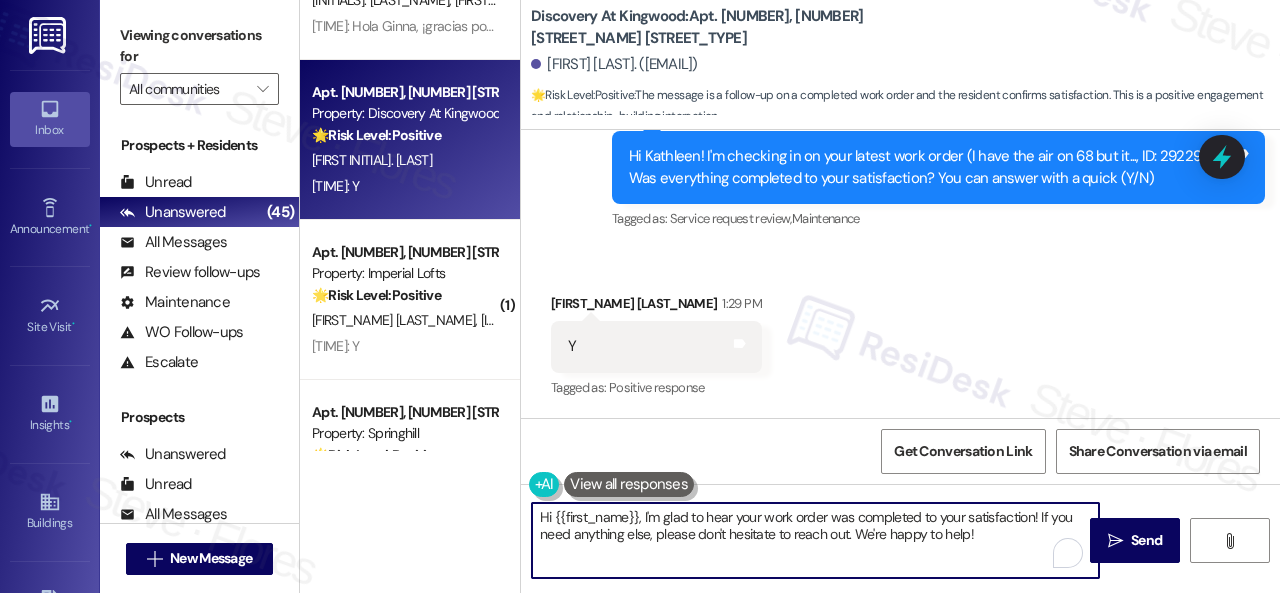 click on "( 1 ) Apt. [NUMBER], [NUMBER] [STREET] Property: Craig Ranch 🔧 Risk Level: Medium The resident responded 'N' to a follow-up question about a mildew work order. This indicates the issue was not resolved to their satisfaction, but does not suggest an immediate threat or urgent risk. It requires further investigation and likely a follow-up work order. [INITIAL] [LAST] [INITIAL] [LAST] [TIME]: N [TIME]: N ( 1 ) Apt. [NUMBER], [NUMBER] [STREET] Property: Waterstone at Cinco Ranch 🔧 Risk Level: Medium The resident responded 'N' to a check-in regarding a completed work order. This indicates dissatisfaction with the completed work, requiring further investigation and potential follow-up to ensure the issue is resolved. This is a non-urgent maintenance follow-up. [INITIAL] [LAST] [INITIAL] [LAST] Archived on [DATE] Apt. [NUMBER], [NUMBER] [STREET] Property: Grand Villas 🔧 Risk Level: Medium [FIRST] [LAST] [FIRST] [LAST] [FIRST] [LAST] Apt. [NUMBER], [NUMBER] [STREET] Property: Discovery At Kingwood 🌟 ( 1 ) (" at bounding box center (790, 296) 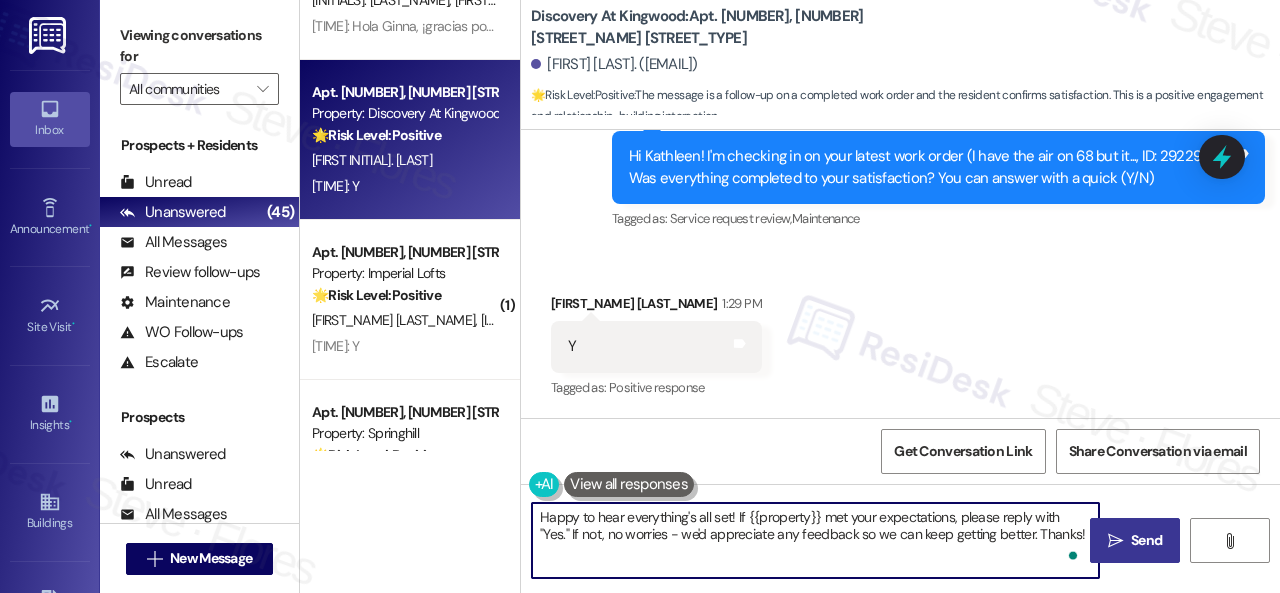 type on "Happy to hear everything's all set! If [PROPERTY] met your expectations, please reply with "Yes." If not, no worries - we'd appreciate any feedback so we can keep getting better. Thanks!" 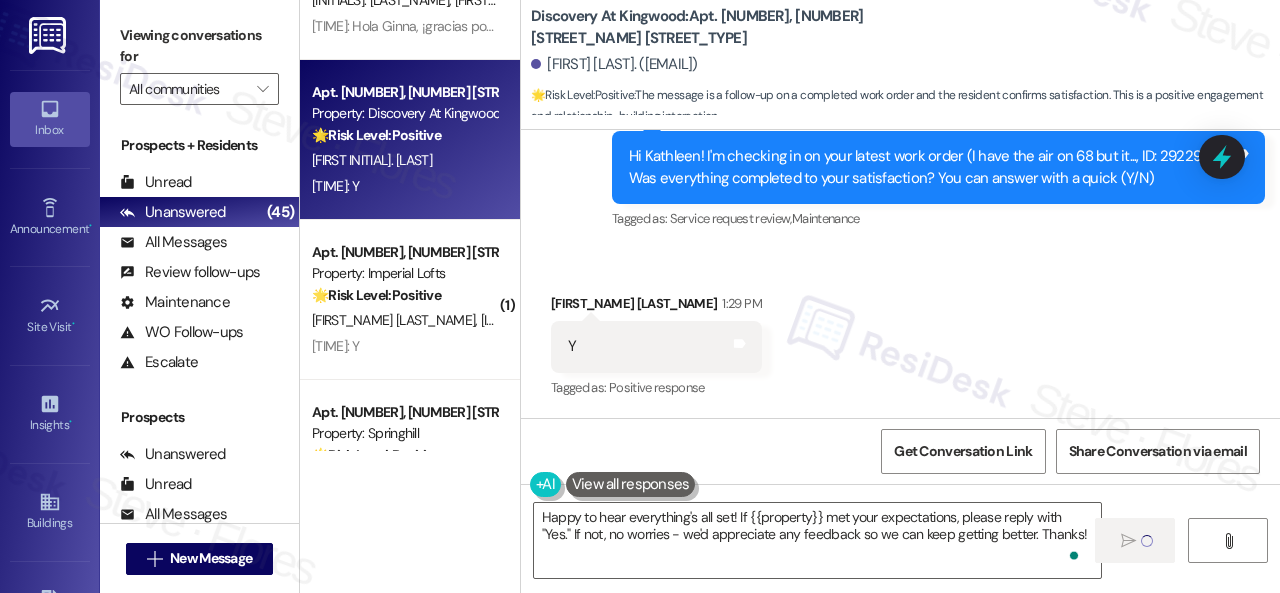 scroll, scrollTop: 6, scrollLeft: 0, axis: vertical 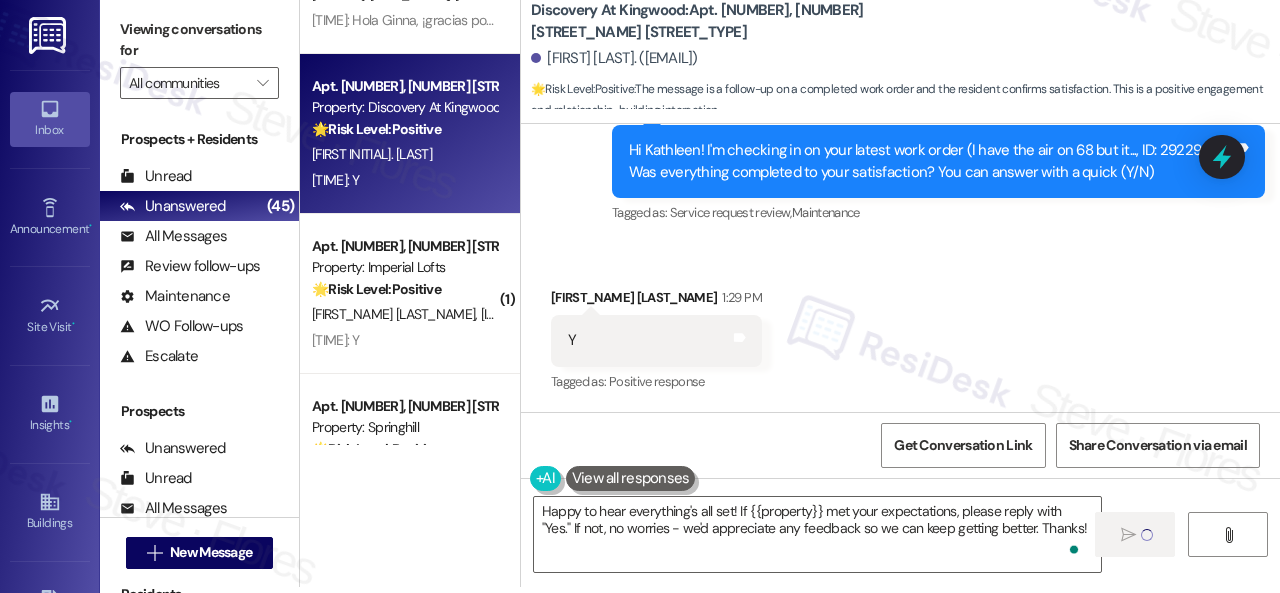 type 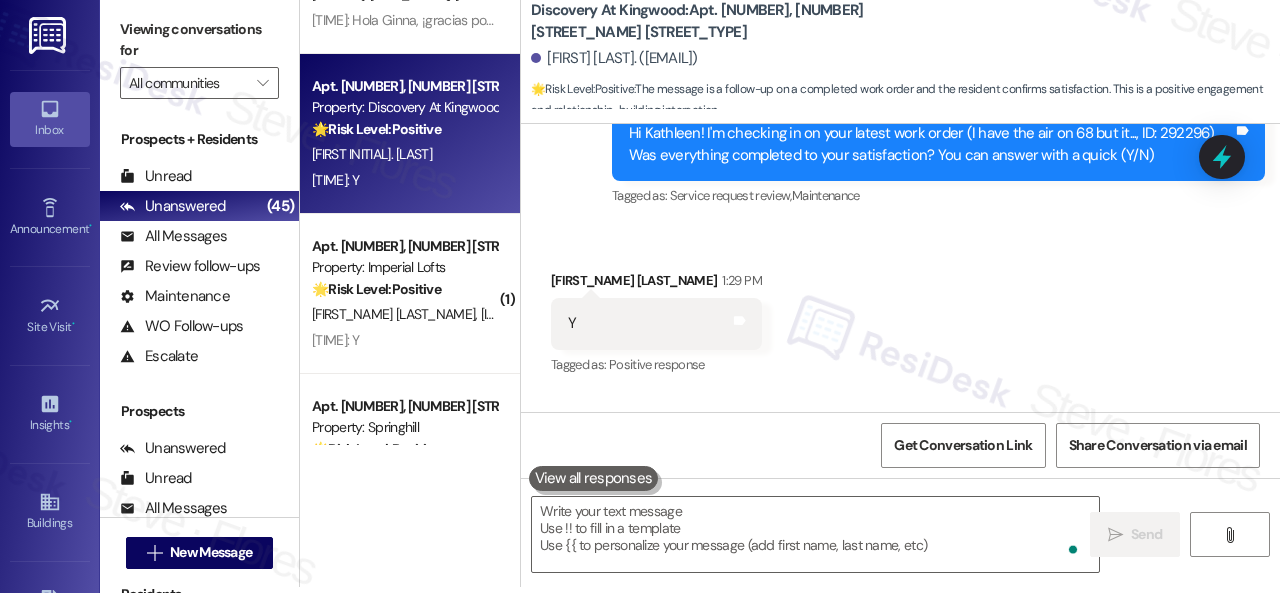 scroll, scrollTop: 0, scrollLeft: 0, axis: both 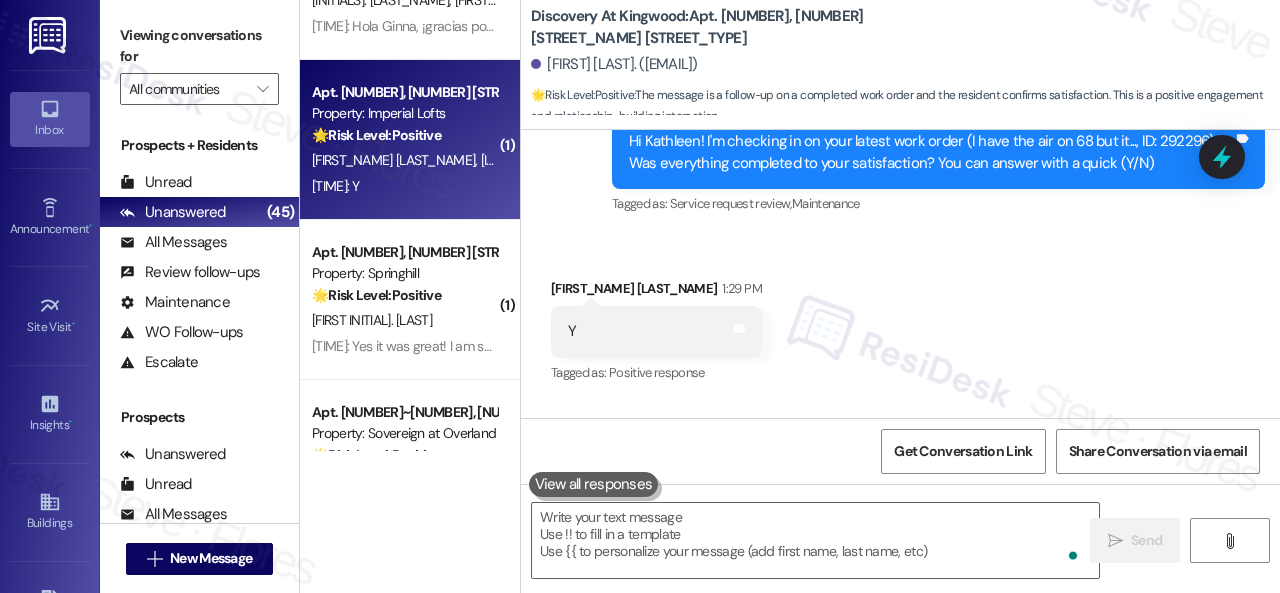 click on "H. Li M. Yen" at bounding box center (404, 160) 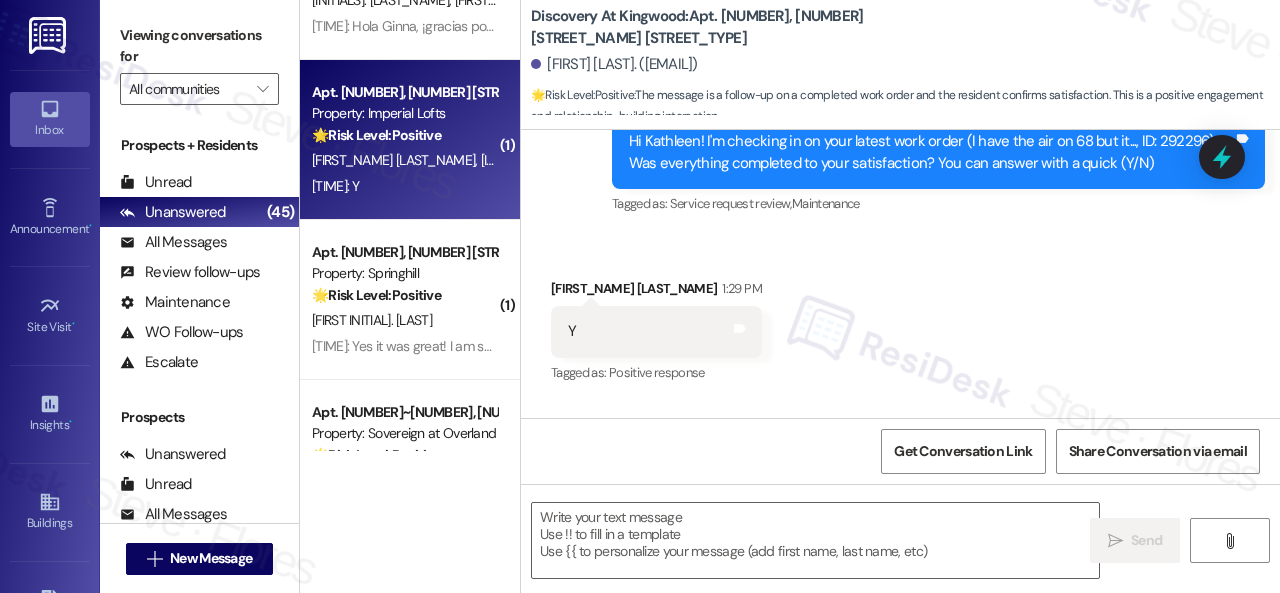 type on "Fetching suggested responses. Please feel free to read through the conversation in the meantime." 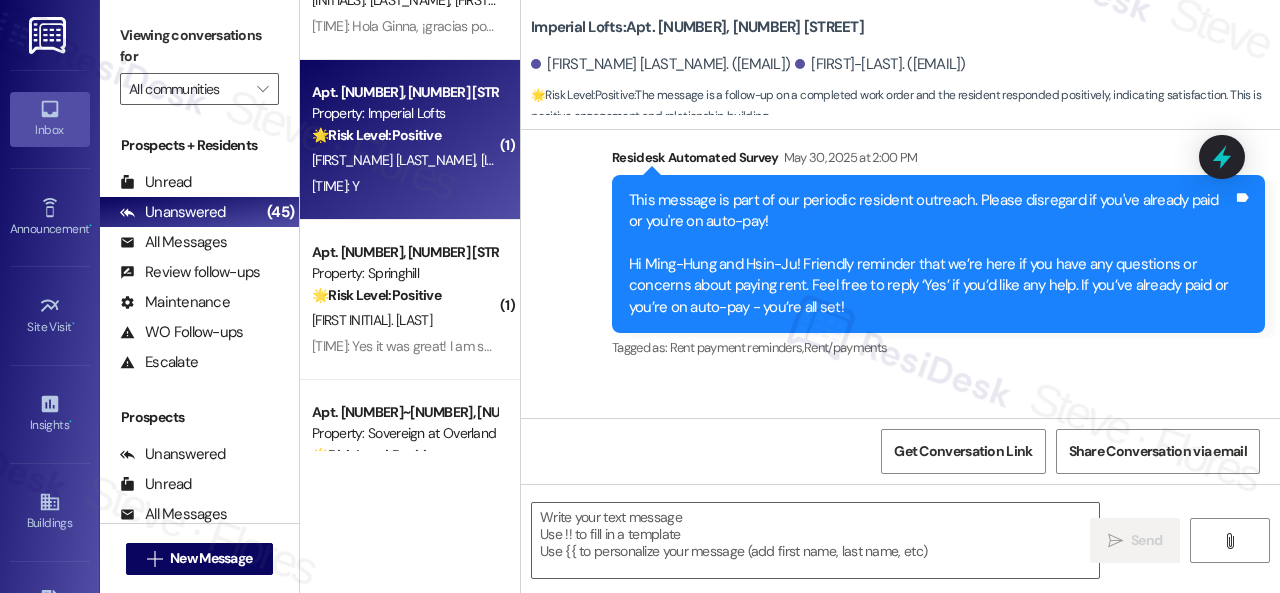 type on "Fetching suggested responses. Please feel free to read through the conversation in the meantime." 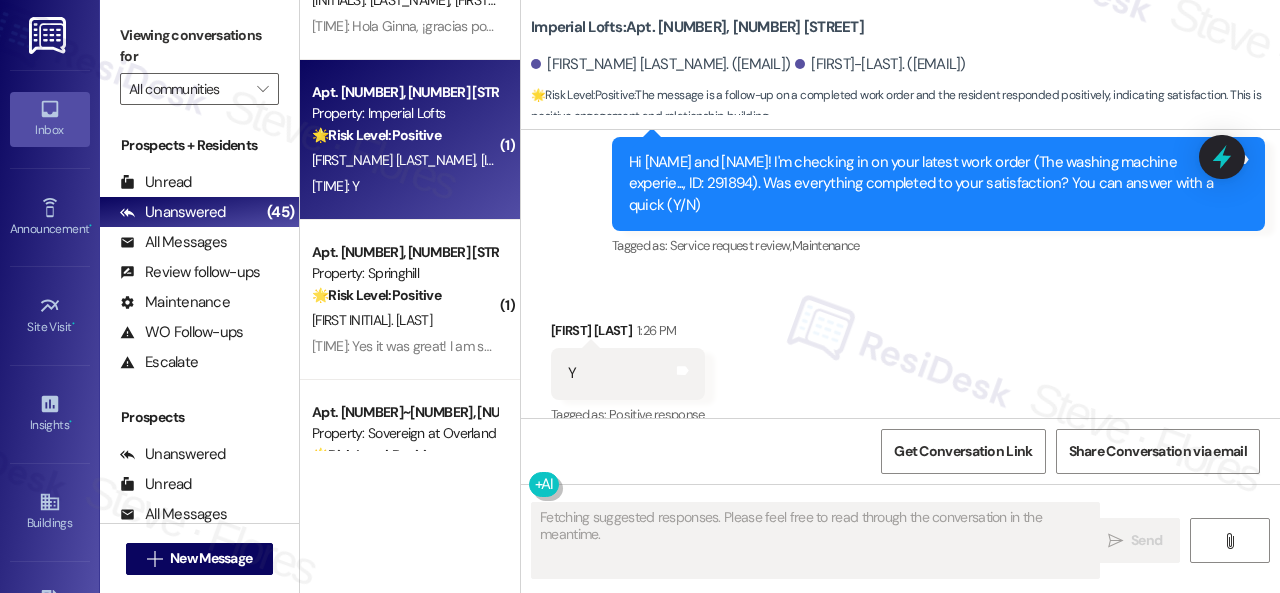 scroll, scrollTop: 983, scrollLeft: 0, axis: vertical 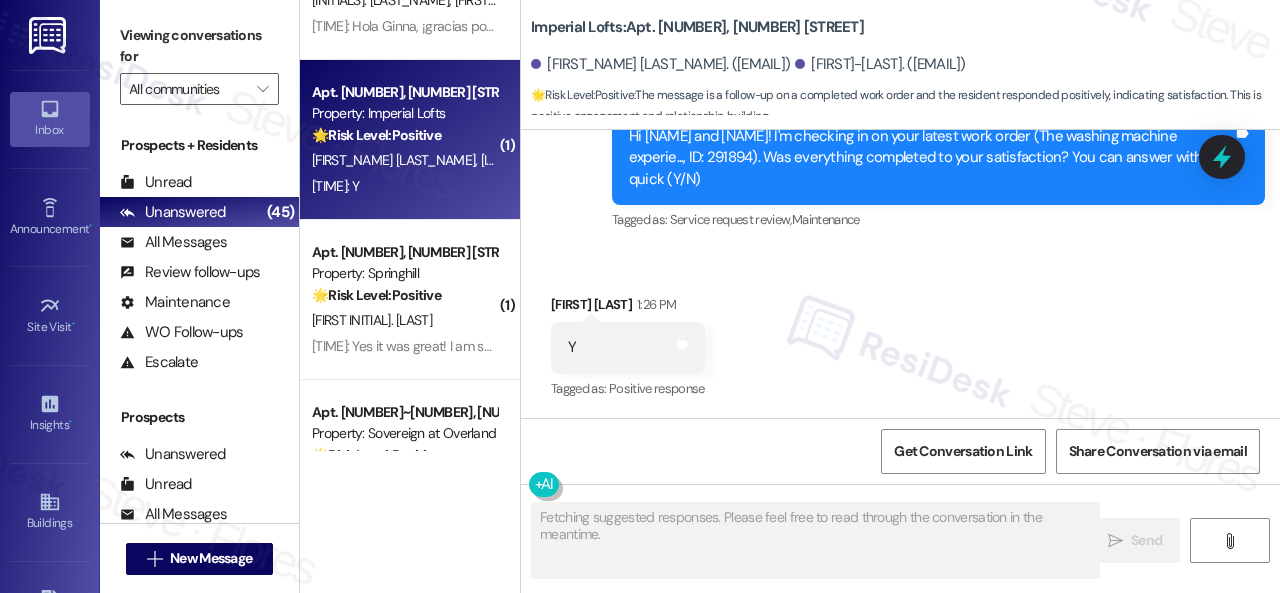 type 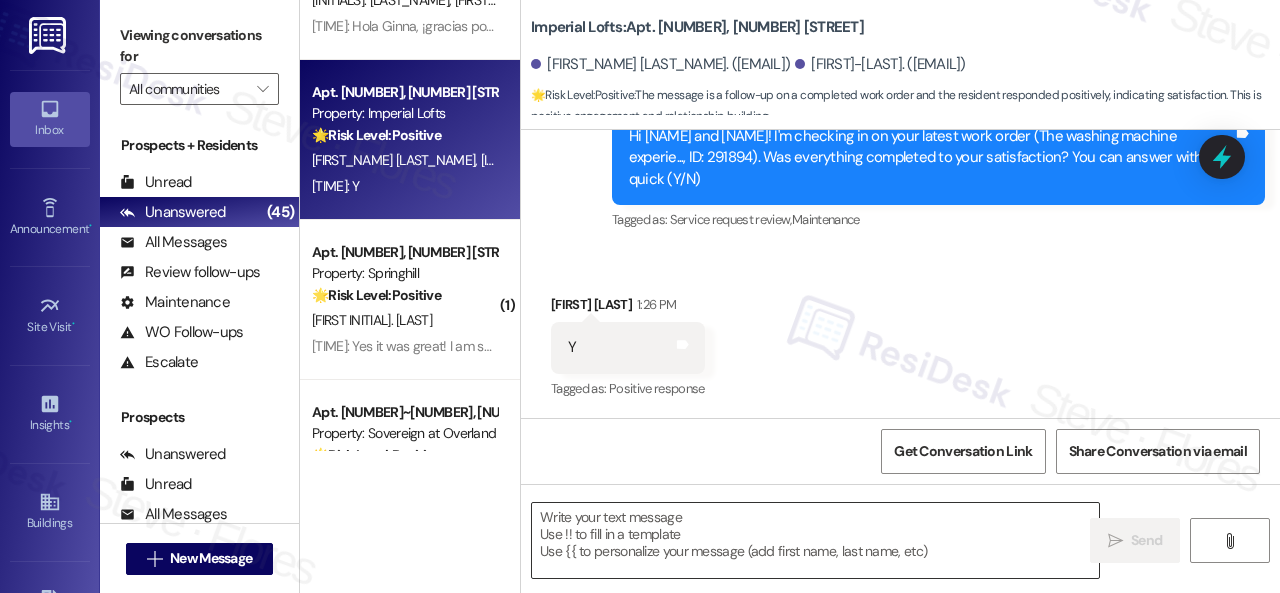 click at bounding box center (815, 540) 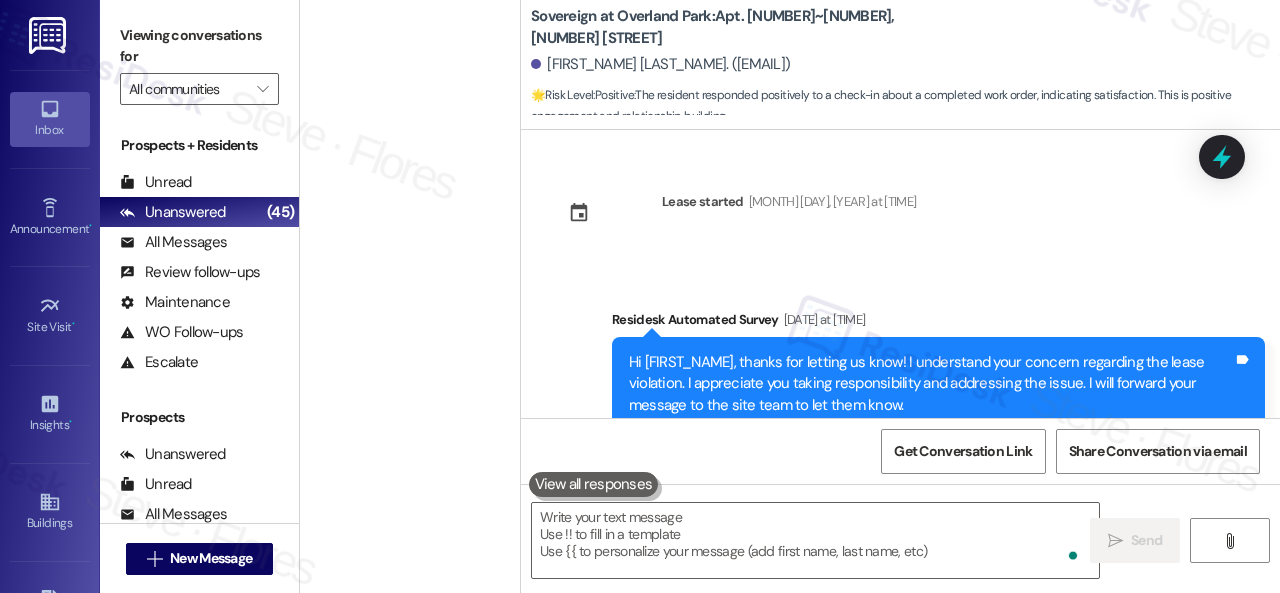 scroll, scrollTop: 0, scrollLeft: 0, axis: both 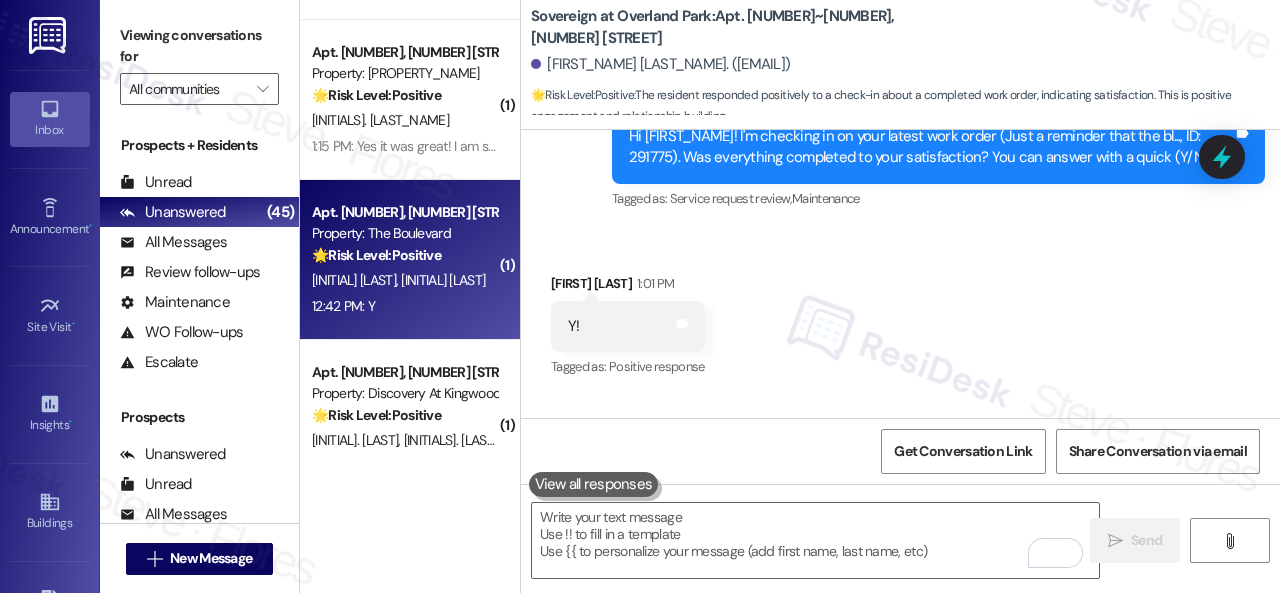 click on "12:42 PM: Y 12:42 PM: Y" at bounding box center (404, 306) 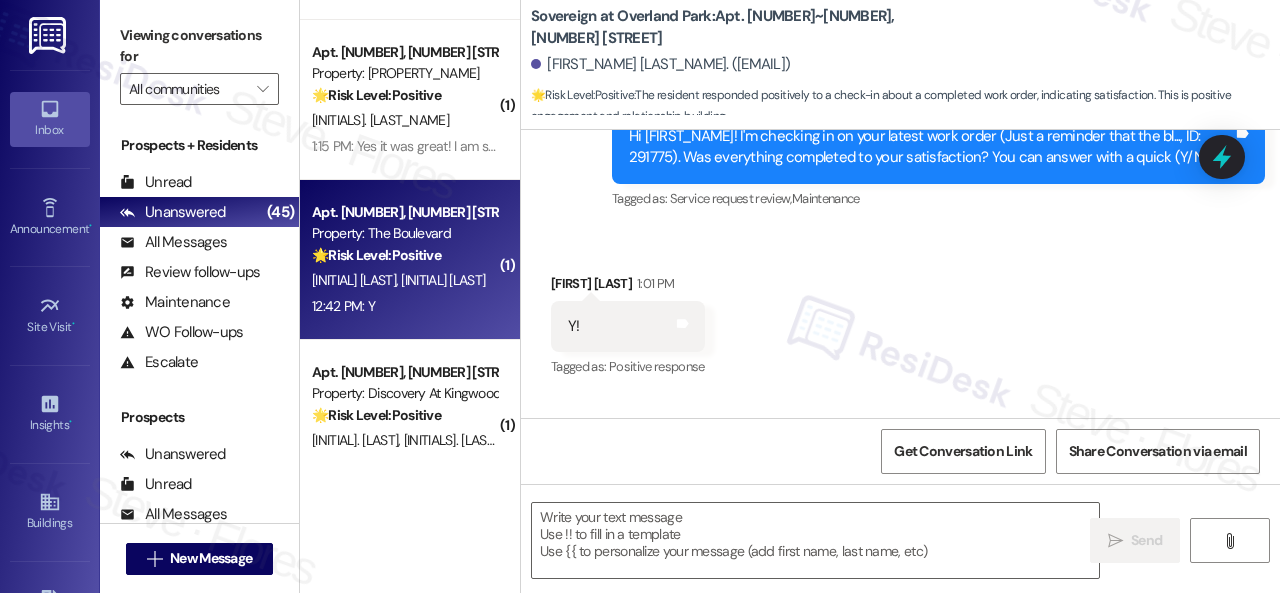 type on "Fetching suggested responses. Please feel free to read through the conversation in the meantime." 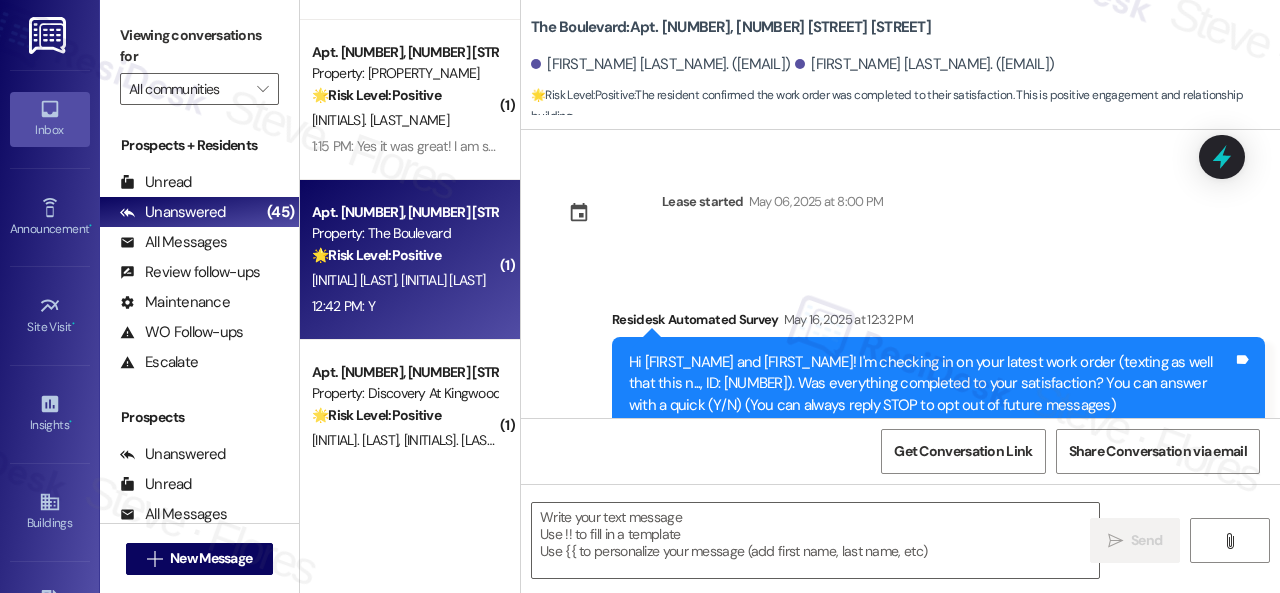 type on "Fetching suggested responses. Please feel free to read through the conversation in the meantime." 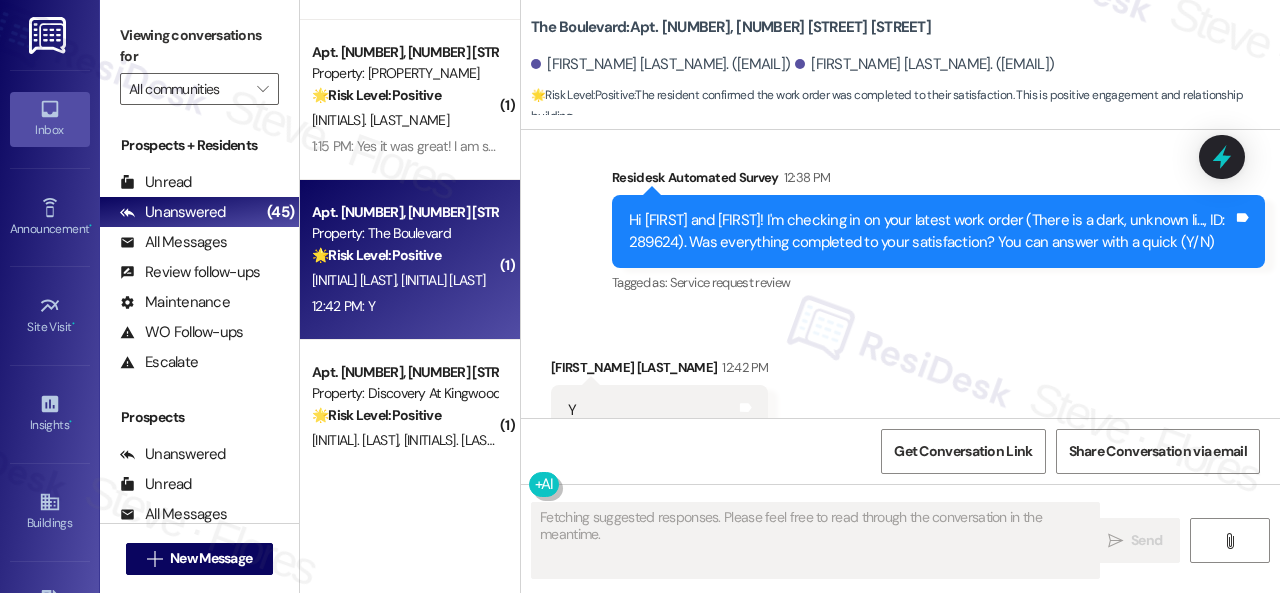 scroll, scrollTop: 3880, scrollLeft: 0, axis: vertical 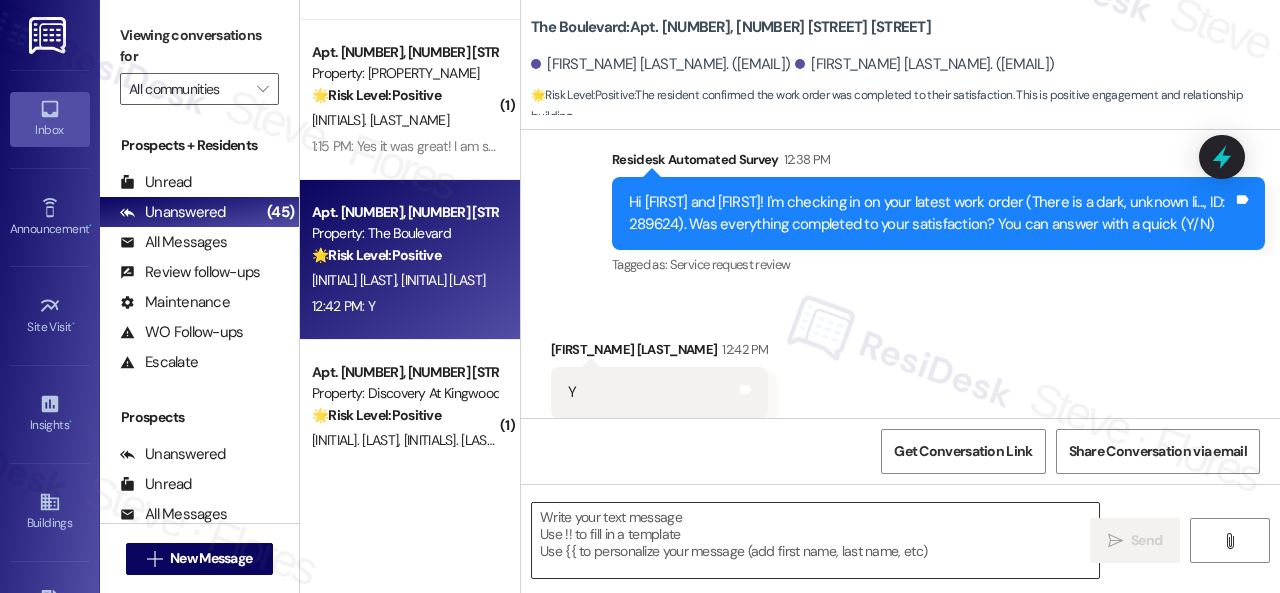 click at bounding box center (815, 540) 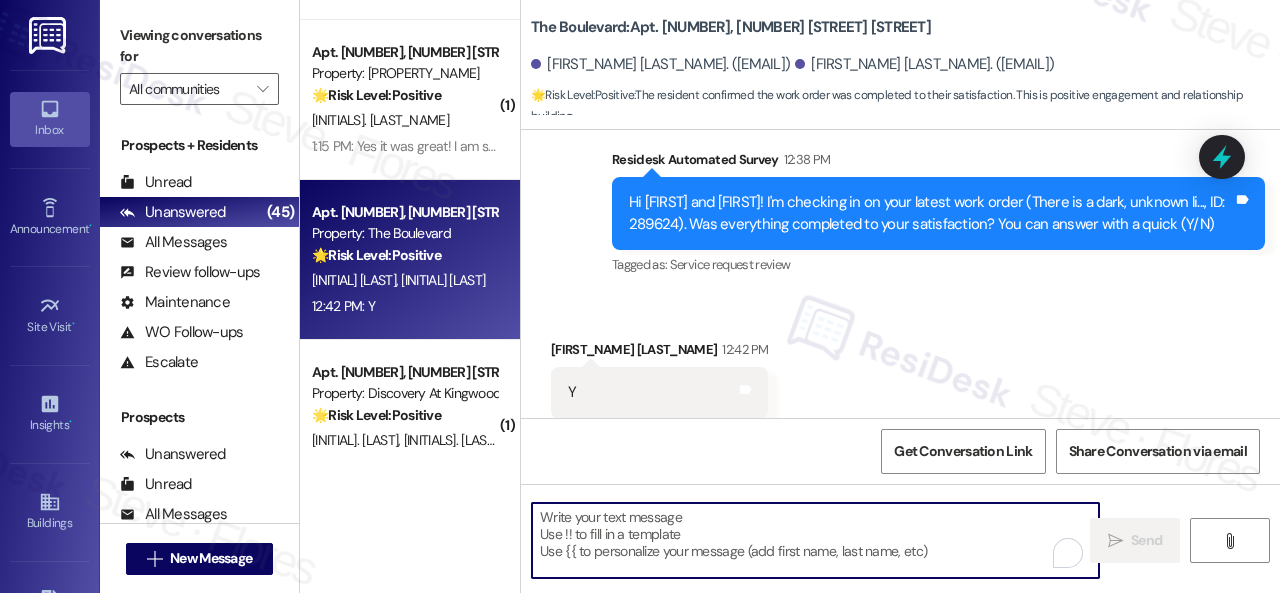 paste on "Happy to hear everything's all set! If [PROPERTY] met your expectations, please reply with "Yes." If not, no worries - we'd appreciate any feedback so we can keep getting better. Thanks!" 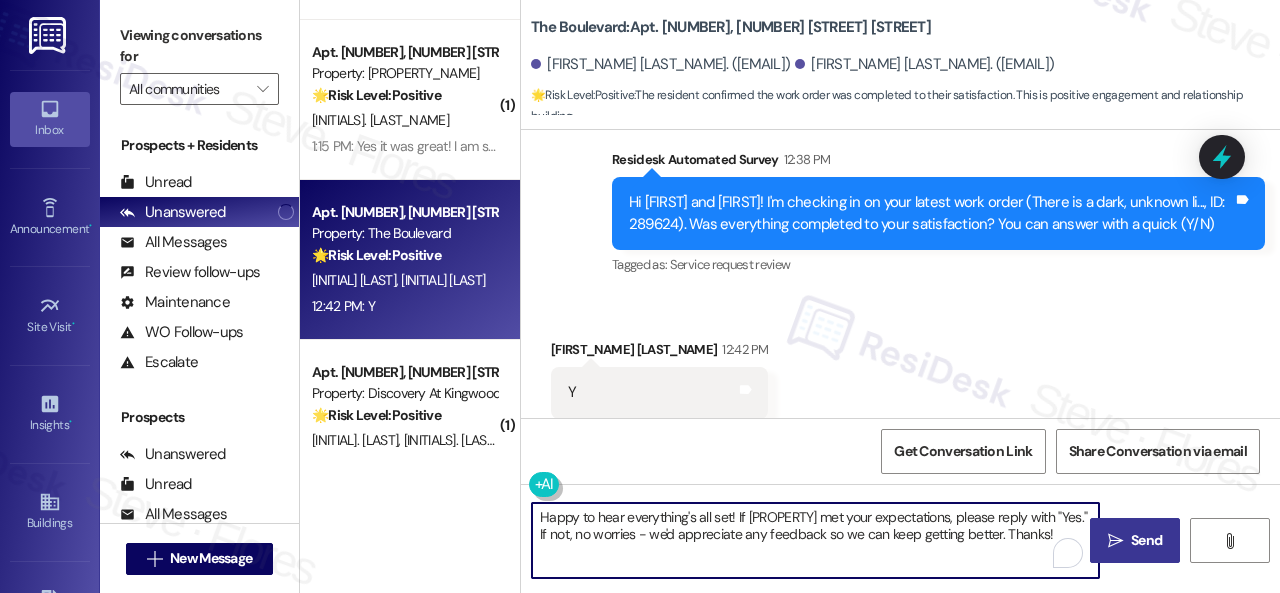 type on "Happy to hear everything's all set! If [PROPERTY] met your expectations, please reply with "Yes." If not, no worries - we'd appreciate any feedback so we can keep getting better. Thanks!" 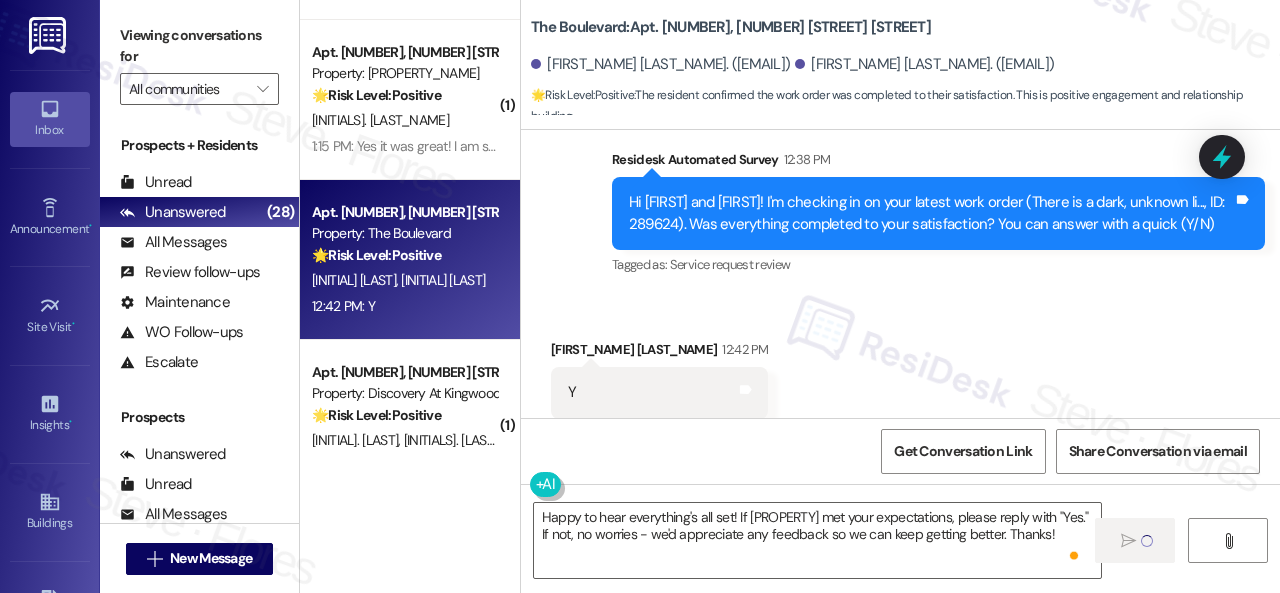 type 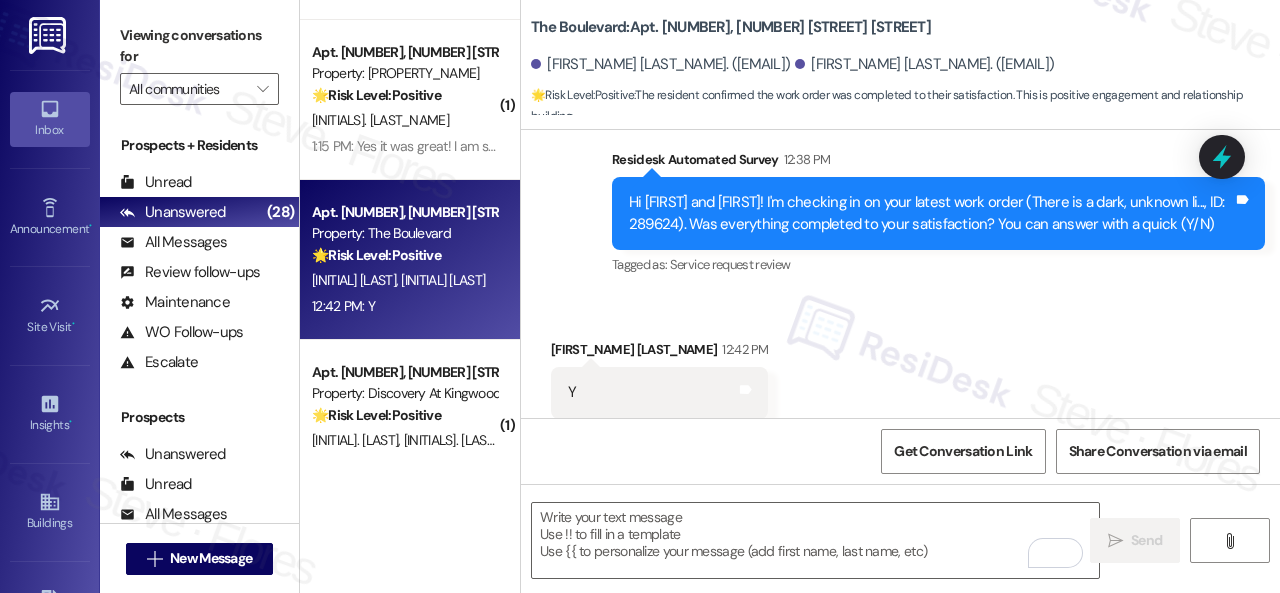 scroll, scrollTop: 1200, scrollLeft: 0, axis: vertical 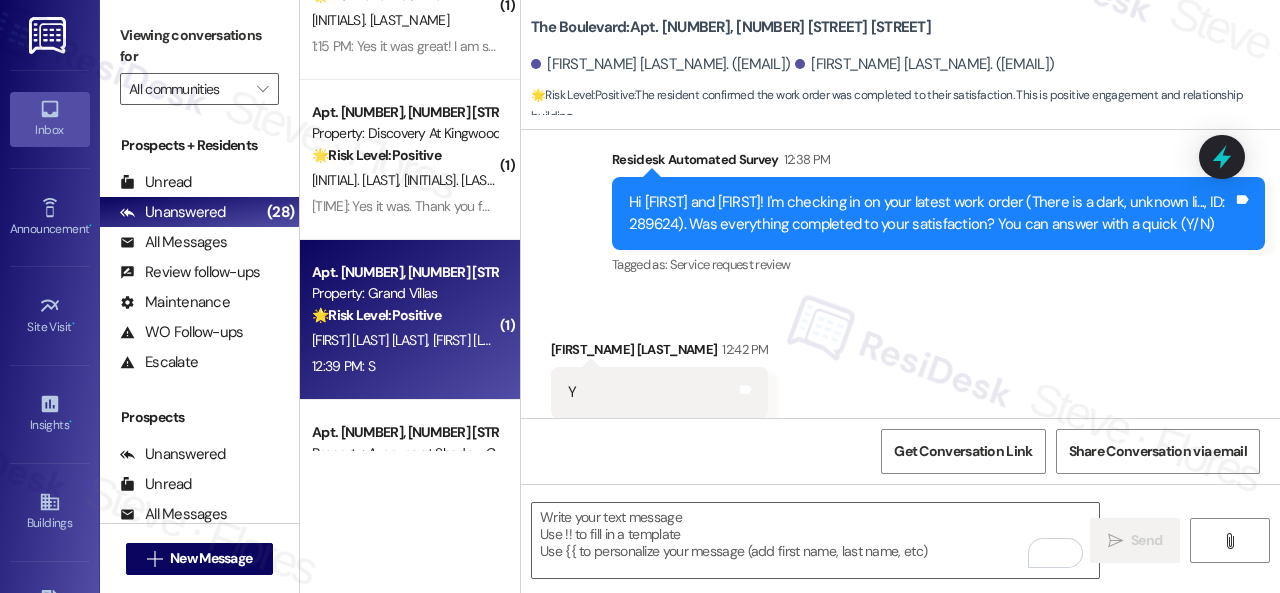 click on "[TIME]: S [TIME]: S" at bounding box center [404, 366] 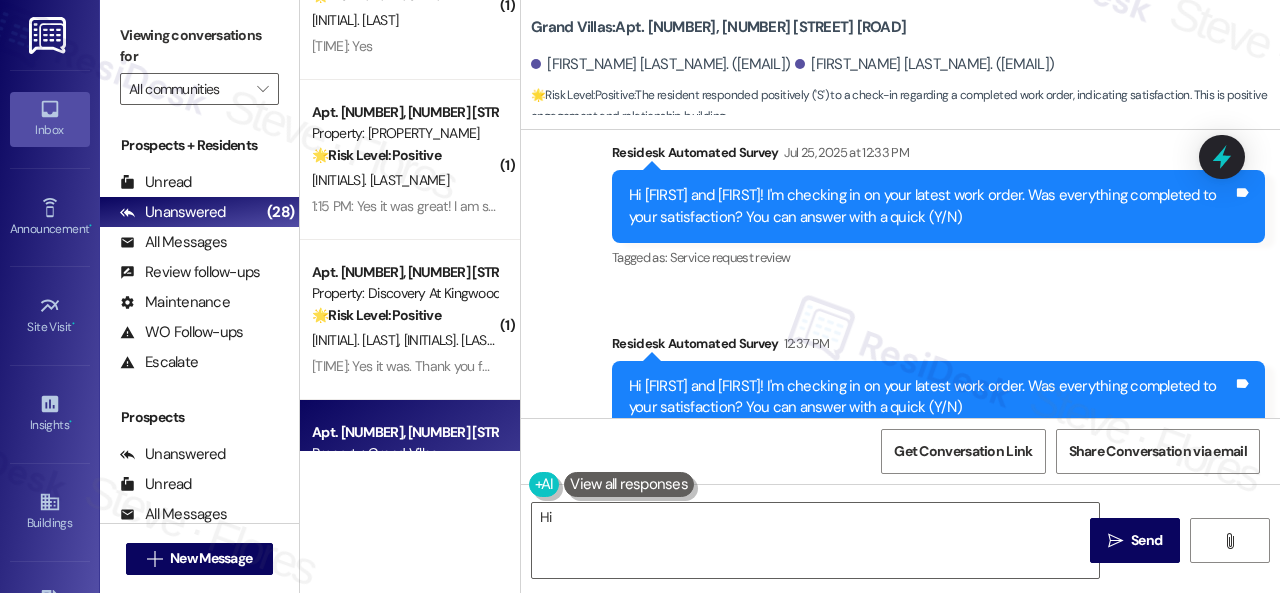 scroll, scrollTop: 1146, scrollLeft: 0, axis: vertical 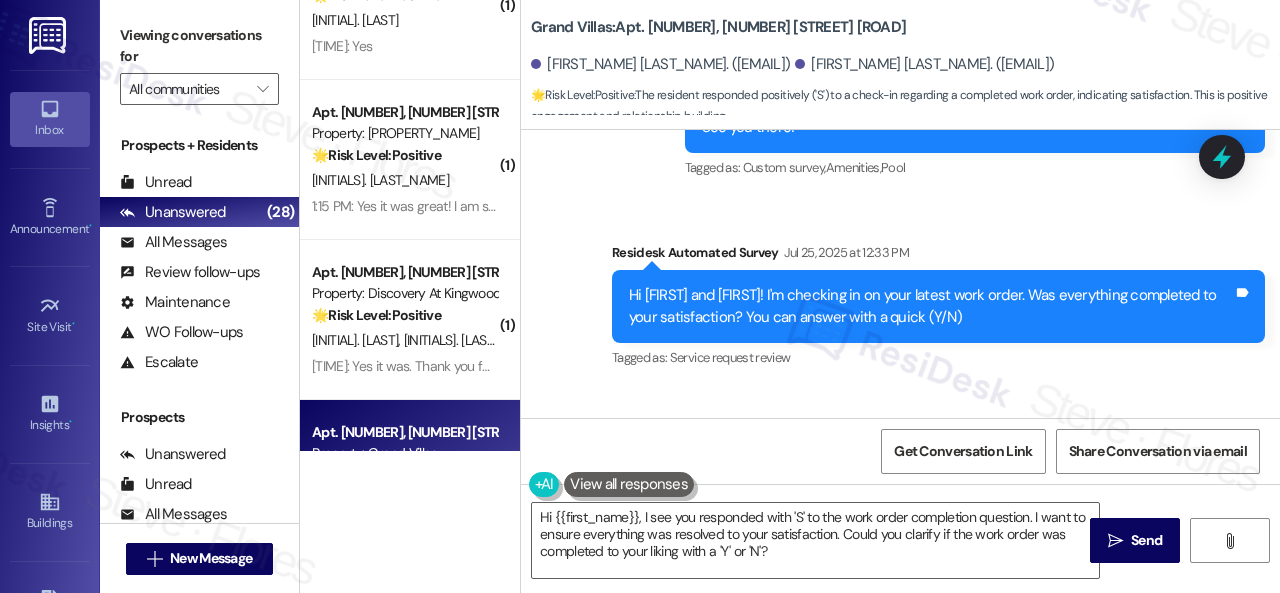 click on "Sent via SMS [FIRST]   (ResiDesk) [MONTH] [DAY], [YEAR] at [TIME] I'm glad you are satisfied with your home. Have you written a Google review for us before? If not, can I ask a quick favor? Would you mind writing one for us? I'll give you the link if you are willing.
If you've already done it or couldn't this time, no worries at all—no action is required. Thanks! Tags and notes Tagged as:   Praise ,  Click to highlight conversations about Praise Call request Click to highlight conversations about Call request Survey, sent via SMS Residesk Automated Survey [MONTH] [DAY], [YEAR] at [TIME] Hi [FIRST] and [FIRST], how are you? This is a friendly reminder that your rent is due. Please let us know if you have any questions! [ If you have already made a payment, please ignore this message ] Tags and notes Tagged as:   Delinquent payment reminders ,  Click to highlight conversations about Delinquent payment reminders Rent/payments Click to highlight conversations about Rent/payments Announcement, sent via SMS
,  ," at bounding box center [900, 37] 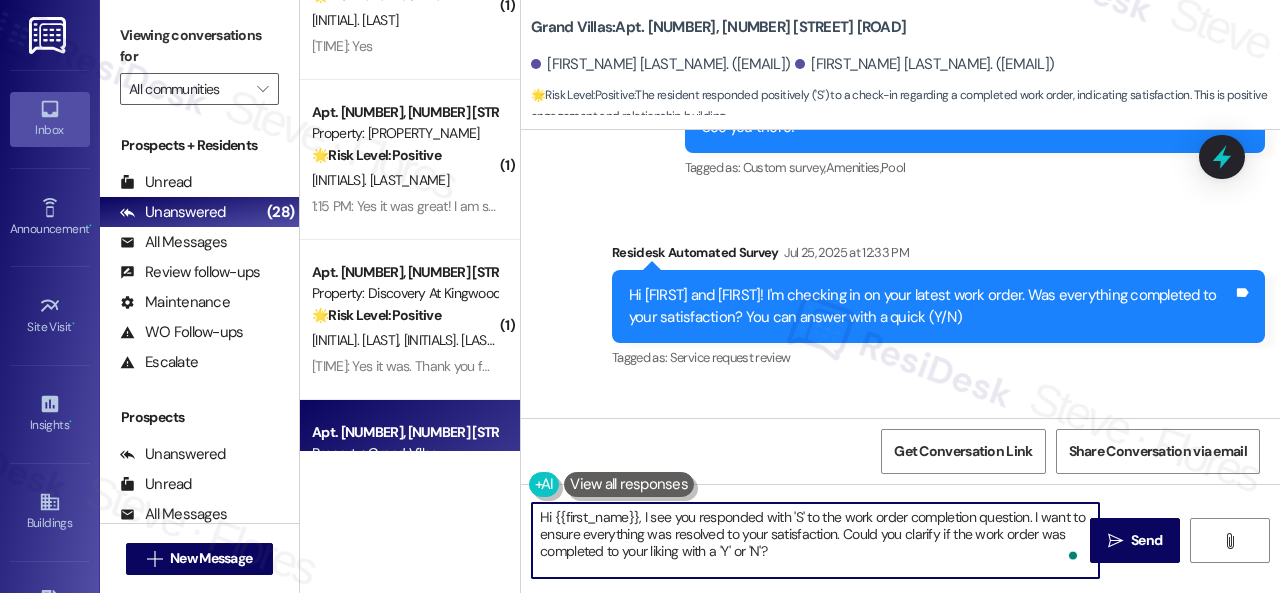 drag, startPoint x: 792, startPoint y: 567, endPoint x: 382, endPoint y: 458, distance: 424.24167 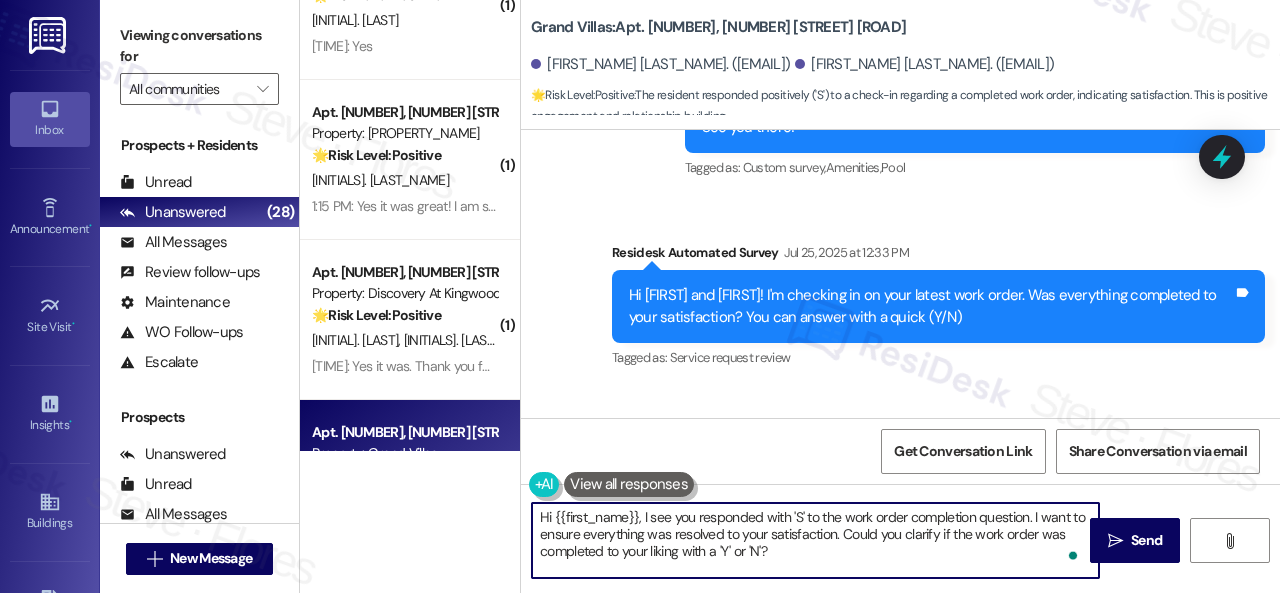 click on "( 1 ) Apt. [NUMBER]~[NUMBER], [NUMBER] [STREET] Property: Waterstone at Cinco Ranch 🔧  Risk Level:  Medium The resident responded 'N' to a check-in regarding a completed work order. This indicates dissatisfaction with the completed work, requiring further investigation and potential follow-up to ensure the issue is resolved. This is a non-urgent maintenance follow-up. [INITIAL]. [LAST] [INITIAL]. [LAST] [TIME]: N [TIME]: N Archived on [DATE] Apt. [NUMBER], [NUMBER] [STREET] Property: Grand Villas 🔧  Risk Level:  Medium The resident is reporting a low battery notification from their Vivint door lock sensor. This is a non-urgent maintenance issue related to asset preservation. [INITIAL]. [LAST] [INITIAL]. [LAST] [INITIAL]. [LAST] ( 1 ) 🌟" at bounding box center (790, 296) 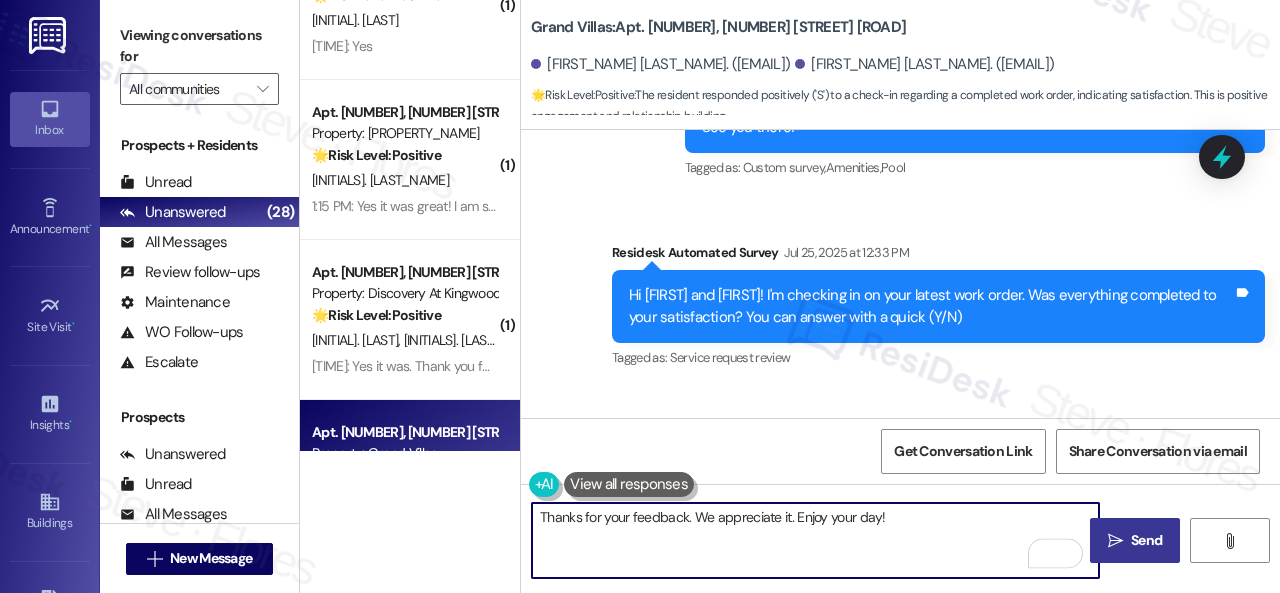 type on "Thanks for your feedback. We appreciate it. Enjoy your day!" 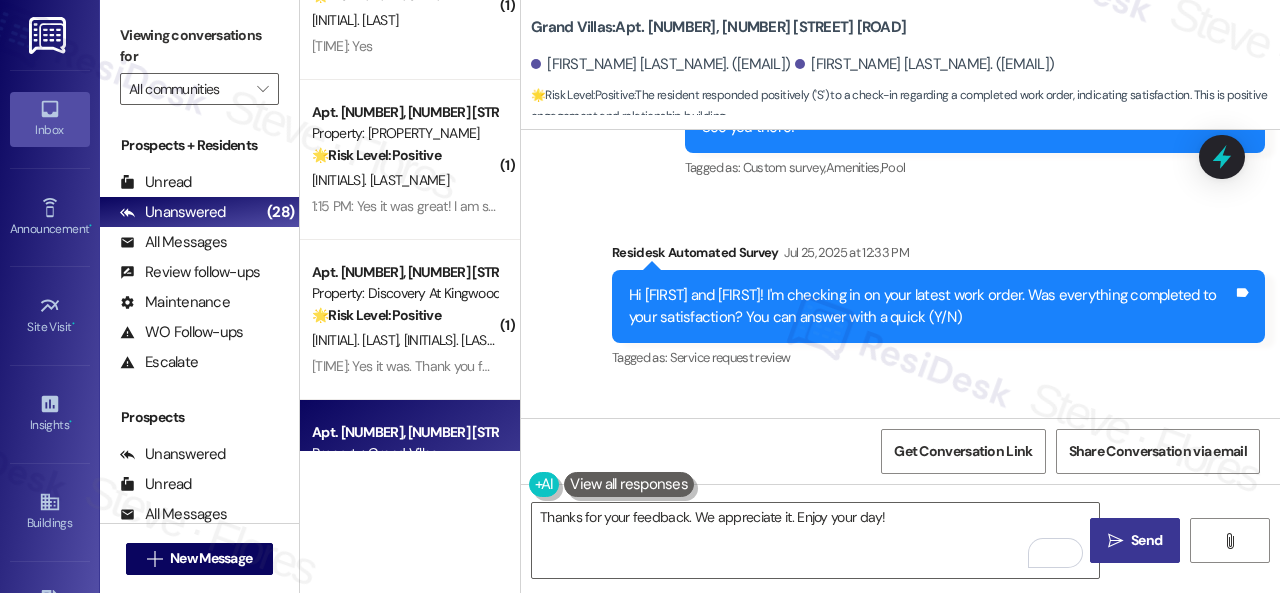 click on "Send" at bounding box center [1146, 540] 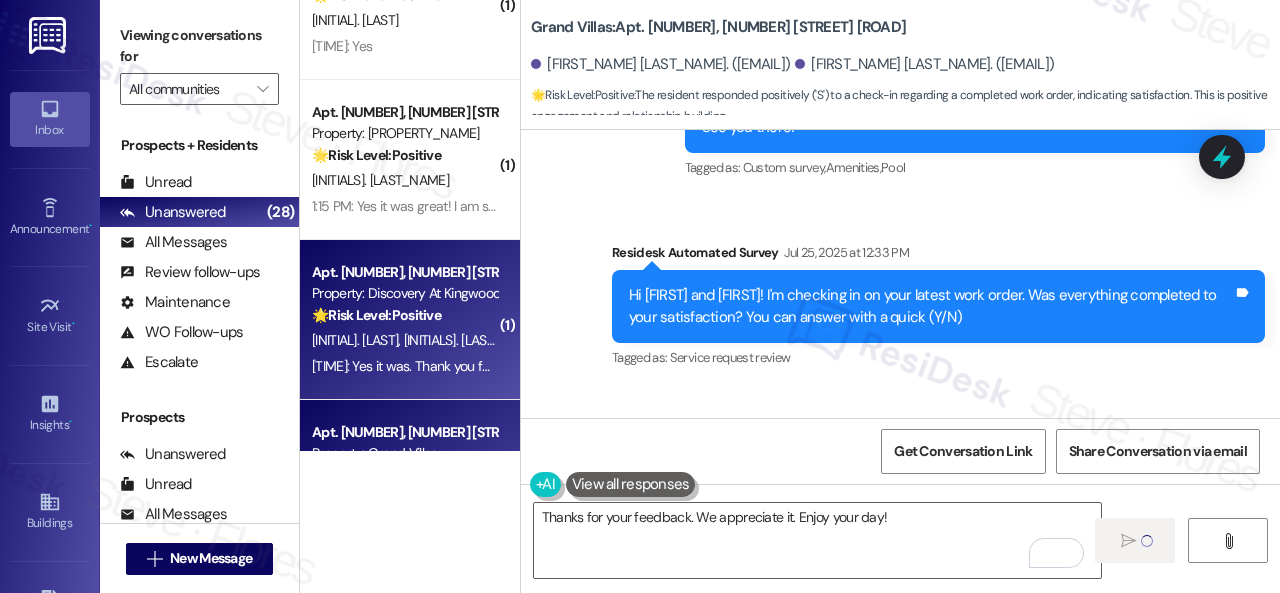 type 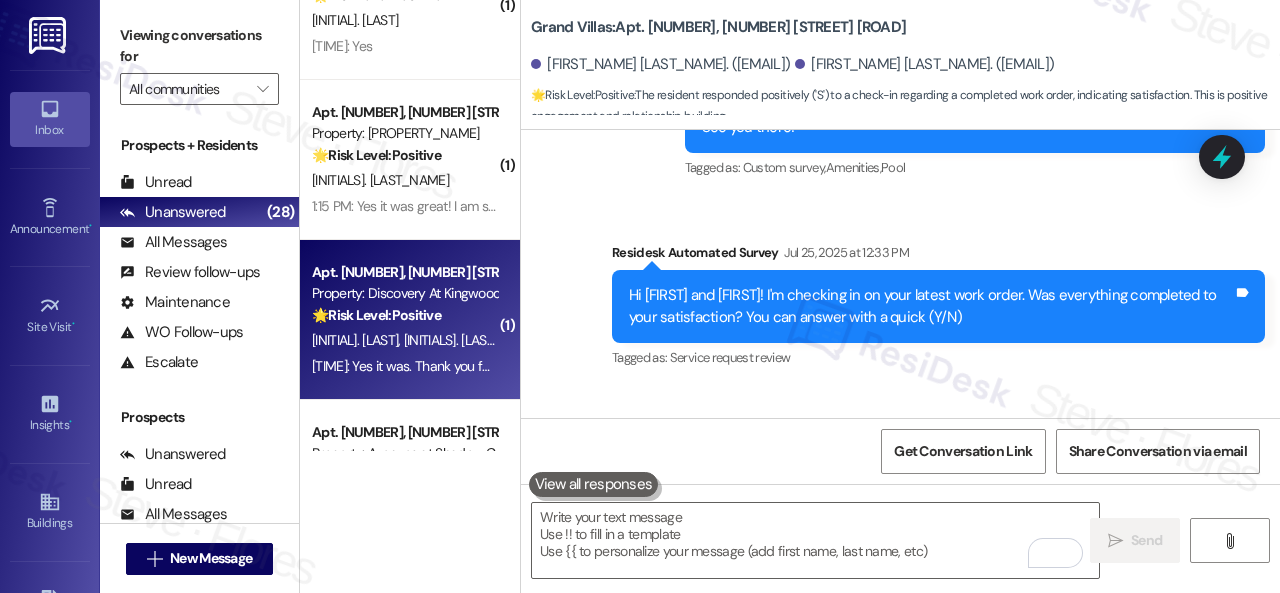 click on "Property: Discovery At Kingwood" at bounding box center [404, 293] 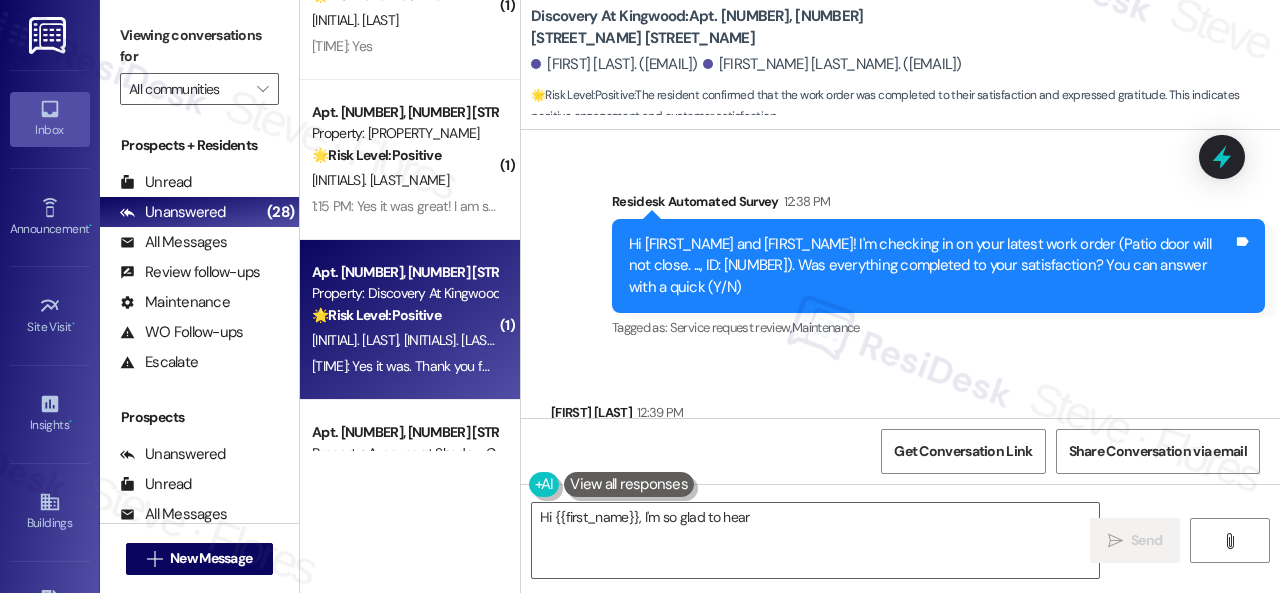 scroll, scrollTop: 480, scrollLeft: 0, axis: vertical 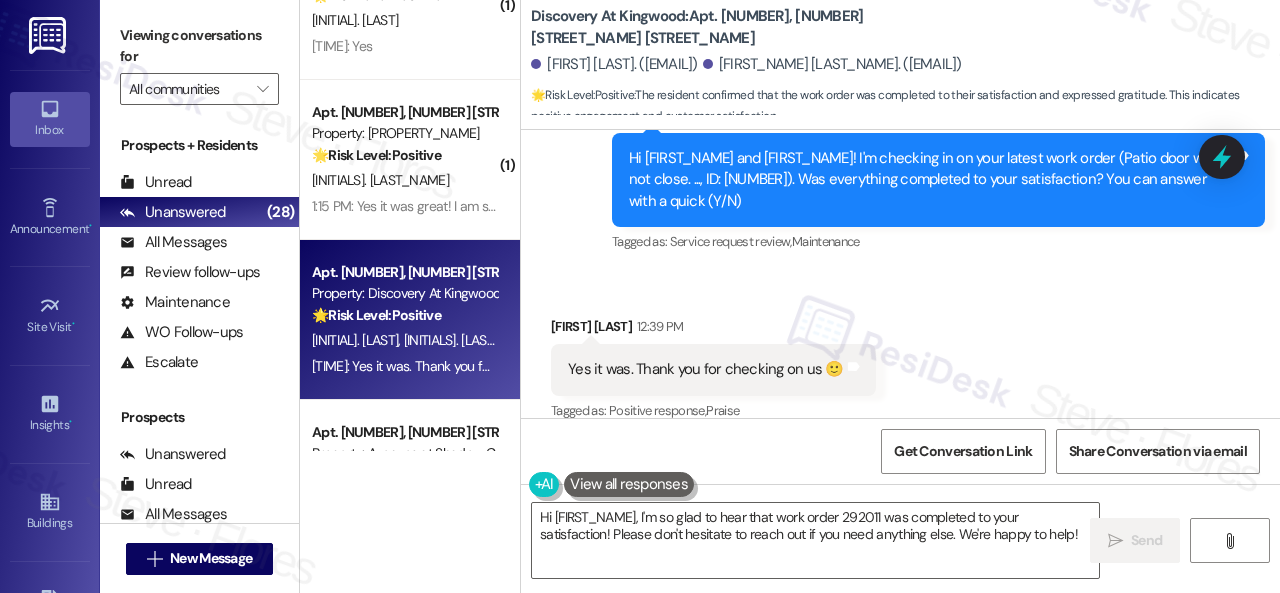 click on "Survey, sent via SMS ResiDesk Automated Survey [DATE] at [TIME] This message is part of our periodic resident outreach. Please disregard if you've already paid or you're on auto-pay! Hi [FIRST_NAME] and [FIRST_NAME]! Friendly reminder that we’re here if you have any questions or concerns about paying rent. Feel free to reply ‘Yes’ if you’d like any help. If you’ve already paid or you’re on auto-pay - you’re all set! (You can always reply STOP to opt out of future messages) Tags and notes Tagged as: Rent payment reminders , Click to highlight conversations about Rent payment reminders Rent/payments Click to highlight conversations about Rent/payments Survey, sent via SMS ResiDesk Automated Survey [TIME] Hi [FIRST_NAME] and [FIRST_NAME]! I'm checking in on your latest work order (Patio door will not close. ..., ID: [NUMBER]). Was everything completed to your satisfaction? You can answer with a quick (Y/N) Tags and notes Tagged as: Service request review , Maintenance" at bounding box center [900, 27] 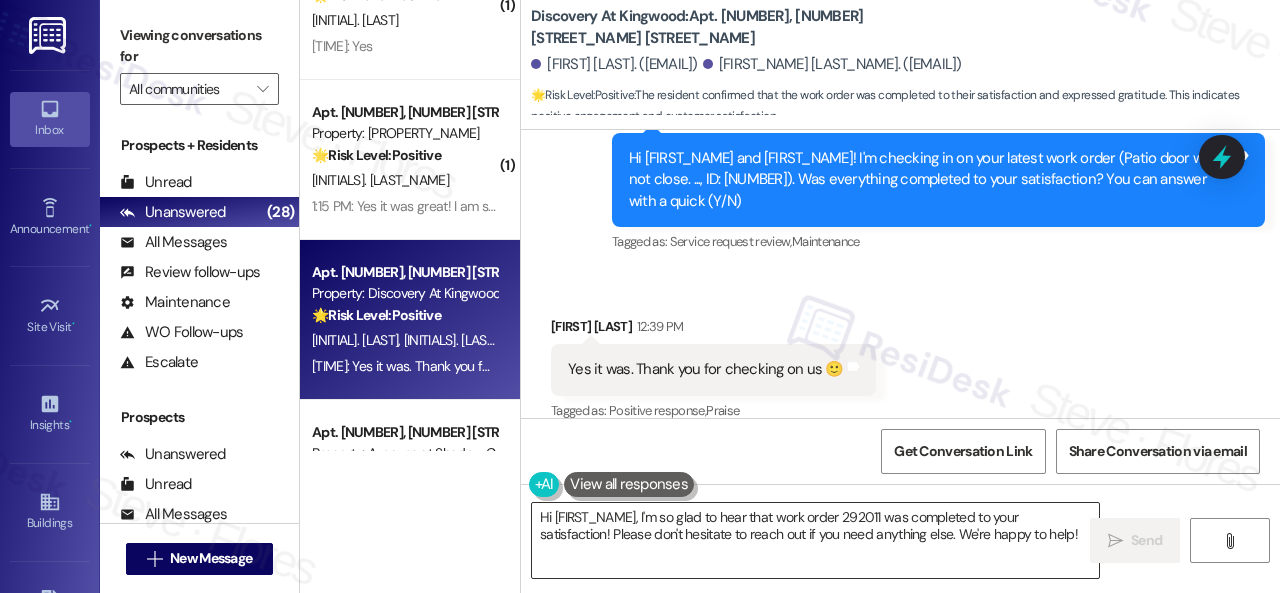 click on "Hi [FIRST_NAME], I'm so glad to hear that work order 292011 was completed to your satisfaction! Please don't hesitate to reach out if you need anything else. We're happy to help!" at bounding box center [815, 540] 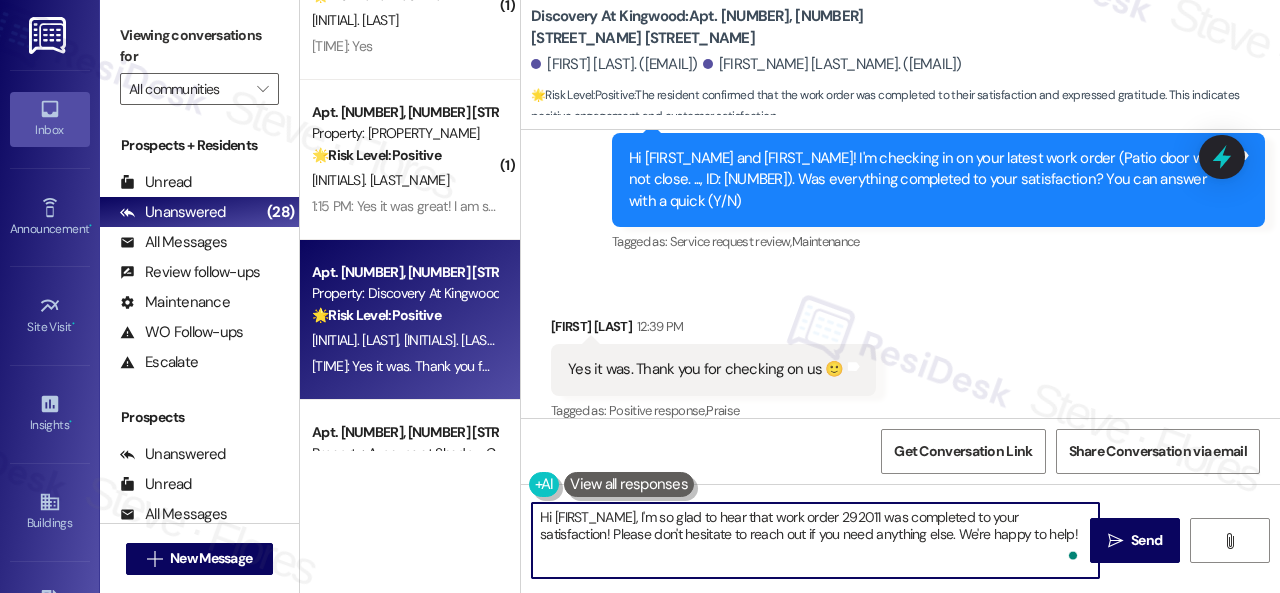 paste on "appy to hear everything's all set! If [PROPERTY] met your expectations, please reply with "Yes." If not, no worries - we'd appreciate any feedback so we can keep getting better. Thanks" 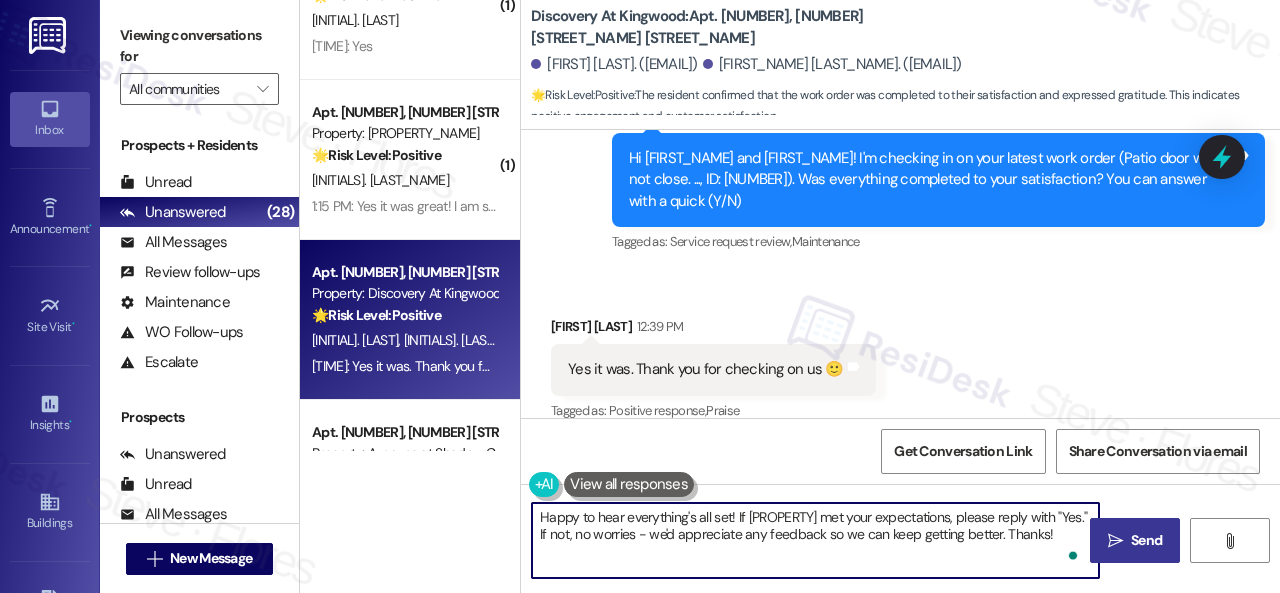 type on "Happy to hear everything's all set! If [PROPERTY] met your expectations, please reply with "Yes." If not, no worries - we'd appreciate any feedback so we can keep getting better. Thanks!" 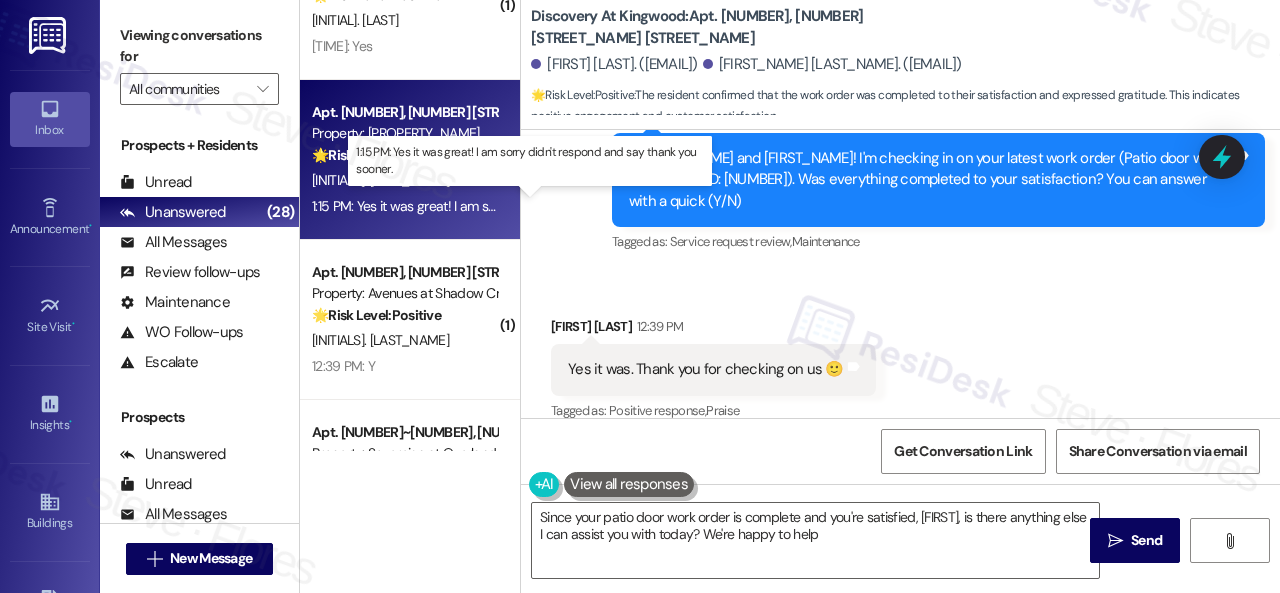 type on "Since your patio door work order is complete and you're satisfied, [FIRST], is there anything else I can assist you with today? We're happy to help!" 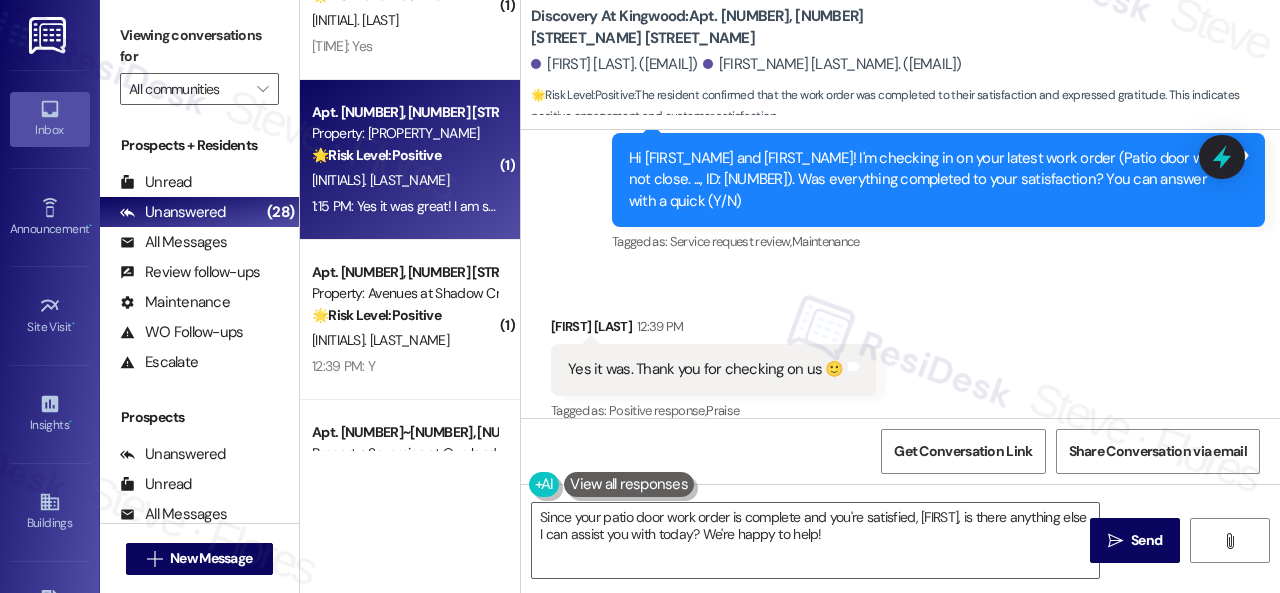 click on "[TIME]: Yes it was great! I am sorry didn't respond and say thank you sooner. [TIME]: Yes it was great! I am sorry didn't respond and say thank you sooner." at bounding box center (532, 206) 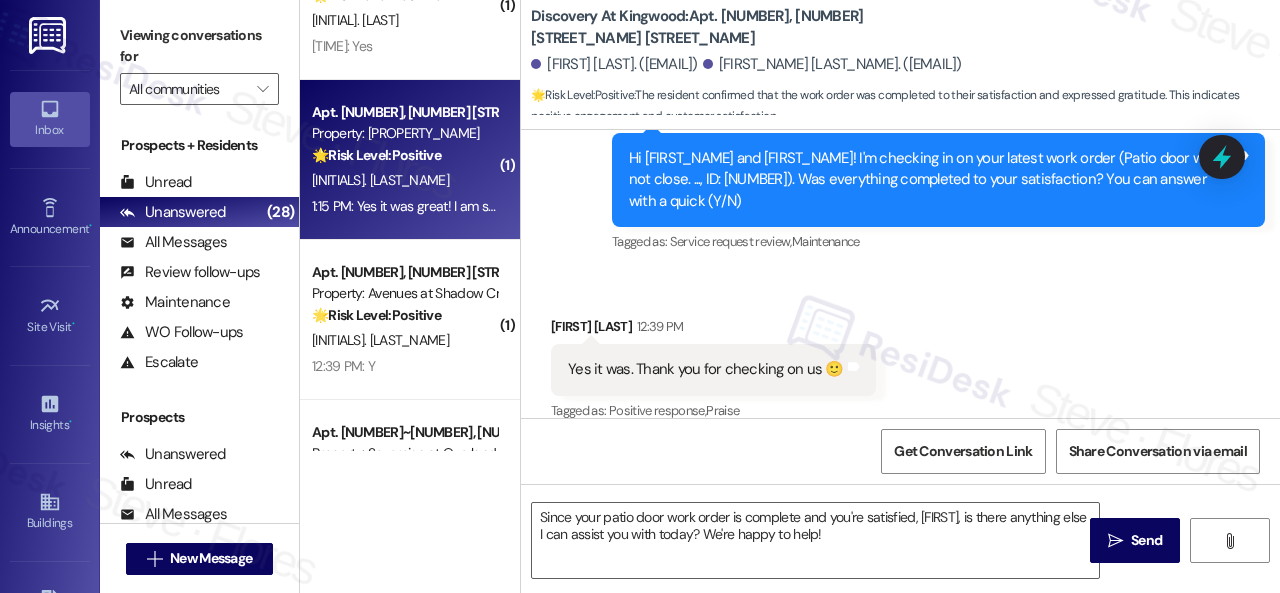 type on "Fetching suggested responses. Please feel free to read through the conversation in the meantime." 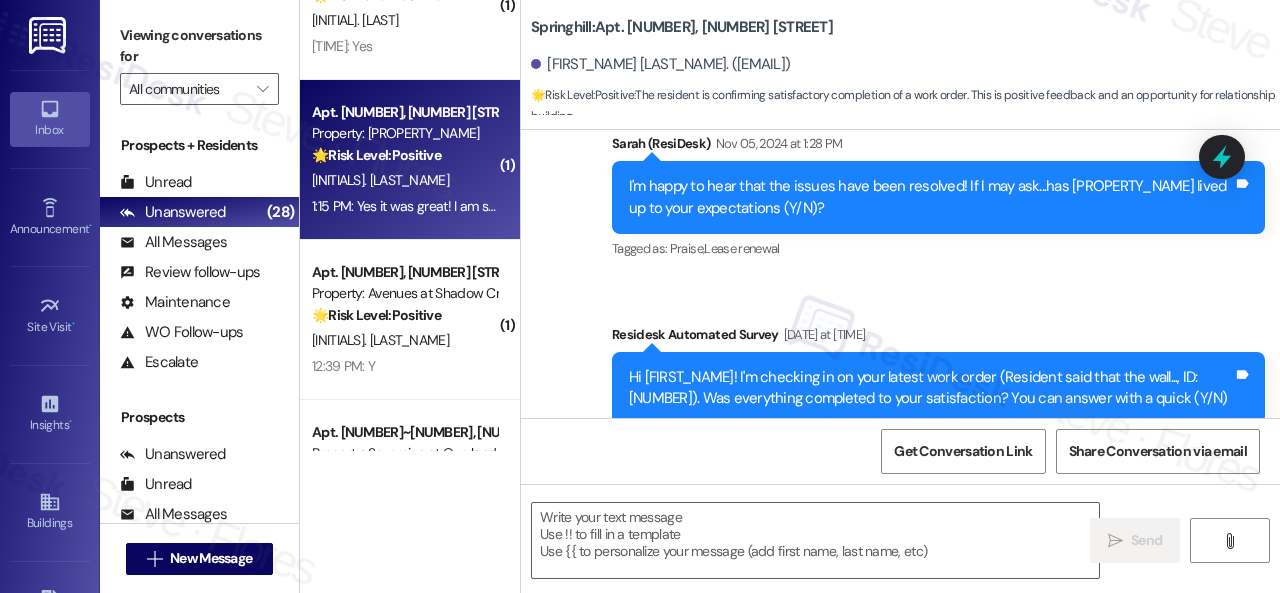type on "Fetching suggested responses. Please feel free to read through the conversation in the meantime." 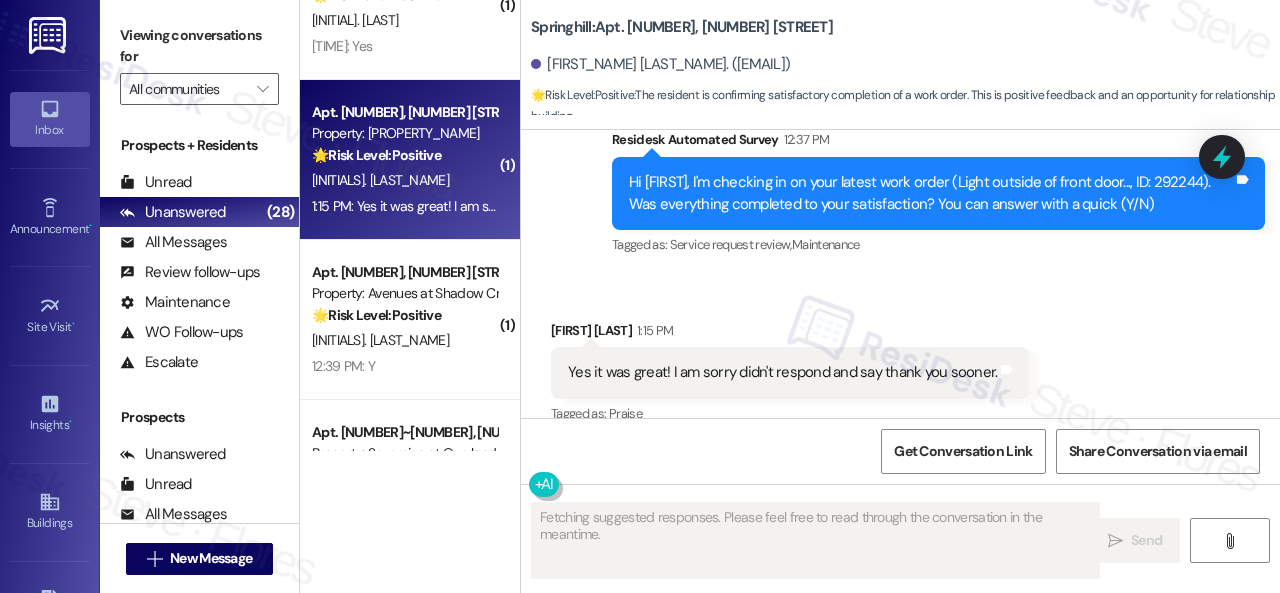 scroll, scrollTop: 5002, scrollLeft: 0, axis: vertical 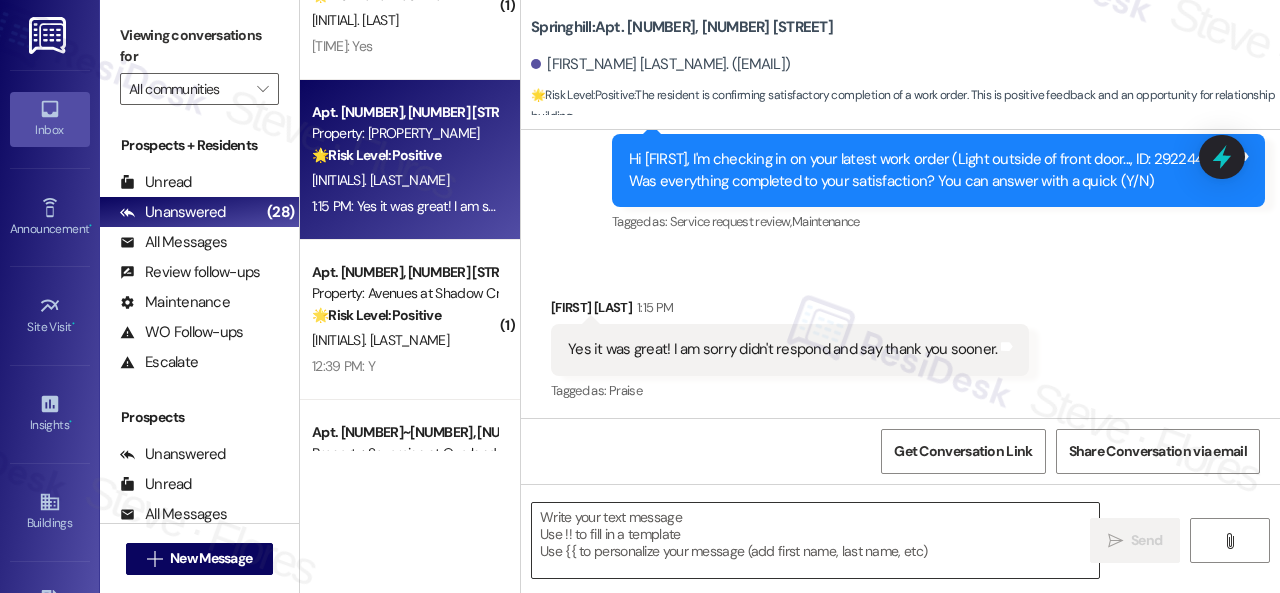 click at bounding box center (815, 540) 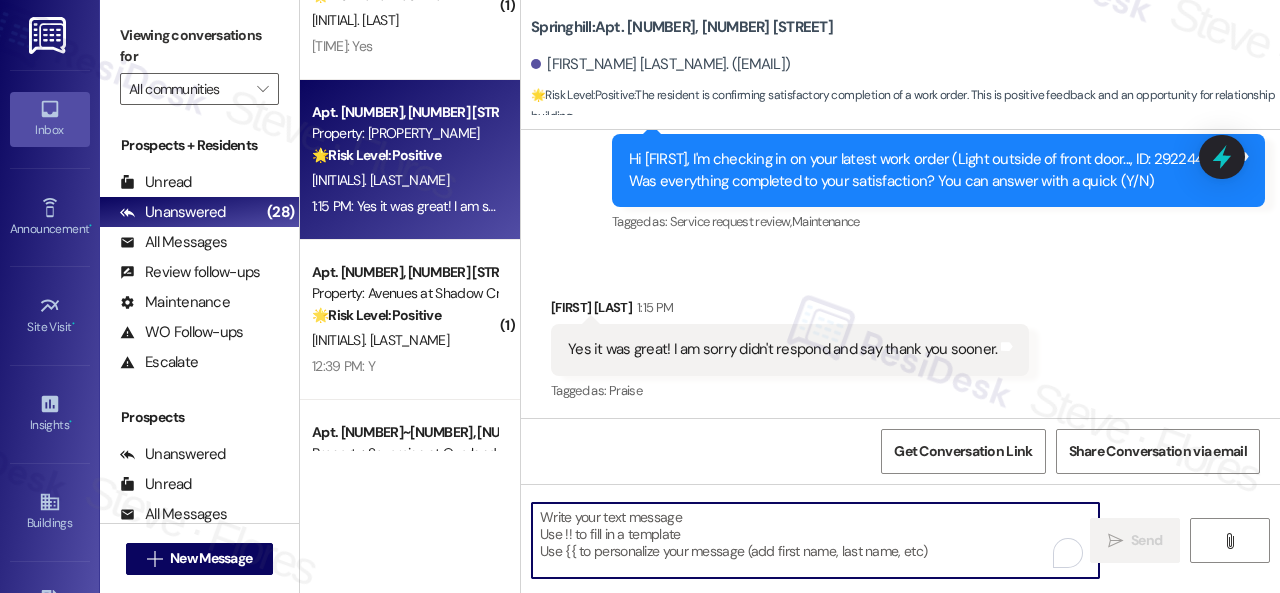 paste on "Happy to hear everything's all set! If [PROPERTY] met your expectations, please reply with "Yes." If not, no worries - we'd appreciate any feedback so we can keep getting better. Thanks!" 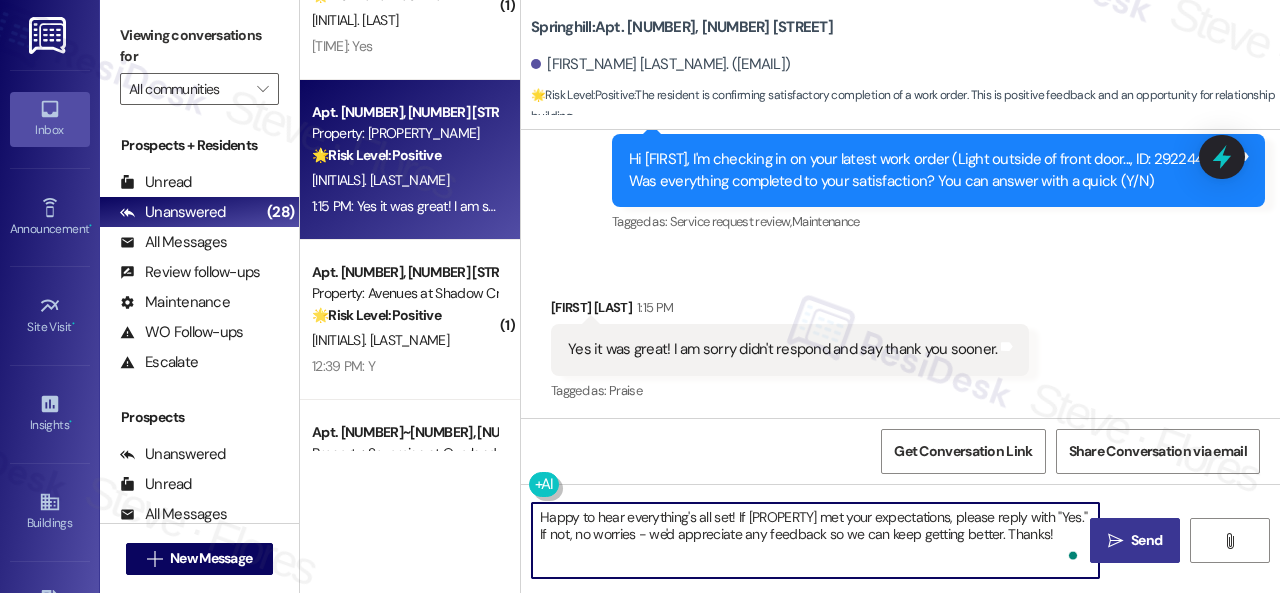 type on "Happy to hear everything's all set! If [PROPERTY] met your expectations, please reply with "Yes." If not, no worries - we'd appreciate any feedback so we can keep getting better. Thanks!" 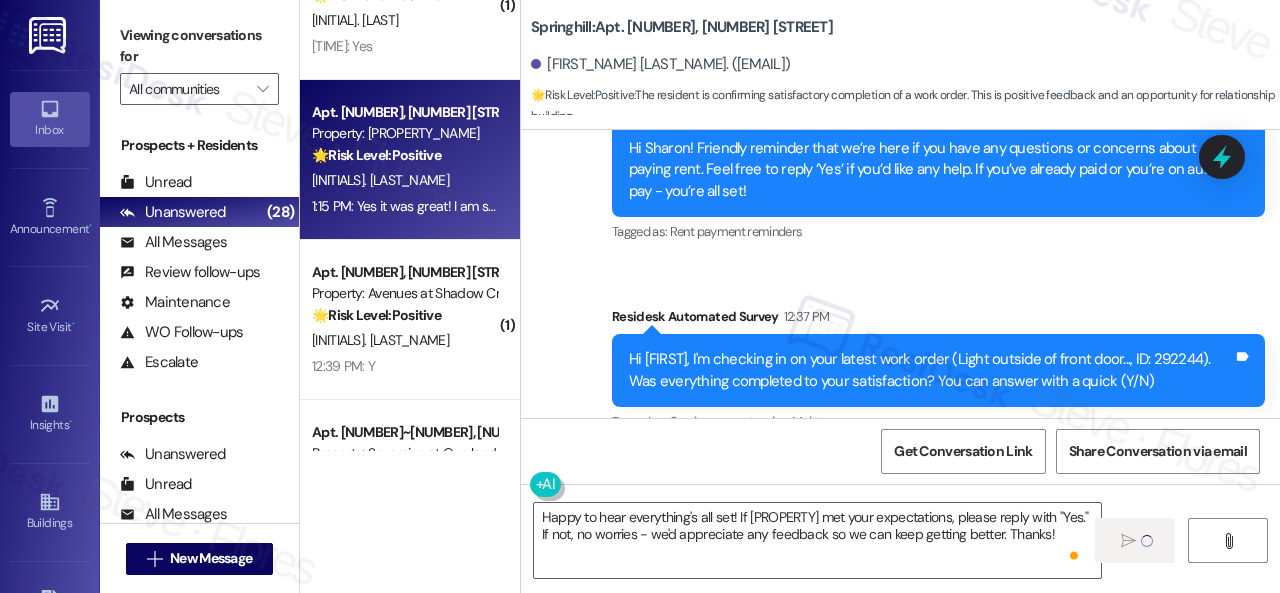 type 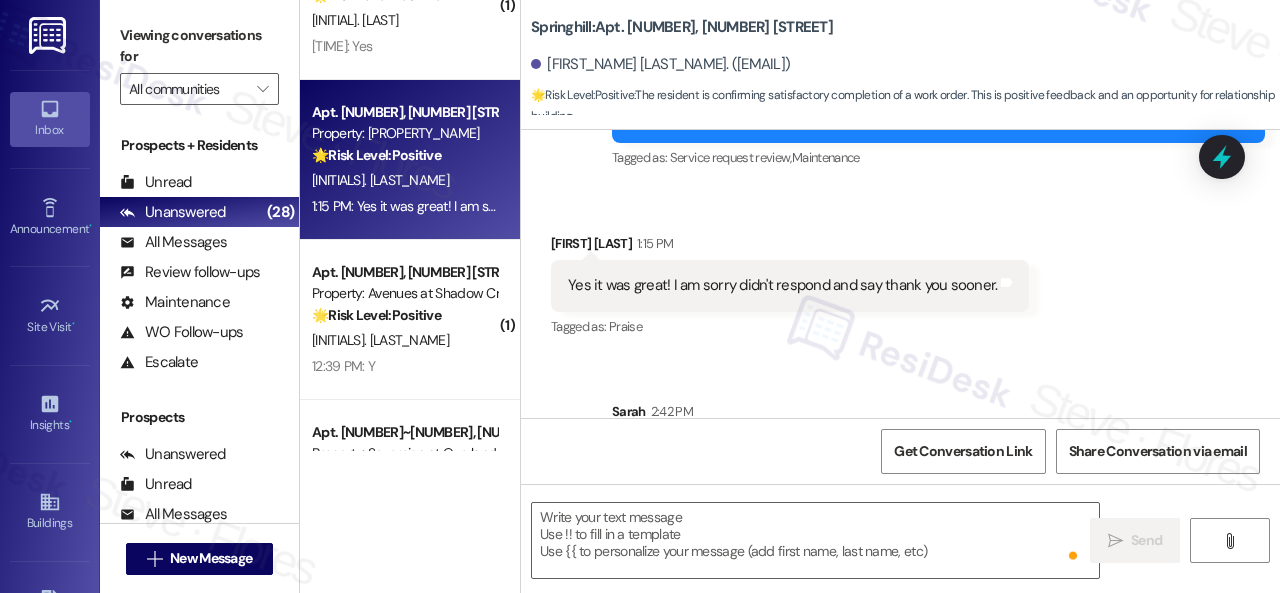 scroll, scrollTop: 5102, scrollLeft: 0, axis: vertical 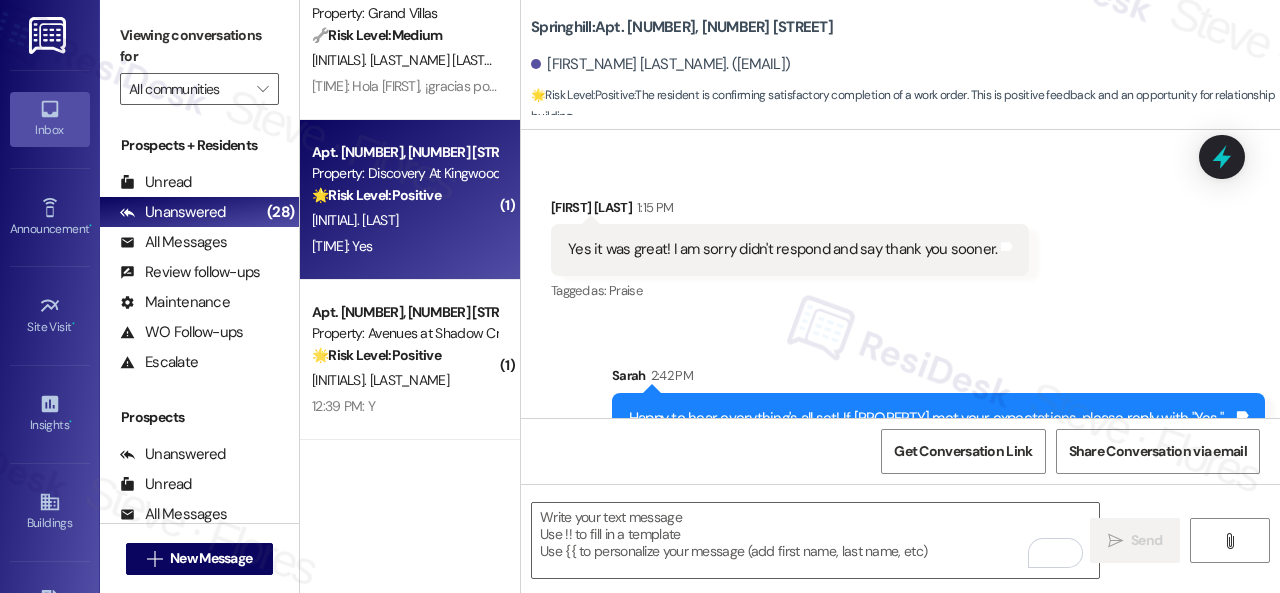 click on "2:41 PM: Yes  2:41 PM: Yes" at bounding box center (404, 246) 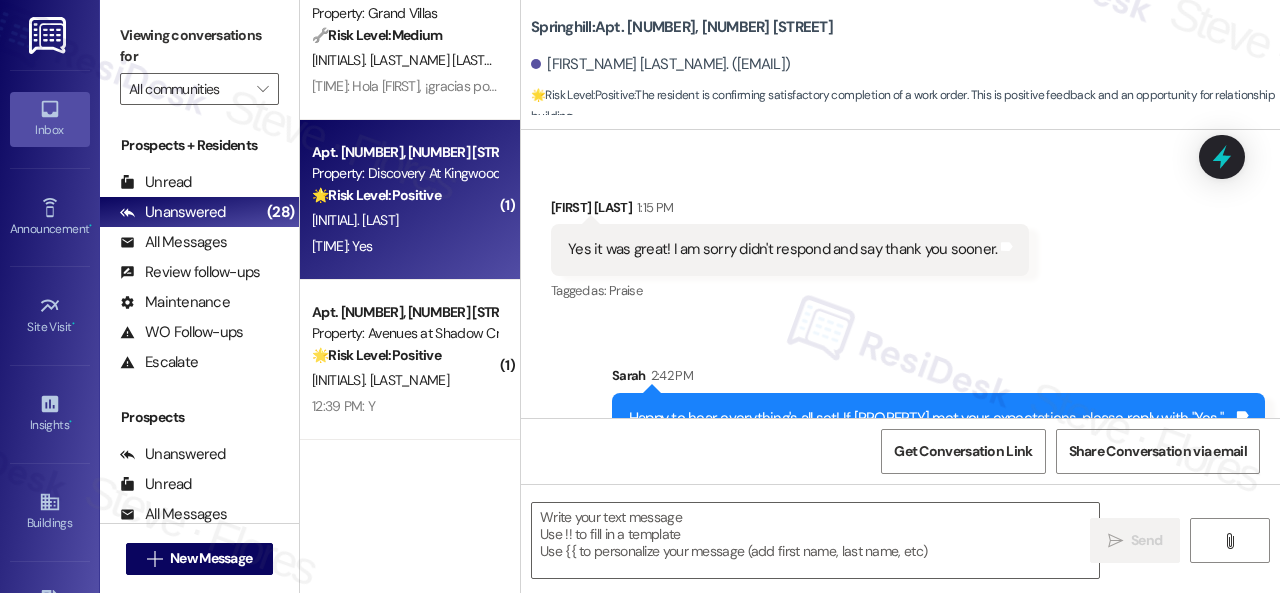 type on "Fetching suggested responses. Please feel free to read through the conversation in the meantime." 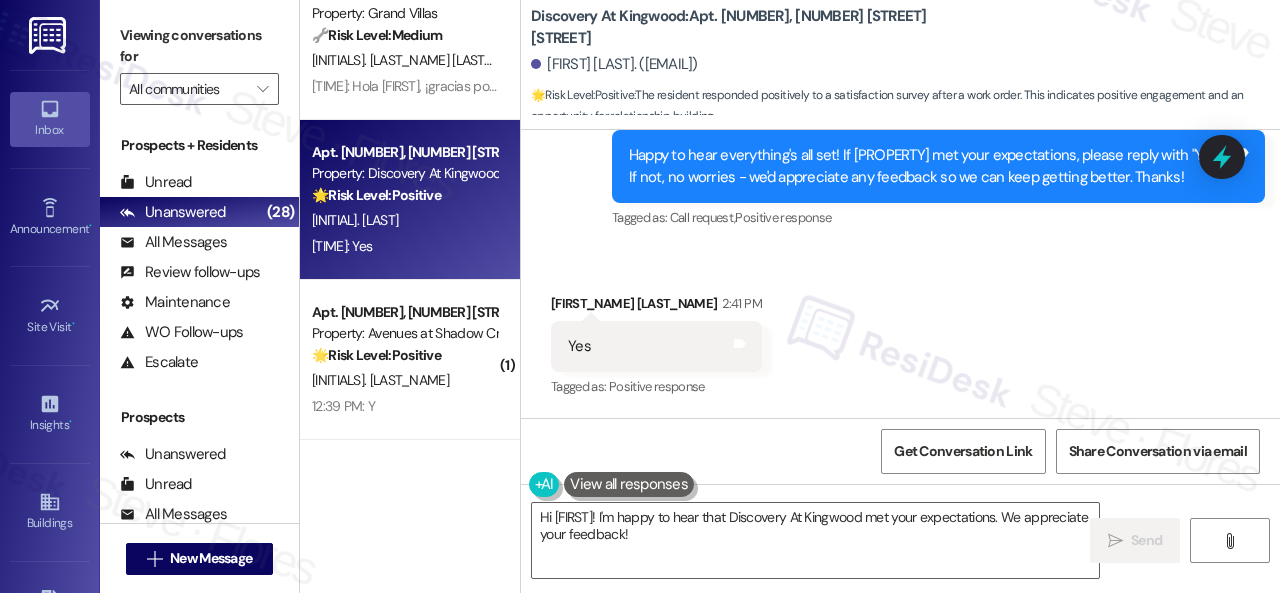 scroll, scrollTop: 8626, scrollLeft: 0, axis: vertical 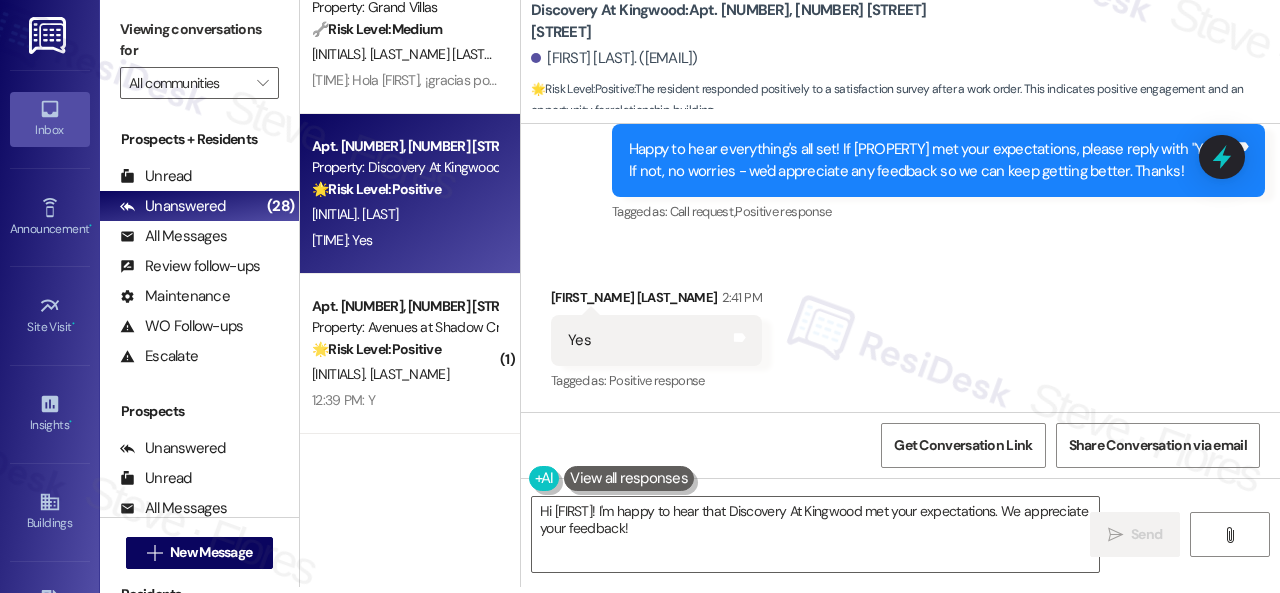 click on "Get Conversation Link Share Conversation via email" at bounding box center (900, 445) 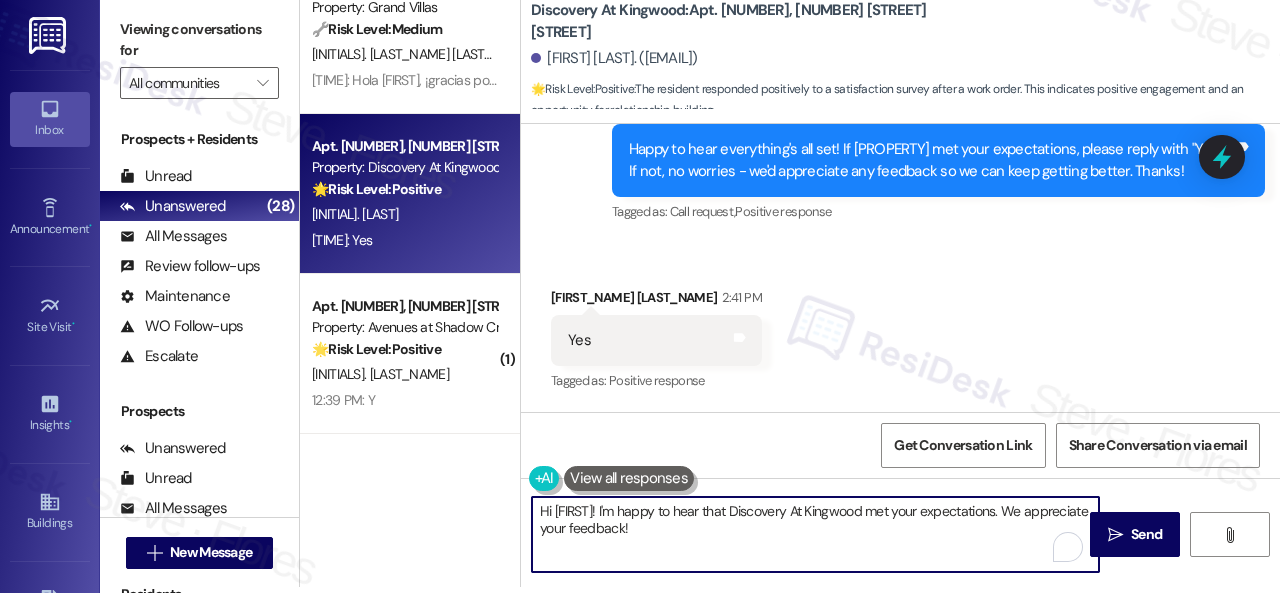 drag, startPoint x: 702, startPoint y: 531, endPoint x: 502, endPoint y: 483, distance: 205.67937 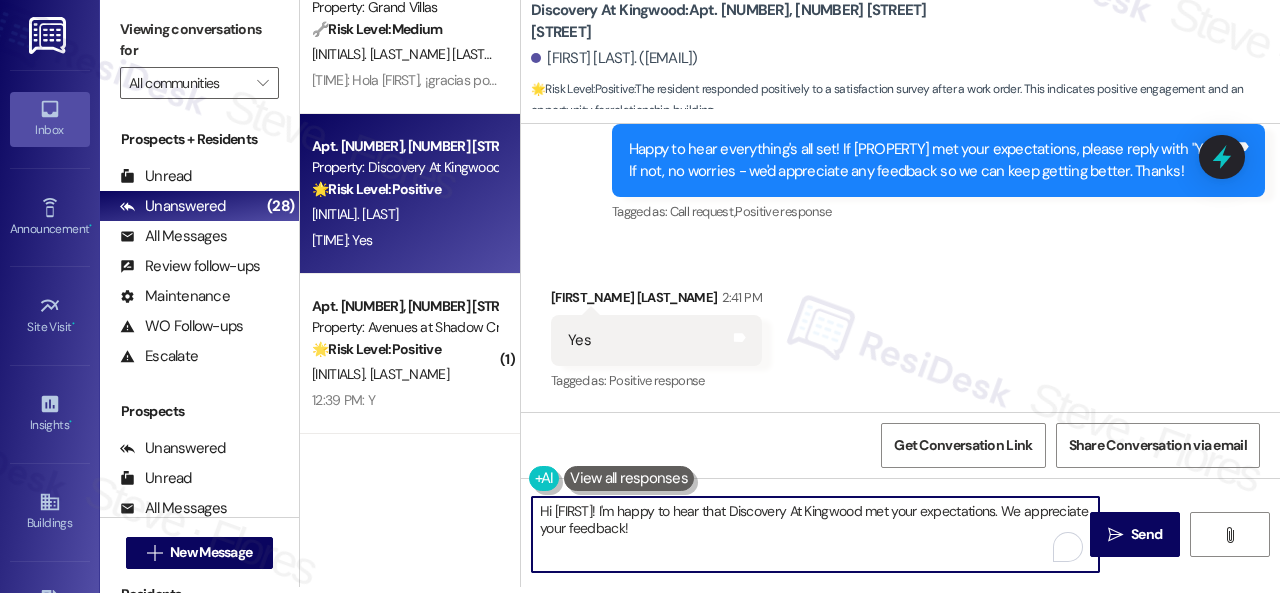 click on "( 1 ) Apt. [NUMBER], [NUMBER] [STREET] Property: Craig Ranch 🔧 Risk Level: Medium The resident responded 'N' to a follow-up question about a mildew work order. This indicates the issue was not resolved to their satisfaction, but does not suggest an immediate threat or urgent risk. It requires further investigation and likely a follow-up work order. [INITIAL] [LAST] [INITIAL] [LAST] [TIME]: N [TIME]: N ( 1 ) Apt. [NUMBER], [NUMBER] [STREET] Property: Waterstone at Cinco Ranch 🔧 Risk Level: Medium The resident responded 'N' to a check-in regarding a completed work order. This indicates dissatisfaction with the completed work, requiring further investigation and potential follow-up to ensure the issue is resolved. This is a non-urgent maintenance follow-up. [INITIAL] [LAST] [INITIAL] [LAST] Archived on [DATE] Apt. [NUMBER], [NUMBER] [STREET] Property: Grand Villas 🔧 Risk Level: Medium [FIRST] [LAST] [FIRST] [LAST] [FIRST] [LAST] Apt. [NUMBER], [NUMBER] [STREET] Property: Discovery At Kingwood 🌟 ( 1 ) (" at bounding box center (790, 290) 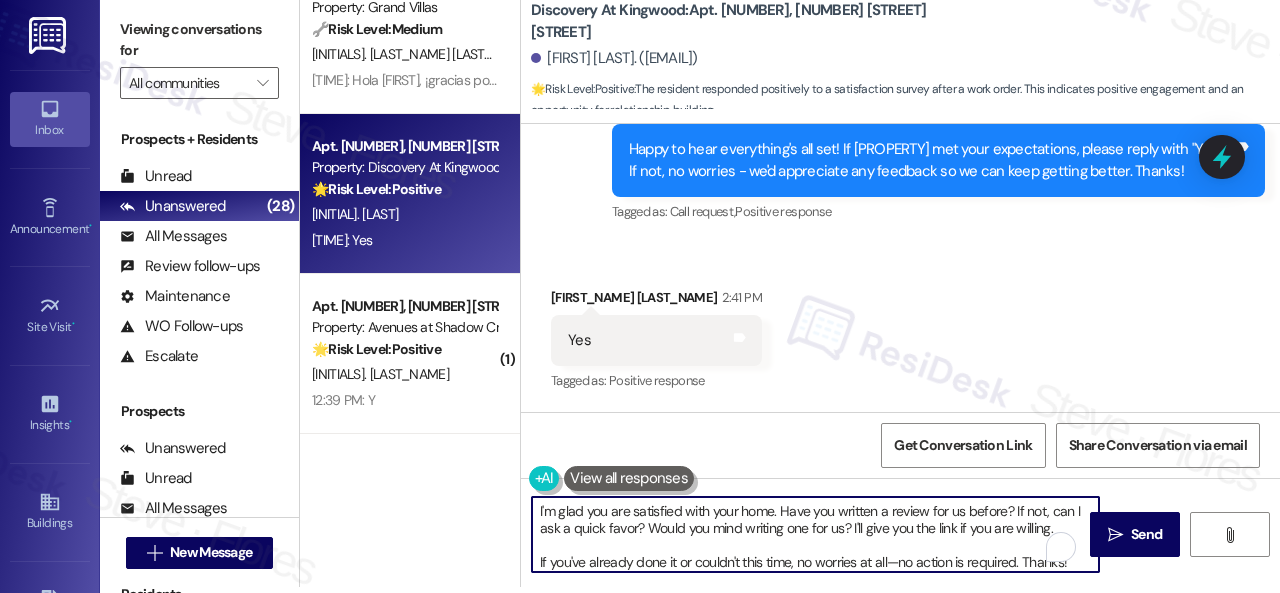 scroll, scrollTop: 16, scrollLeft: 0, axis: vertical 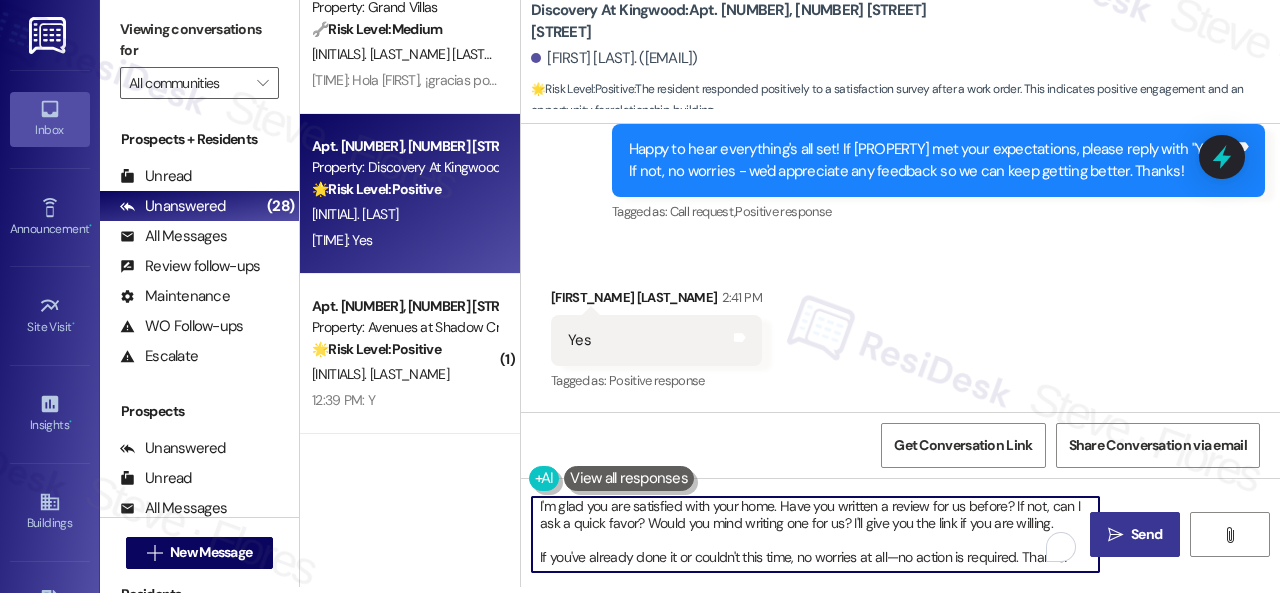 type on "I'm glad you are satisfied with your home. Have you written a review for us before? If not, can I ask a quick favor? Would you mind writing one for us? I'll give you the link if you are willing.
If you've already done it or couldn't this time, no worries at all—no action is required. Thanks!" 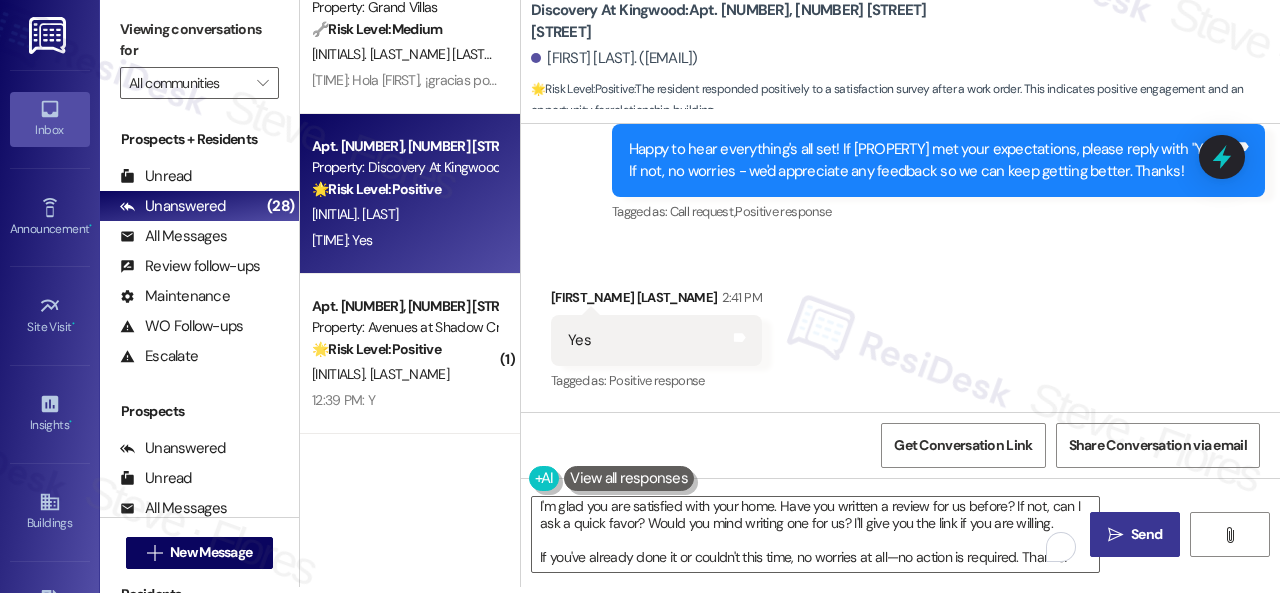 click on " Send" at bounding box center (1135, 534) 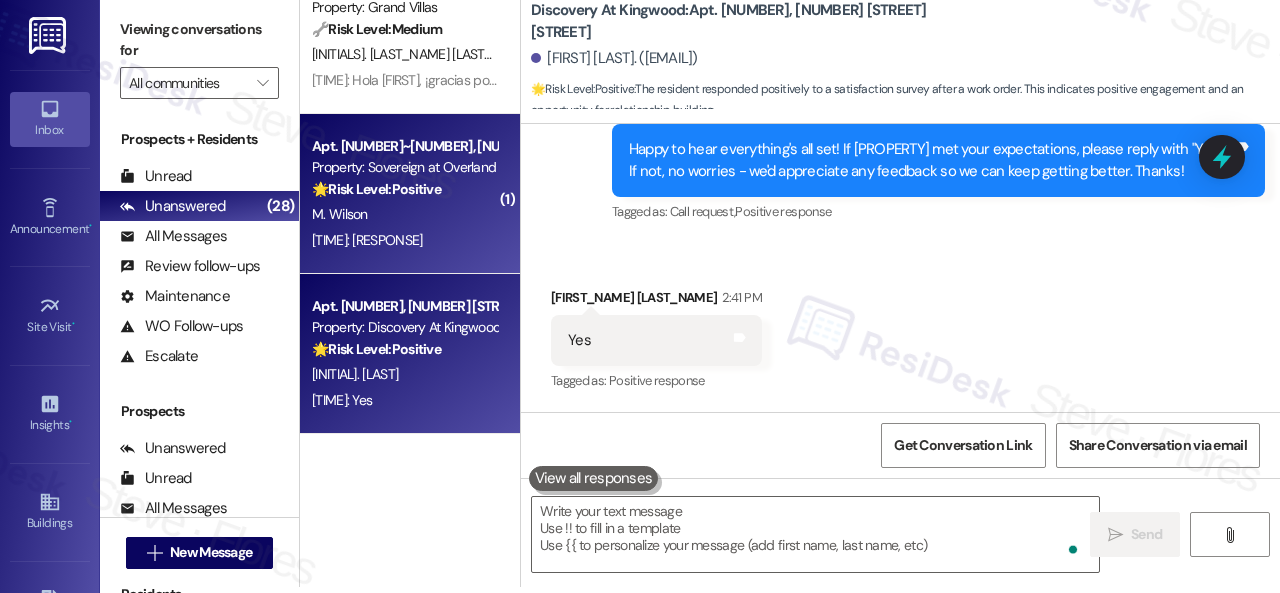 click on "[TIME]: Y [TIME]: Y" at bounding box center [404, 240] 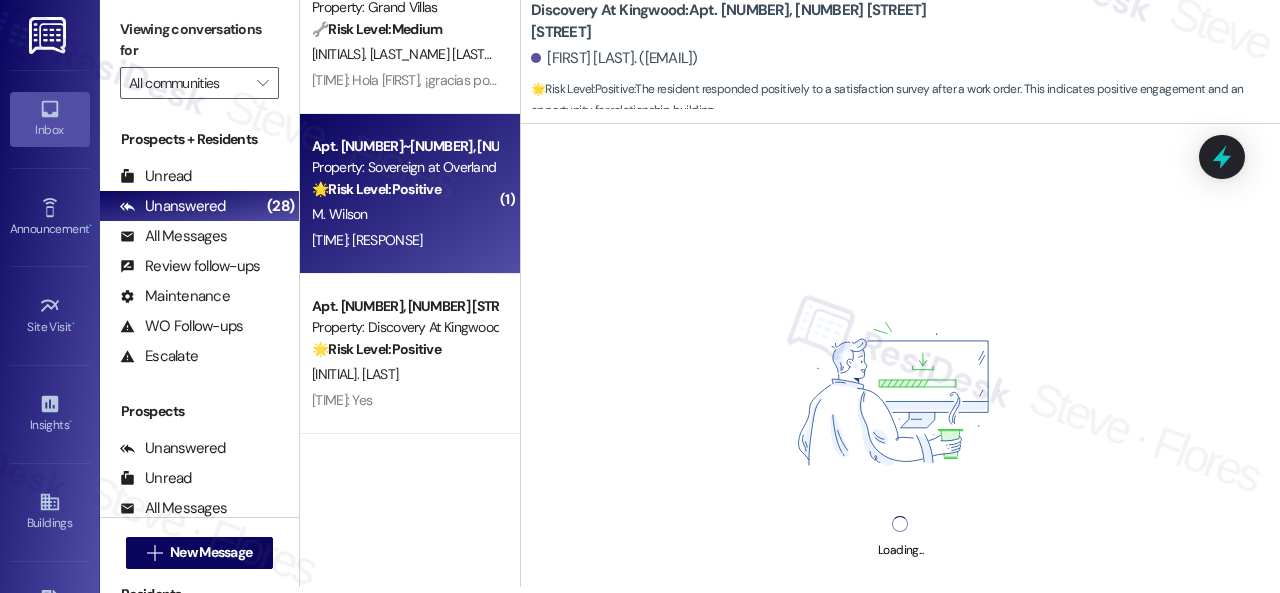 scroll, scrollTop: 0, scrollLeft: 0, axis: both 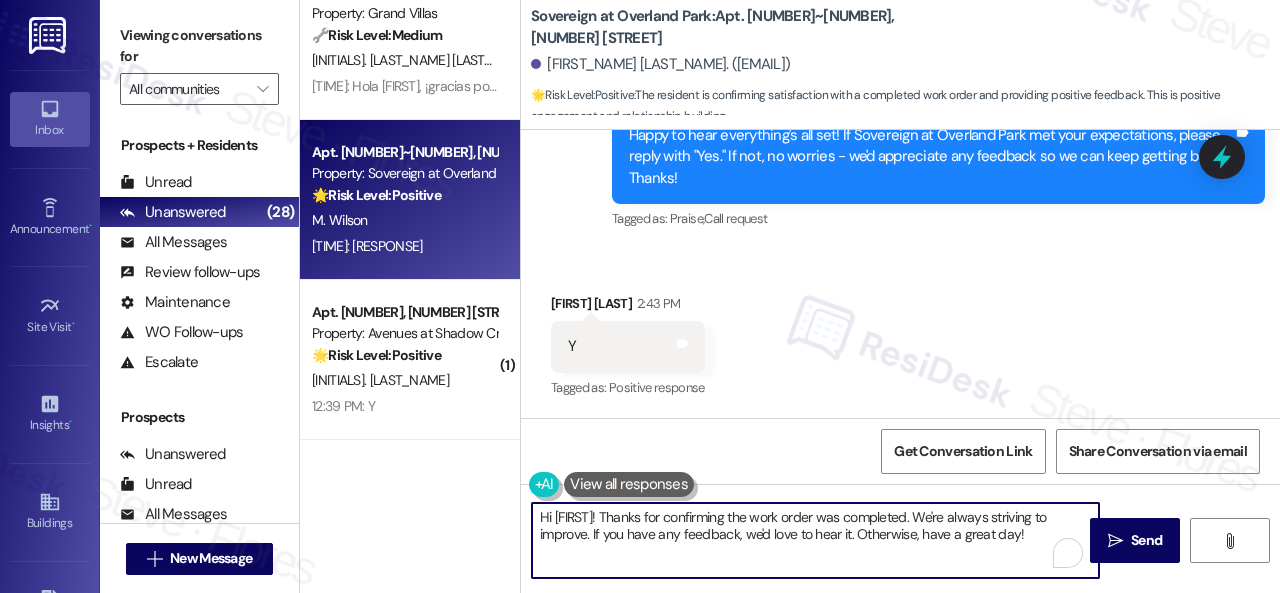 drag, startPoint x: 1050, startPoint y: 538, endPoint x: 378, endPoint y: 464, distance: 676.06213 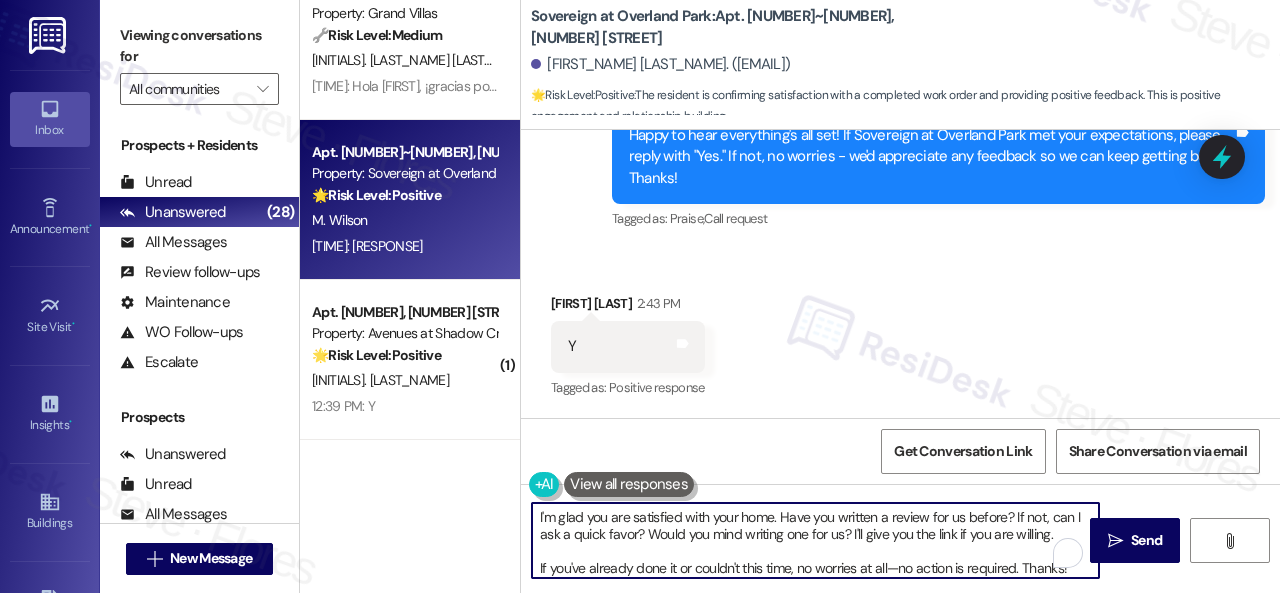 scroll, scrollTop: 16, scrollLeft: 0, axis: vertical 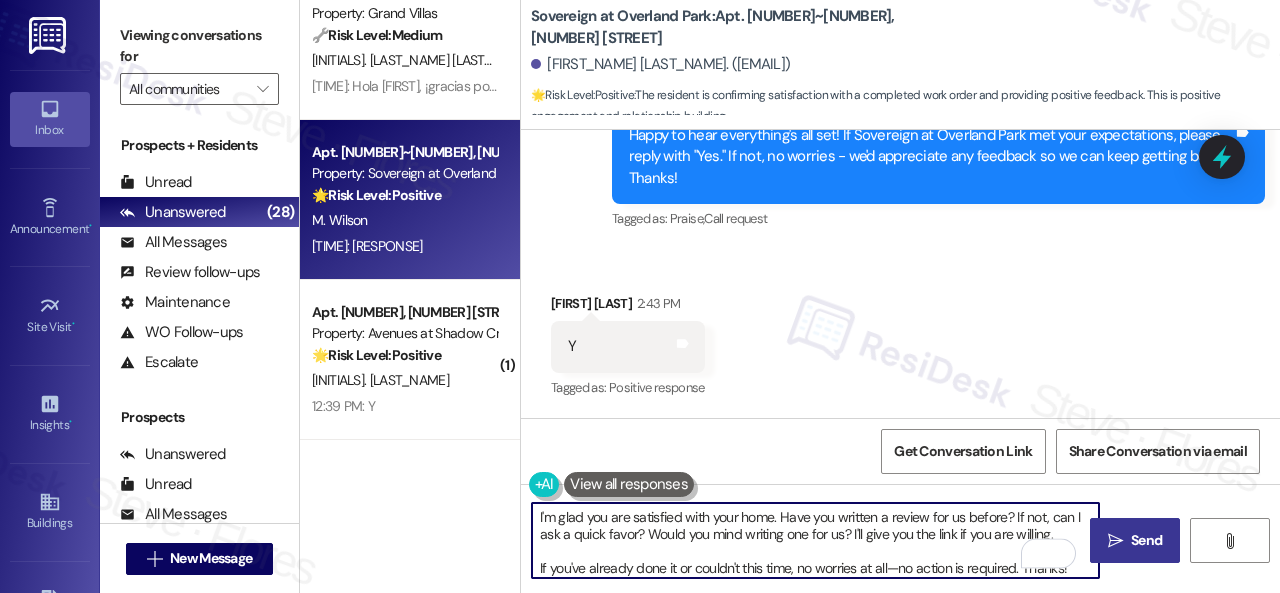 type on "I'm glad you are satisfied with your home. Have you written a review for us before? If not, can I ask a quick favor? Would you mind writing one for us? I'll give you the link if you are willing.
If you've already done it or couldn't this time, no worries at all—no action is required. Thanks!" 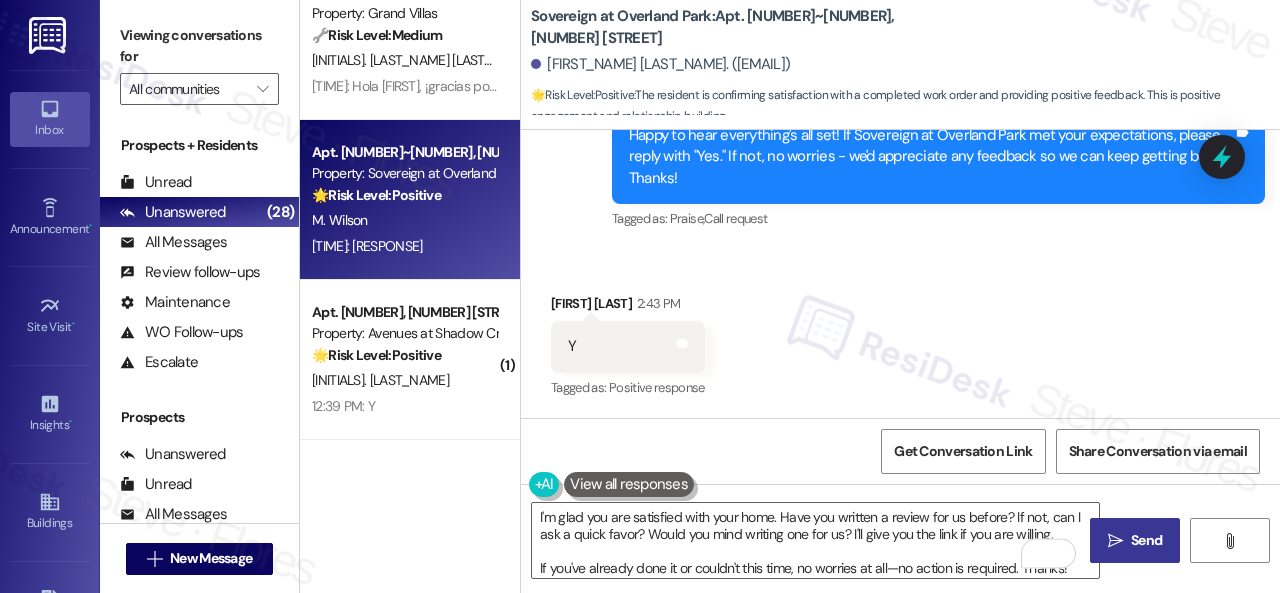 click on " Send" at bounding box center [1135, 540] 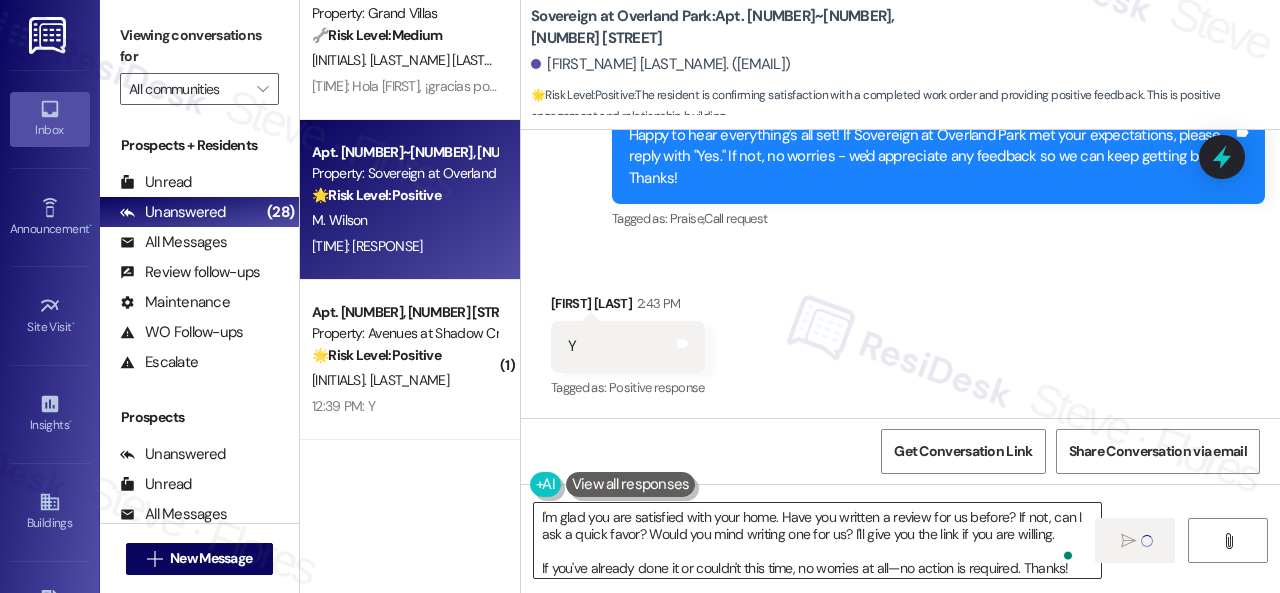 type 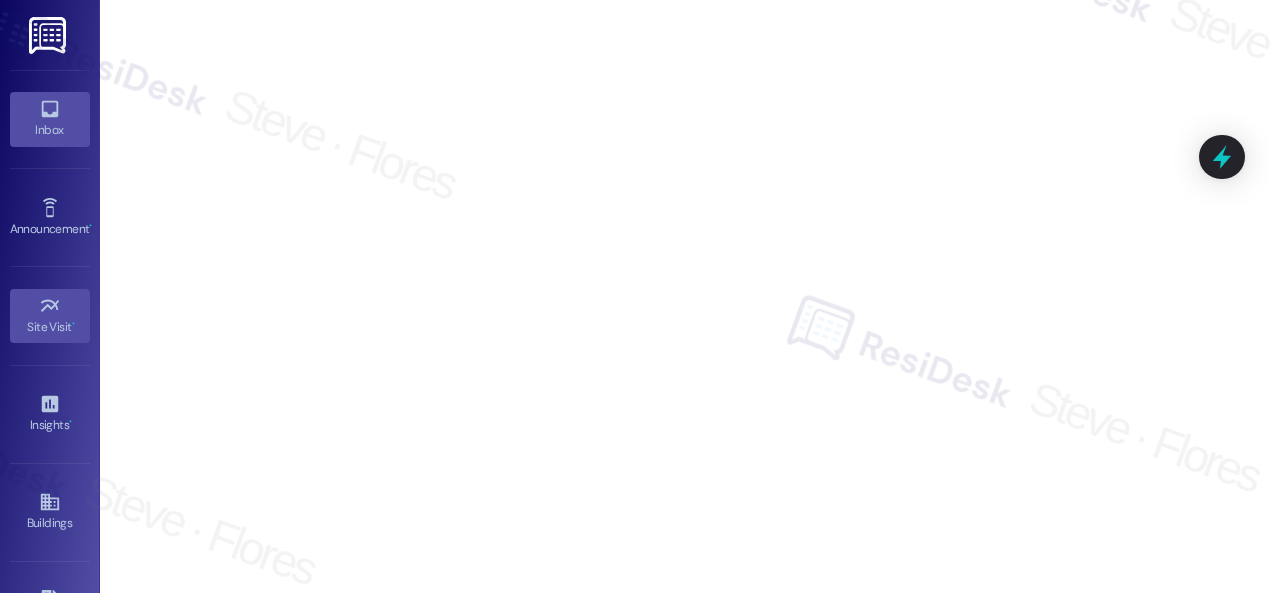 click on "Inbox" at bounding box center (50, 130) 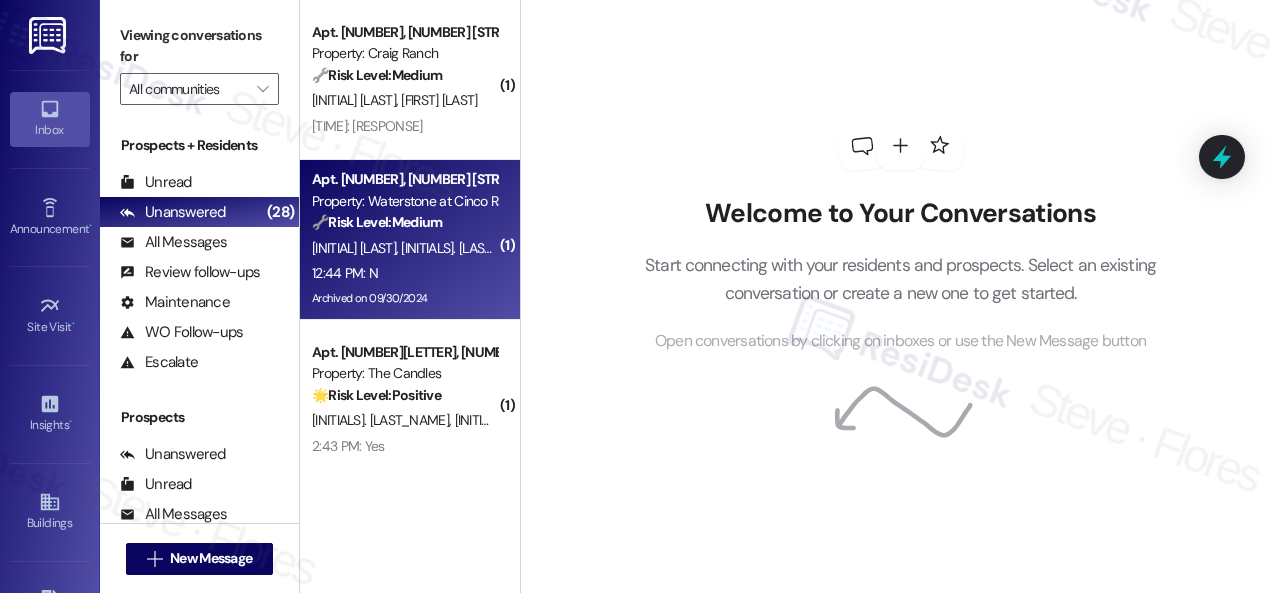 scroll, scrollTop: 900, scrollLeft: 0, axis: vertical 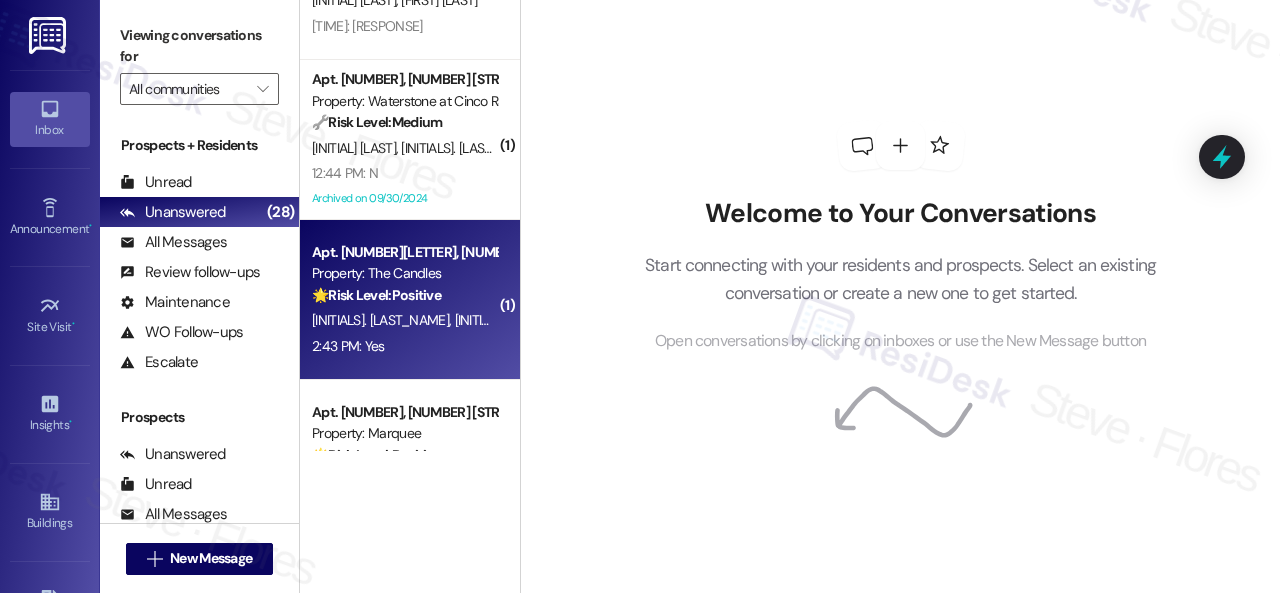 click on "2:43 PM: Yes  2:43 PM: Yes" at bounding box center [404, 346] 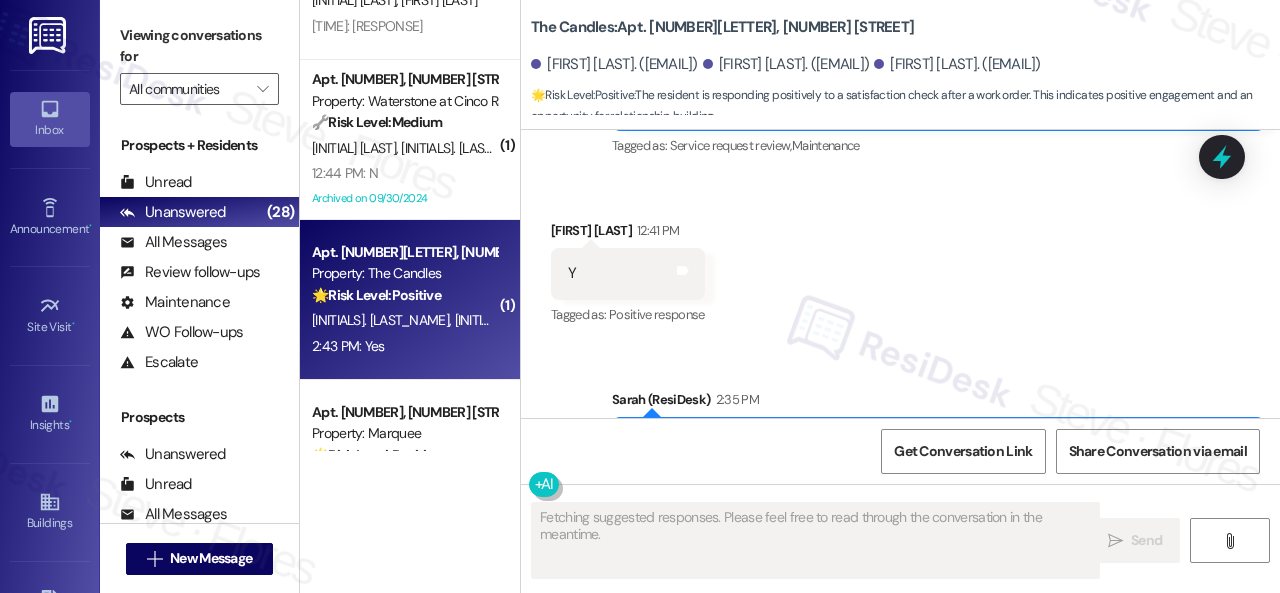 scroll, scrollTop: 4256, scrollLeft: 0, axis: vertical 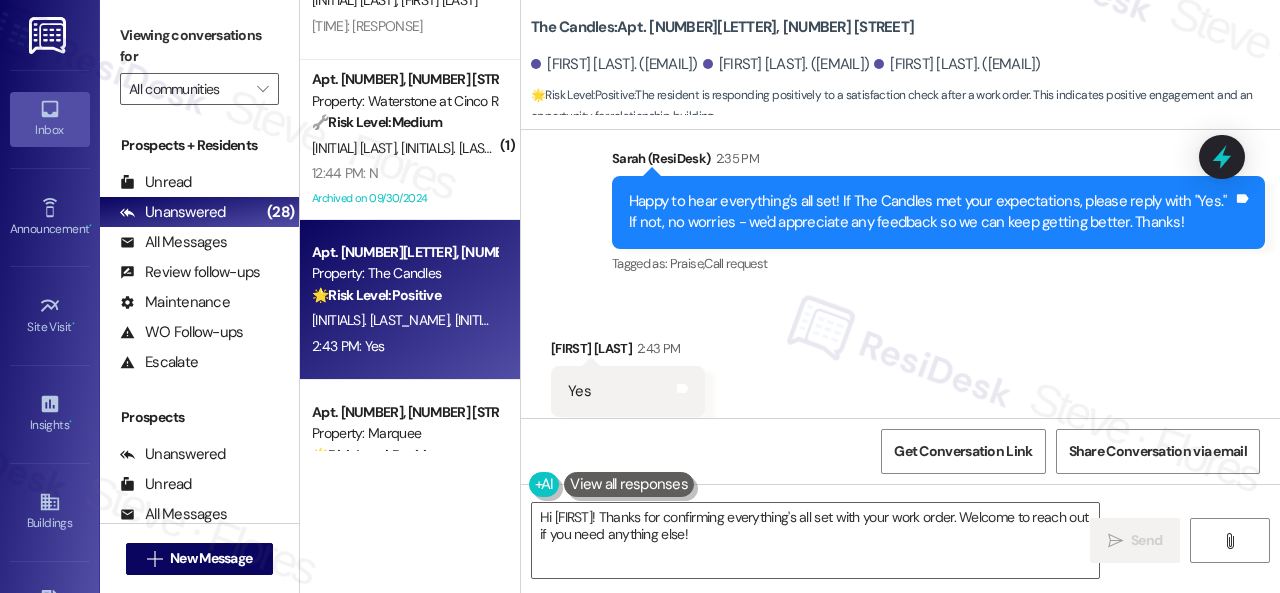 click on "Received via SMS Raymundo Martinez 2:43 PM Yes  Tags and notes Tagged as:   Positive response Click to highlight conversations about Positive response" at bounding box center [900, 377] 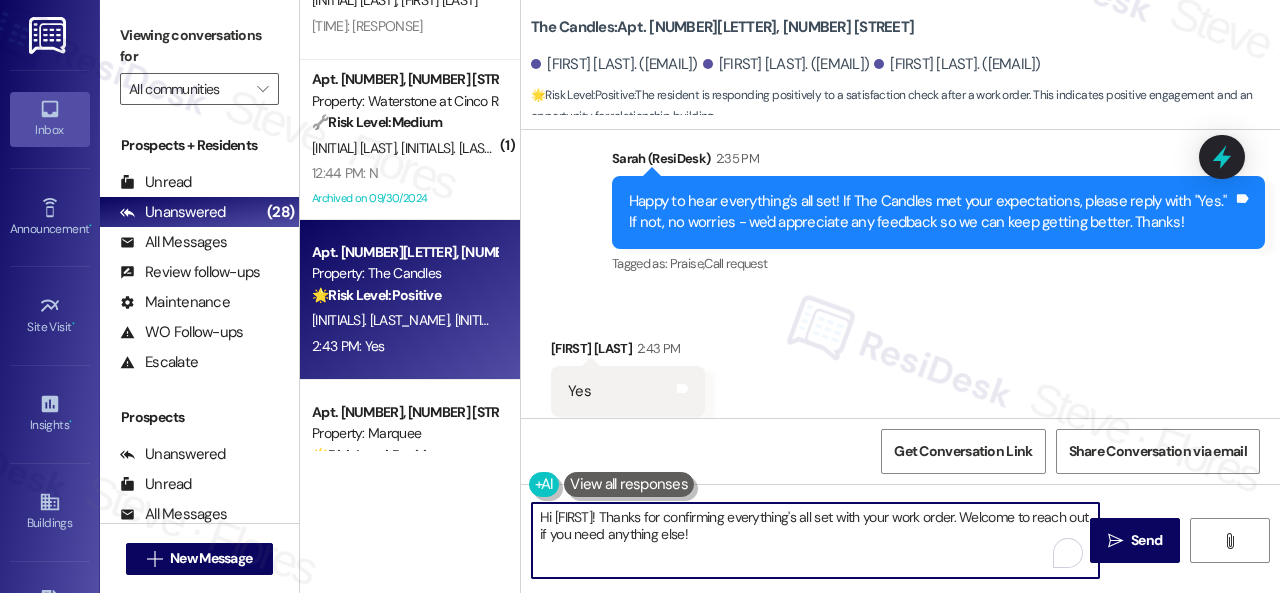 drag, startPoint x: 780, startPoint y: 546, endPoint x: 424, endPoint y: 461, distance: 366.00684 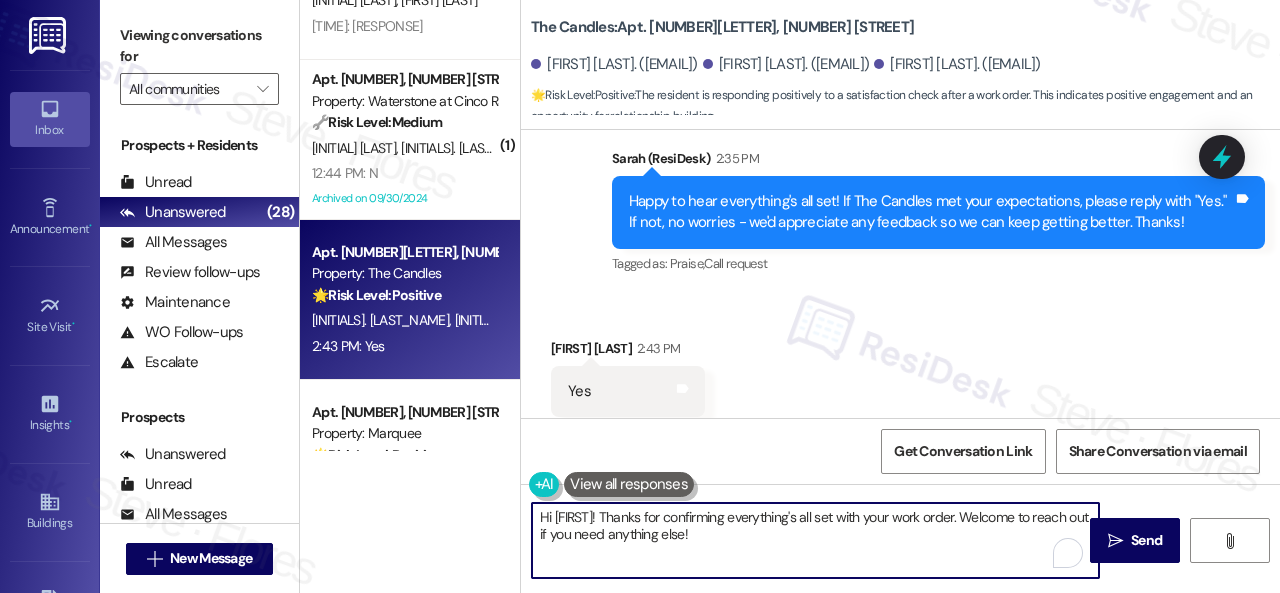 click on "( 1 ) Apt. 308~07, [NUMBER] [STREET] Property: 3Ten 🔧 Risk Level: Medium The resident acknowledges the issue is currently resolved ('It is working') but expresses concern about its long-term fix. This indicates a potential recurring maintenance issue and resident dissatisfaction, but not an immediate emergency or risk. [FIRST] [LAST] [TIME]: It is working but I have no faith it will continue to work since they were there less than 2 weeks ago and it never seems to get fixed 1:08 PM: It is working but I have no faith it will continue to work since they were there less than 2 weeks ago and it never seems to get fixed ( 1 ) Apt. 2905, [NUMBER] [STREET] Property: Tuscan Lakes II 🔧 Risk Level: Medium The resident reported an ant issue, which they addressed inside. The site team scheduled pest control for the exterior. This is a standard pest control request and follow-up, not an emergency or urgent issue. [FIRST] [LAST] [FIRST] [LAST] 12:55 PM: Replied to a message:Thank you ( 1 ) Apt. 1032, [NUMBER] [STREET] ( 1" at bounding box center [790, 296] 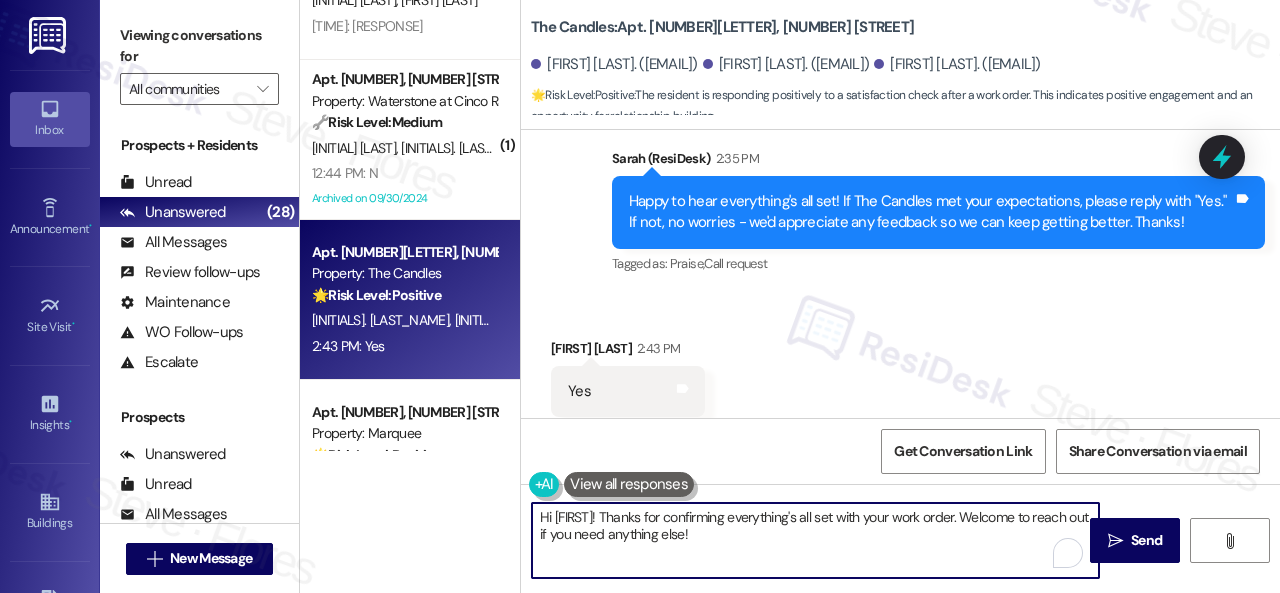 scroll, scrollTop: 4258, scrollLeft: 0, axis: vertical 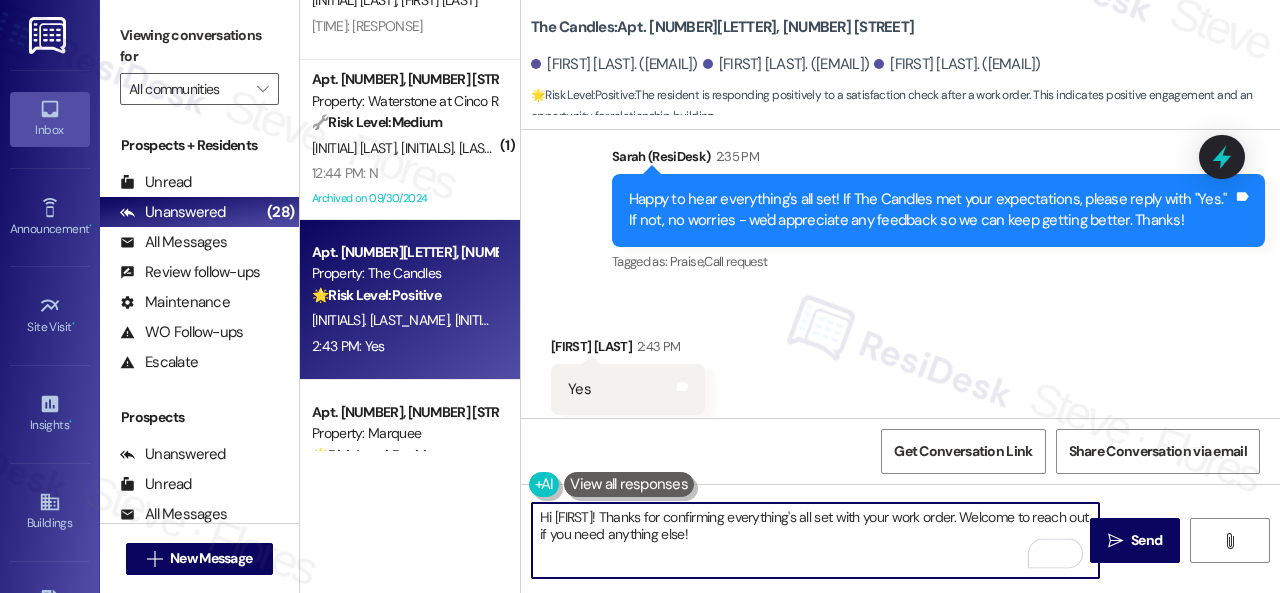 paste on "I'm glad you are satisfied with your home. Have you written a review for us before? If not, can I ask a quick favor? Would you mind writing one for us? I'll give you the link if you are willing.
If you've already done it or couldn't this time, no worries at all—no action is required. Thanks!" 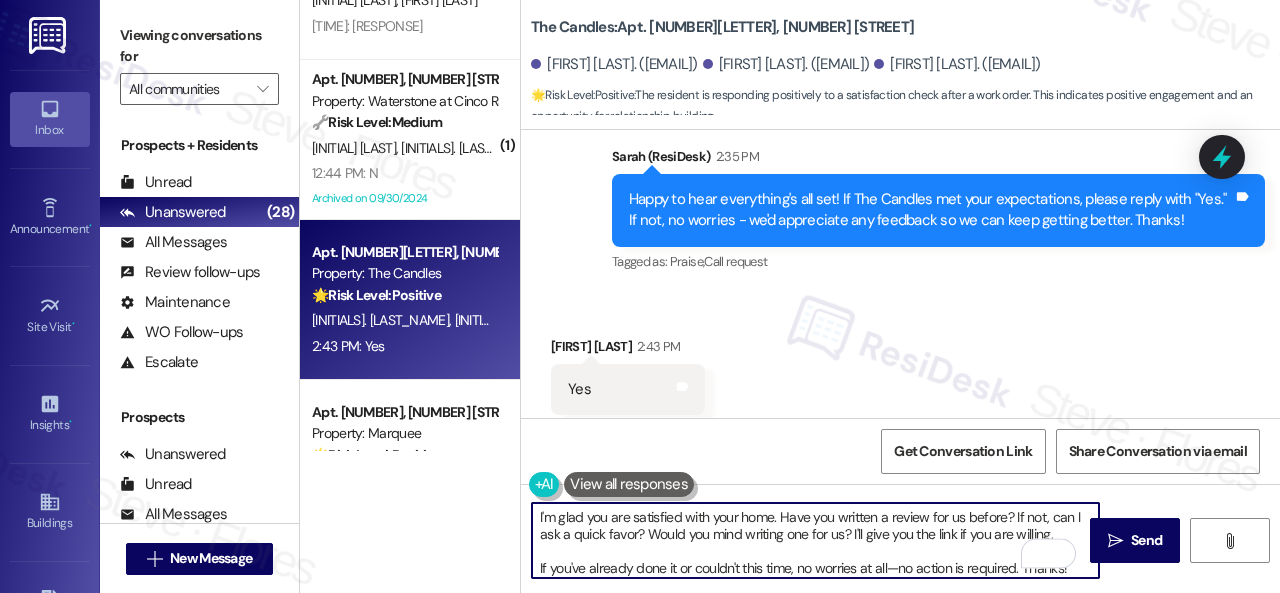 scroll, scrollTop: 16, scrollLeft: 0, axis: vertical 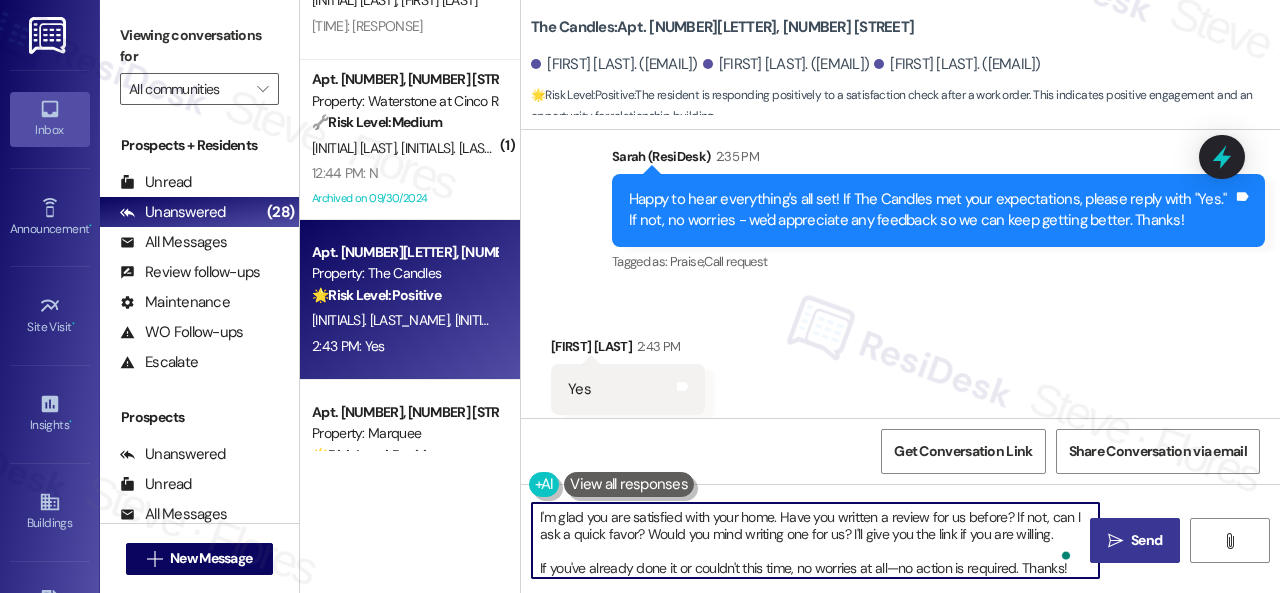 type on "I'm glad you are satisfied with your home. Have you written a review for us before? If not, can I ask a quick favor? Would you mind writing one for us? I'll give you the link if you are willing.
If you've already done it or couldn't this time, no worries at all—no action is required. Thanks!" 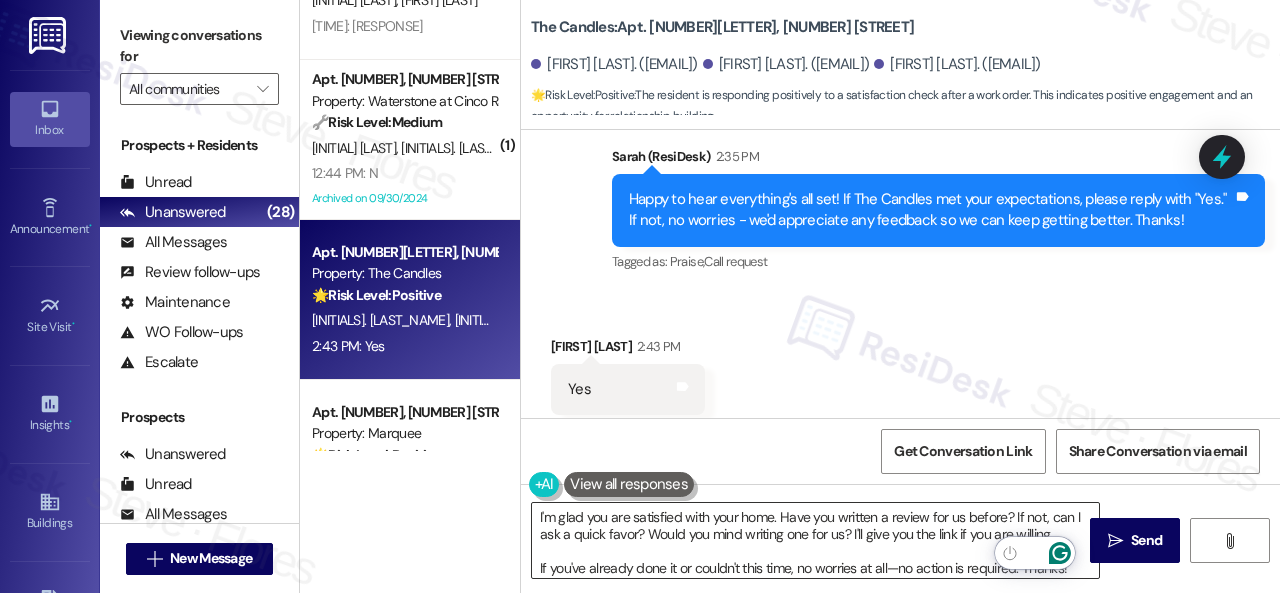 drag, startPoint x: 1100, startPoint y: 531, endPoint x: 1078, endPoint y: 521, distance: 24.166092 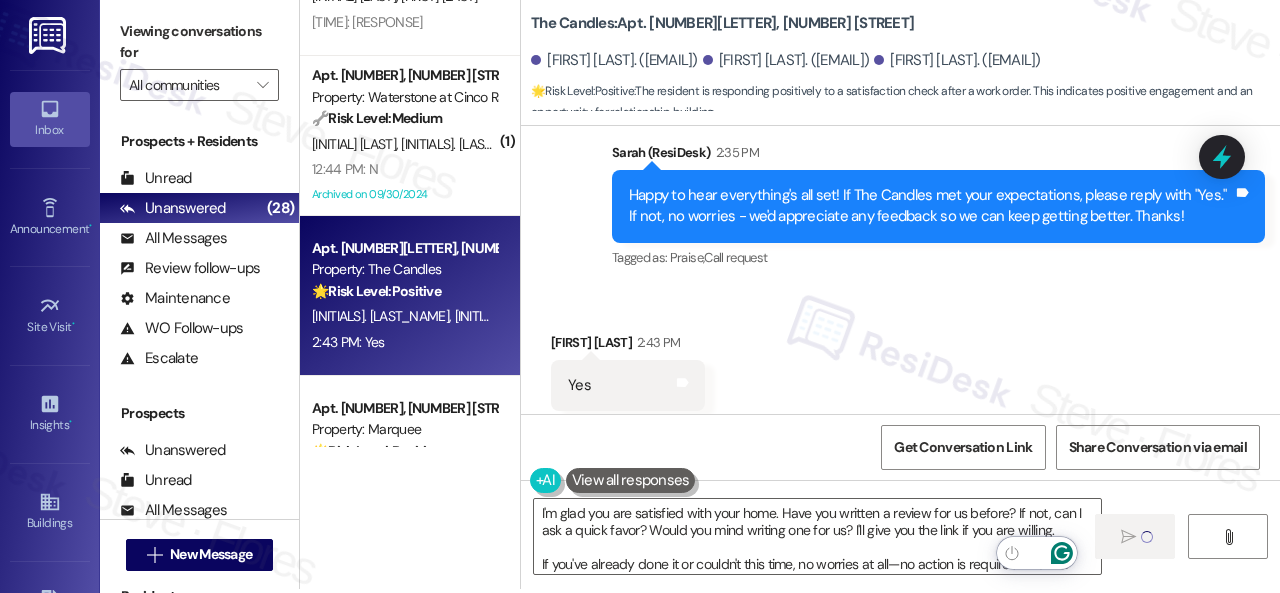 scroll, scrollTop: 6, scrollLeft: 0, axis: vertical 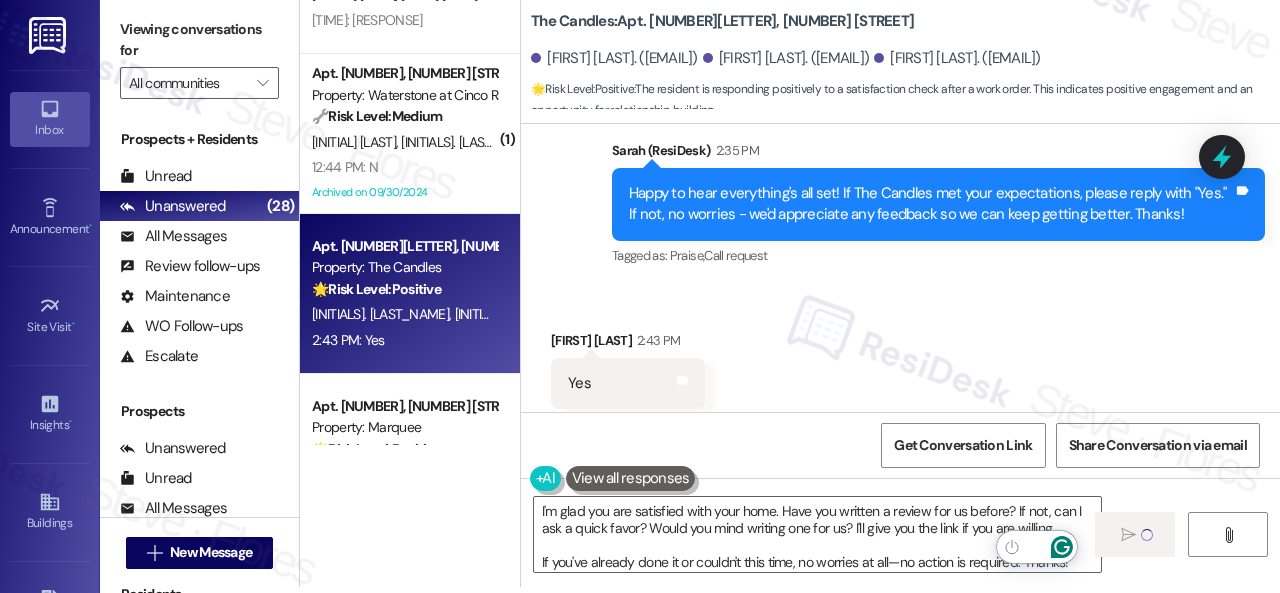 type 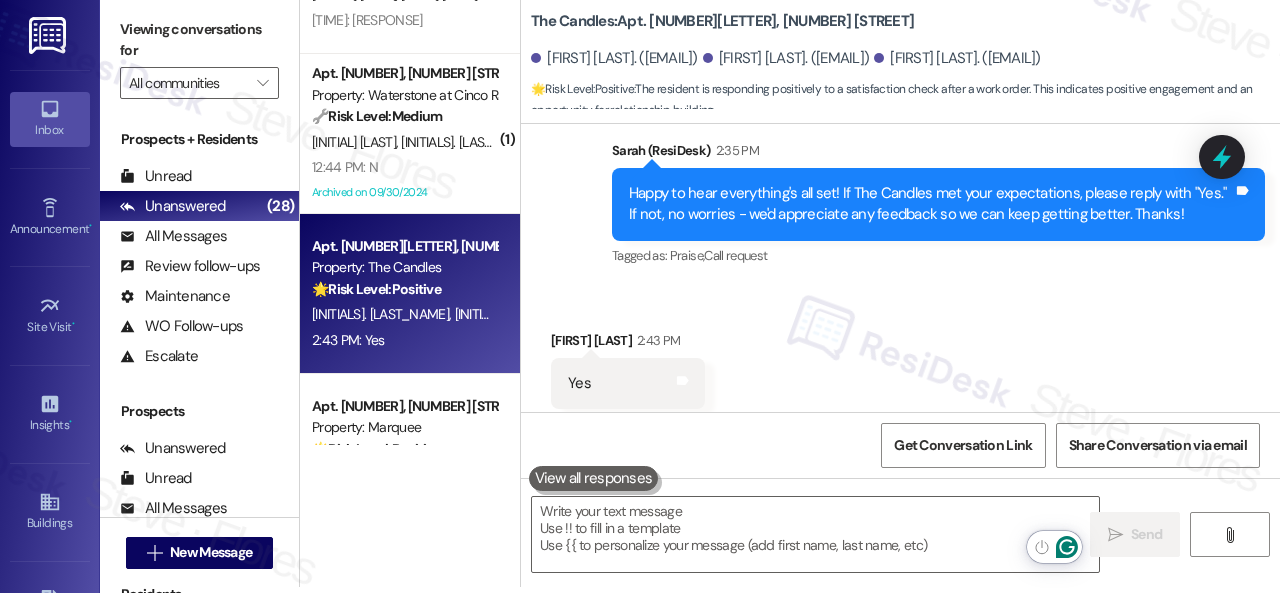 scroll, scrollTop: 0, scrollLeft: 0, axis: both 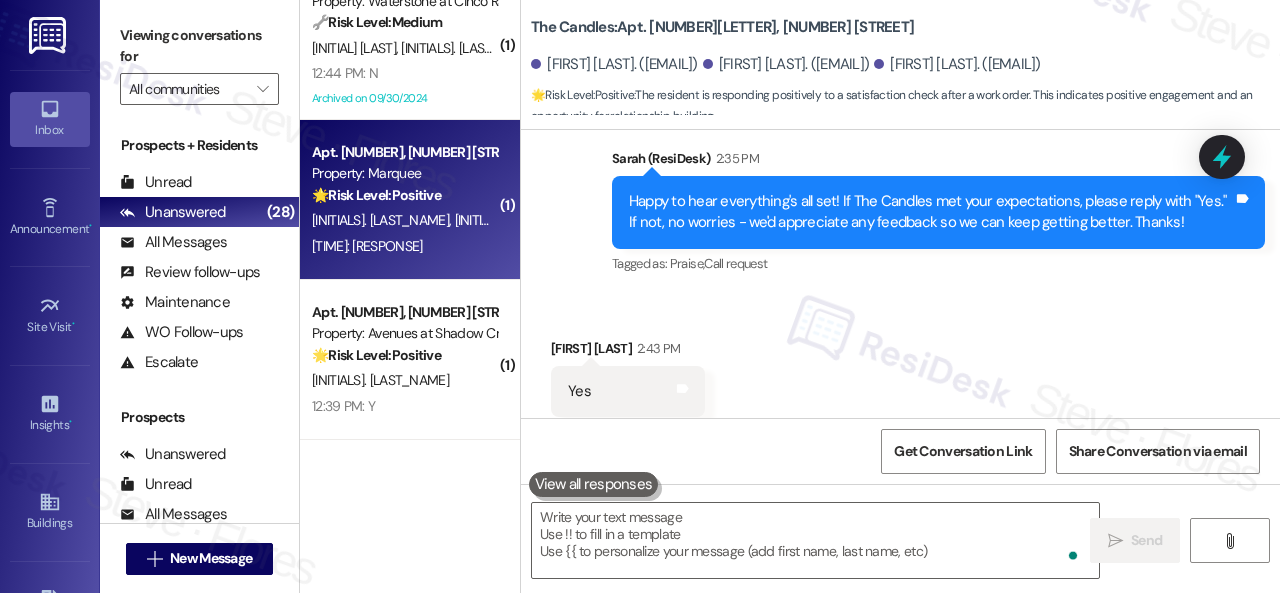 click on "2:38 PM: Yes 2:38 PM: Yes" at bounding box center (404, 246) 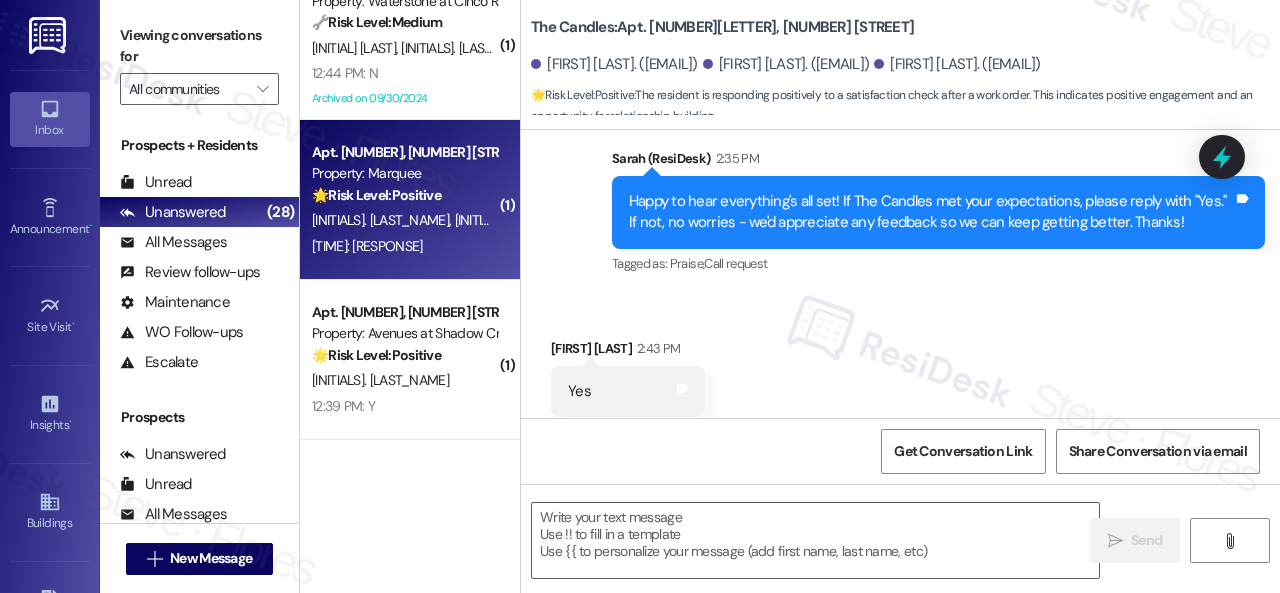 type on "Fetching suggested responses. Please feel free to read through the conversation in the meantime." 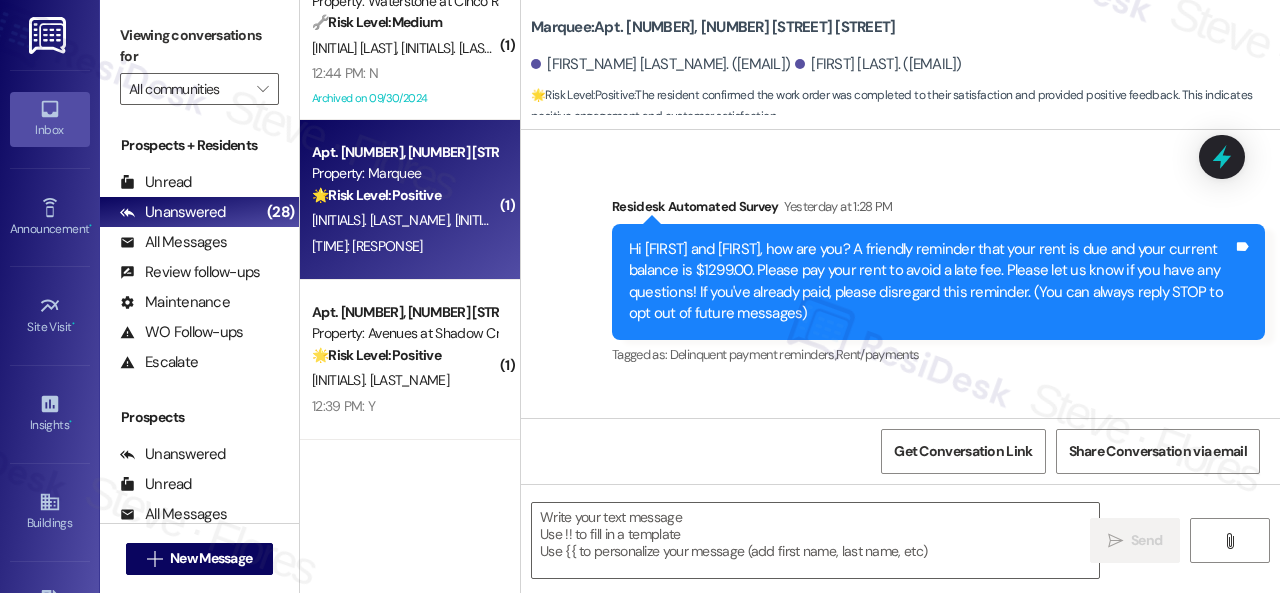 type on "Fetching suggested responses. Please feel free to read through the conversation in the meantime." 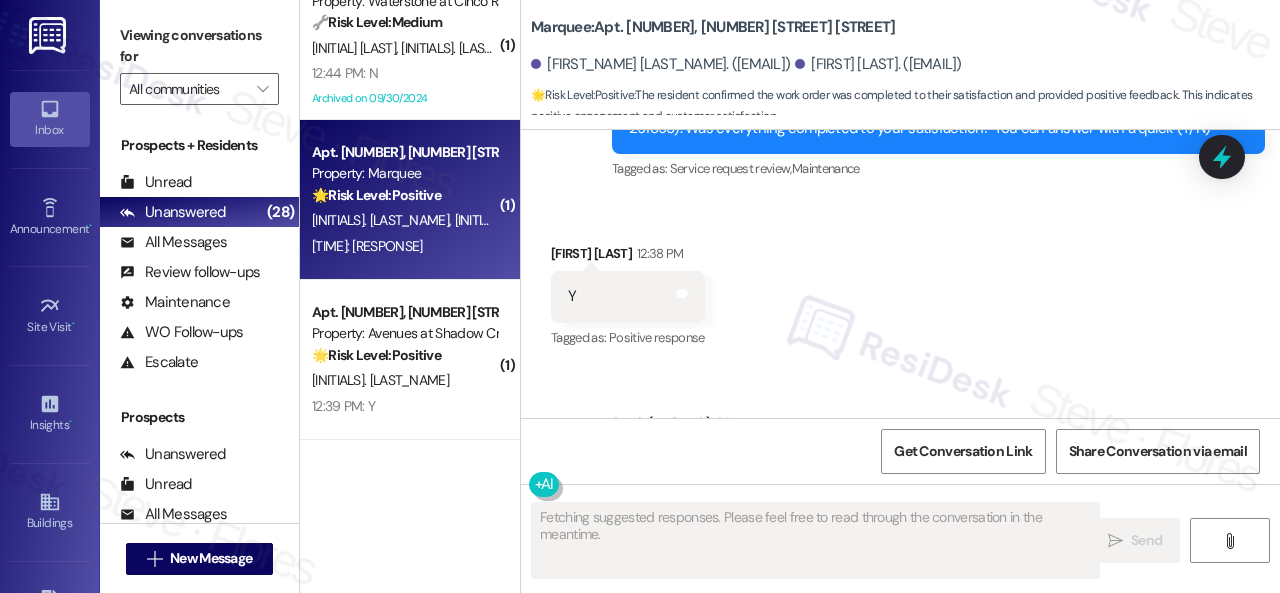 scroll, scrollTop: 1536, scrollLeft: 0, axis: vertical 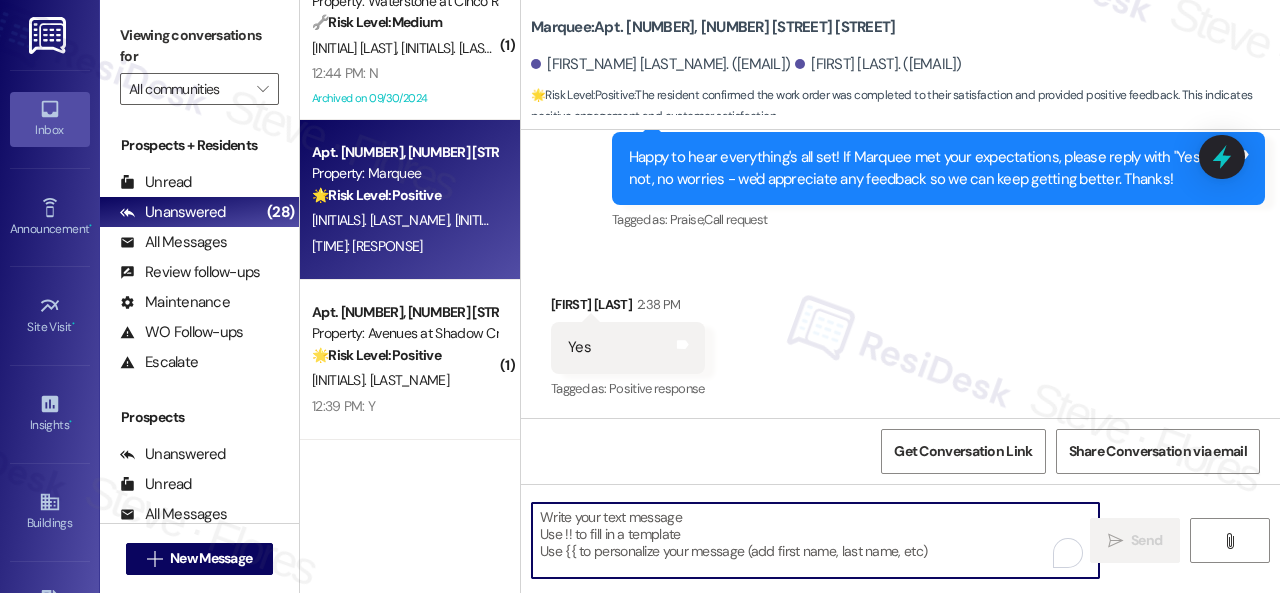 paste on "I'm glad you are satisfied with your home. Have you written a review for us before? If not, can I ask a quick favor? Would you mind writing one for us? I'll give you the link if you are willing.
If you've already done it or couldn't this time, no worries at all—no action is required. Thanks!" 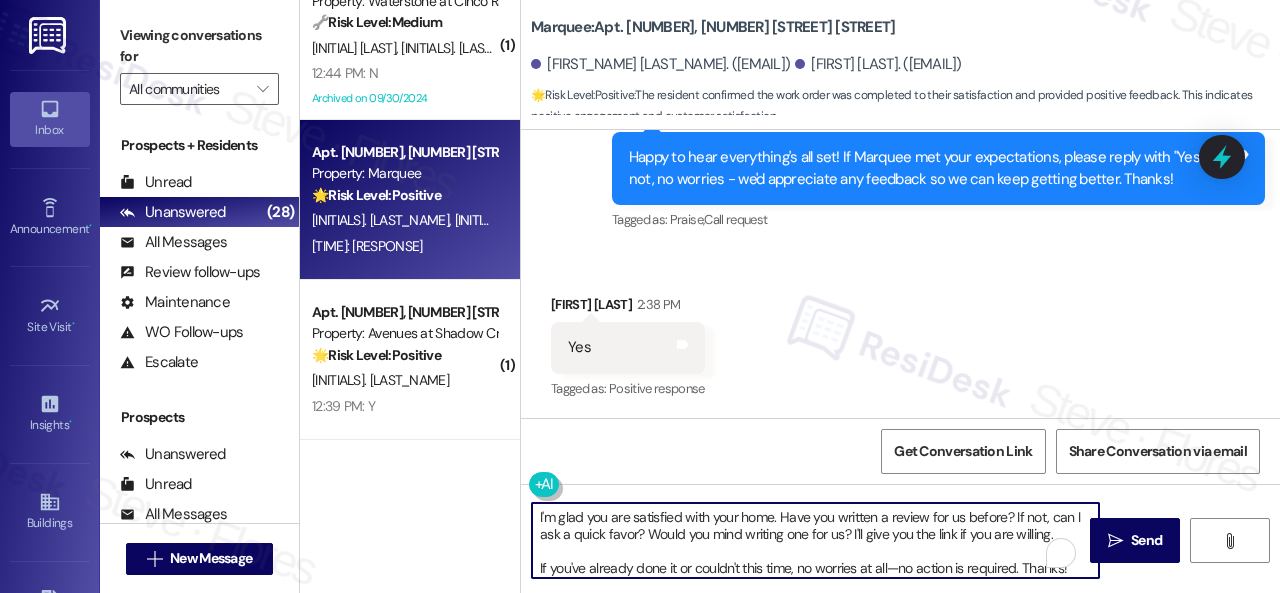 scroll, scrollTop: 16, scrollLeft: 0, axis: vertical 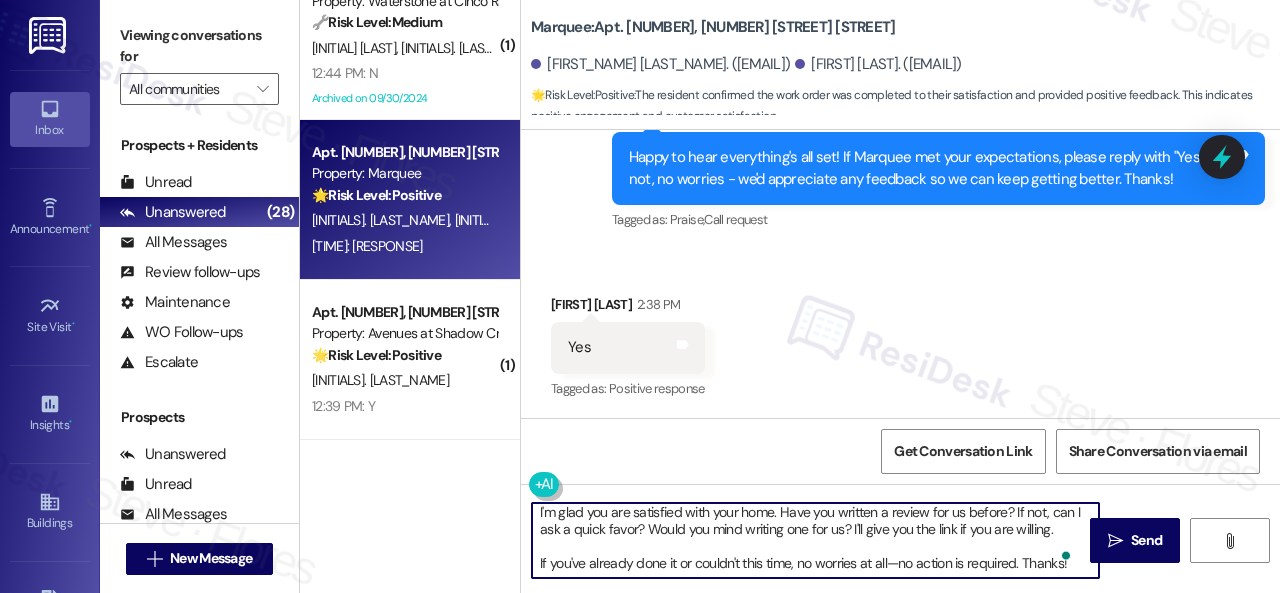 type on "I'm glad you are satisfied with your home. Have you written a review for us before? If not, can I ask a quick favor? Would you mind writing one for us? I'll give you the link if you are willing.
If you've already done it or couldn't this time, no worries at all—no action is required. Thanks!" 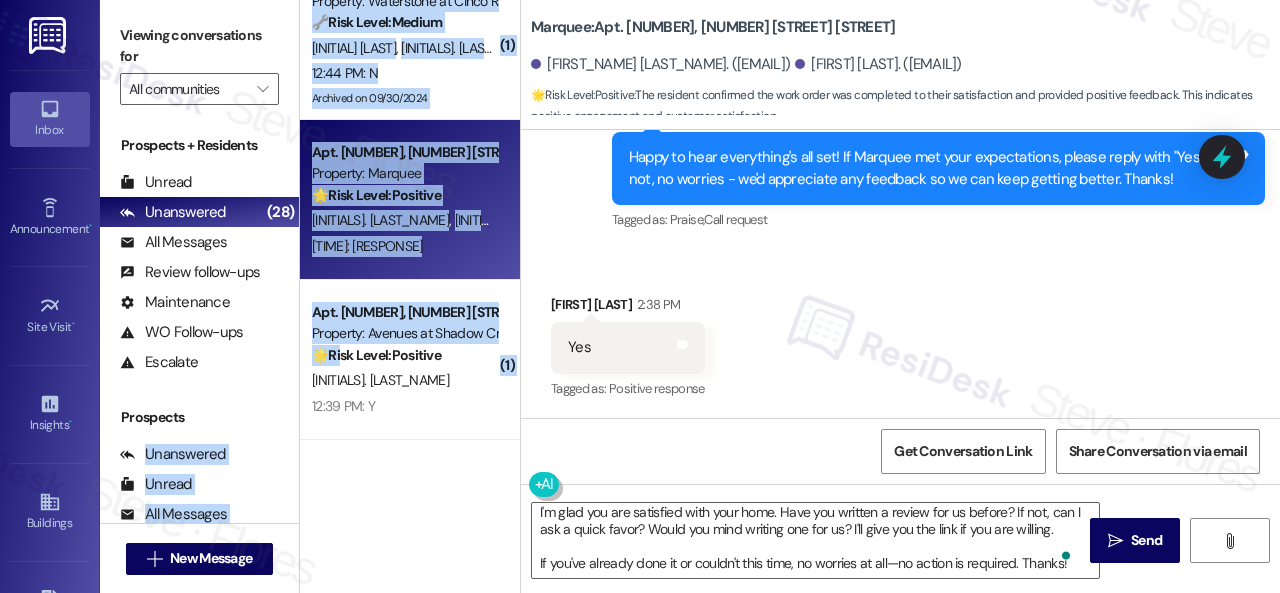drag, startPoint x: 284, startPoint y: 411, endPoint x: 196, endPoint y: 397, distance: 89.106674 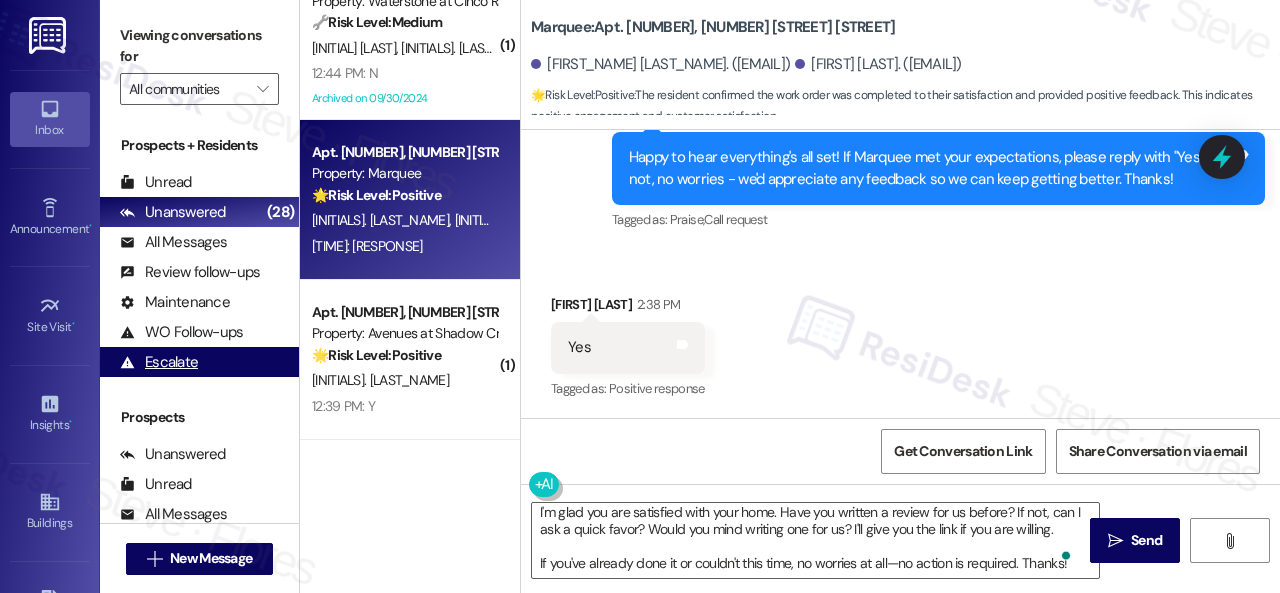 click on "Escalate (undefined)" at bounding box center [199, 362] 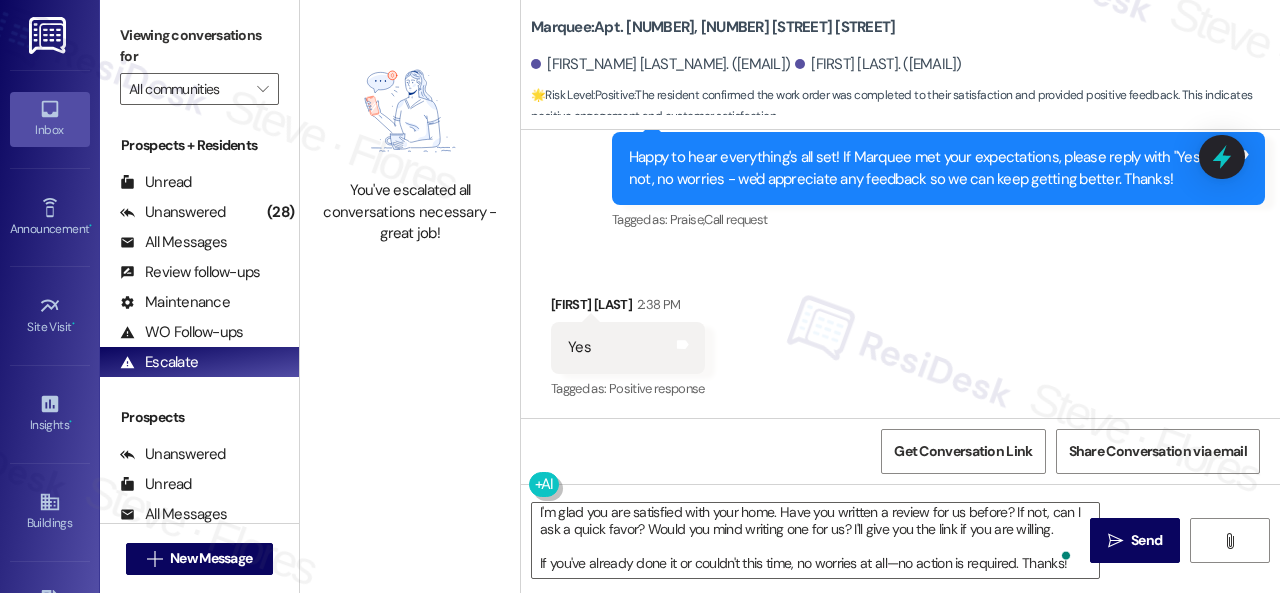 scroll, scrollTop: 1537, scrollLeft: 0, axis: vertical 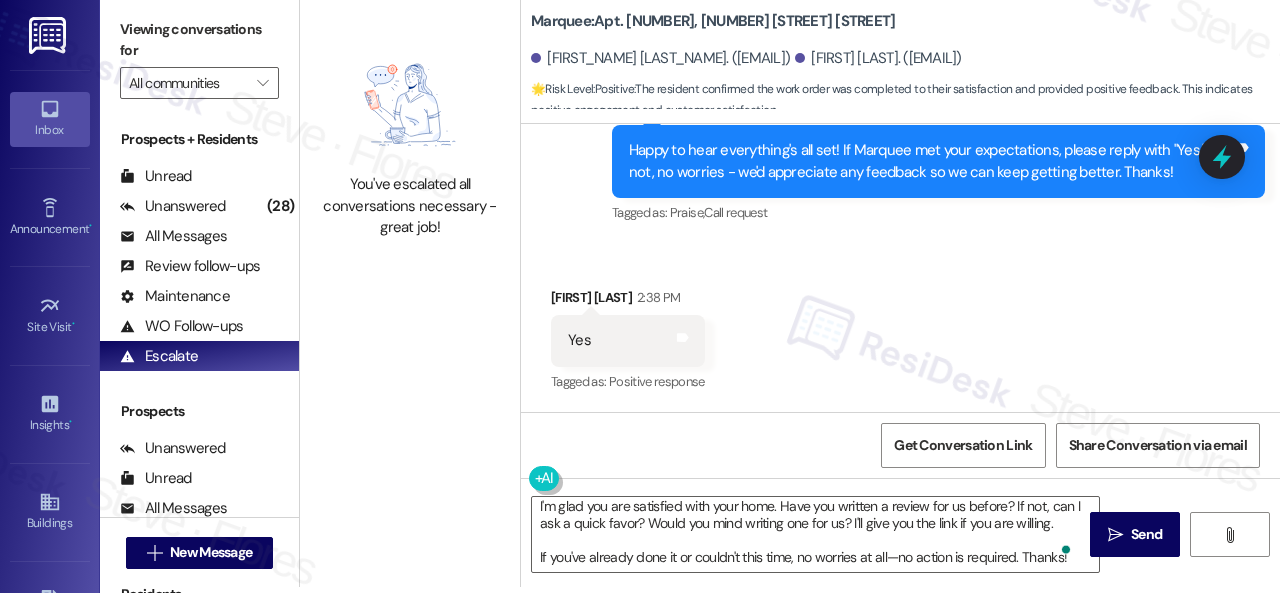 click on "Received via SMS Dante Ocasio Gonzalez 2:38 PM Yes Tags and notes Tagged as:   Positive response Click to highlight conversations about Positive response" at bounding box center (900, 326) 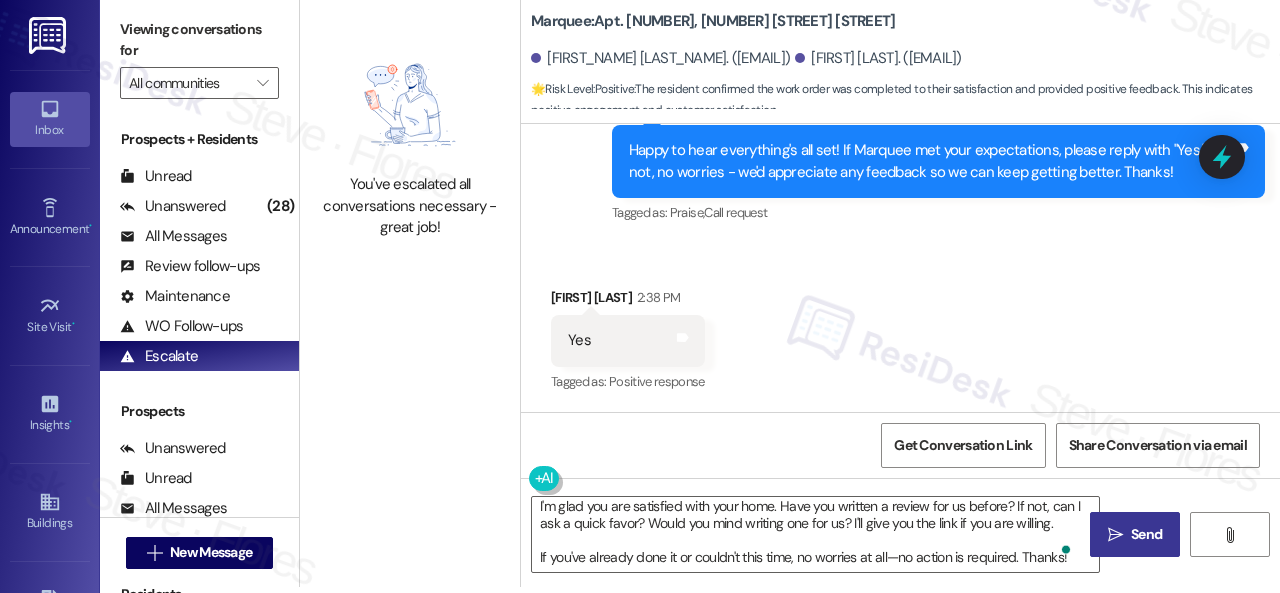 click on " Send" at bounding box center [1135, 534] 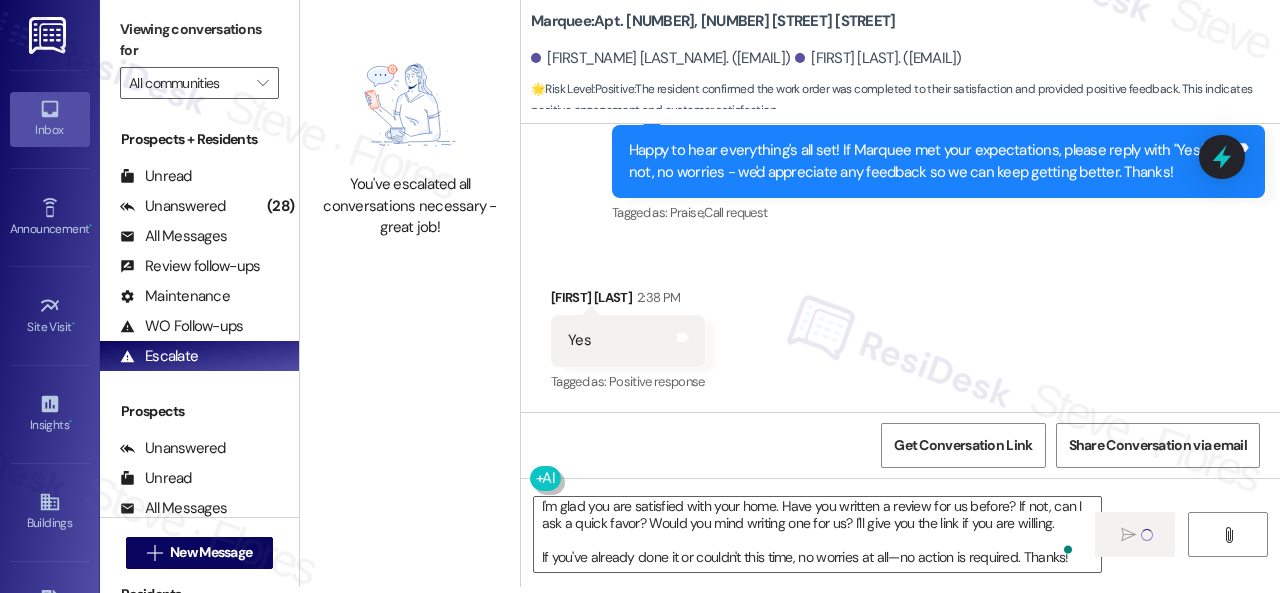 type 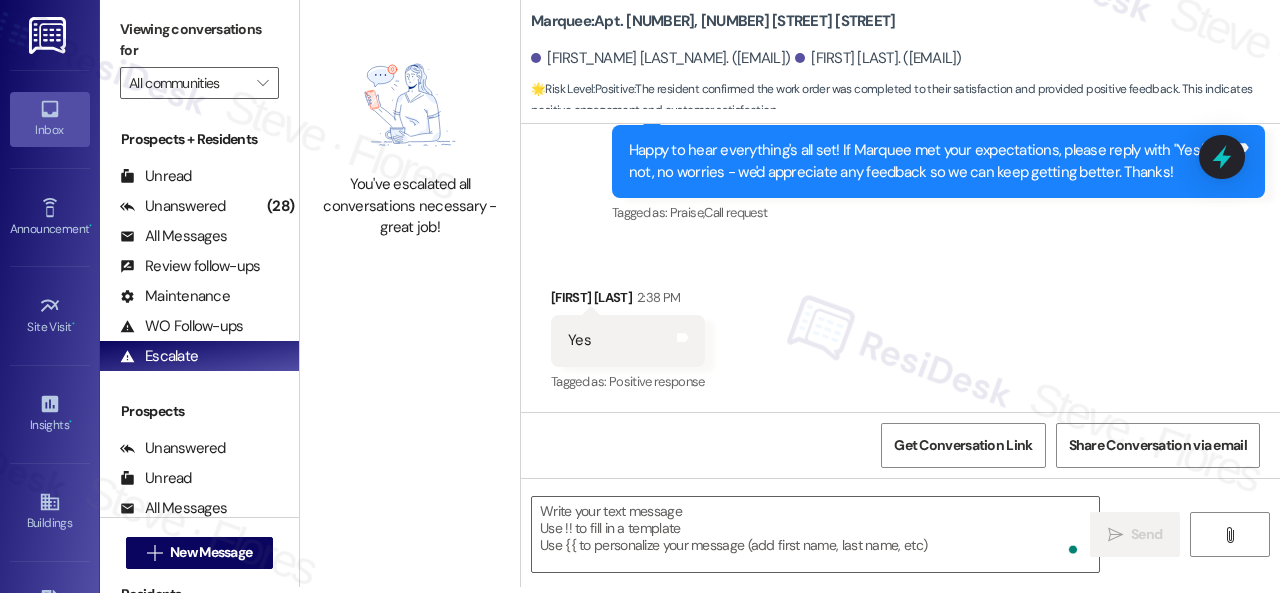 scroll, scrollTop: 0, scrollLeft: 0, axis: both 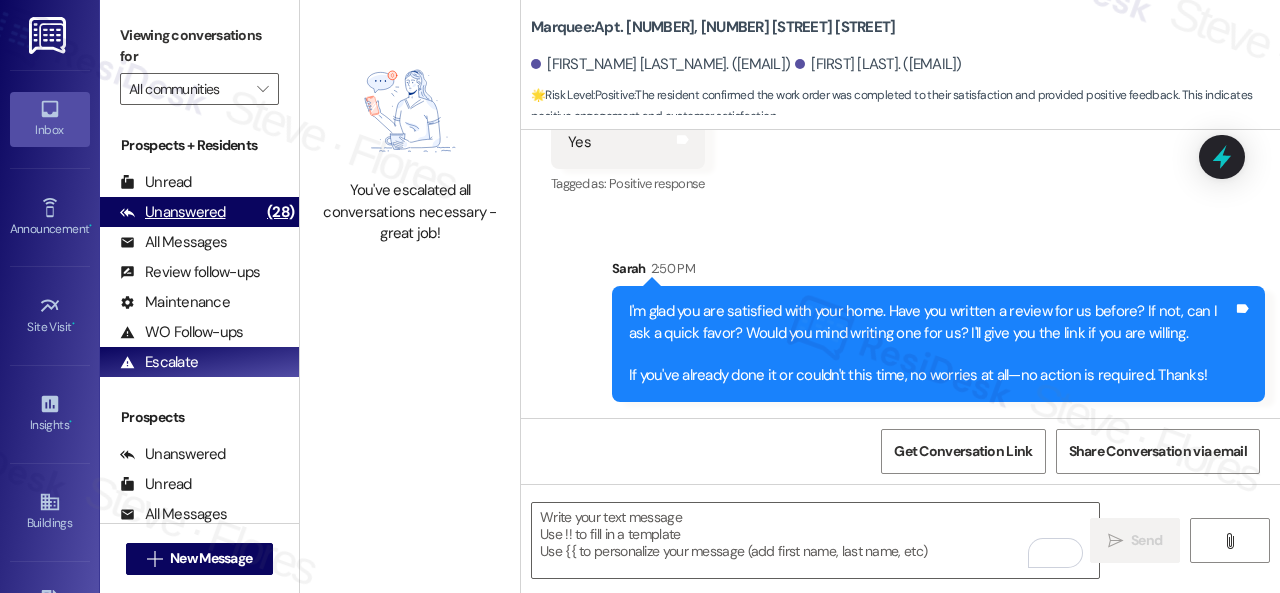 click on "Unanswered" at bounding box center (173, 212) 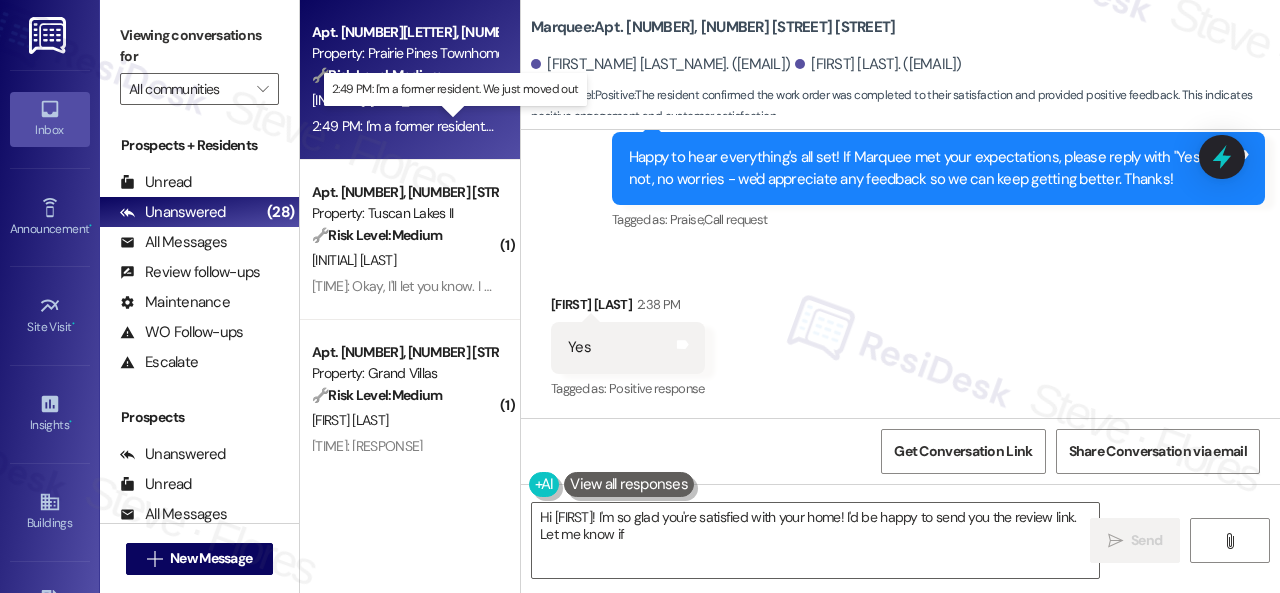 type on "Hi {{first_name}}! I'm so glad you're satisfied with your home! I'd be happy to send you the review link. Let me know if you're" 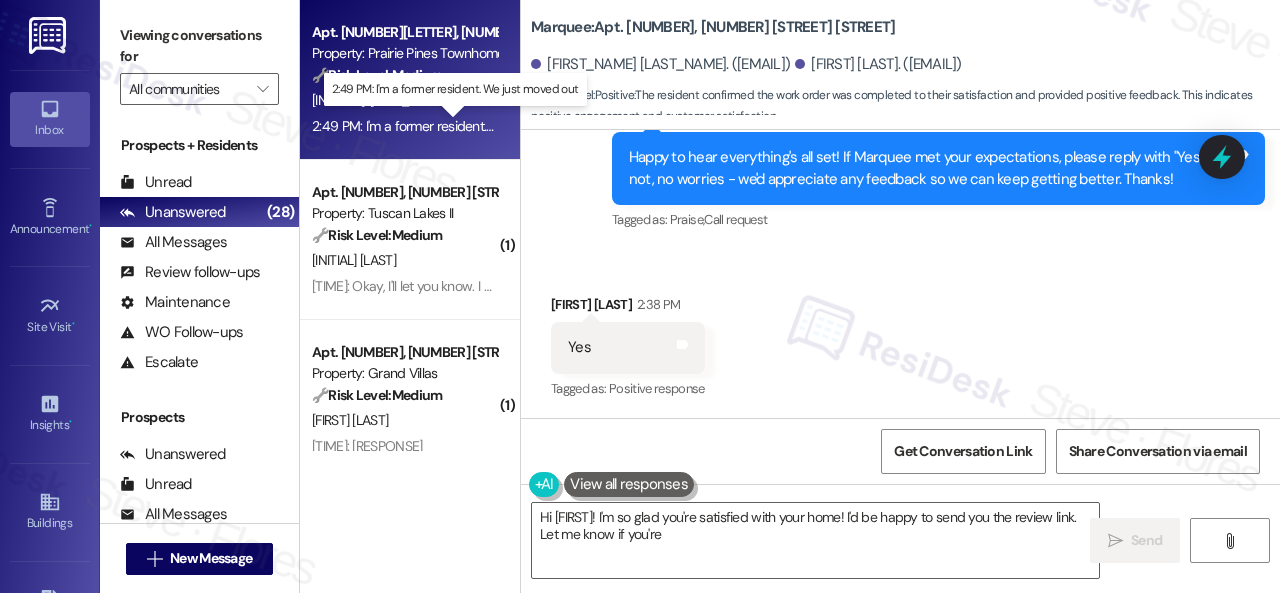 click on "2:41 PM: I'm a former resident. We just moved out  2:41 PM: I'm a former resident. We just moved out" at bounding box center [455, 126] 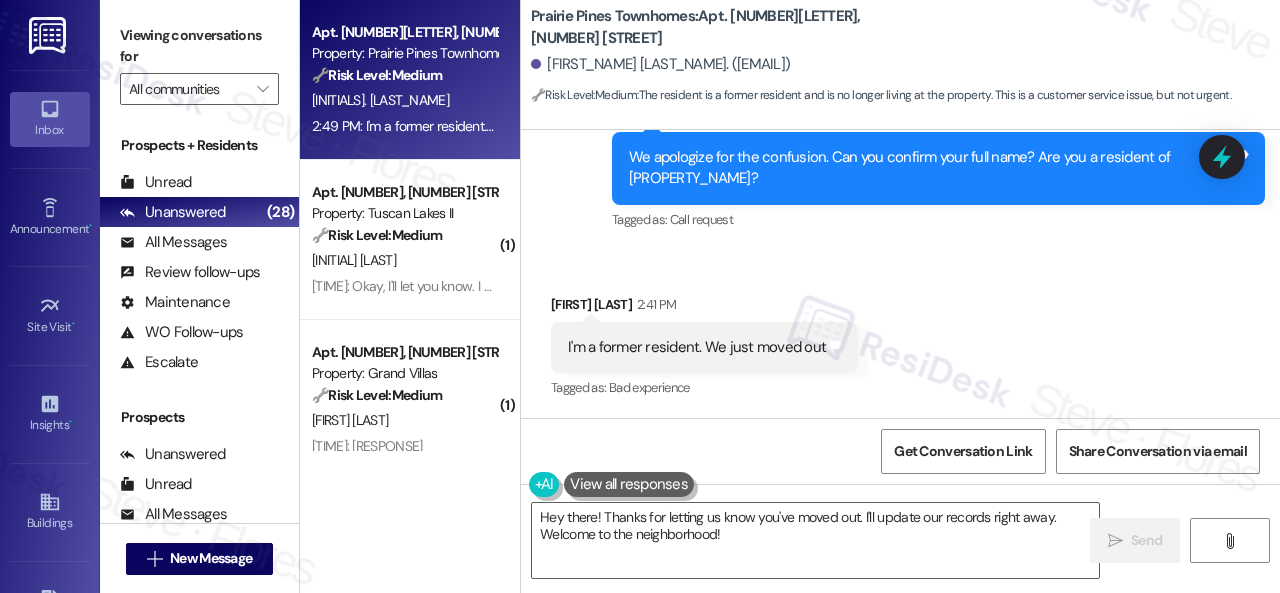 click on "Received via SMS Melody Jones 2:41 PM I'm a former resident. We just moved out  Tags and notes Tagged as:   Bad experience Click to highlight conversations about Bad experience" at bounding box center [900, 333] 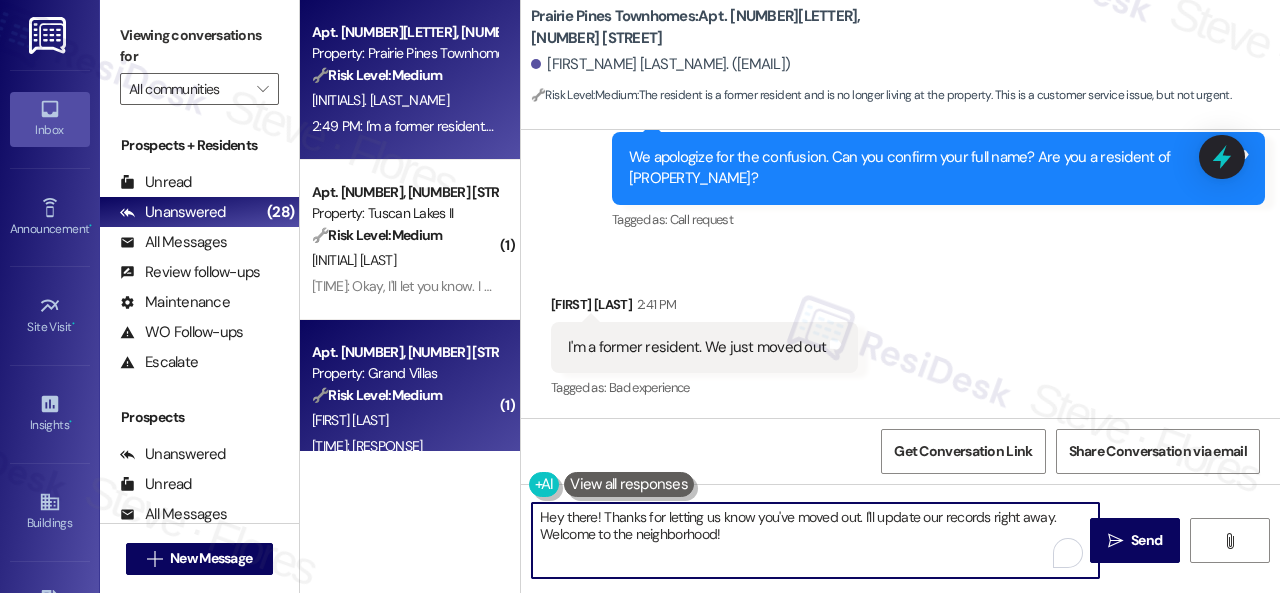 drag, startPoint x: 757, startPoint y: 547, endPoint x: 383, endPoint y: 447, distance: 387.1382 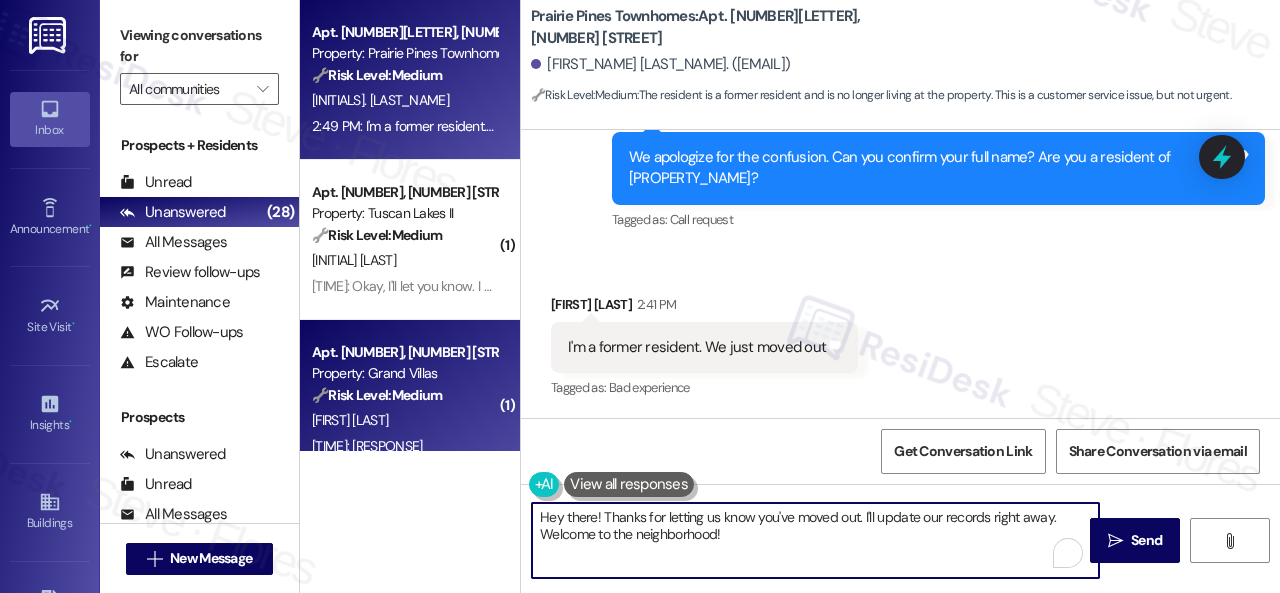 click on "Apt. 5247H, 5331 Findley Property: Prairie Pines Townhomes 🔧  Risk Level:  Medium The resident is a former resident and is no longer living at the property. This is a customer service issue, but not urgent. M. Jones 2:41 PM: I'm a former resident. We just moved out  2:41 PM: I'm a former resident. We just moved out  ( 1 ) Apt. 1206, 1805 S Egret Bay Blvd Property: Tuscan Lakes II 🔧  Risk Level:  Medium The resident indicates that the exterminator visit may need to be more frequent due to ongoing bug issues that started after new neighbors moved in. While the resident isn't explicitly complaining or accusing anyone, the issue is recurring and may require further investigation and preventative measures. This is a non-urgent quality-of-life concern. J. Davis ( 1 ) Apt. 507, 1550 Katy Gap Rd Property: Grand Villas 🔧  Risk Level:  Medium C. Weathers 1:38 PM: N 1:38 PM: N ( 1 ) Apt. 308~07, 310 Dickinson Rd Property: 3Ten 🔧  Risk Level:  Medium M. Reardon ( 1 ) Apt. 2905, 1805 S Egret Bay Blvd 🔧" at bounding box center (790, 296) 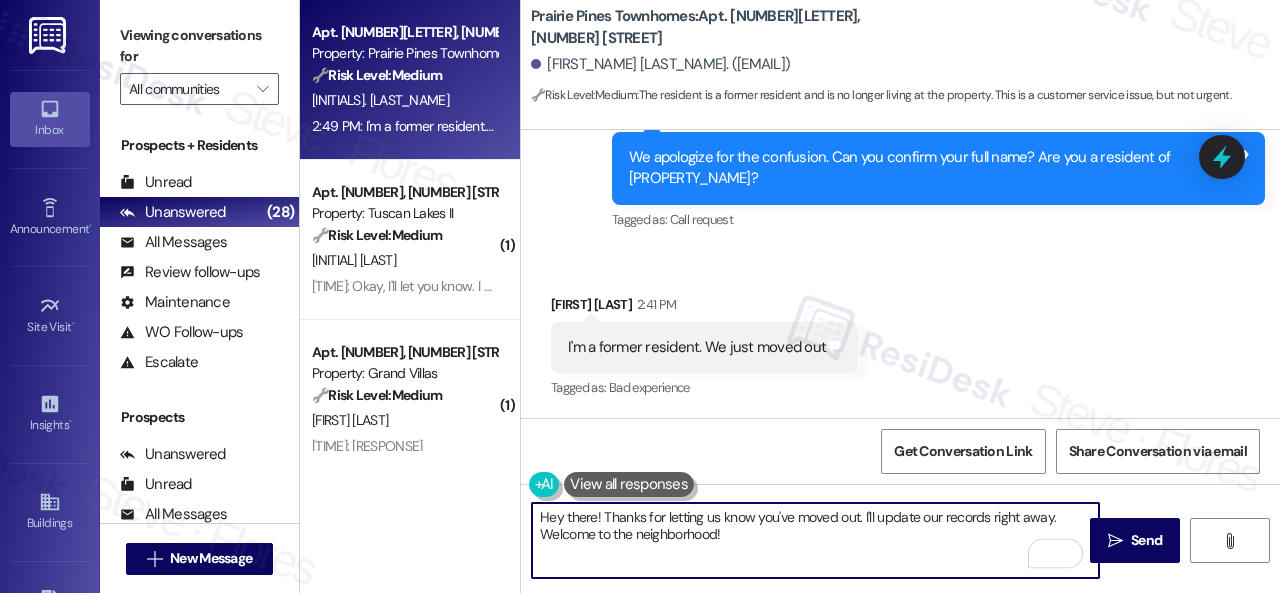 paste on "We apologize if you were bothered by our text. Please reply STOP (all capital letters) to stop receiving text messages from us. Thank you for your patience and cooperation." 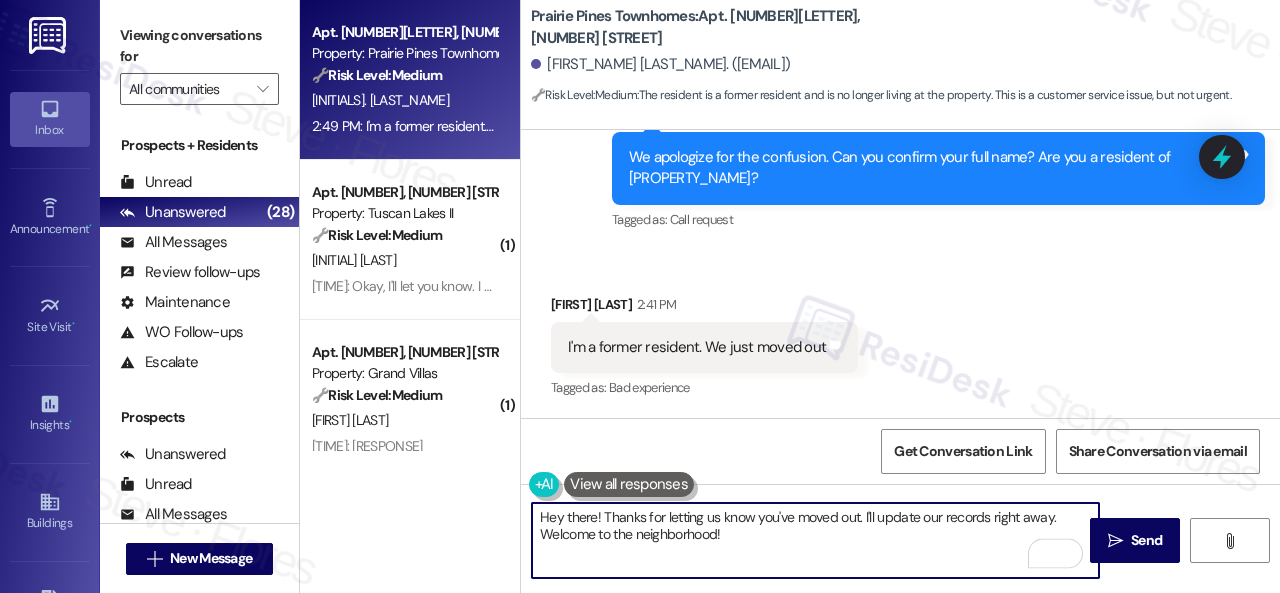 type on "We apologize if you were bothered by our text. Please reply STOP (all capital letters) to stop receiving text messages from us. Thank you for your patience and cooperation." 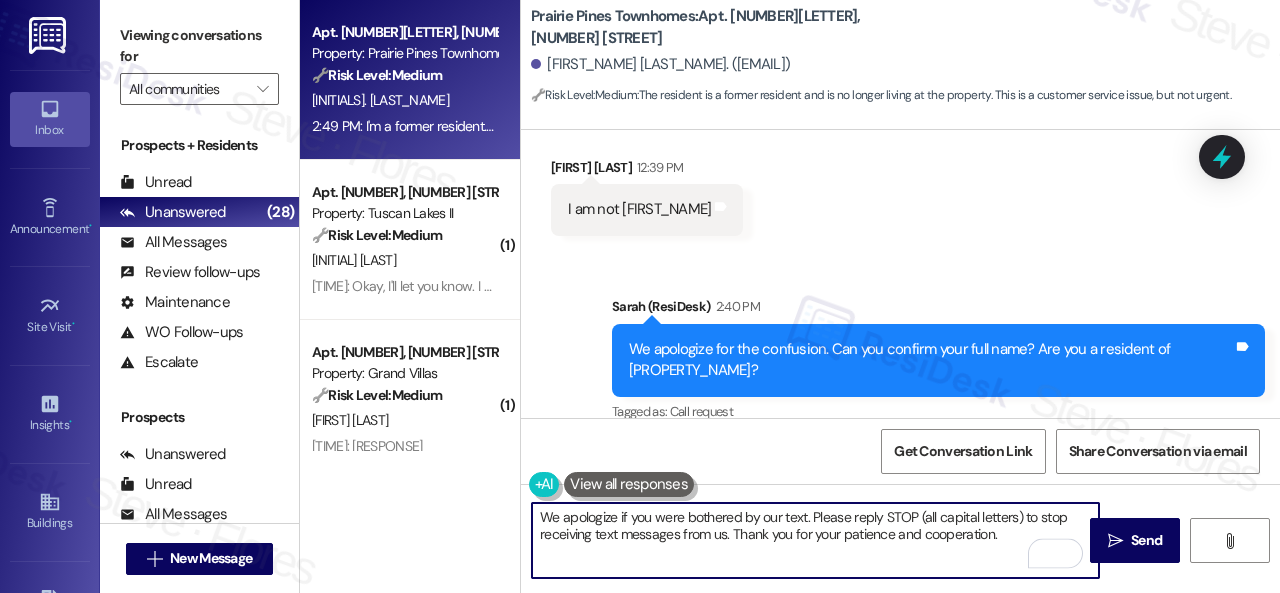 scroll, scrollTop: 356, scrollLeft: 0, axis: vertical 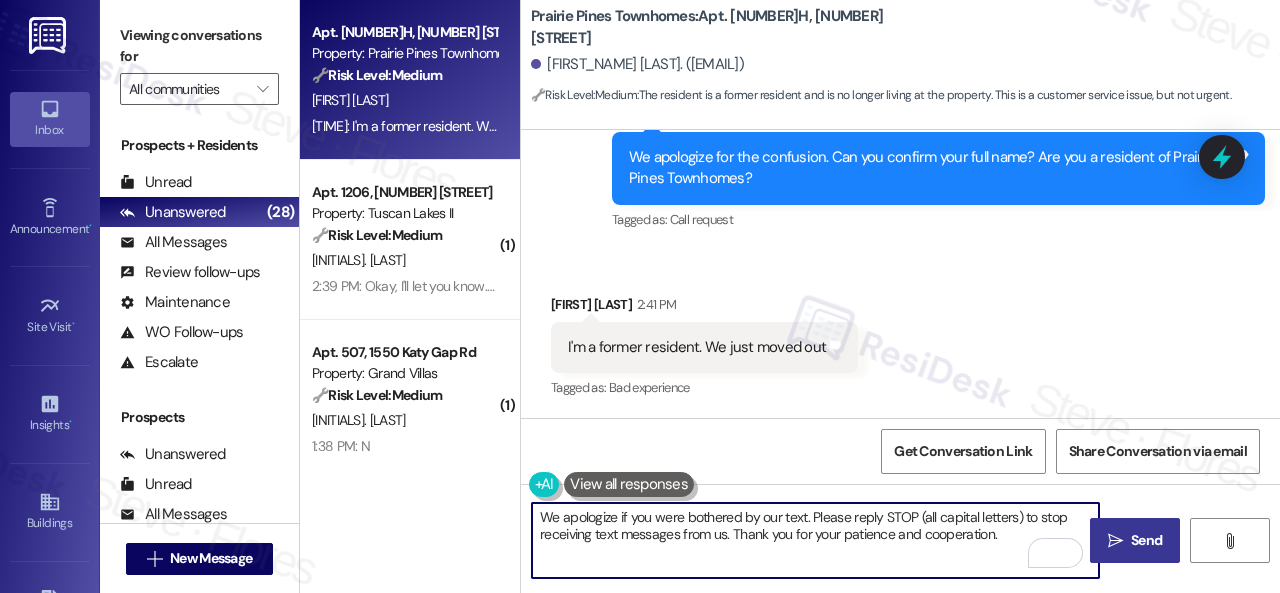 type on "We apologize if you were bothered by our text. Please reply STOP (all capital letters) to stop receiving text messages from us. Thank you for your patience and cooperation." 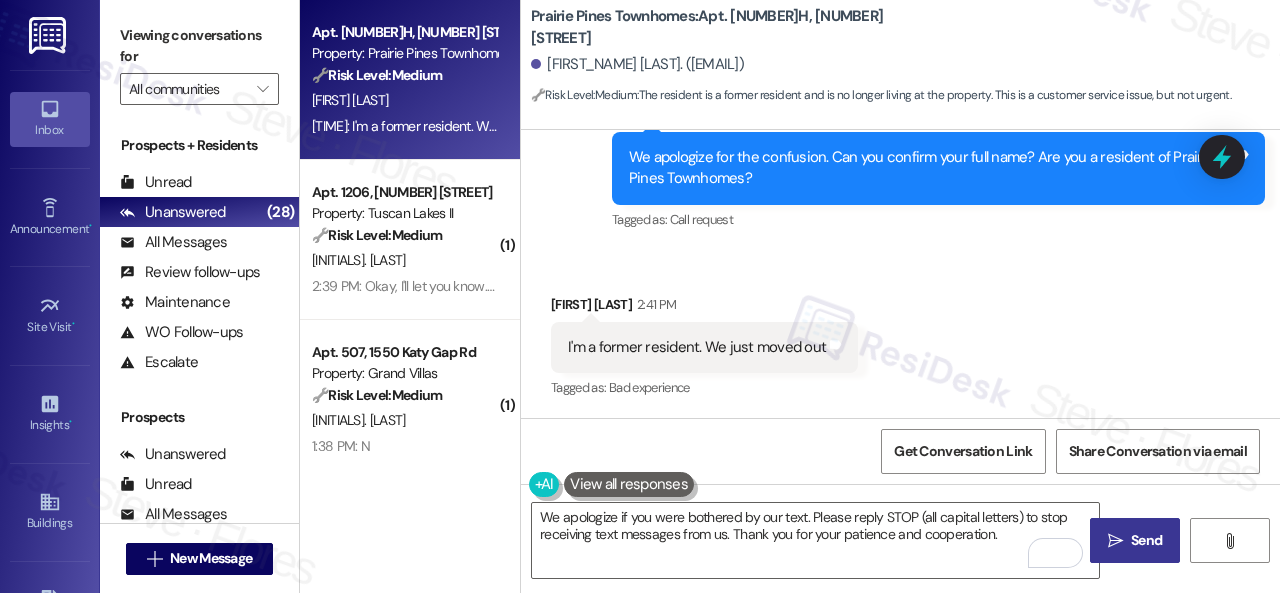 drag, startPoint x: 1113, startPoint y: 527, endPoint x: 1102, endPoint y: 523, distance: 11.7046995 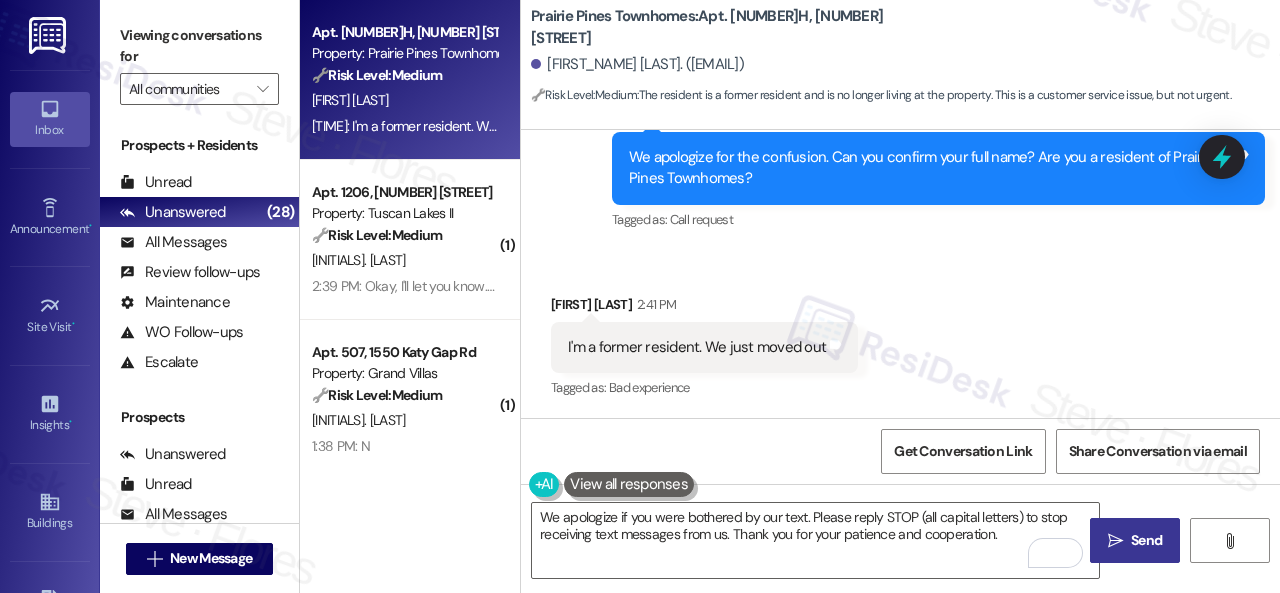 click on " Send" at bounding box center (1135, 540) 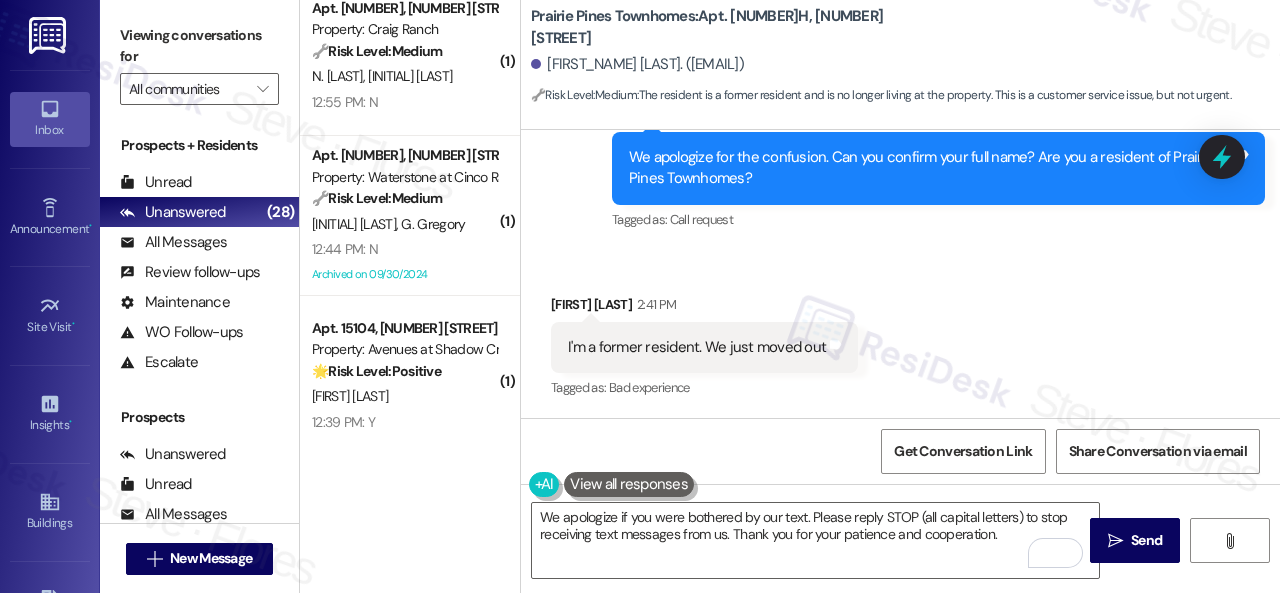 scroll, scrollTop: 700, scrollLeft: 0, axis: vertical 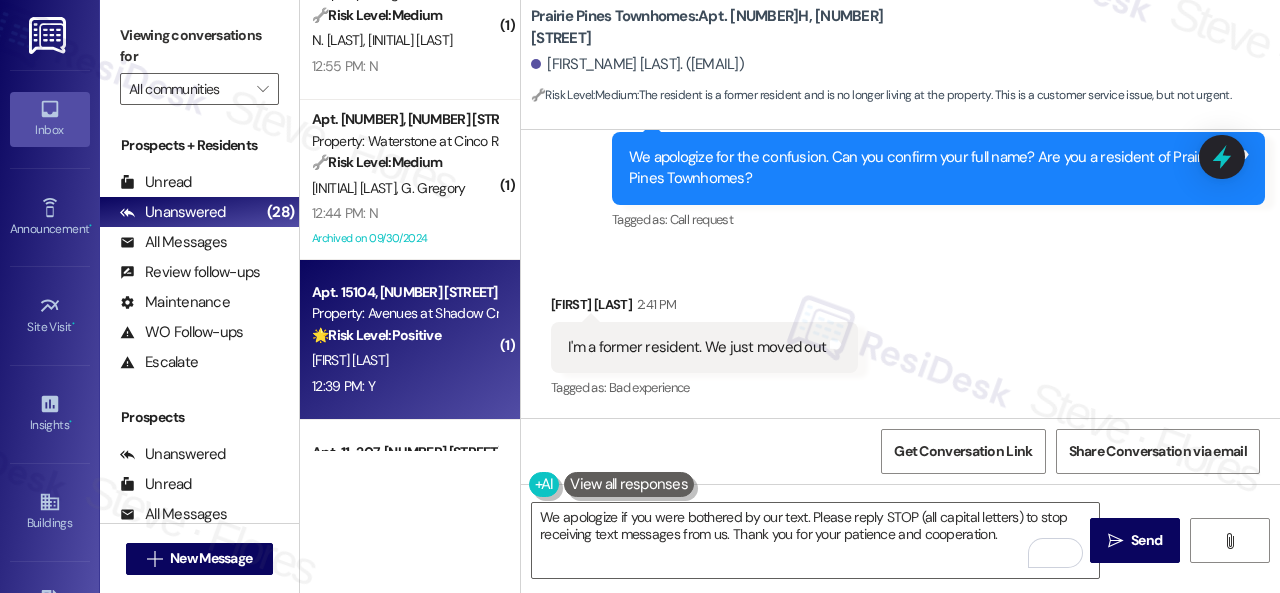 click on "[TIME]: Y [TIME]: Y" at bounding box center [404, 386] 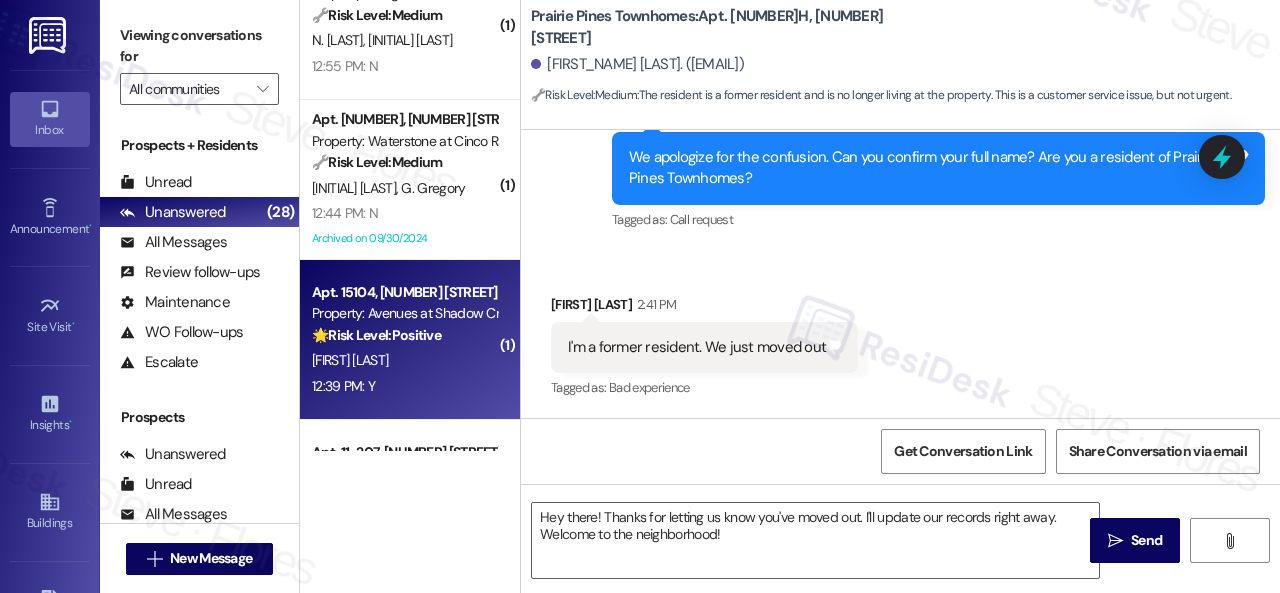 type on "Fetching suggested responses. Please feel free to read through the conversation in the meantime." 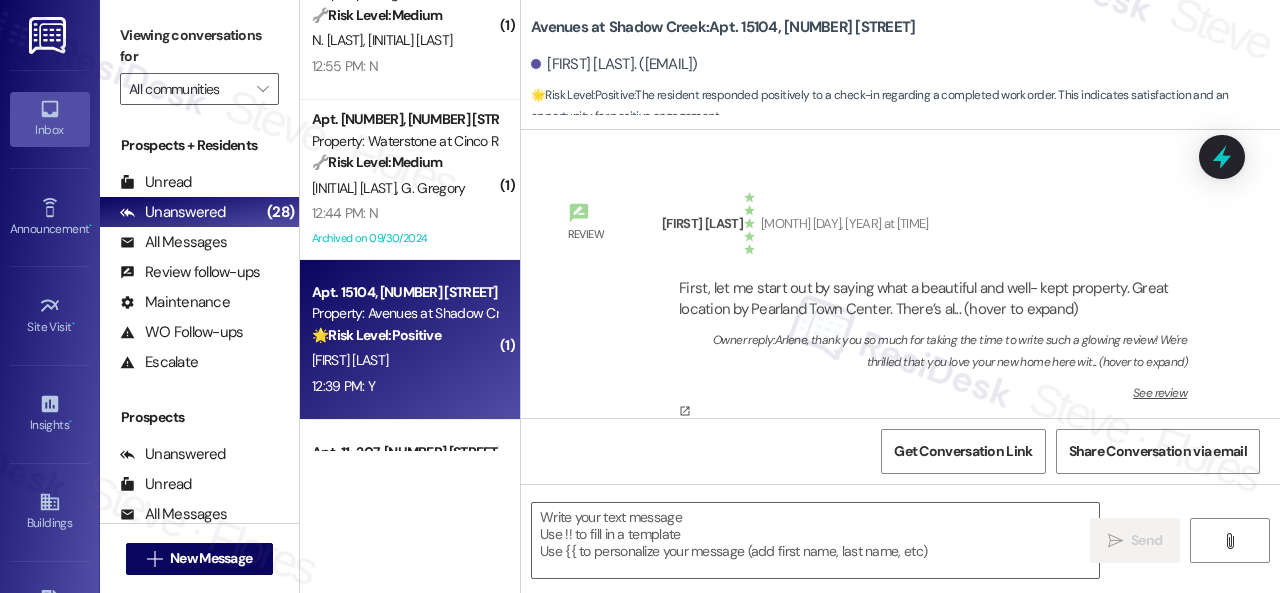 type on "Fetching suggested responses. Please feel free to read through the conversation in the meantime." 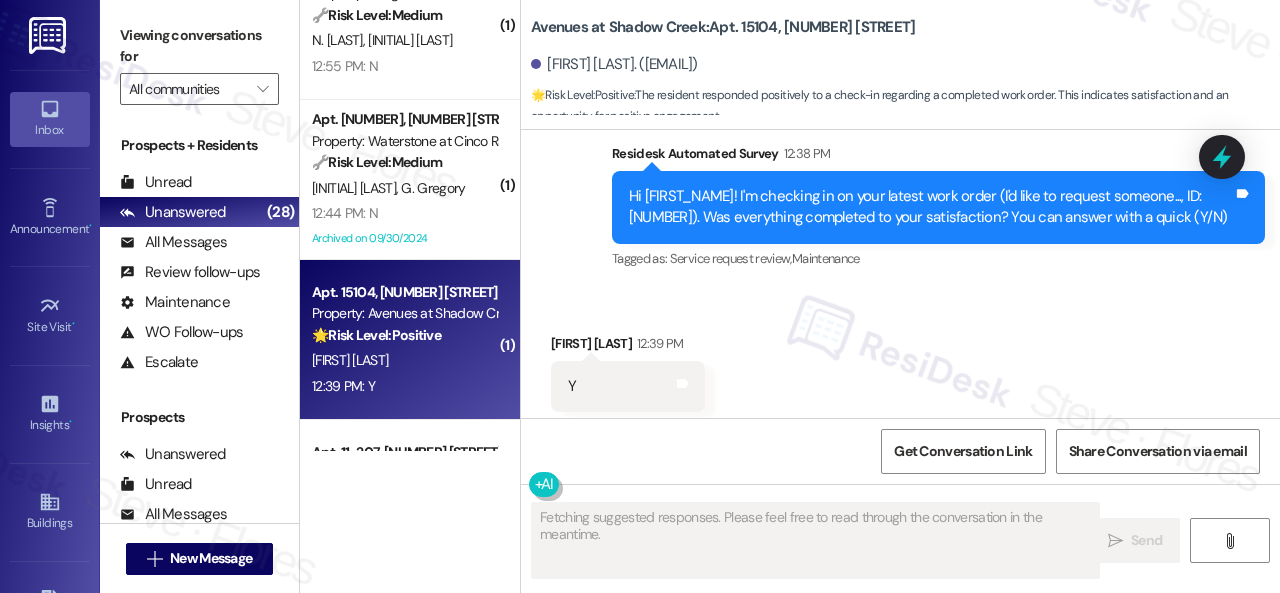 scroll, scrollTop: 7368, scrollLeft: 0, axis: vertical 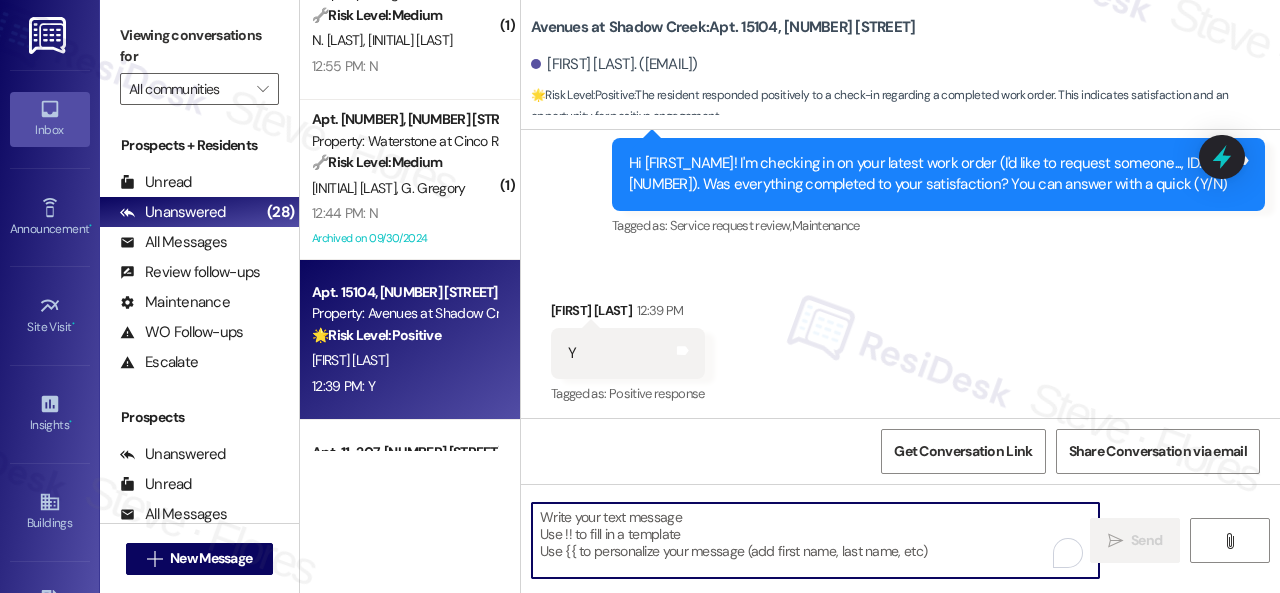 paste on "We apologize if you were bothered by our text. Please reply STOP (all capital letters) to stop receiving text messages from us. Thank you for your patience and cooperation." 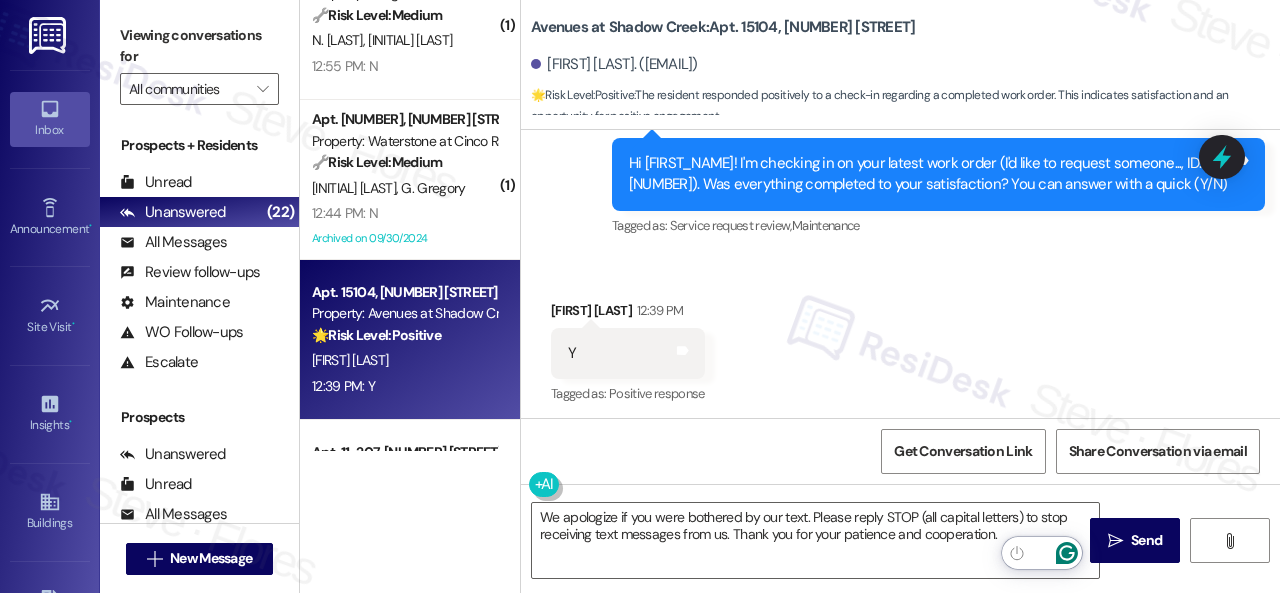 click on "Received via SMS Arlene Wallace [TIME] Y Tags and notes Tagged as:   Positive response Click to highlight conversations about Positive response" at bounding box center (900, 339) 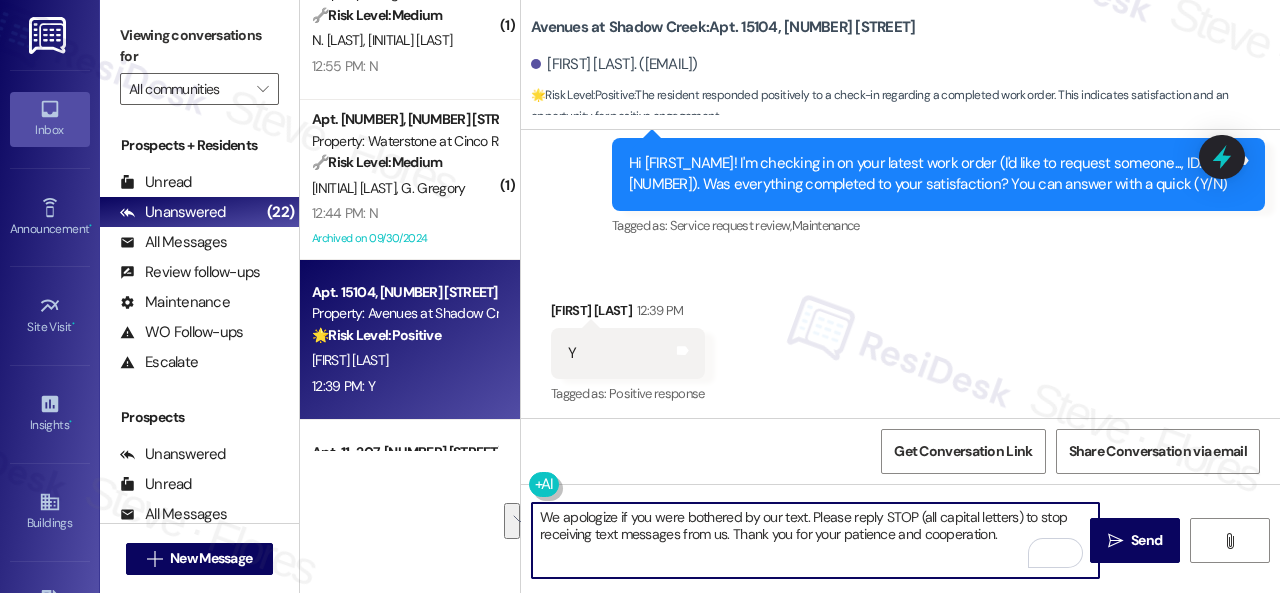drag, startPoint x: 1003, startPoint y: 531, endPoint x: 490, endPoint y: 489, distance: 514.71643 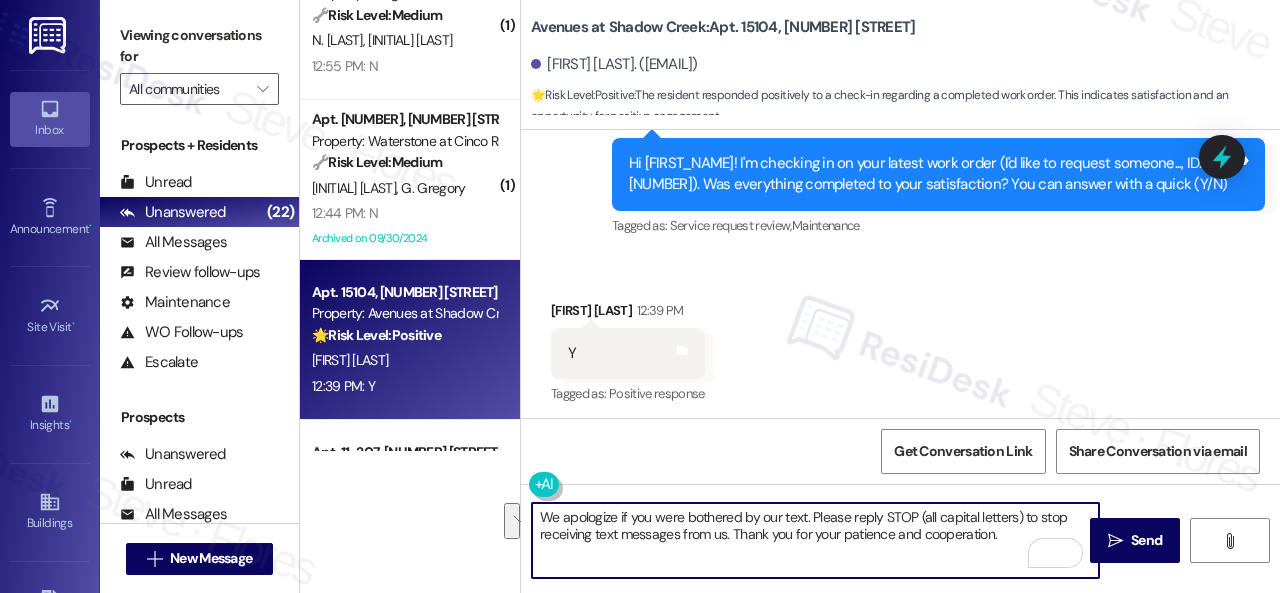 click on "( 1 ) Apt. 308~07, [NUMBER] [STREET] Property: 3Ten 🔧 Risk Level: Medium The resident acknowledges the issue is currently resolved ('It is working') but expresses concern about its long-term fix. This indicates a potential recurring maintenance issue and resident dissatisfaction, but not an immediate emergency or risk. [FIRST] [LAST] [TIME]: It is working but I have no faith it will continue to work since they were there less than 2 weeks ago and it never seems to get fixed 1:08 PM: It is working but I have no faith it will continue to work since they were there less than 2 weeks ago and it never seems to get fixed ( 1 ) Apt. 2905, [NUMBER] [STREET] Property: Tuscan Lakes II 🔧 Risk Level: Medium The resident reported an ant issue, which they addressed inside. The site team scheduled pest control for the exterior. This is a standard pest control request and follow-up, not an emergency or urgent issue. [FIRST] [LAST] [FIRST] [LAST] 12:55 PM: Replied to a message:Thank you ( 1 ) Apt. 1032, [NUMBER] [STREET] ( 1" at bounding box center (790, 296) 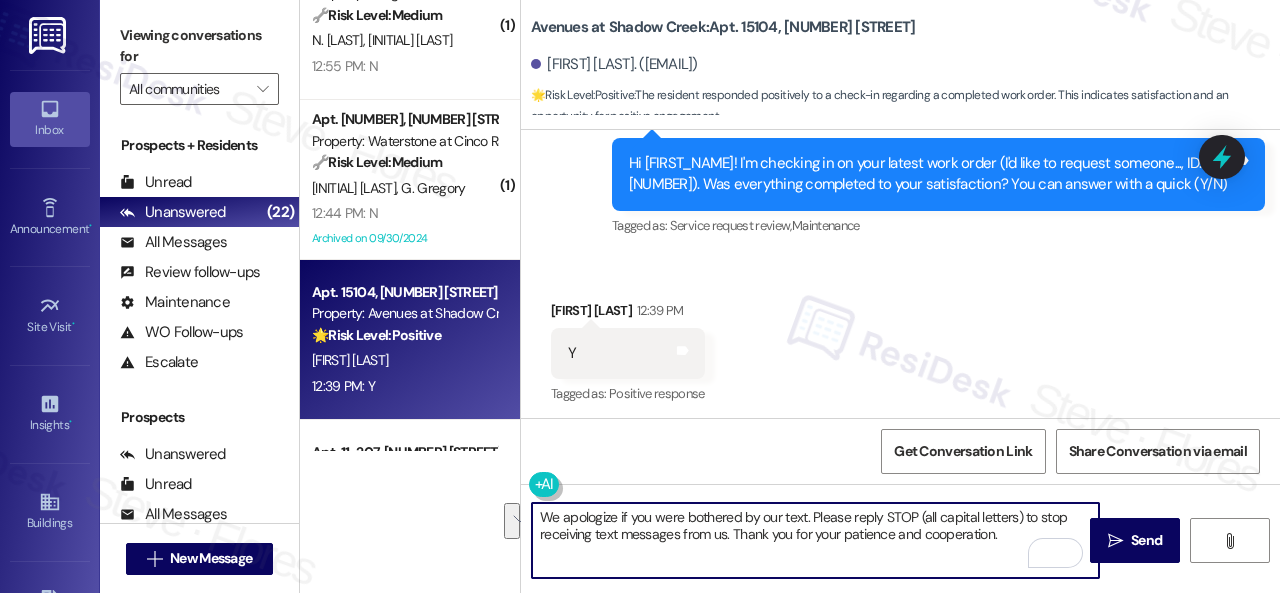 paste on "Happy to hear everything's all set! If {{property}} met your expectations, please reply with "Yes." If not, no worries - we'd appreciate any feedback so we can keep getting better. Thanks!" 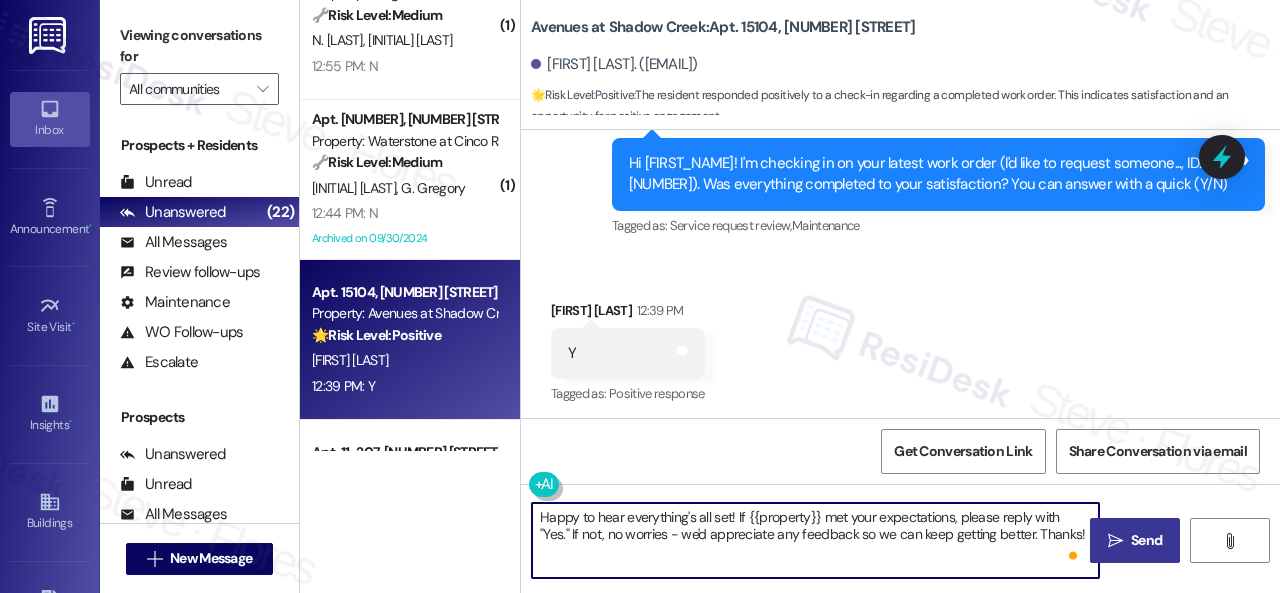 type on "Happy to hear everything's all set! If {{property}} met your expectations, please reply with "Yes." If not, no worries - we'd appreciate any feedback so we can keep getting better. Thanks!" 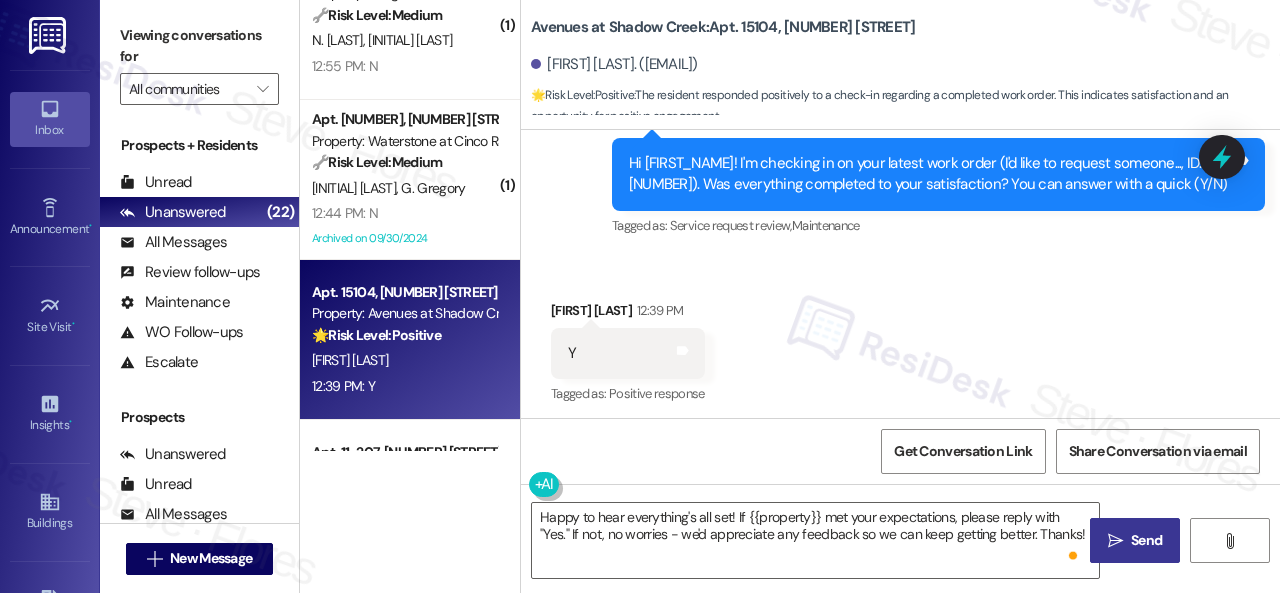 click on "" at bounding box center [1115, 541] 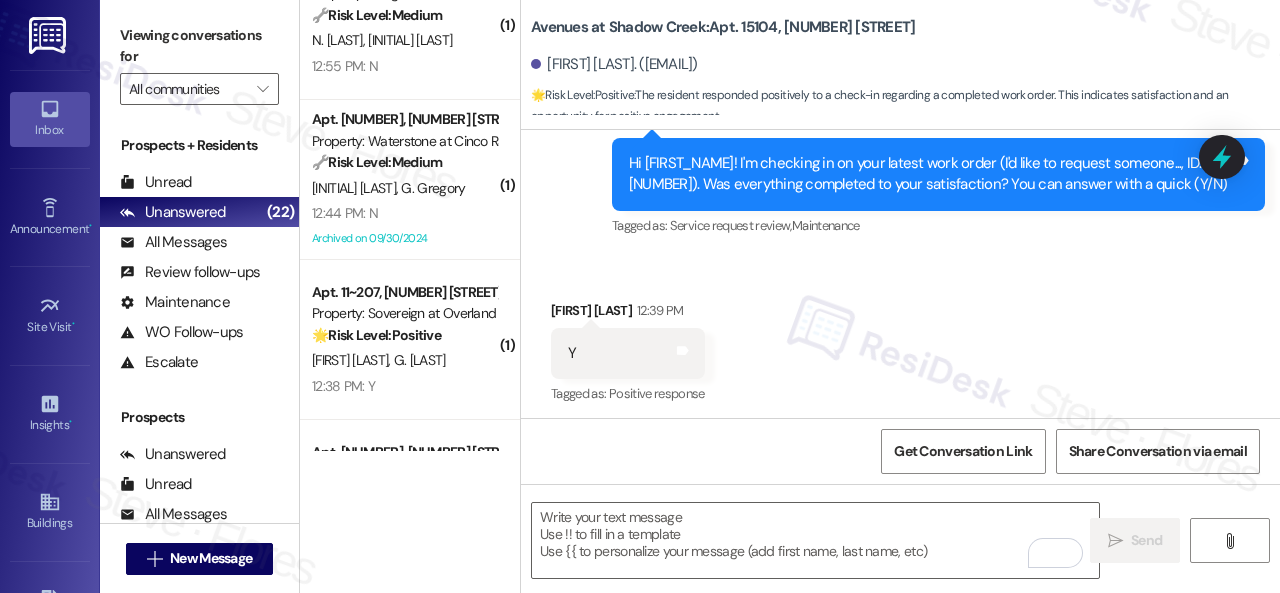 drag, startPoint x: 127, startPoint y: 386, endPoint x: 760, endPoint y: 337, distance: 634.8937 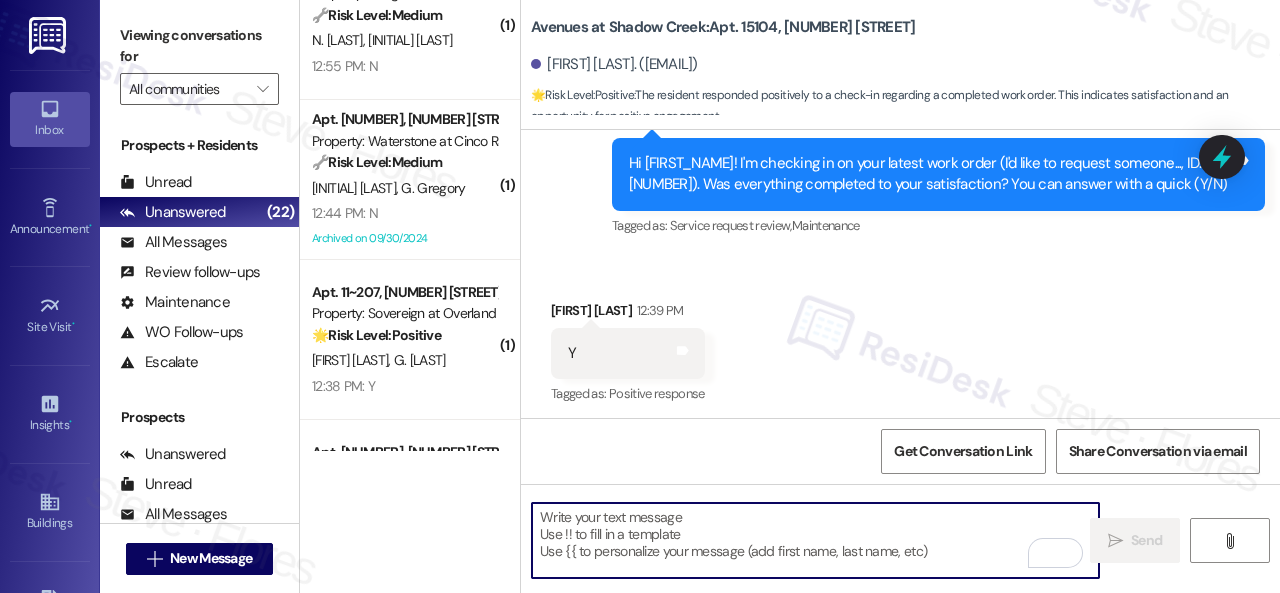 paste on "Happy to hear everything's all set! If {{property}} met your expectations, please reply with "Yes." If not, no worries - we'd appreciate any feedback so we can keep getting better. Thanks!" 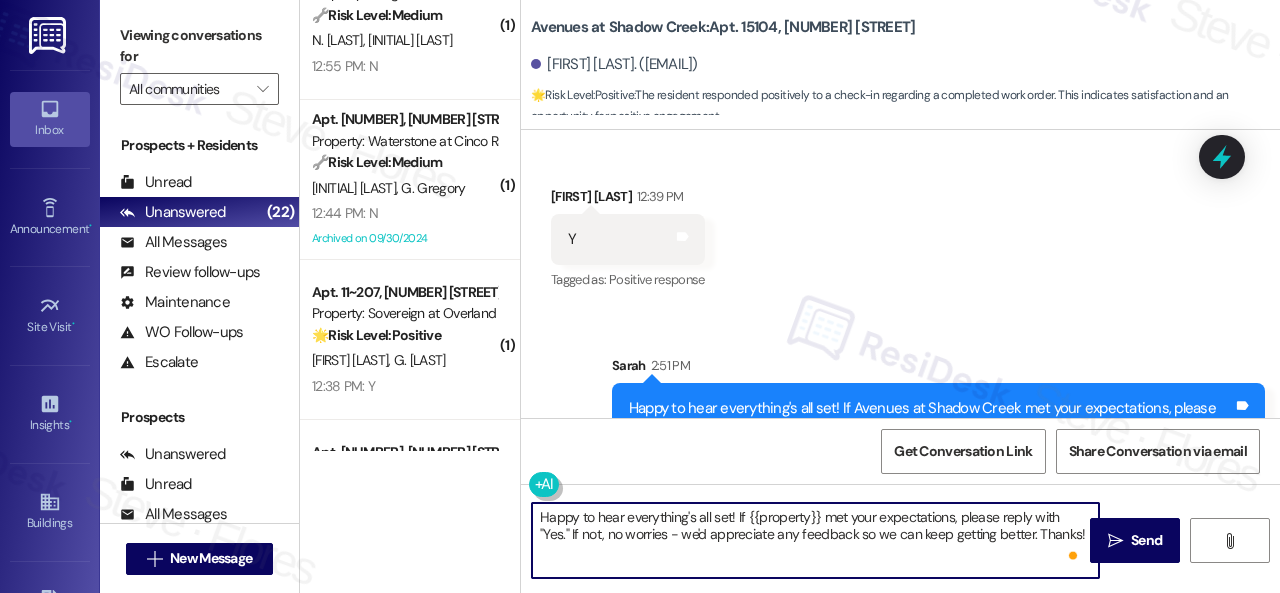 scroll, scrollTop: 7552, scrollLeft: 0, axis: vertical 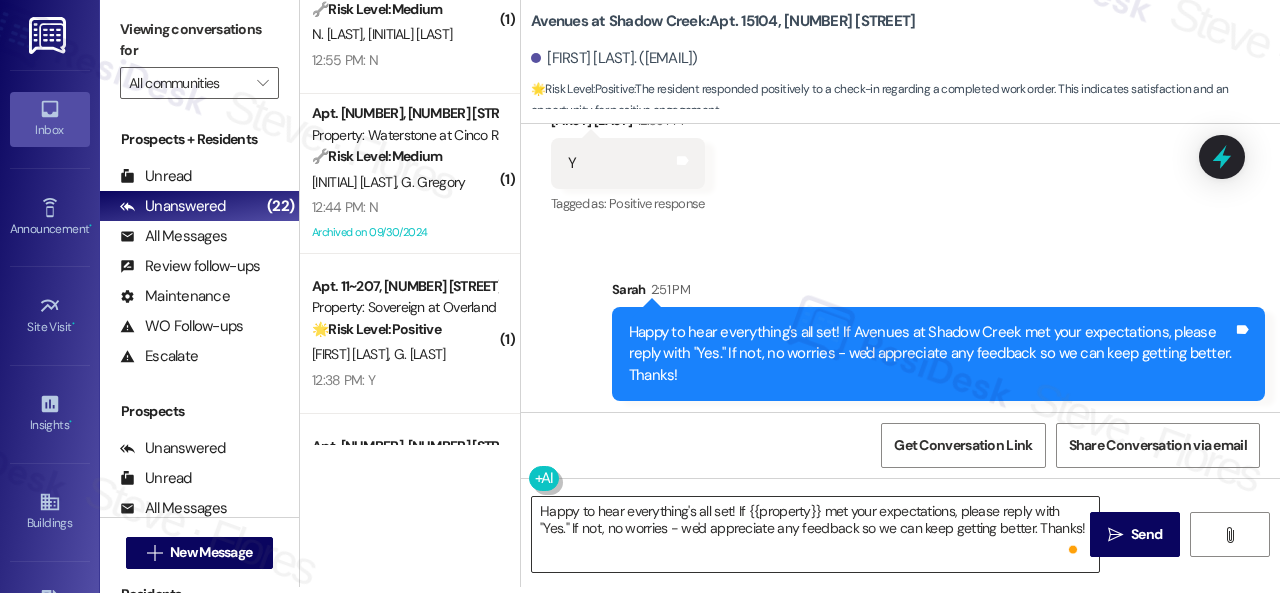 click on "Happy to hear everything's all set! If {{property}} met your expectations, please reply with "Yes." If not, no worries - we'd appreciate any feedback so we can keep getting better. Thanks!" at bounding box center (815, 534) 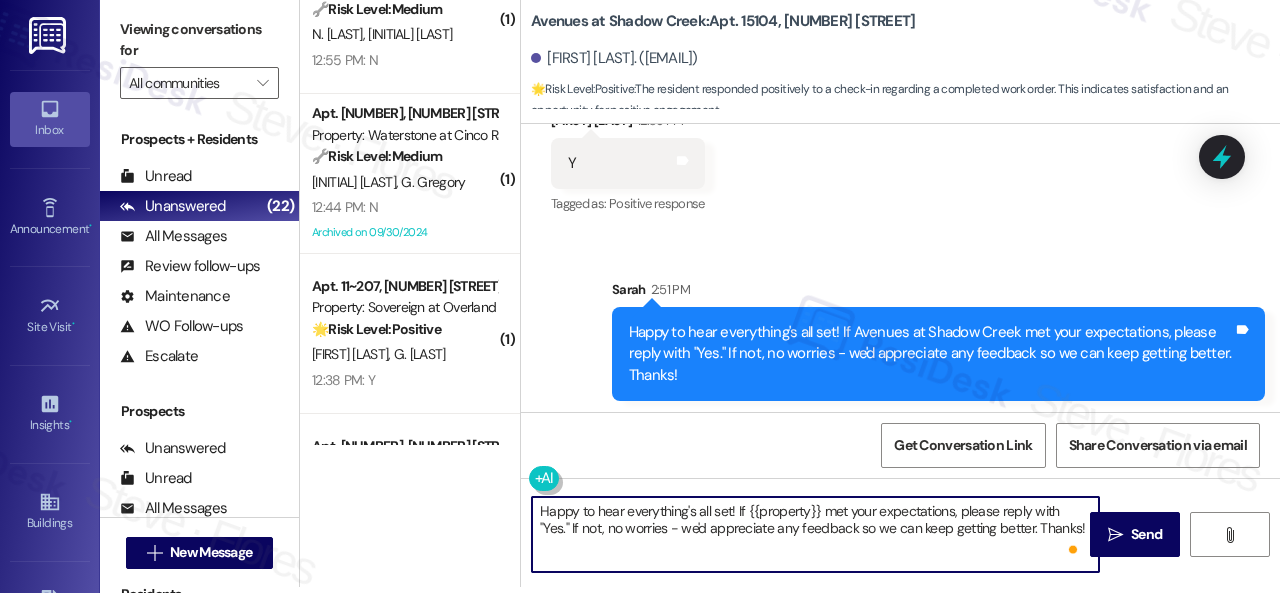 click on "Happy to hear everything's all set! If {{property}} met your expectations, please reply with "Yes." If not, no worries - we'd appreciate any feedback so we can keep getting better. Thanks!" at bounding box center [815, 534] 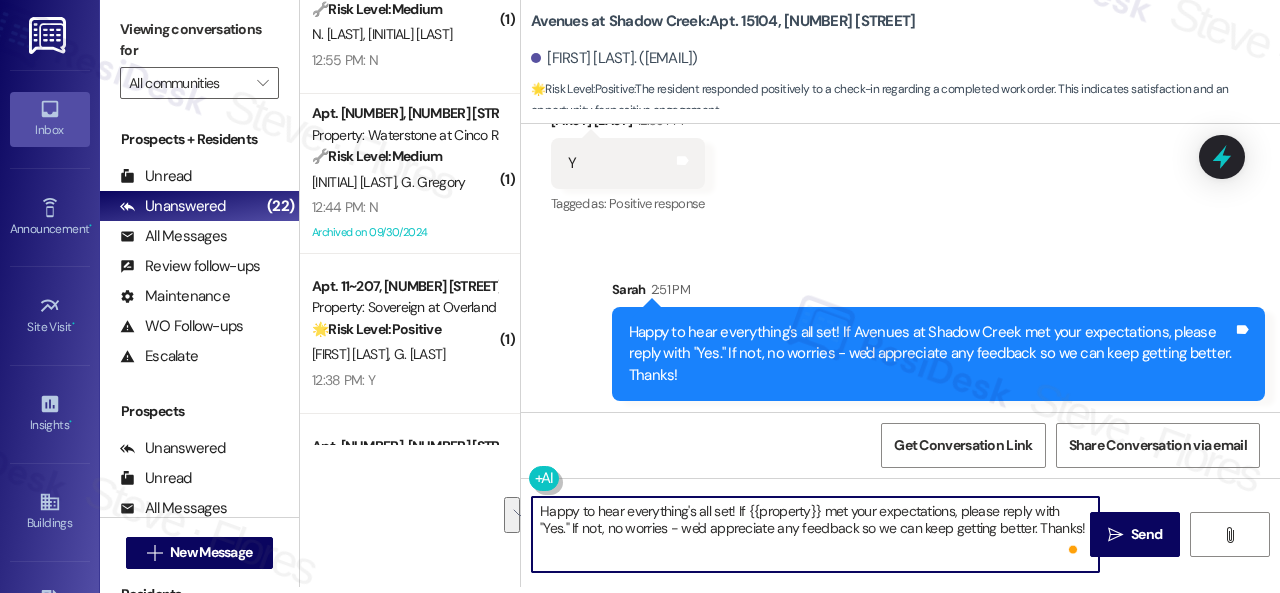 paste on "I'm glad you are satisfied with your home. Have you written a review for us before? If not, can I ask a quick favor? Would you mind writing one for us? I'll give you the link if you are willing.
If you've already done it or couldn't this time, no worries at all—no action is required" 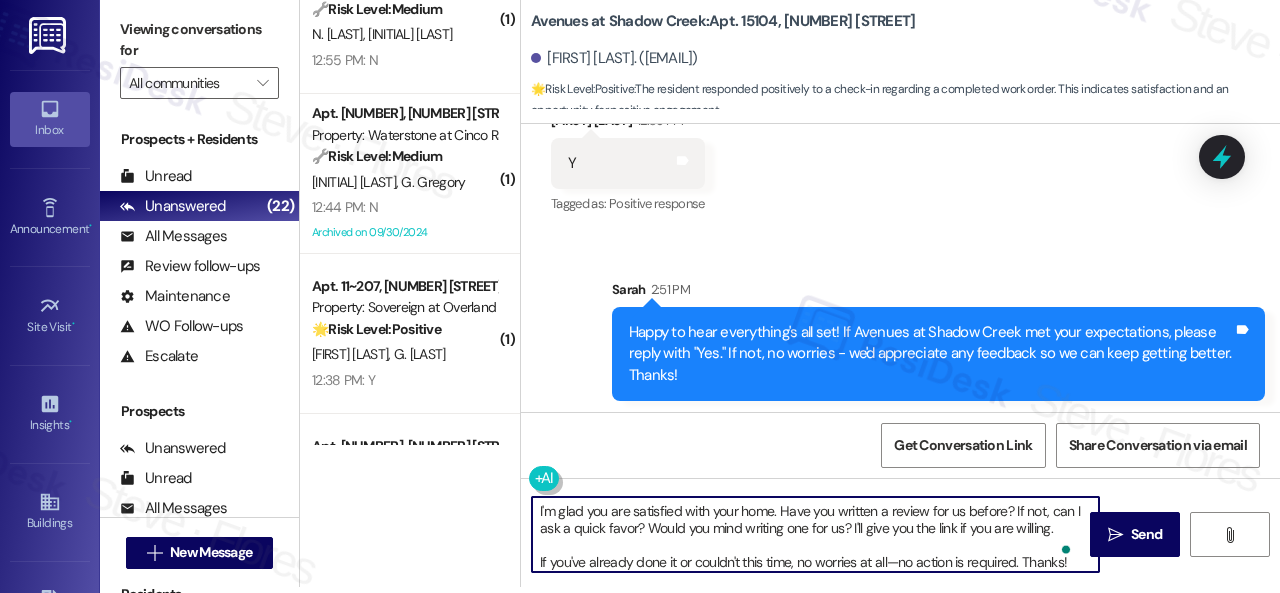 scroll, scrollTop: 4, scrollLeft: 0, axis: vertical 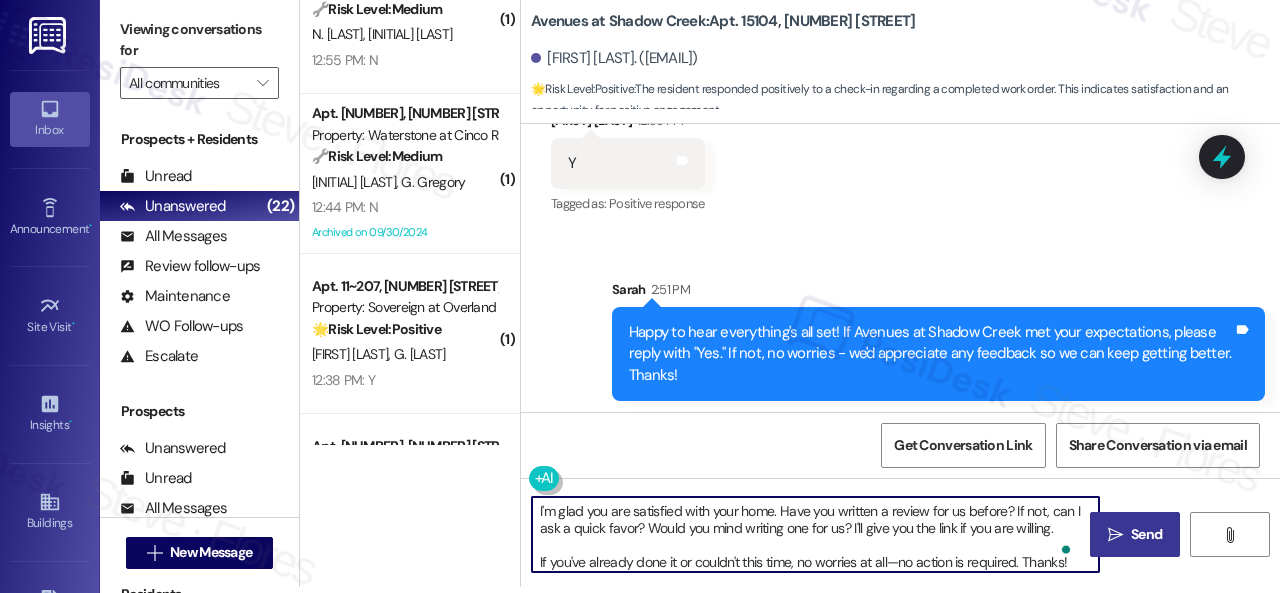 type on "I'm glad you are satisfied with your home. Have you written a review for us before? If not, can I ask a quick favor? Would you mind writing one for us? I'll give you the link if you are willing.
If you've already done it or couldn't this time, no worries at all—no action is required. Thanks!" 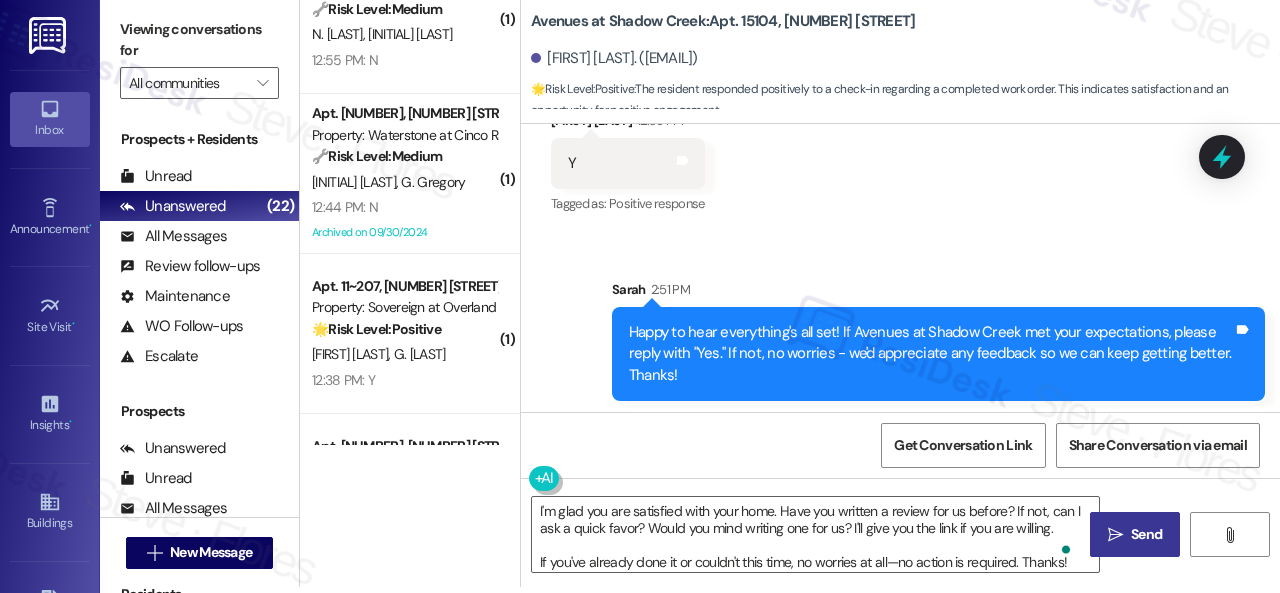 click on " Send" at bounding box center (1135, 534) 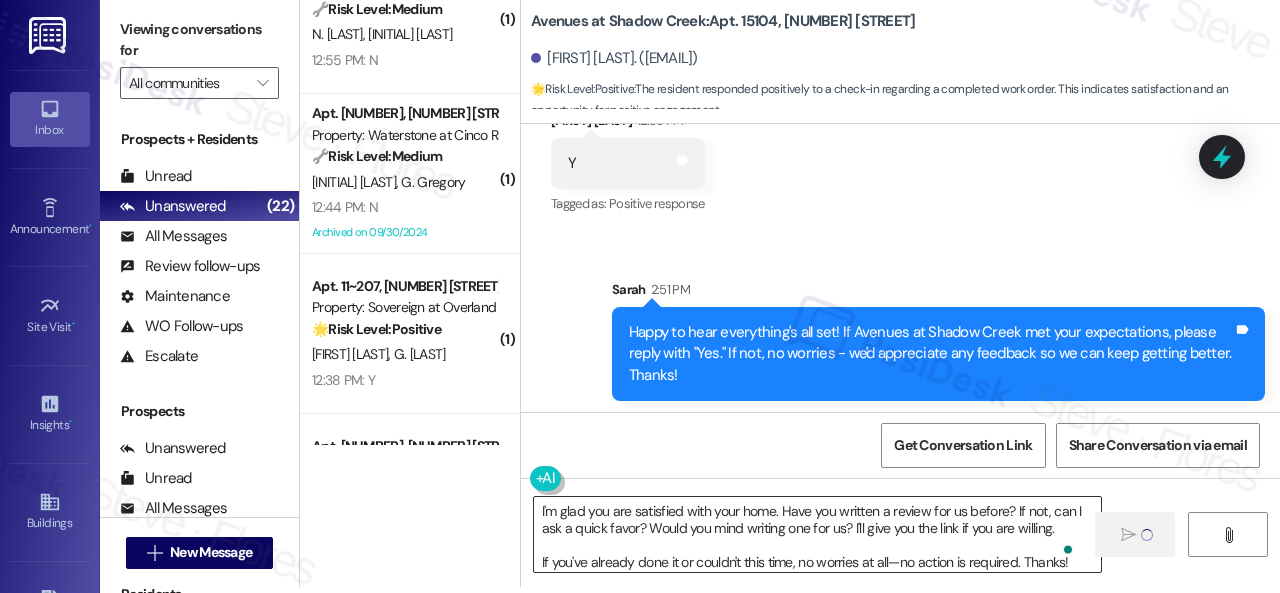 type 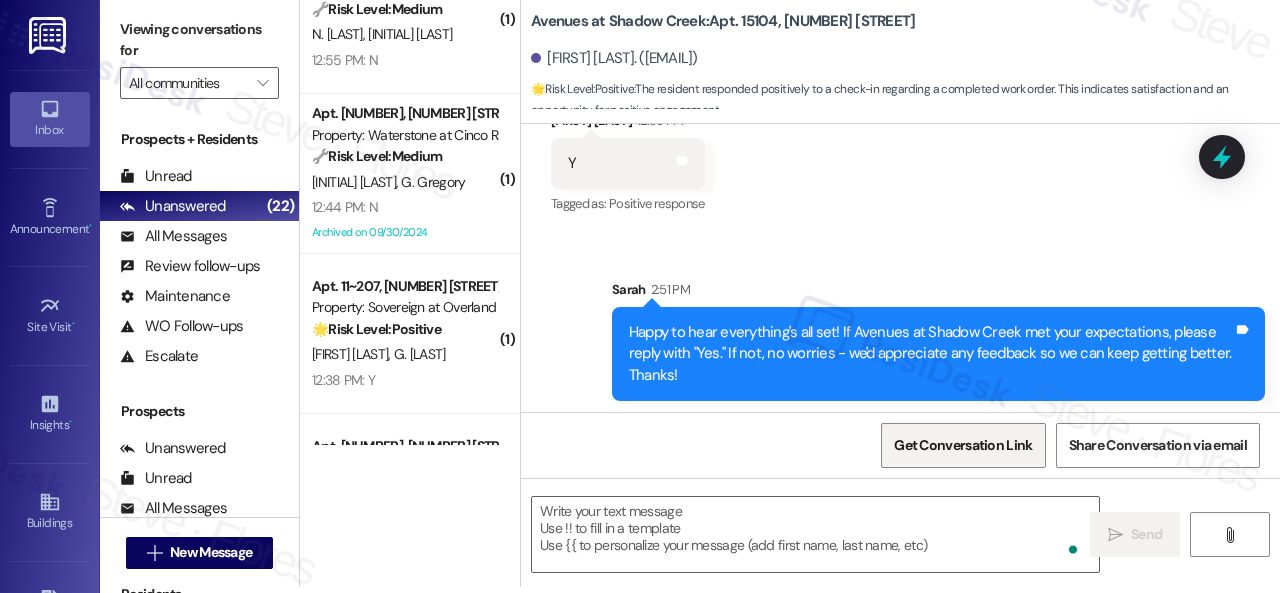 scroll, scrollTop: 0, scrollLeft: 0, axis: both 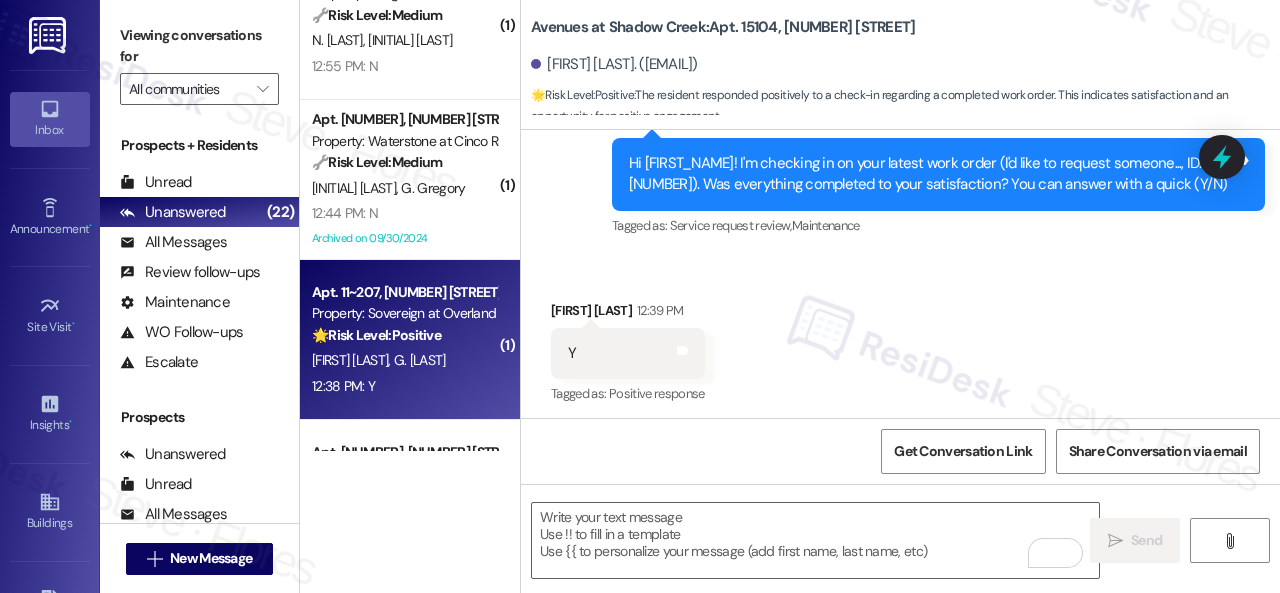 click on "12:38 PM: Y 12:38 PM: Y" at bounding box center [404, 386] 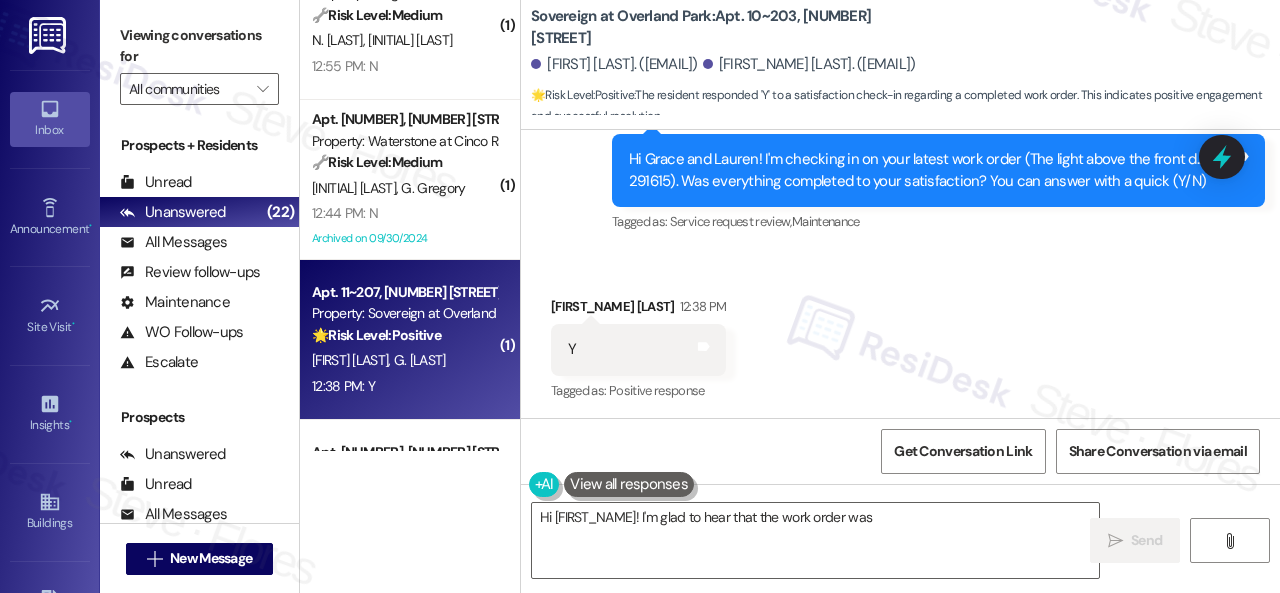 scroll, scrollTop: 1460, scrollLeft: 0, axis: vertical 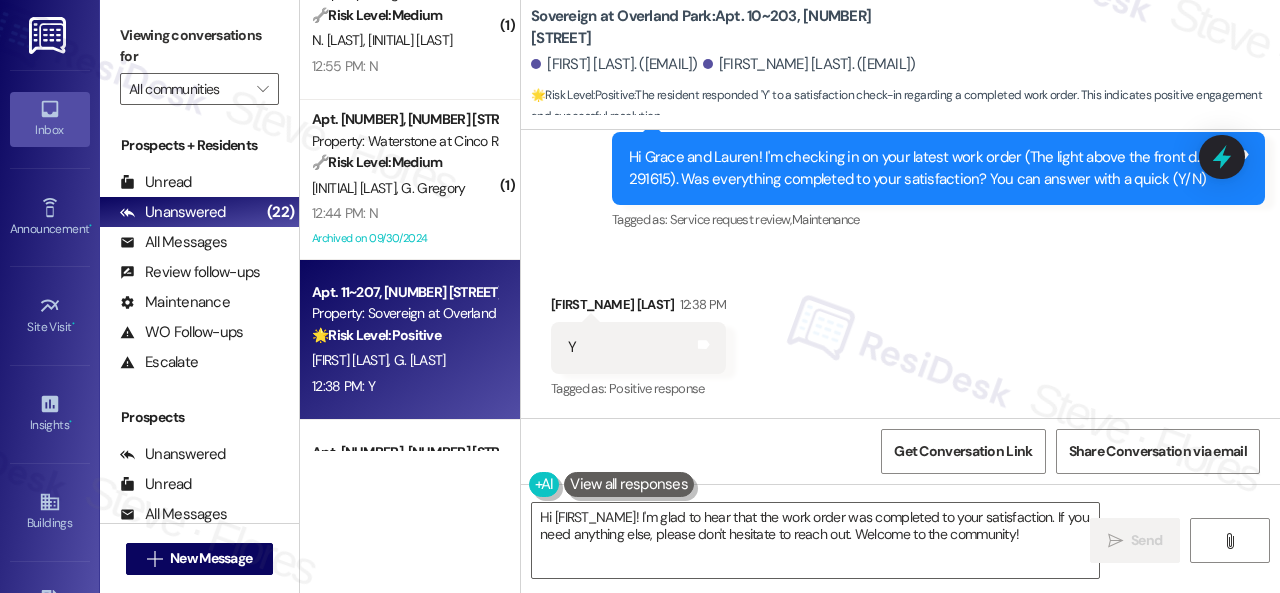 click on "Received via SMS Lauren Gee 12:38 PM Y Tags and notes Tagged as:   Positive response Click to highlight conversations about Positive response" at bounding box center (900, 333) 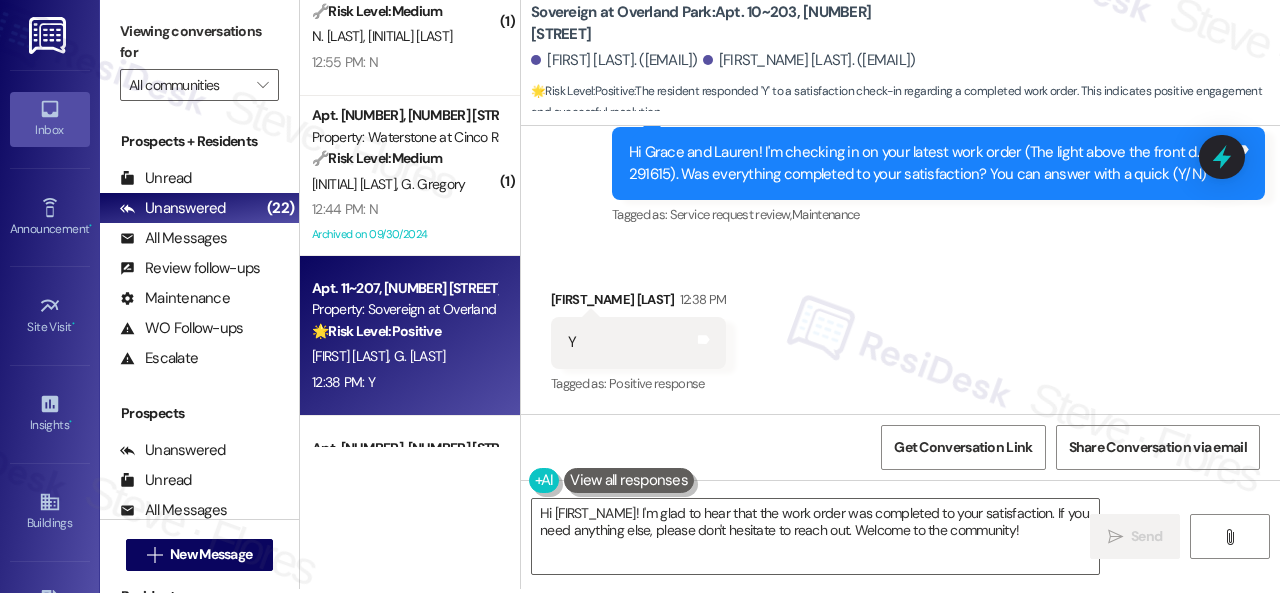 scroll, scrollTop: 6, scrollLeft: 0, axis: vertical 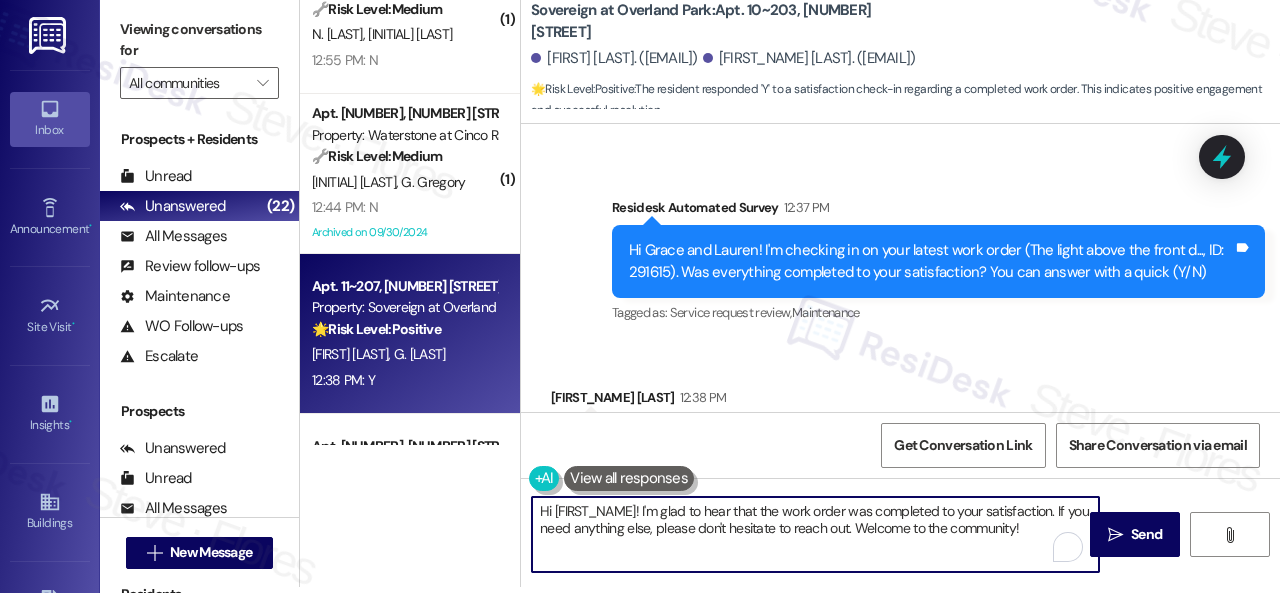 drag, startPoint x: 1057, startPoint y: 527, endPoint x: 500, endPoint y: 509, distance: 557.2908 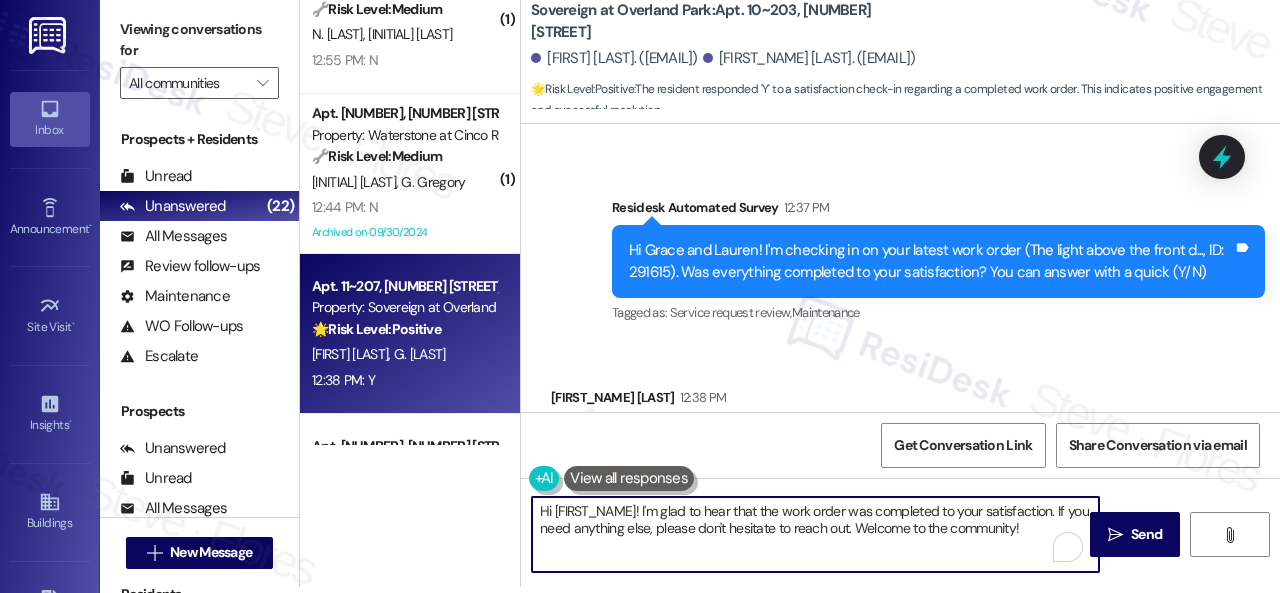 click on "( 1 ) Apt. 308~07, 310 Dickinson Rd Property: 3Ten 🔧  Risk Level:  Medium The resident acknowledges the issue is currently resolved ('It is working') but expresses concern about its long-term fix. This indicates a potential recurring maintenance issue and resident dissatisfaction, but not an immediate emergency or risk. M. Reardon 1:08 PM: It is working but I have no faith it will continue to work since they were there less than 2 weeks ago and it never seems to get fixed 1:08 PM: It is working but I have no faith it will continue to work since they were there less than 2 weeks ago and it never seems to get fixed ( 1 ) Apt. 2905, 1805 S Egret Bay Blvd Property: Tuscan Lakes II 🔧  Risk Level:  Medium The resident reported an ant issue, which they addressed inside. The site team scheduled pest control for the exterior. This is a standard pest control request and follow-up, not an emergency or urgent issue. J. Hansard L. Hansard 12:55 PM: Replied to a message:Thank you ( 1 ) Apt. 1032, 4101 S Custer Rd ( 1" at bounding box center (790, 290) 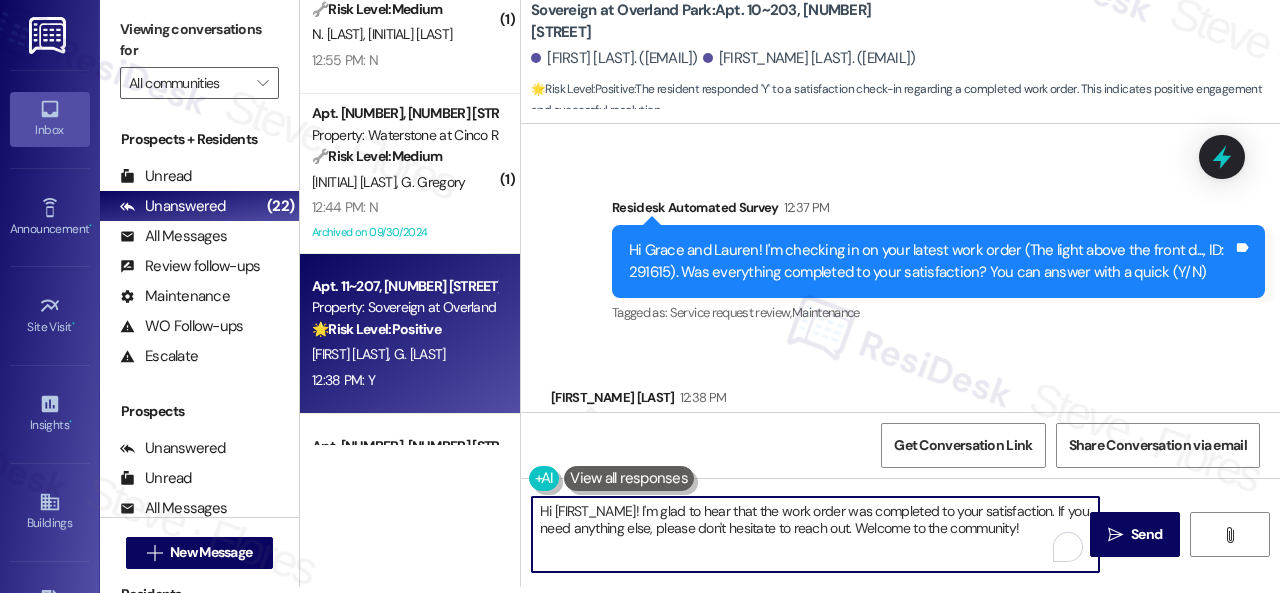 paste on "I'm glad you are satisfied with your home. Have you written a review for us before? If not, can I ask a quick favor? Would you mind writing one for us? I'll give you the link if you are willing.
If you've already done it or couldn't this time, no worries at all—no action is required. Thanks" 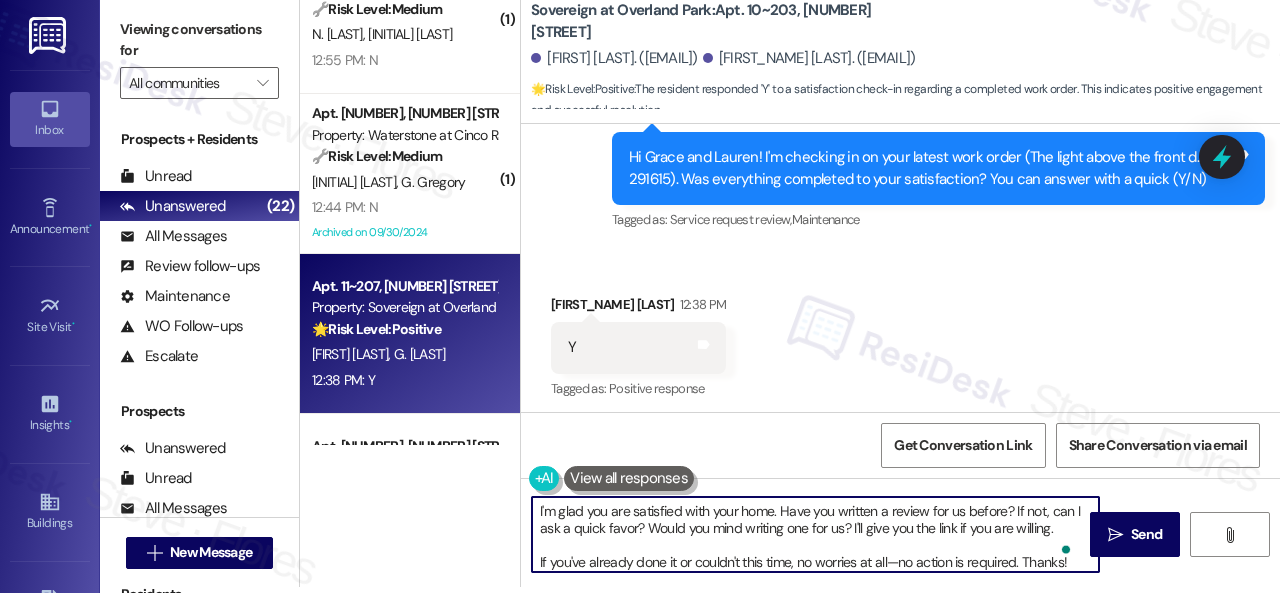 scroll, scrollTop: 1461, scrollLeft: 0, axis: vertical 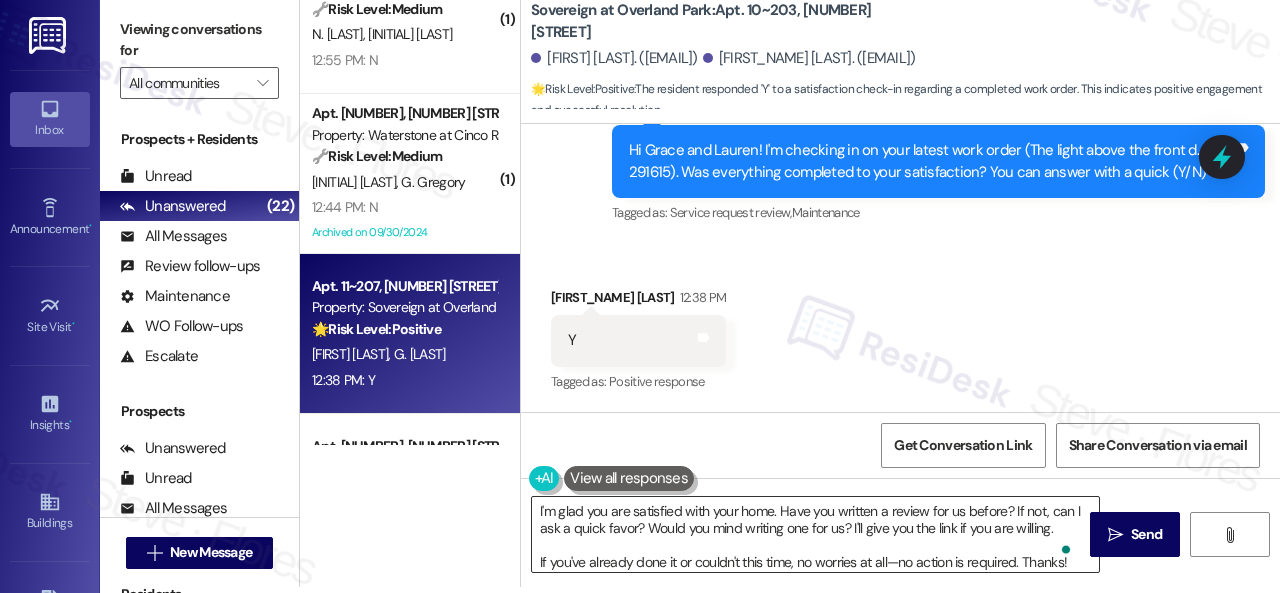 click on "I'm glad you are satisfied with your home. Have you written a review for us before? If not, can I ask a quick favor? Would you mind writing one for us? I'll give you the link if you are willing.
If you've already done it or couldn't this time, no worries at all—no action is required. Thanks!" at bounding box center [815, 534] 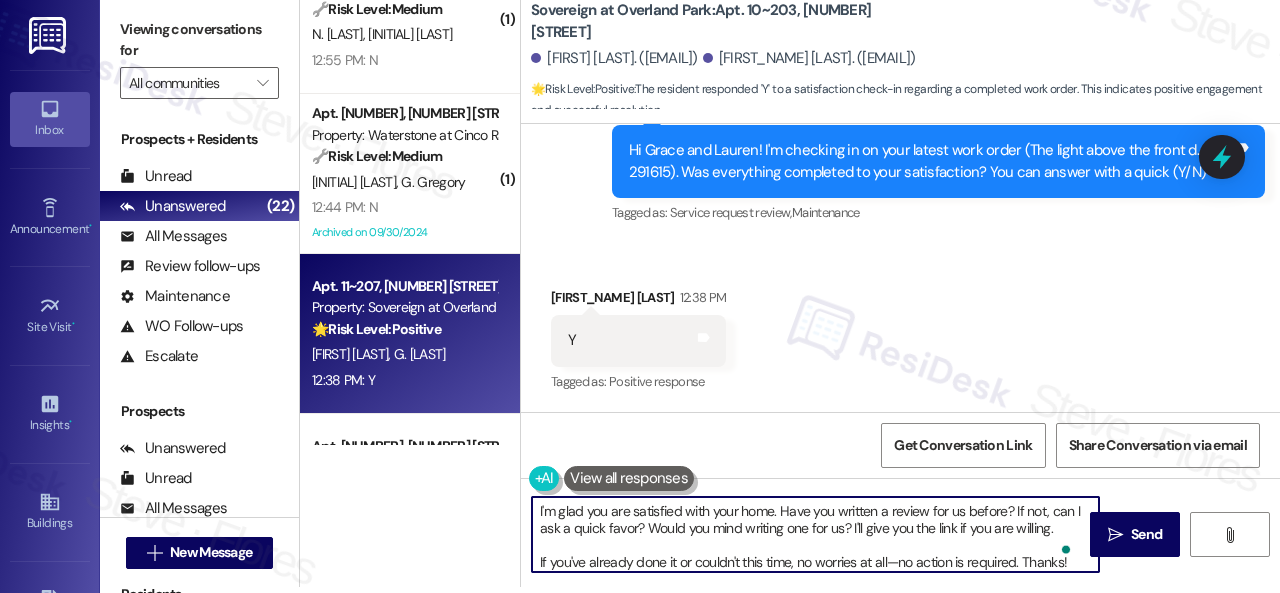 scroll, scrollTop: 4, scrollLeft: 0, axis: vertical 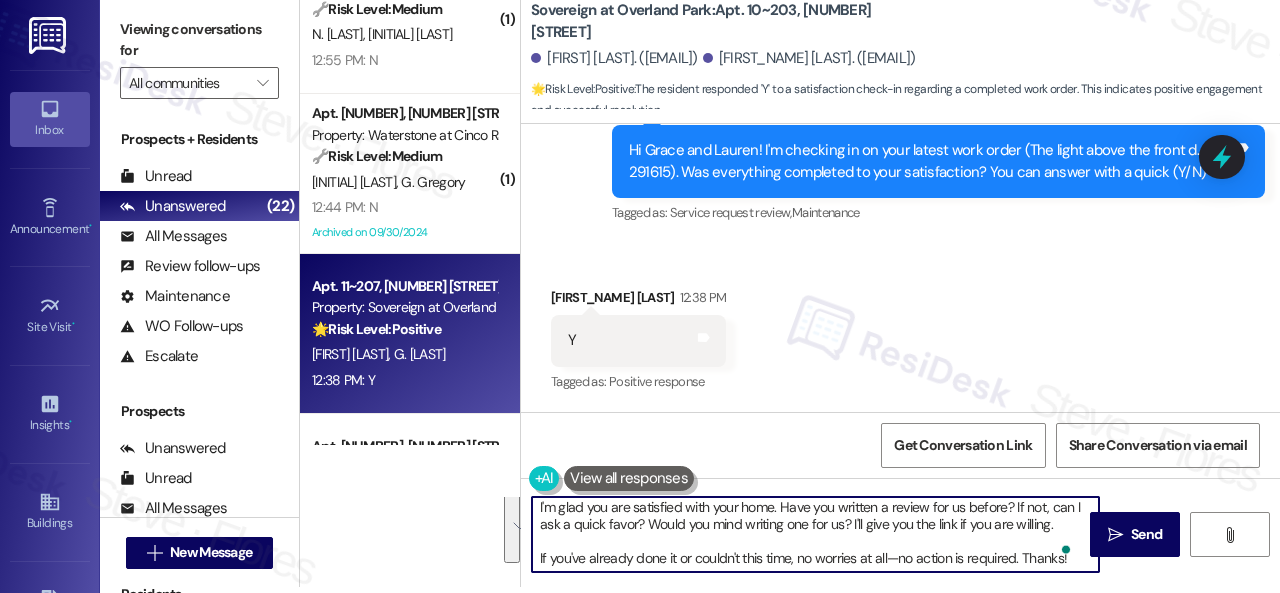 drag, startPoint x: 534, startPoint y: 501, endPoint x: 1211, endPoint y: 622, distance: 687.72815 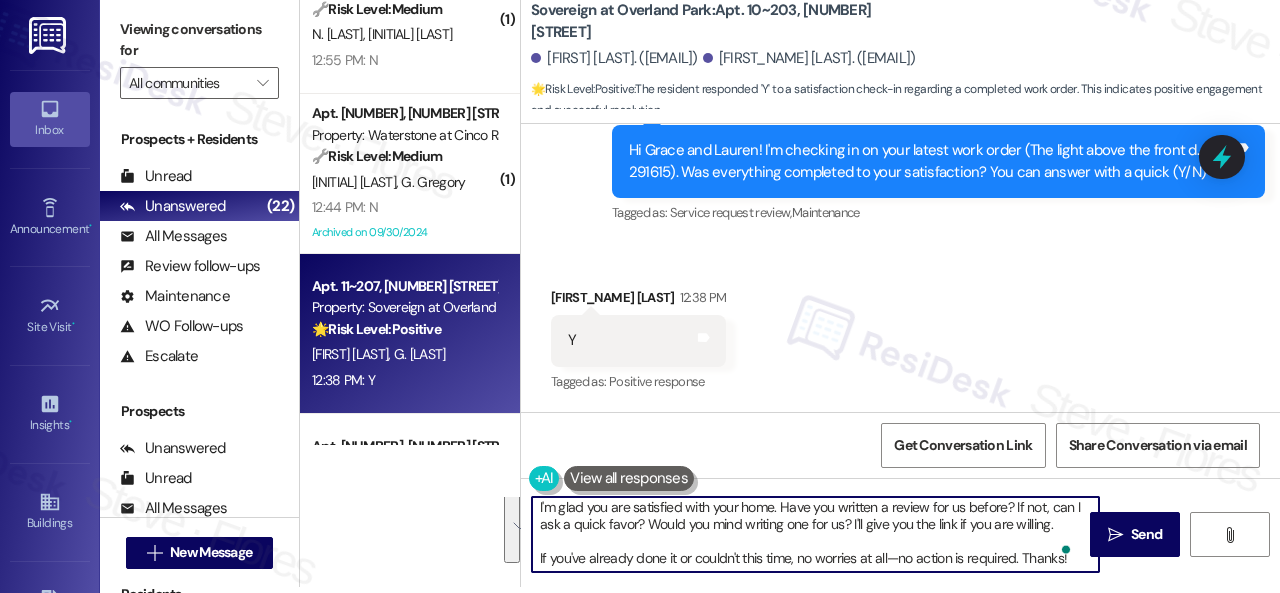paste on "Happy to hear everything's all set! If {{property}} met your expectations, please reply with "Yes." If not, no worries - we'd appreciate any feedback so we can keep getting better. Thanks!" 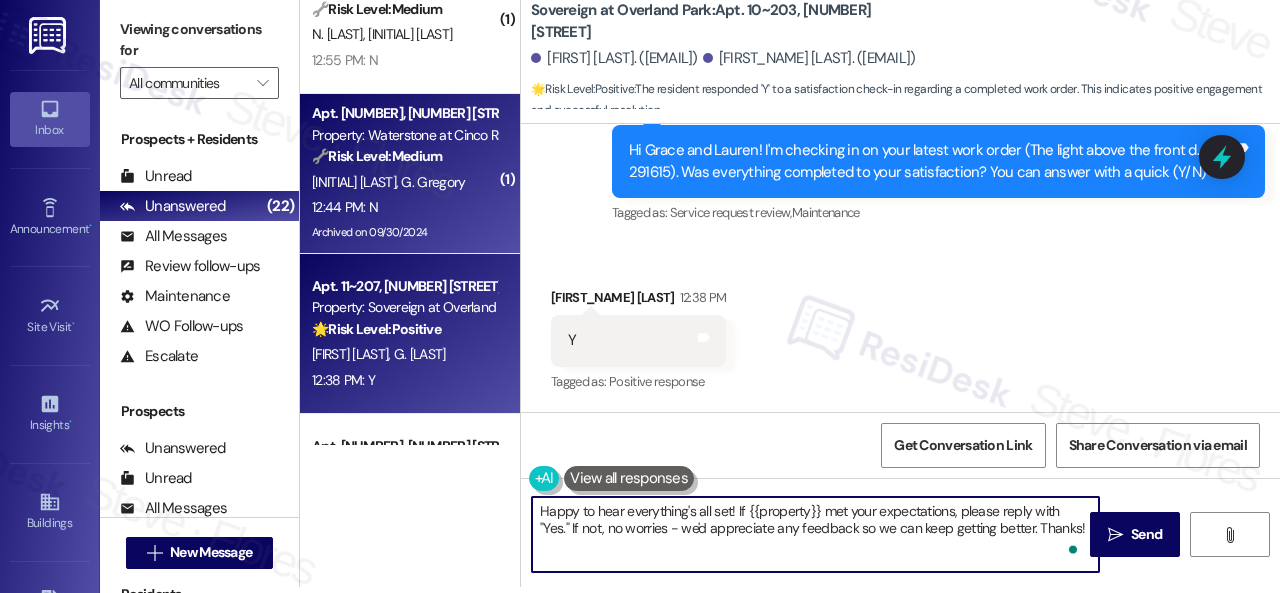 scroll, scrollTop: 0, scrollLeft: 0, axis: both 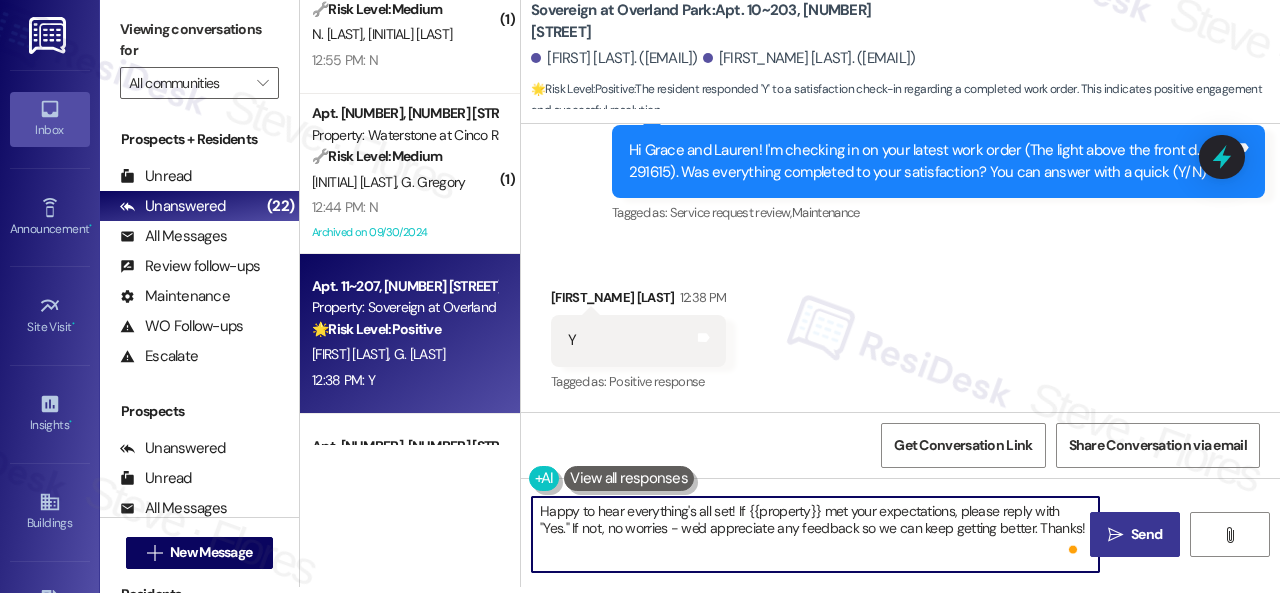 type on "Happy to hear everything's all set! If {{property}} met your expectations, please reply with "Yes." If not, no worries - we'd appreciate any feedback so we can keep getting better. Thanks!" 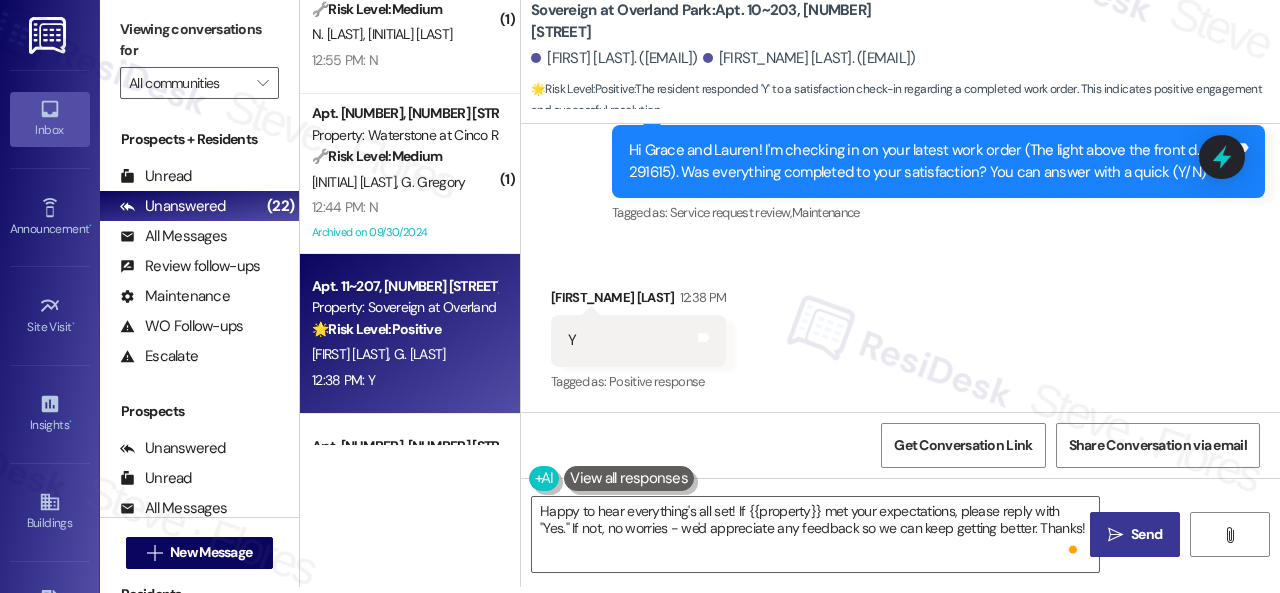 click on "Send" at bounding box center [1146, 534] 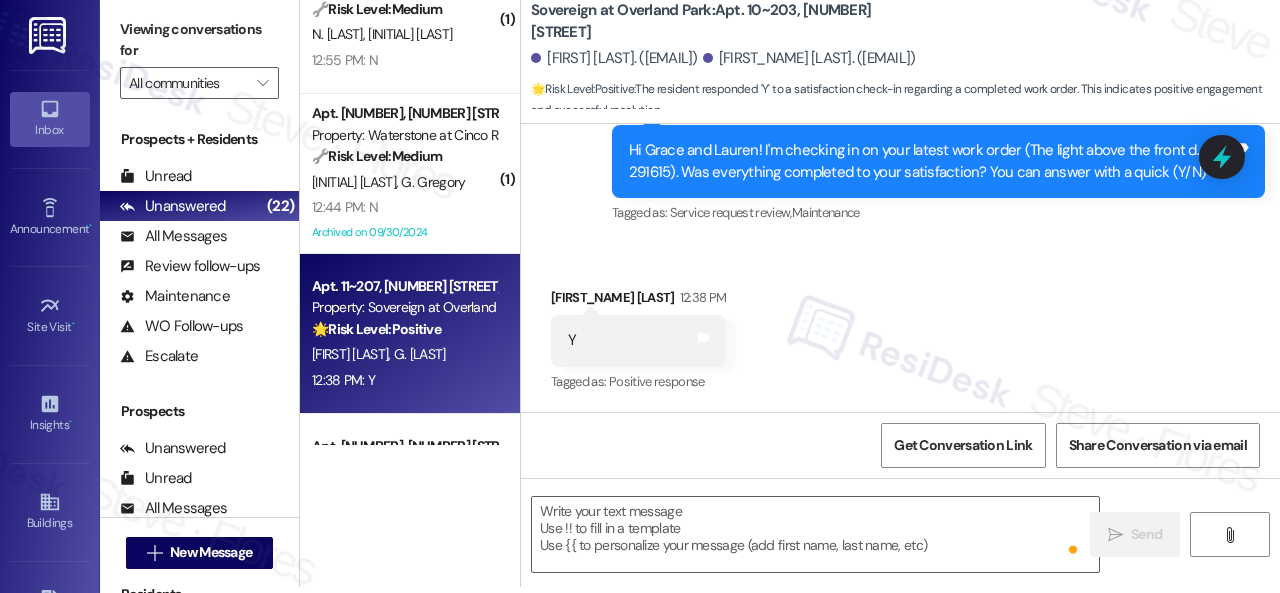 type on "Fetching suggested responses. Please feel free to read through the conversation in the meantime." 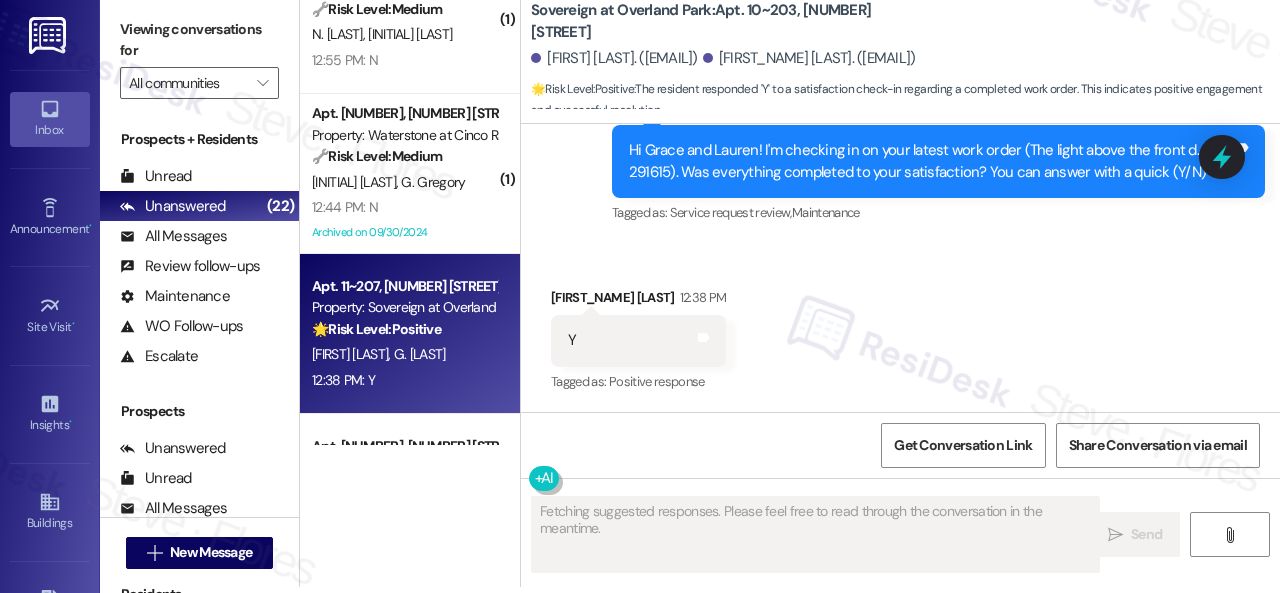 scroll, scrollTop: 0, scrollLeft: 0, axis: both 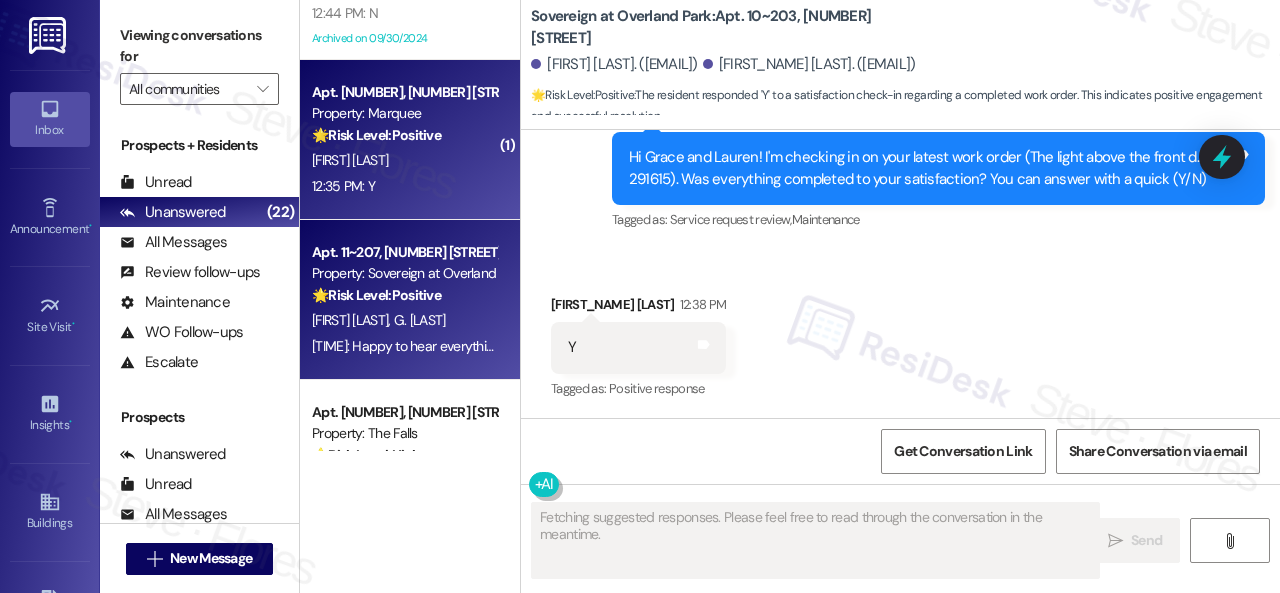 click on "12:35 PM: Y 12:35 PM: Y" at bounding box center [404, 186] 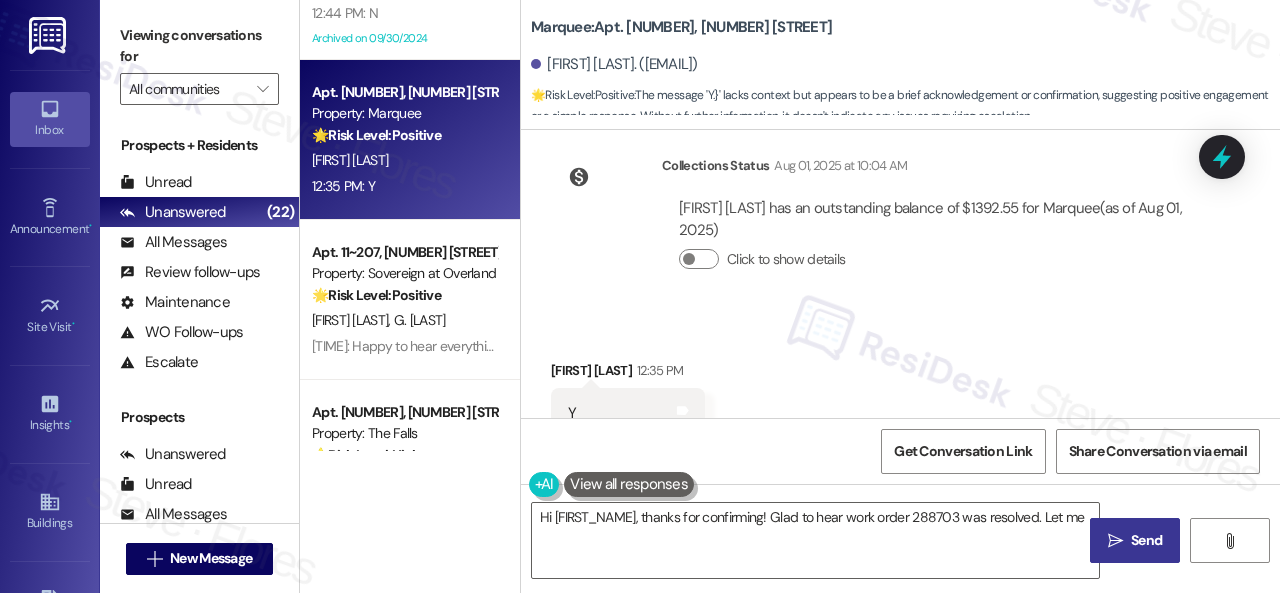 scroll, scrollTop: 1813, scrollLeft: 0, axis: vertical 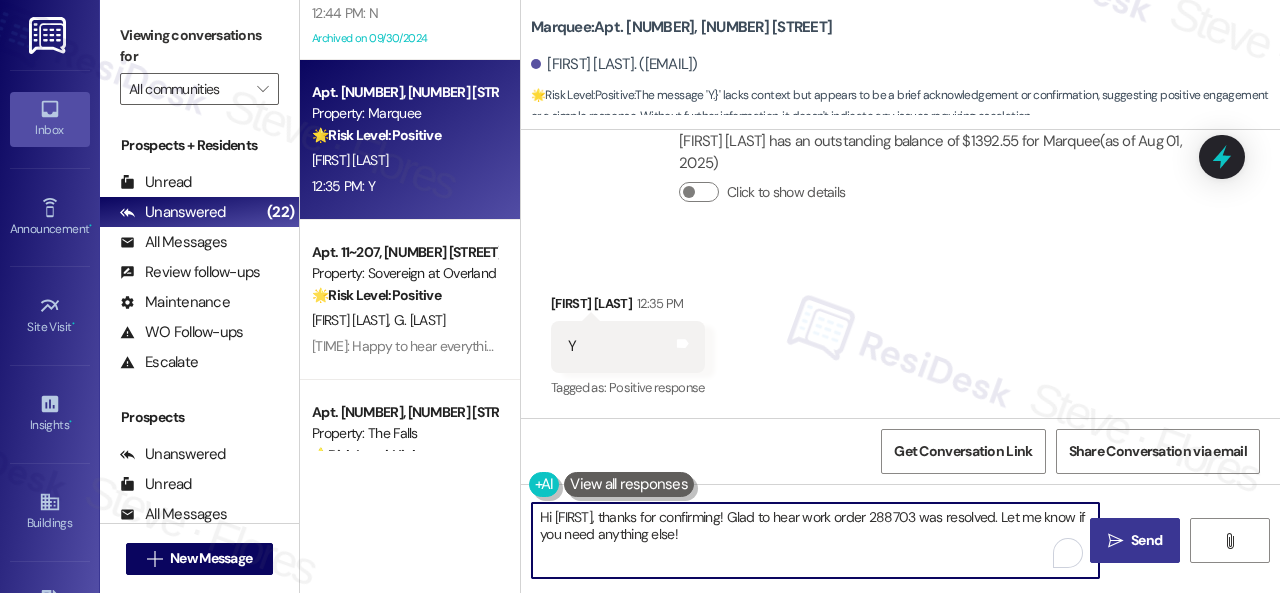 drag, startPoint x: 638, startPoint y: 492, endPoint x: 482, endPoint y: 473, distance: 157.15279 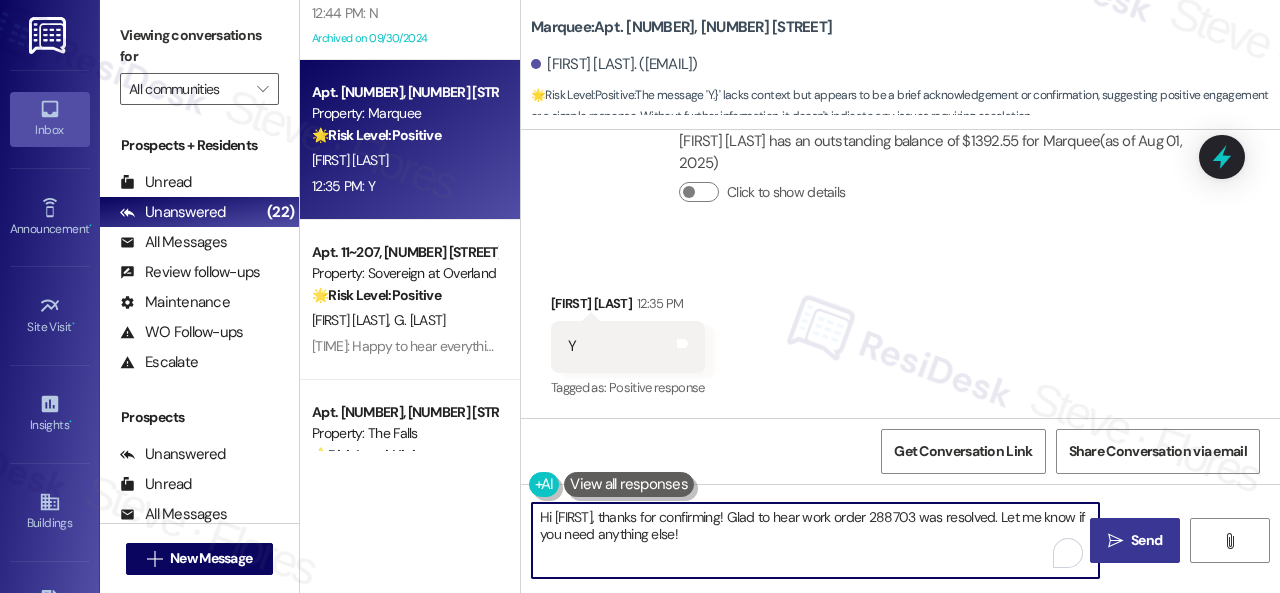 click on "( 1 ) Apt. 2905, 1805 S Egret Bay Blvd Property: Tuscan Lakes II 🔧  Risk Level:  Medium The resident reported an ant issue, which they addressed inside. The site team scheduled pest control for the exterior. This is a standard pest control request and follow-up, not an emergency or urgent issue. J. Hansard L. Hansard 12:55 PM: Replied to a message:Thank you 12:55 PM: Replied to a message:Thank you ( 1 ) Apt. 1032, 4101 S Custer Rd Property: Craig Ranch 🔧  Risk Level:  Medium The resident responded 'N' to a follow-up question about a mildew work order. This indicates the issue was not resolved to their satisfaction, but does not suggest an immediate threat or urgent risk. It requires further investigation and likely a follow-up work order. N. Tran N. Nguyen 12:55 PM: N 12:55 PM: N ( 1 ) Apt. 12102, 6855 S Mason Rd Property: Waterstone at Cinco Ranch 🔧  Risk Level:  Medium M. Gregory G. Gregory 12:44 PM: N 12:44 PM: N Archived on 09/30/2024 Apt. 638, 1400 Nicollet Ave Property: Marquee 🌟 Positive (" at bounding box center (790, 296) 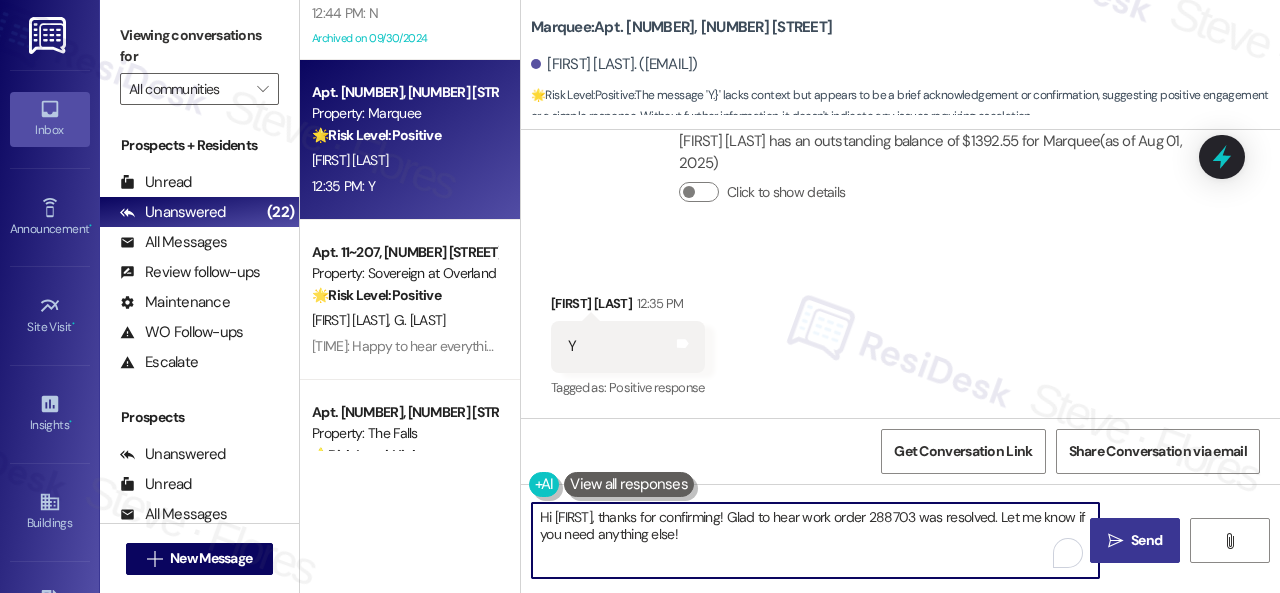 paste on "appy to hear everything's all set! If {{property}} met your expectations, please reply with "Yes." If not, no worries - we'd appreciate any feedback so we can keep getting better. Thanks!" 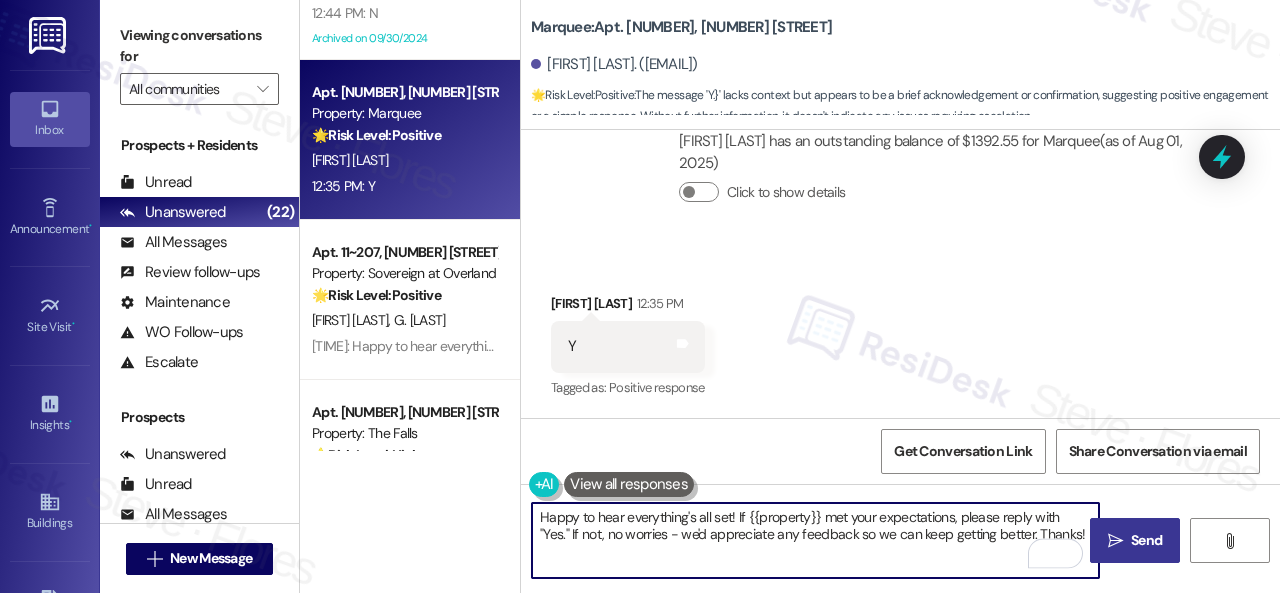 type on "Happy to hear everything's all set! If {{property}} met your expectations, please reply with "Yes." If not, no worries - we'd appreciate any feedback so we can keep getting better. Thanks!" 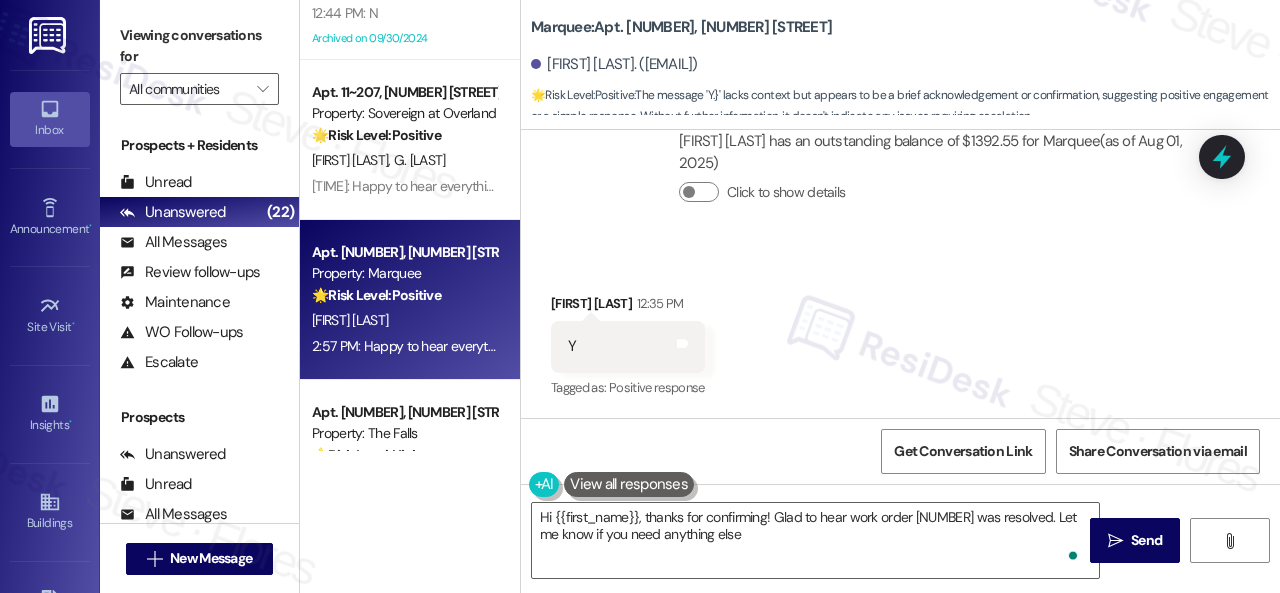 type on "Hi {{first_name}}, thanks for confirming! Glad to hear work order 288703 was resolved. Let me know if you need anything else!" 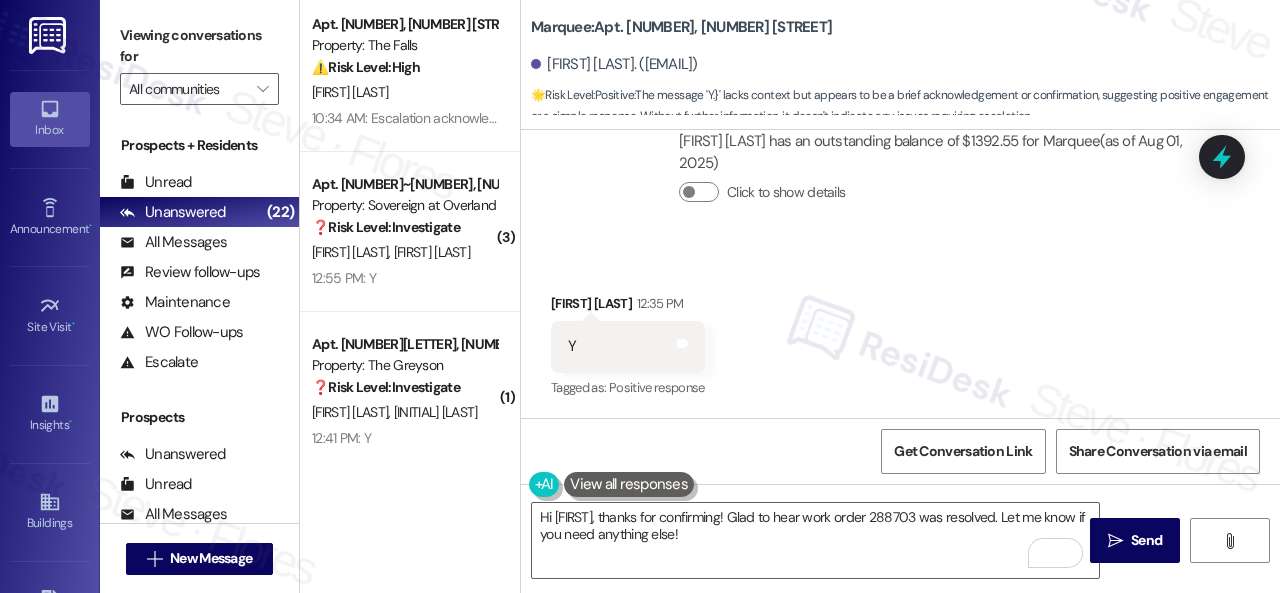 scroll, scrollTop: 2428, scrollLeft: 0, axis: vertical 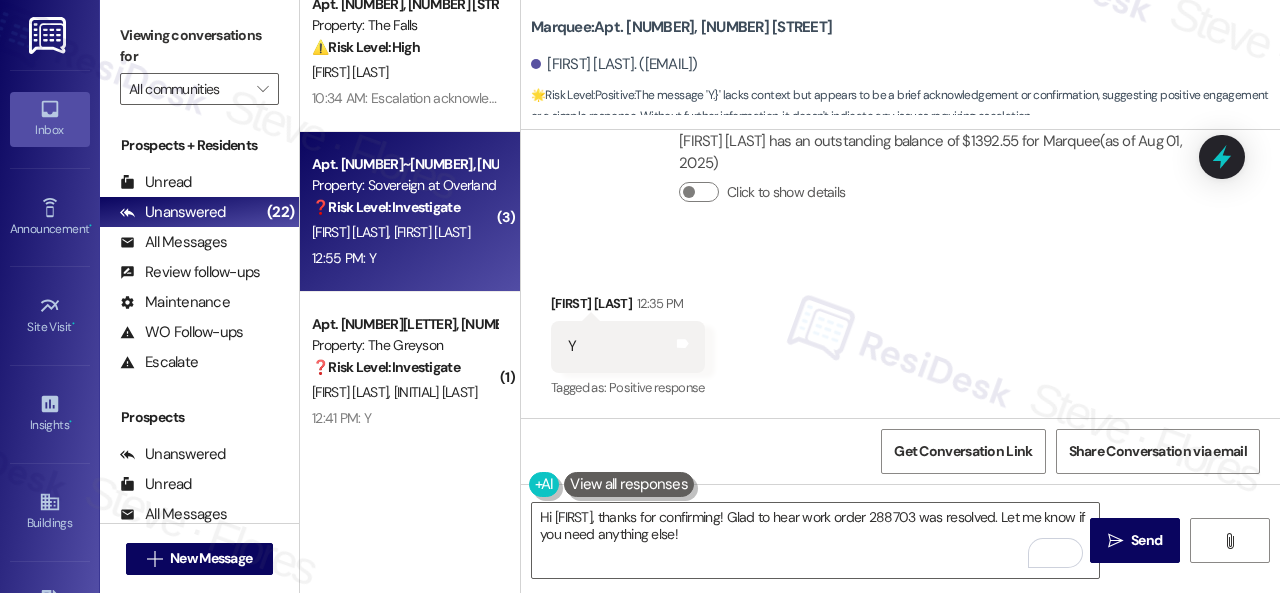 click on "12:55 PM: Y 12:55 PM: Y" at bounding box center (404, 258) 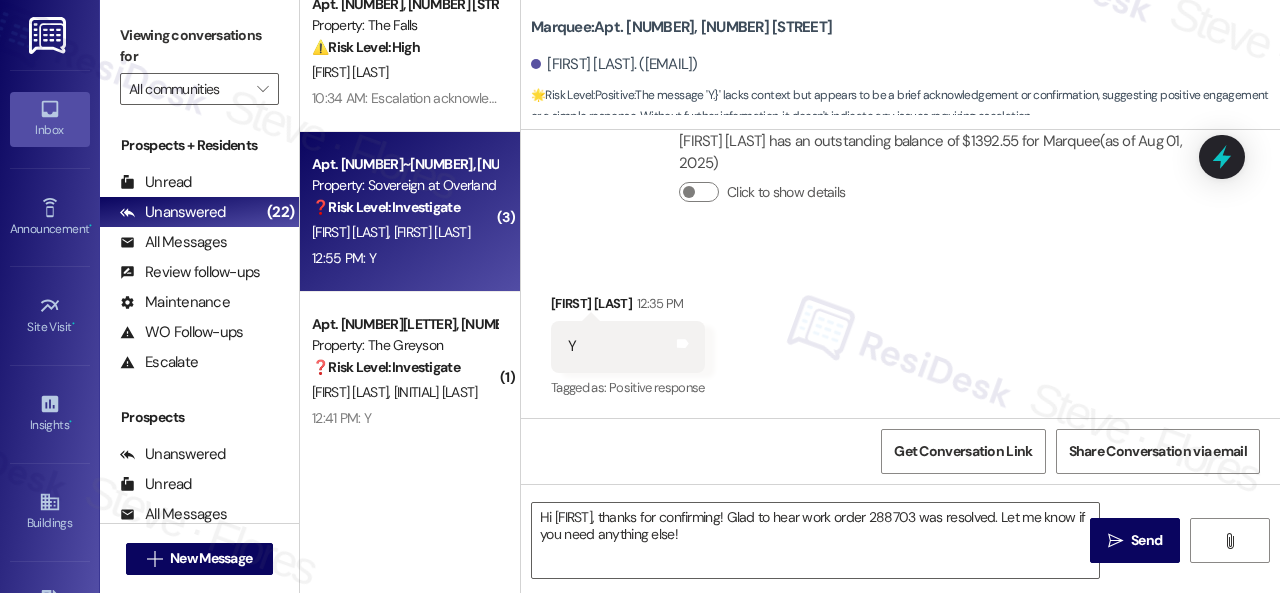type on "Fetching suggested responses. Please feel free to read through the conversation in the meantime." 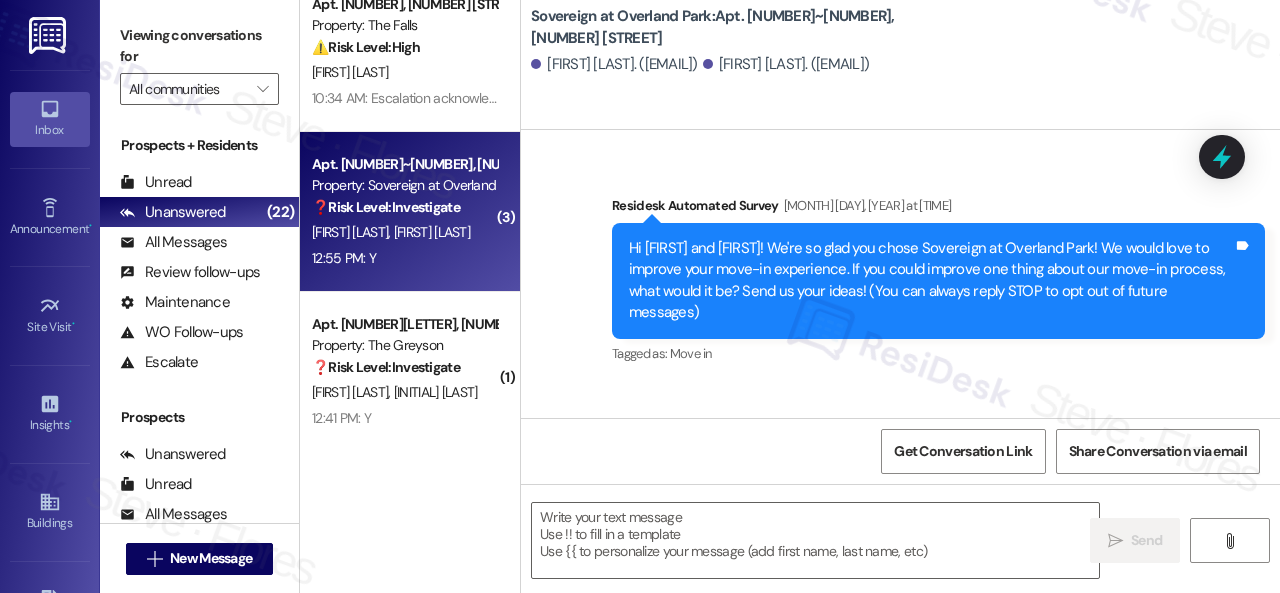 type on "Fetching suggested responses. Please feel free to read through the conversation in the meantime." 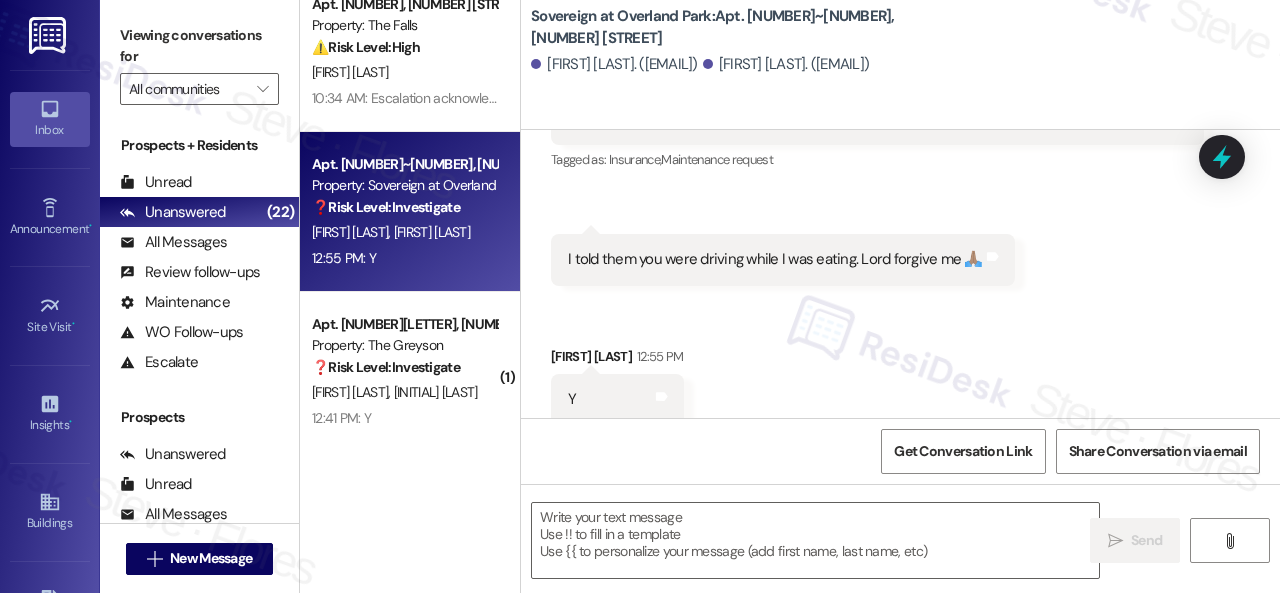 scroll, scrollTop: 1288, scrollLeft: 0, axis: vertical 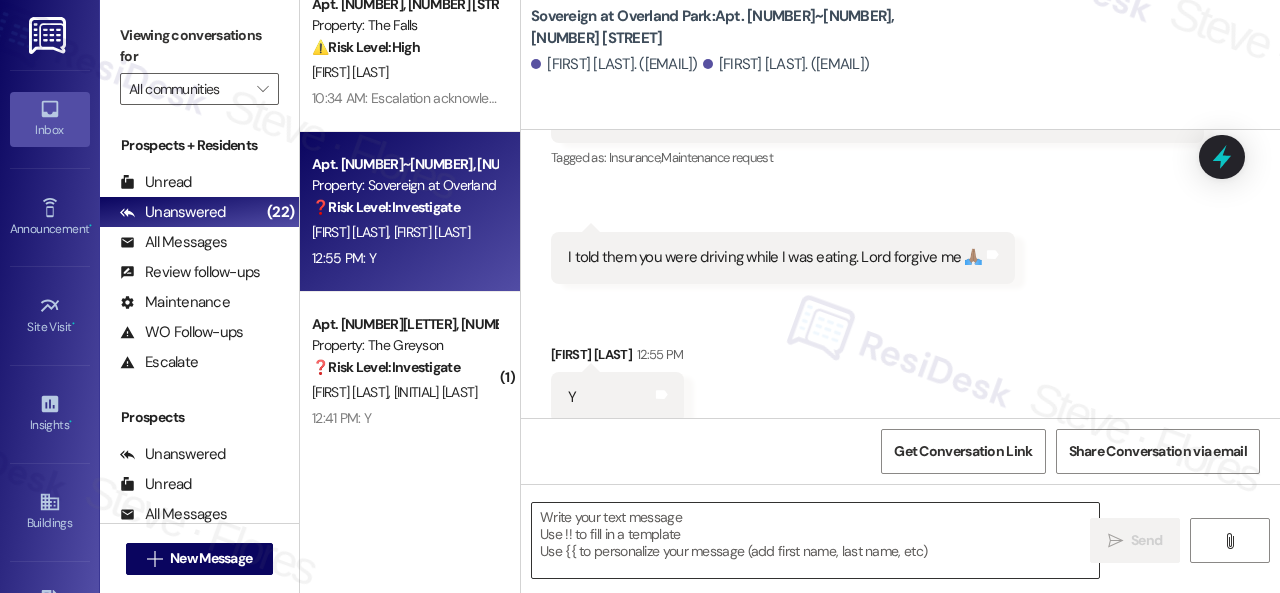 click at bounding box center (815, 540) 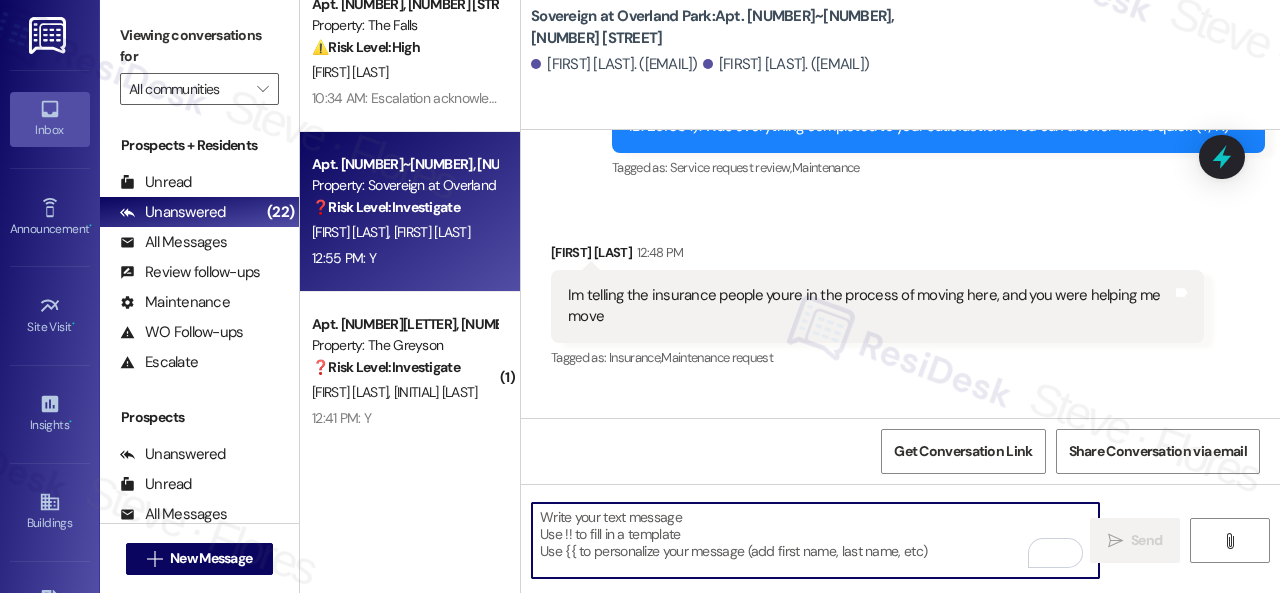 scroll, scrollTop: 1288, scrollLeft: 0, axis: vertical 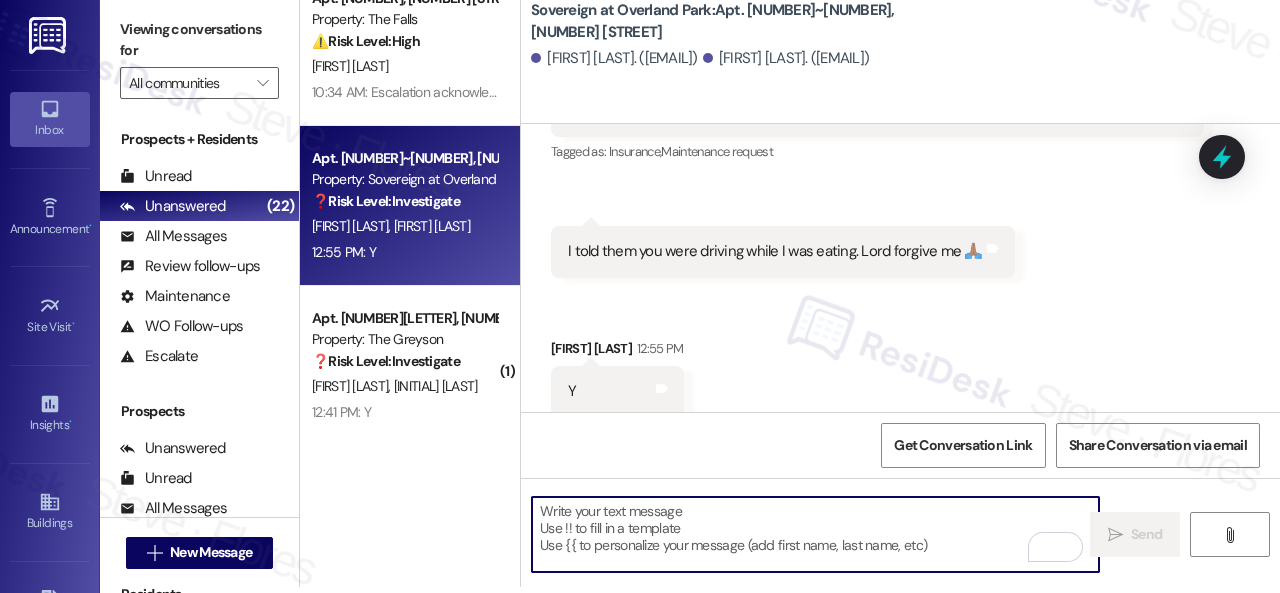 click at bounding box center (815, 534) 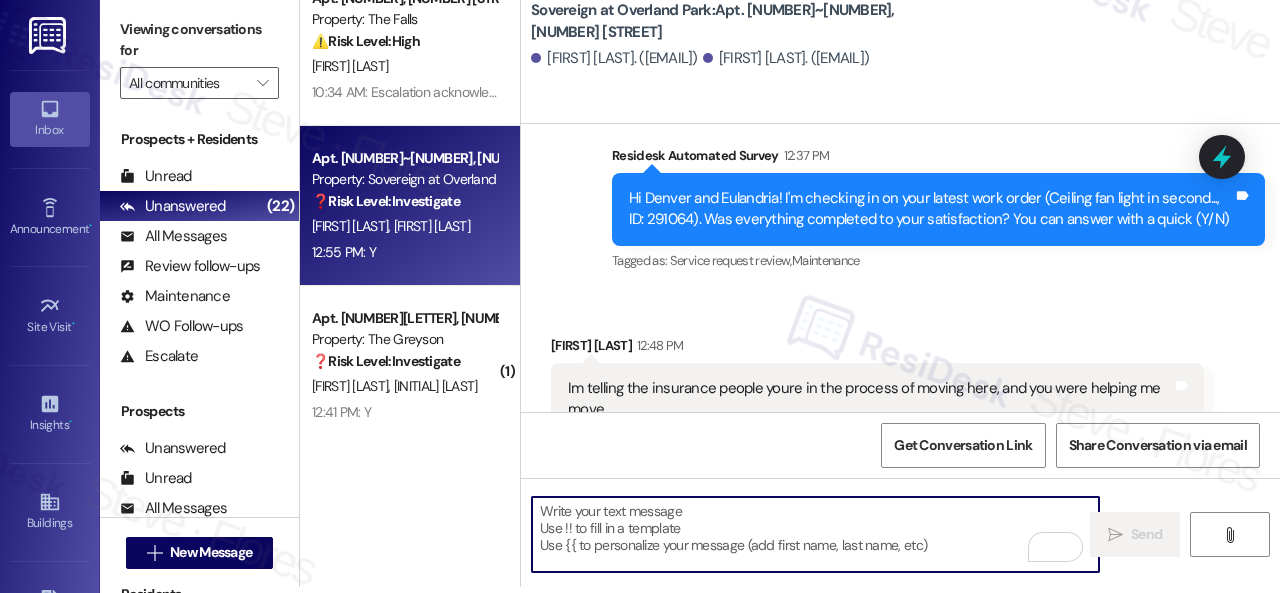 scroll, scrollTop: 988, scrollLeft: 0, axis: vertical 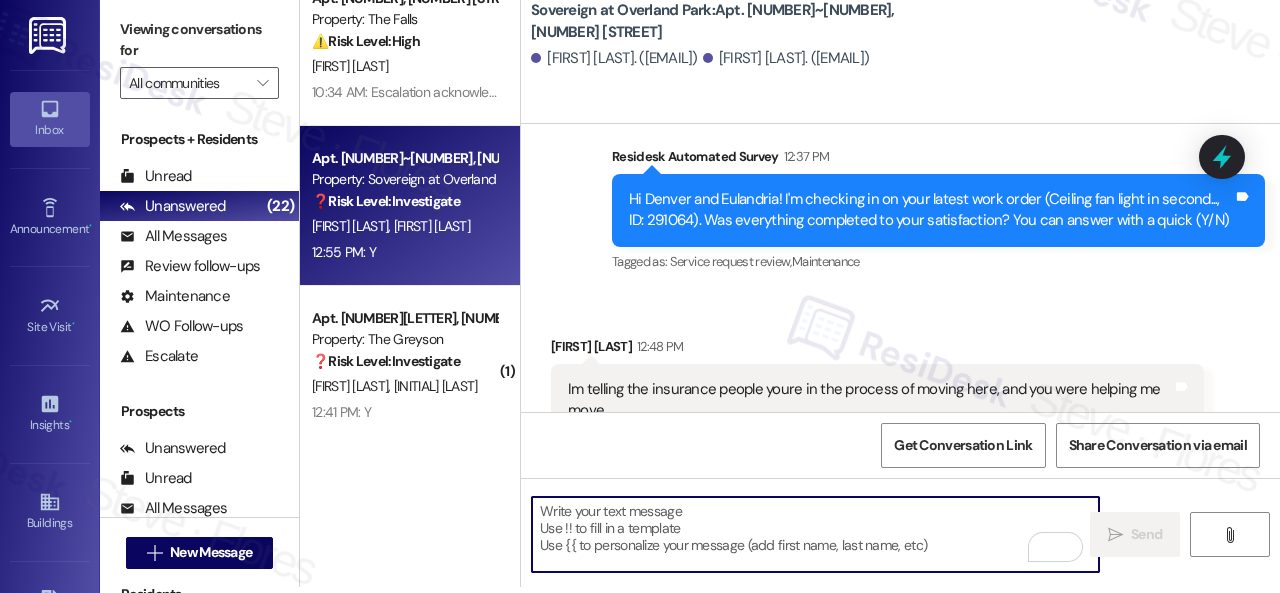 click at bounding box center (815, 534) 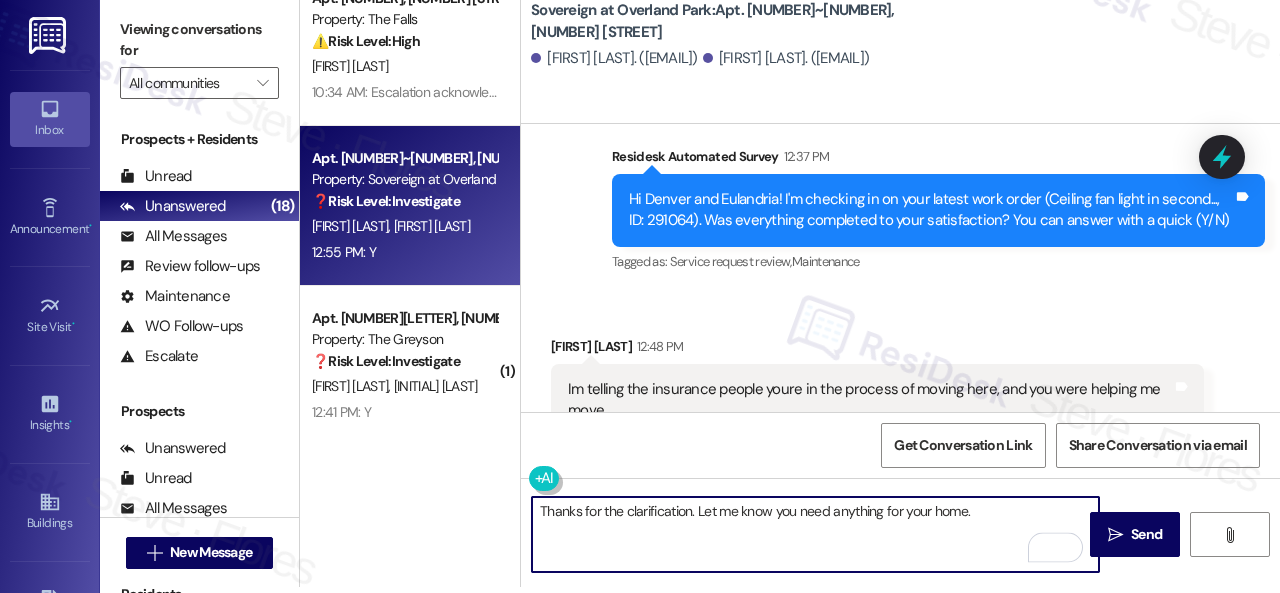 click on "Thanks for the clarification. Let me know you need anything for your home." at bounding box center (815, 534) 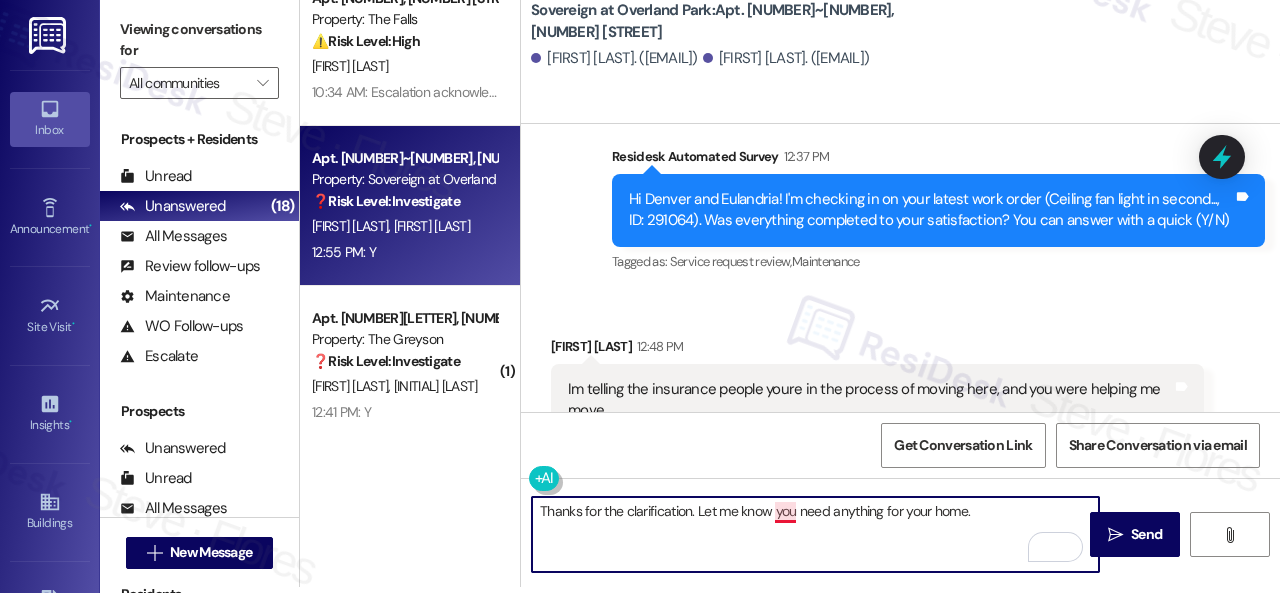 click on "Thanks for the clarification. Let me know you need anything for your home." at bounding box center [815, 534] 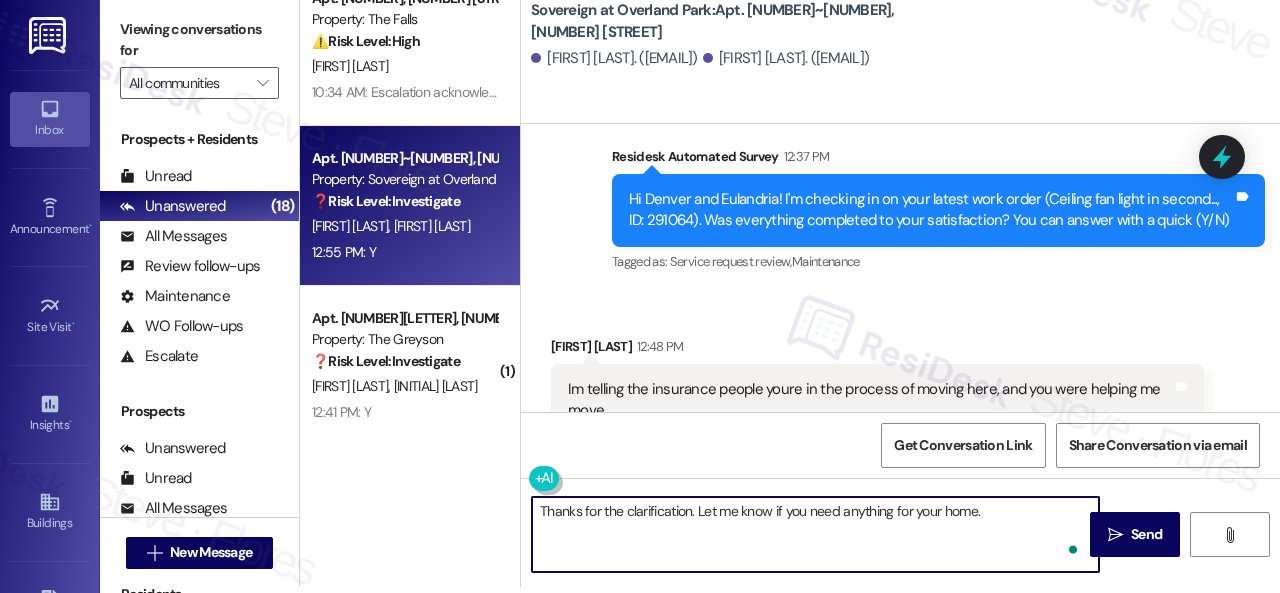 click on "Thanks for the clarification. Let me know if you need anything for your home." at bounding box center (815, 534) 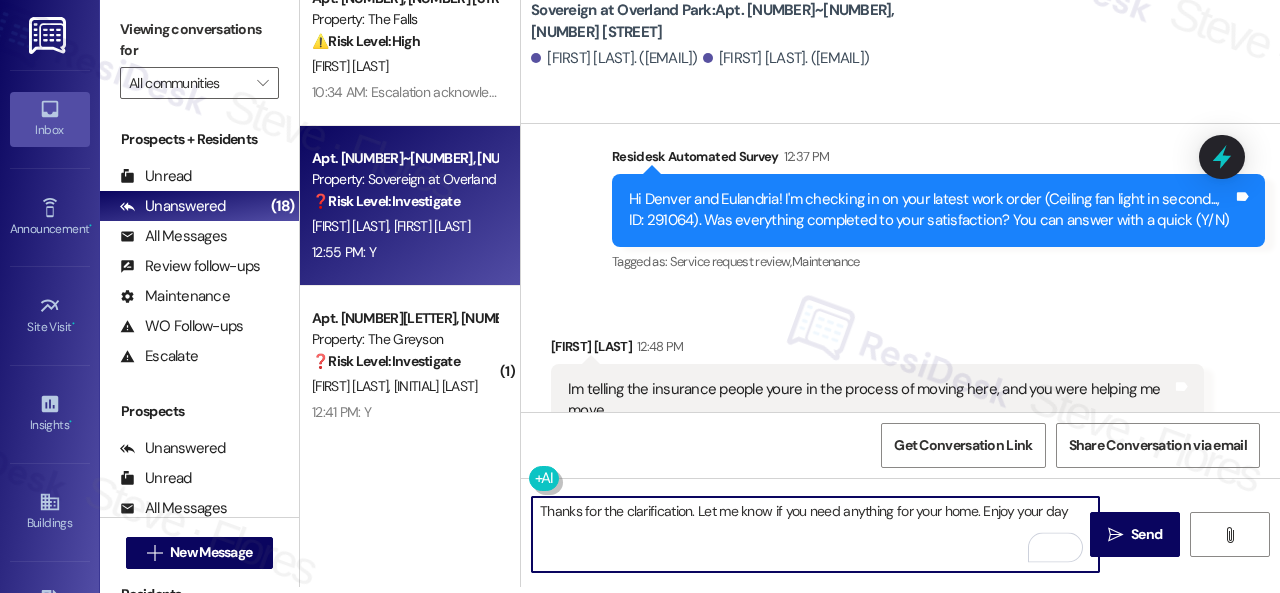 type on "Thanks for the clarification. Let me know if you need anything for your home. Enjoy your day!" 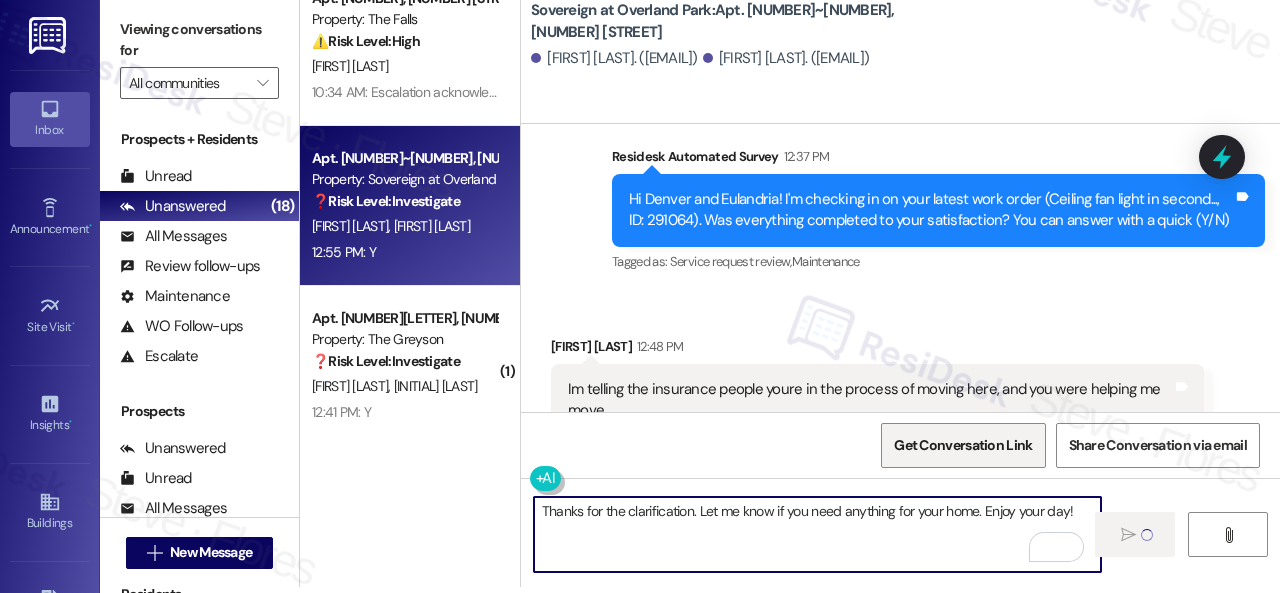 type 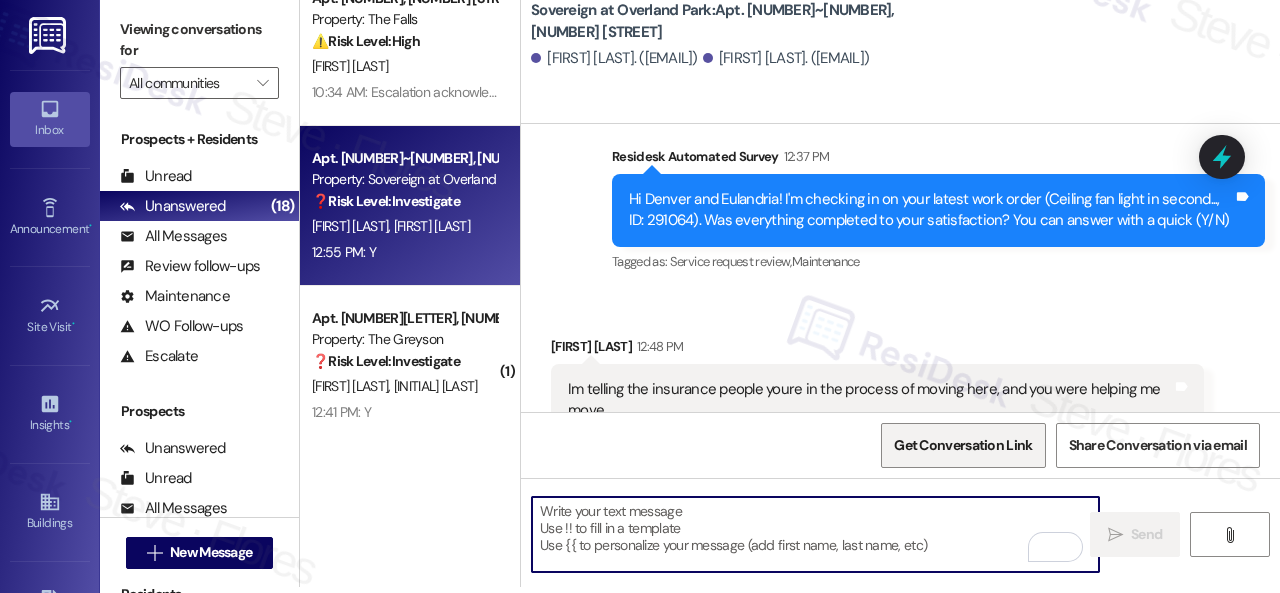 scroll, scrollTop: 0, scrollLeft: 0, axis: both 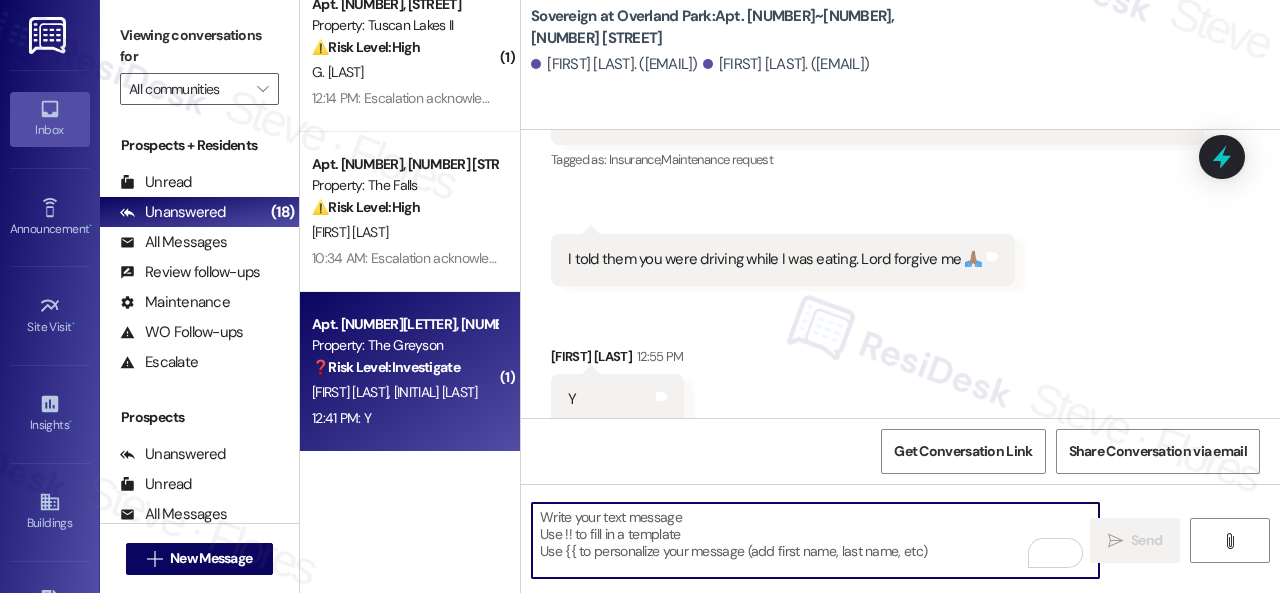 click on "[FIRST] [LAST] [FIRST] [LAST]" at bounding box center (404, 392) 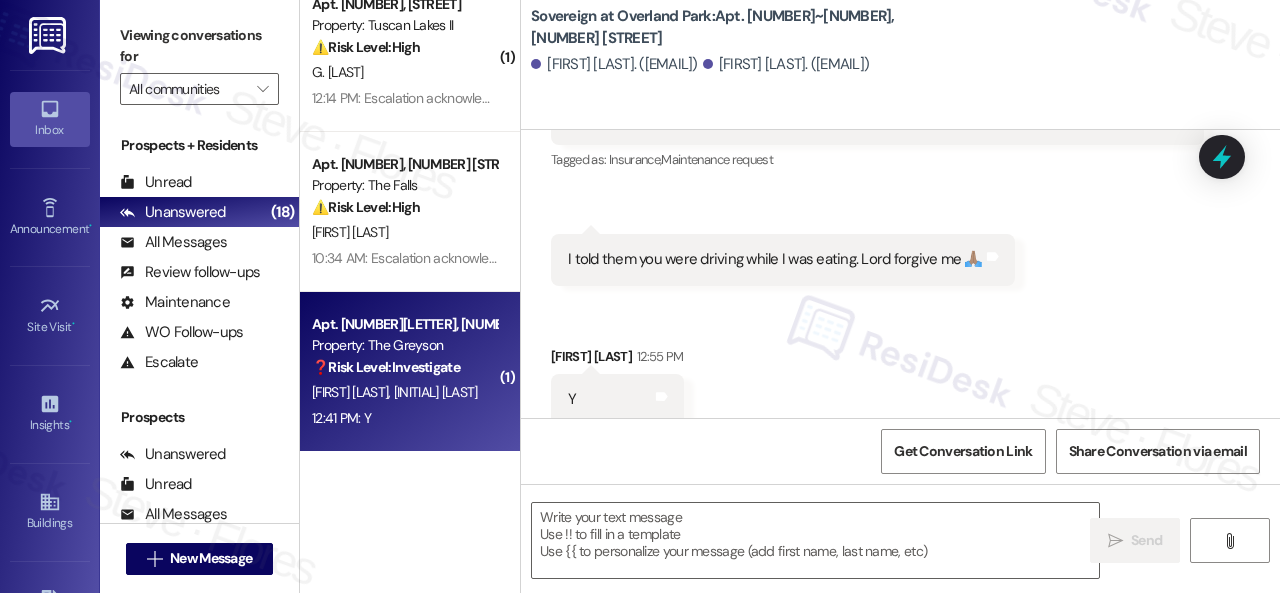 type on "Fetching suggested responses. Please feel free to read through the conversation in the meantime." 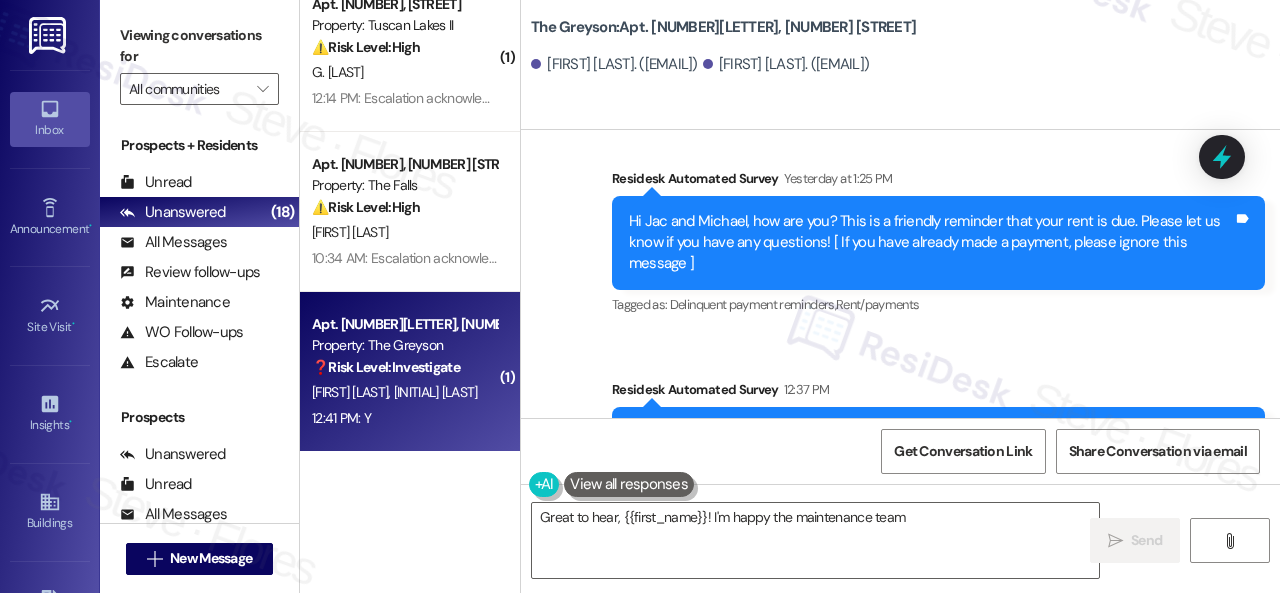scroll, scrollTop: 1772, scrollLeft: 0, axis: vertical 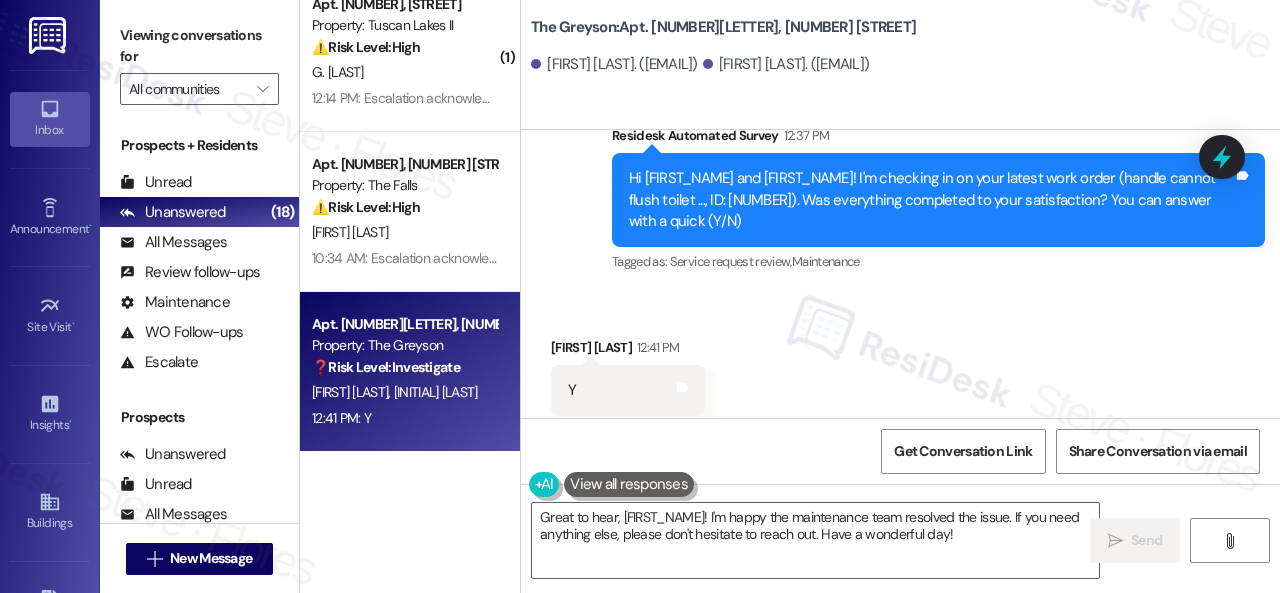 click on "Survey, sent via SMS Residesk Automated Survey 12:37 PM Hi Jac and Michael! I'm checking in on your latest work order (handle cannot flush toilet ..., ID: 291752). Was everything completed to your satisfaction? You can answer with a quick (Y/N) Tags and notes Tagged as:   Service request review ,  Click to highlight conversations about Service request review Maintenance Click to highlight conversations about Maintenance" at bounding box center (938, 201) 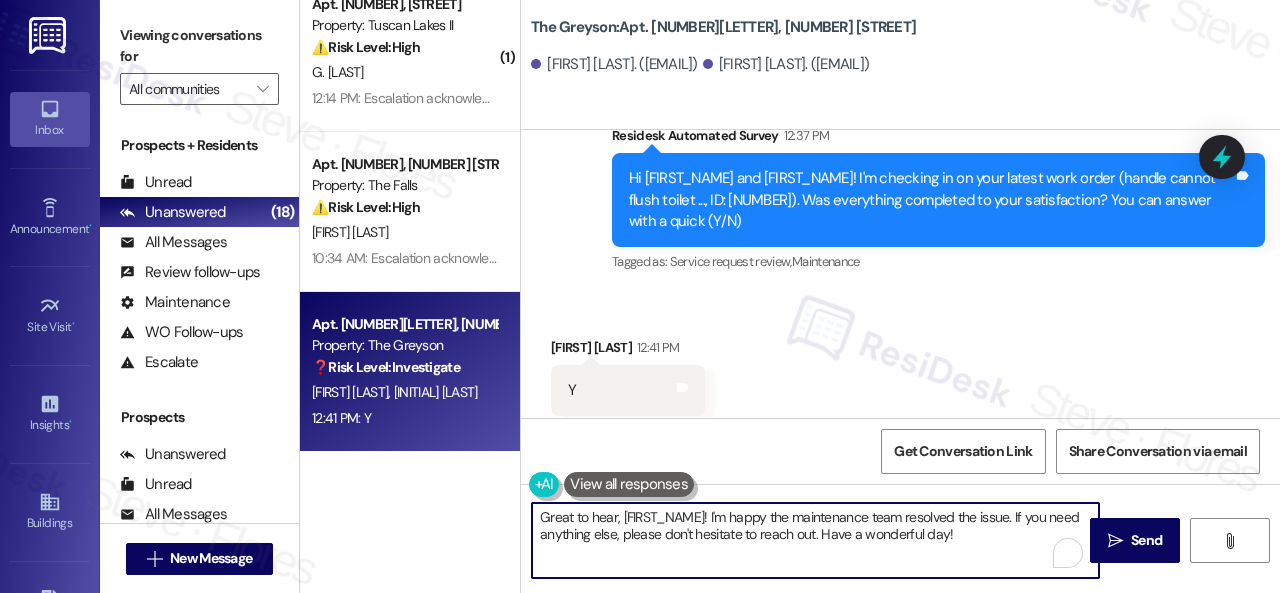 drag, startPoint x: 893, startPoint y: 509, endPoint x: 466, endPoint y: 487, distance: 427.56638 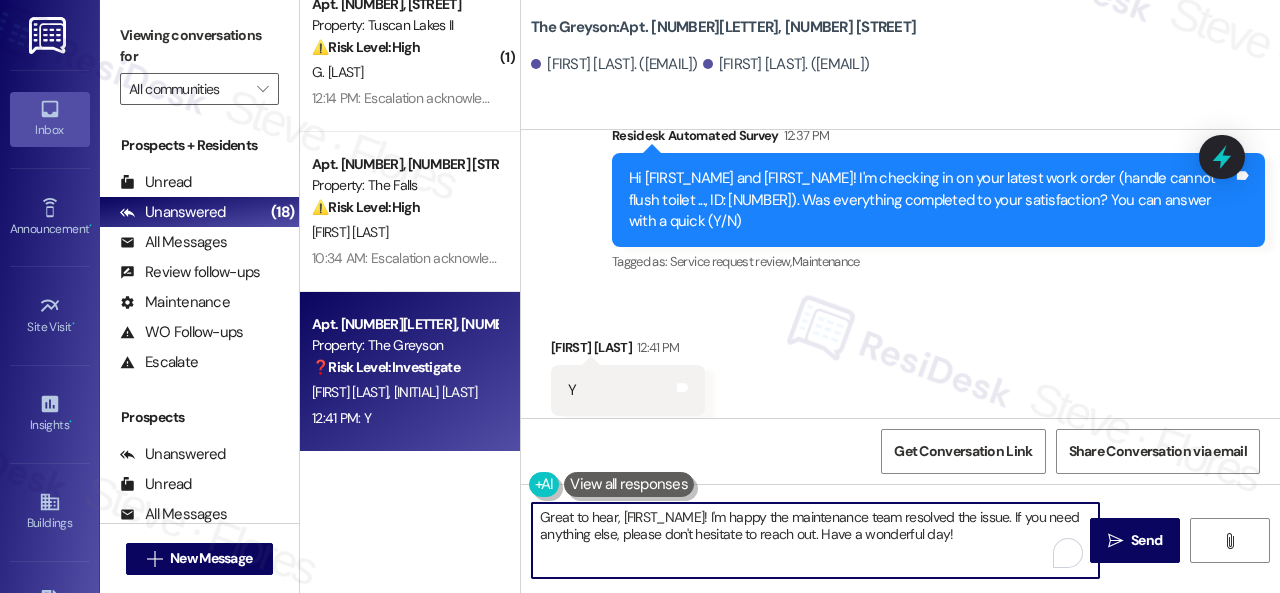 click on "( 1 ) Apt. 12108, 6855 S Mason Rd Property: Waterstone at Cinco Ranch ⚠️  Risk Level:  High The resident indicates that a leak was not repaired despite the work order being marked as complete. This indicates a potential ongoing water damage issue and a breakdown in communication, requiring urgent attention. J. Mosqueda Ruiz J. Schreckenbach 12:48 PM: Escalation acknowledged. 12:48 PM: Escalation acknowledged. ( 2 ) Apt. 214, 150 Northpark Plaza Drive Property: Discovery At Kingwood ⚠️  Risk Level:  High The resident indicates a problem with paying rent, which is a financial concern that requires timely attention. M. Molina Gonzalez 12:39 PM: Escalation acknowledged. 12:39 PM: Escalation acknowledged. ( 1 ) Apt. 205, 1805 S Egret Bay Blvd Property: Tuscan Lakes II ⚠️  Risk Level:  High G. Oglethorpe 12:14 PM: Escalation acknowledged. 12:14 PM: Escalation acknowledged. Apt. 2120, 6565 W Foxridge Dr Property: The Falls ⚠️  Risk Level:  High J. Zarlengo 10:34 AM: Escalation acknowledged. ❓" at bounding box center [790, 296] 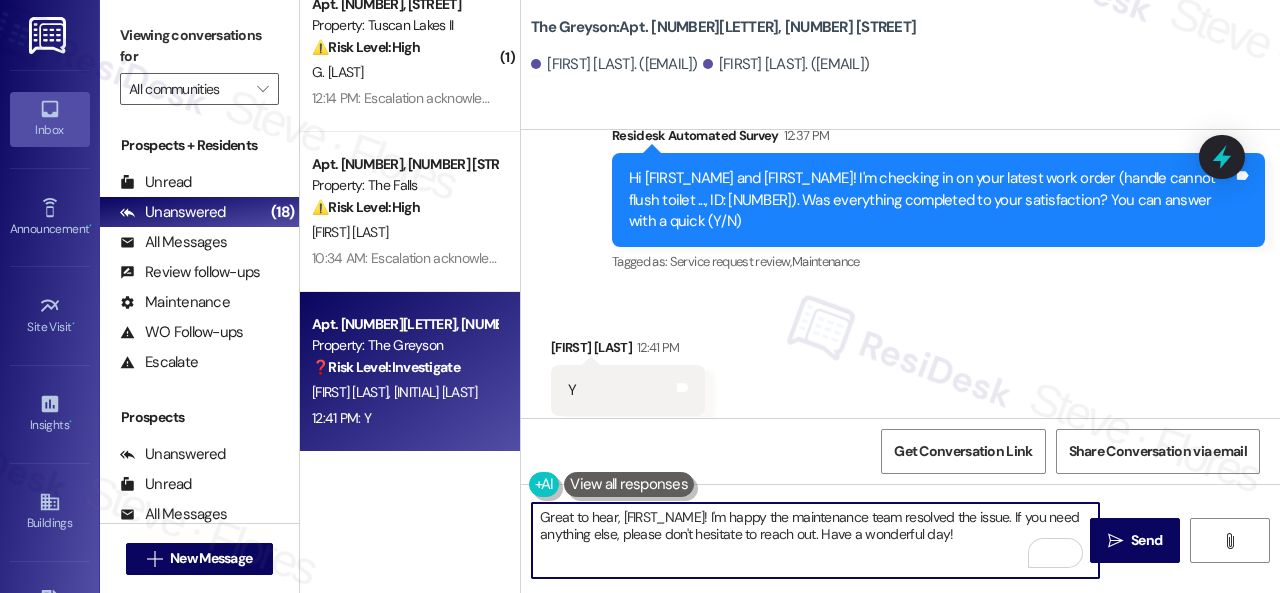 paste on "Happy to hear everything's all set! If {{property}} met your expectations, please reply with "Yes." If not, no worries - we'd appreciate any feedback so we can keep getting better. Thanks!" 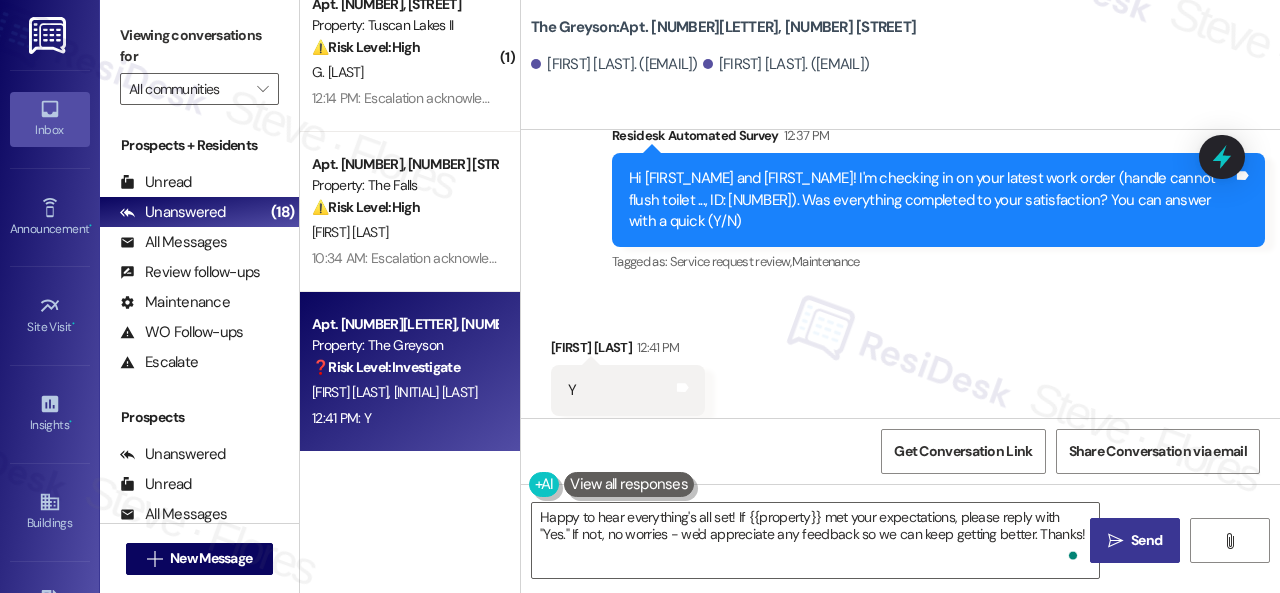 click on "Send" at bounding box center [1146, 540] 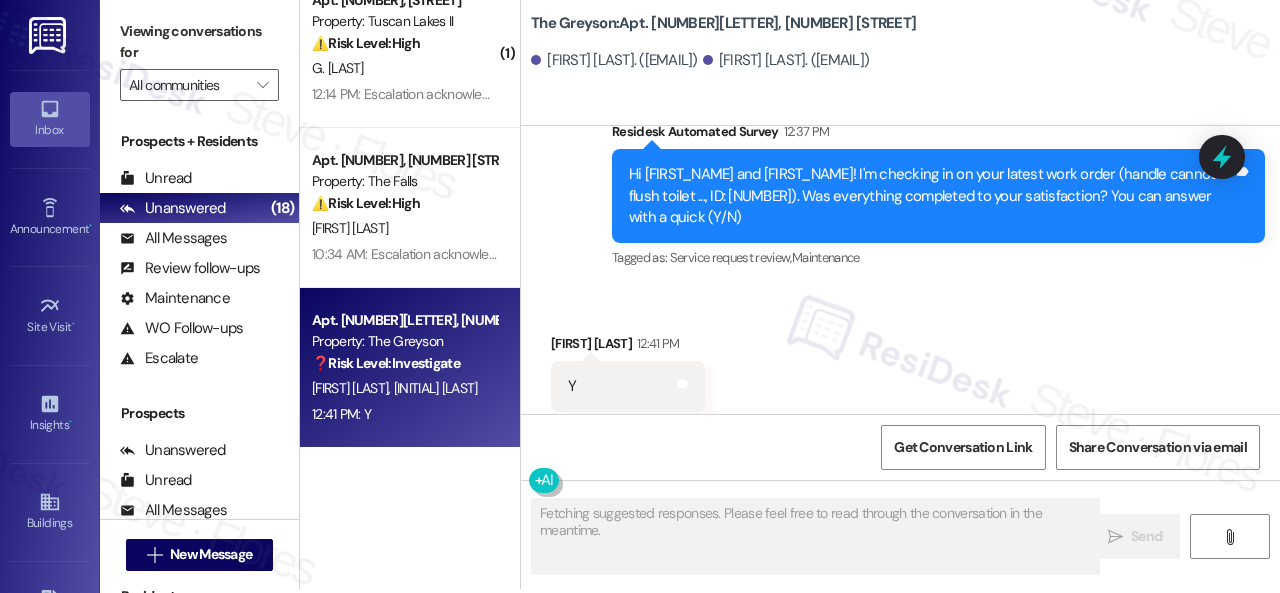 scroll, scrollTop: 6, scrollLeft: 0, axis: vertical 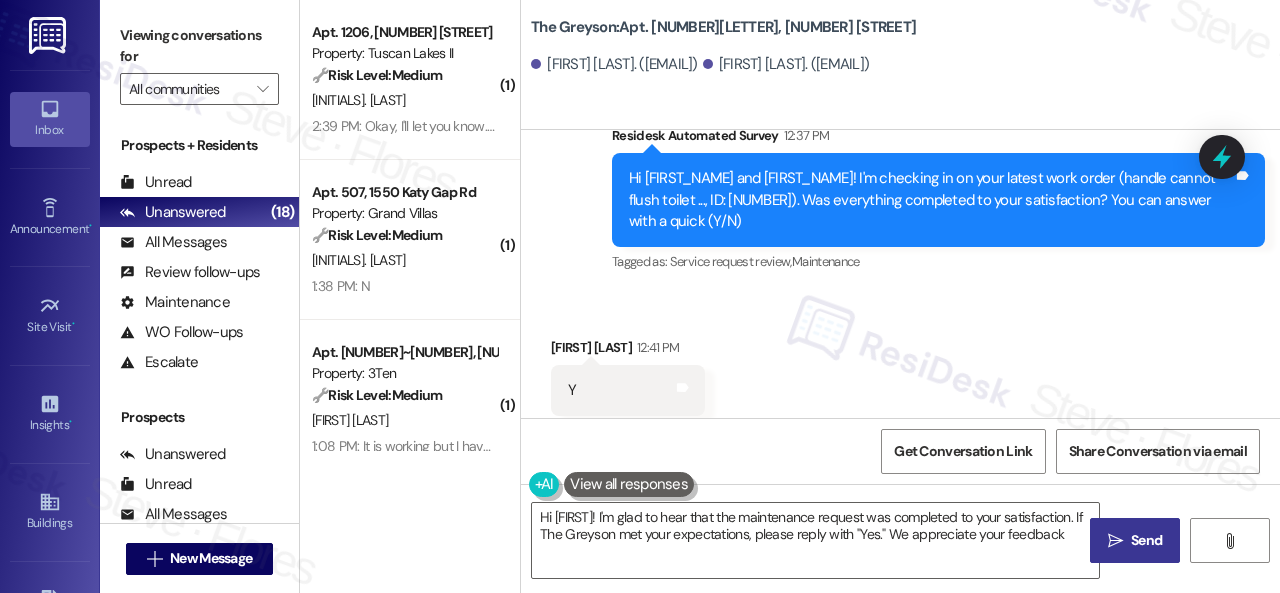 type on "Hi {{first_name}}! I'm glad to hear that the maintenance request was completed to your satisfaction. If The Greyson met your expectations, please reply with "Yes." We appreciate your feedback!" 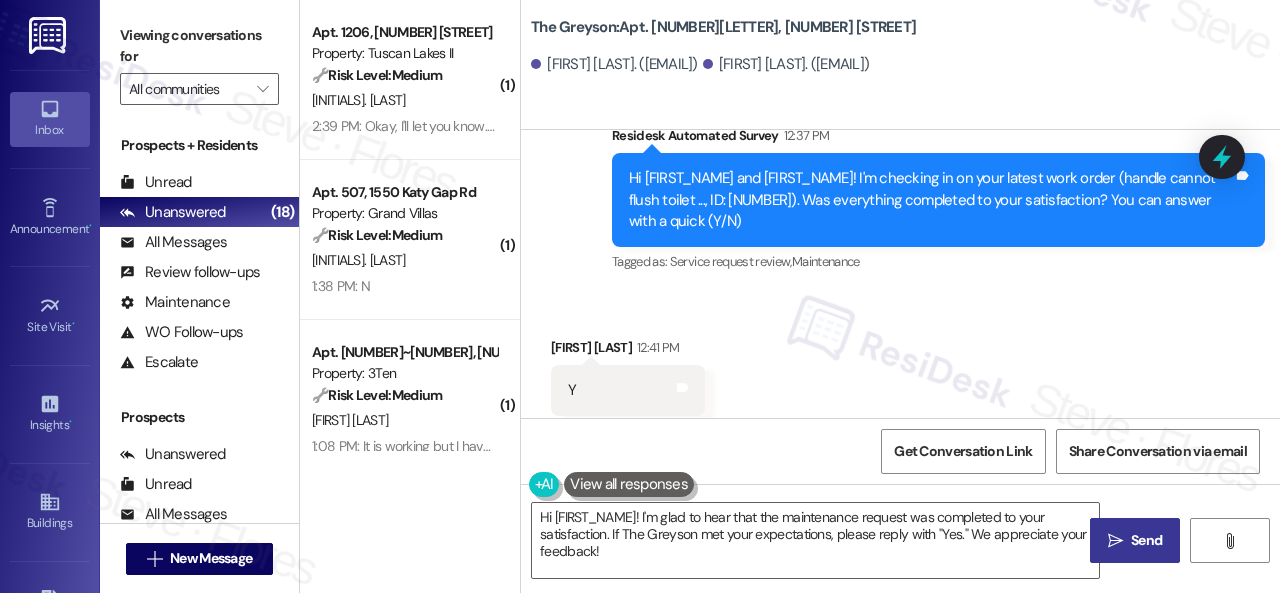 click on "Received via SMS Michael Rock 12:41 PM Y Tags and notes Tagged as:   Positive response Click to highlight conversations about Positive response" at bounding box center [900, 376] 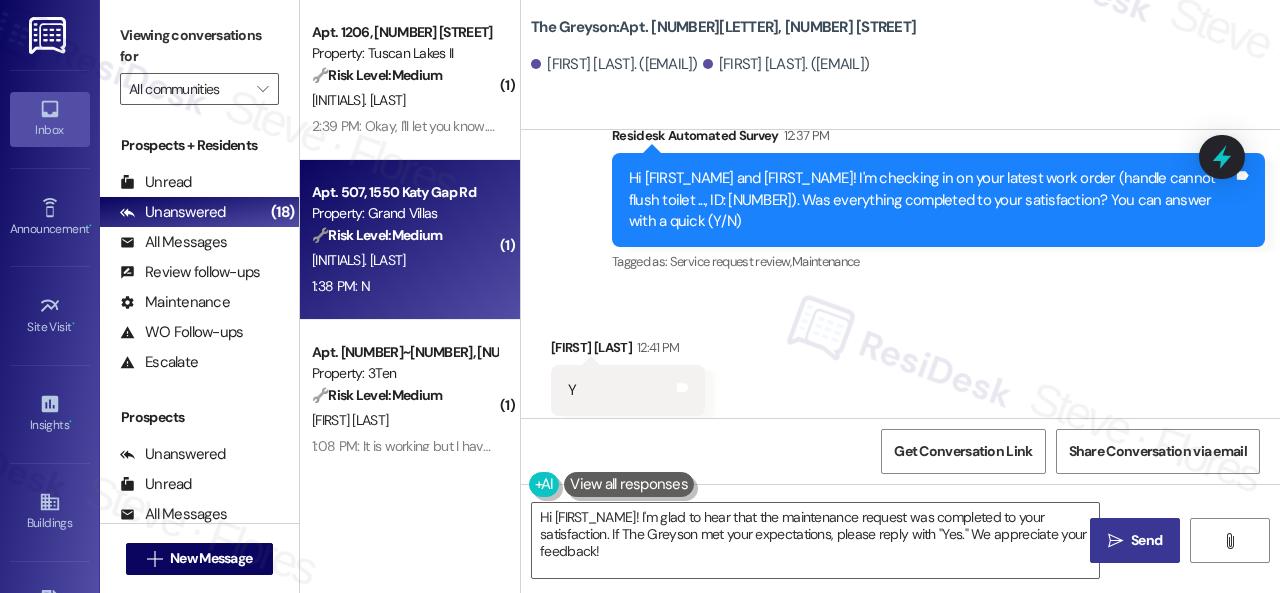 click on "Apt. 507, 1550 Katy Gap Rd Property: Grand Villas 🔧  Risk Level:  Medium The resident responded negatively to a follow-up regarding a completed work order (A/C not working). This indicates a potential issue with the completed work that needs to be addressed, but it is not an emergency. C. Weathers 1:38 PM: N 1:38 PM: N" at bounding box center [410, 240] 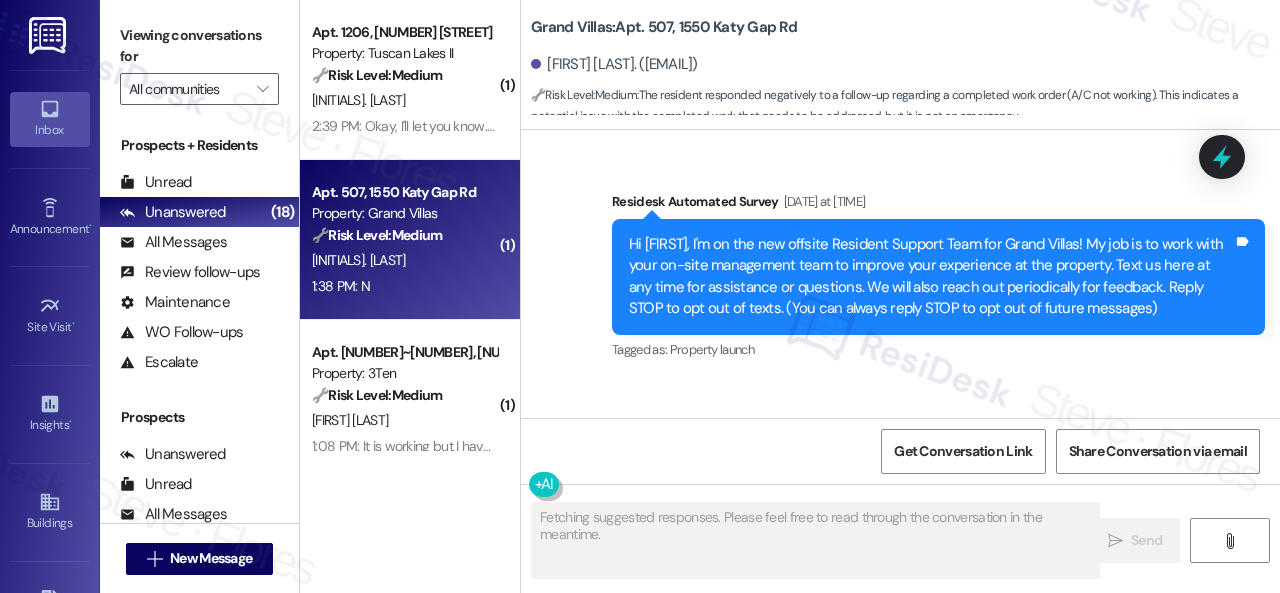 scroll, scrollTop: 9490, scrollLeft: 0, axis: vertical 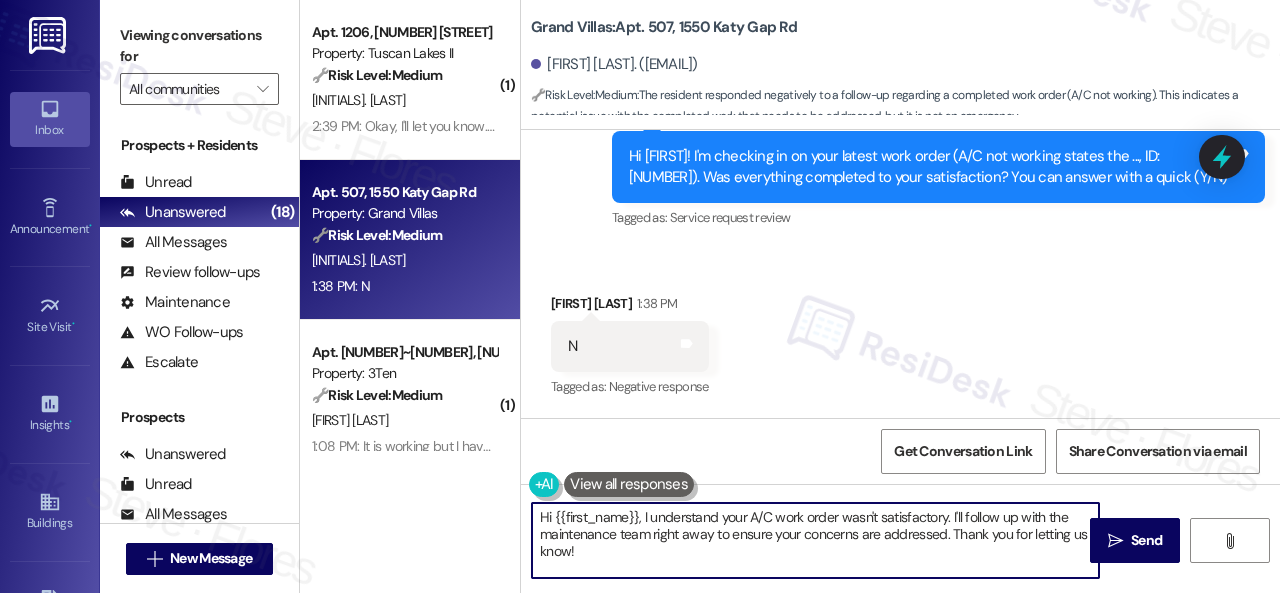 click on "( 1 ) Apt. 1206, 1805 S Egret Bay Blvd Property: Tuscan Lakes II 🔧  Risk Level:  Medium The resident indicates that the exterminator visit may need to be more frequent due to ongoing bug issues that started after new neighbors moved in. While the resident isn't explicitly complaining or accusing anyone, the issue is recurring and may require further investigation and preventative measures. This is a non-urgent quality-of-life concern. J. Davis 2:39 PM: Okay, I'll let you know. I wasn't home yesterday. I've had issues with bugs for a while now. I've never had any issues in the past. Just started after downstairs neighbors moved in. Not complaining or accusing anyone, it's probably just coincidental but exterminator will probably need to spray my unit more often...
Thanks! Apt. 507, 1550 Katy Gap Rd Property: Grand Villas 🔧  Risk Level:  Medium C. Weathers 1:38 PM: N 1:38 PM: N ( 1 ) Apt. 308~07, 310 Dickinson Rd Property: 3Ten 🔧  Risk Level:  Medium M. Reardon ( 1 ) Apt. 2905, 1805 S Egret Bay Blvd (" at bounding box center (790, 296) 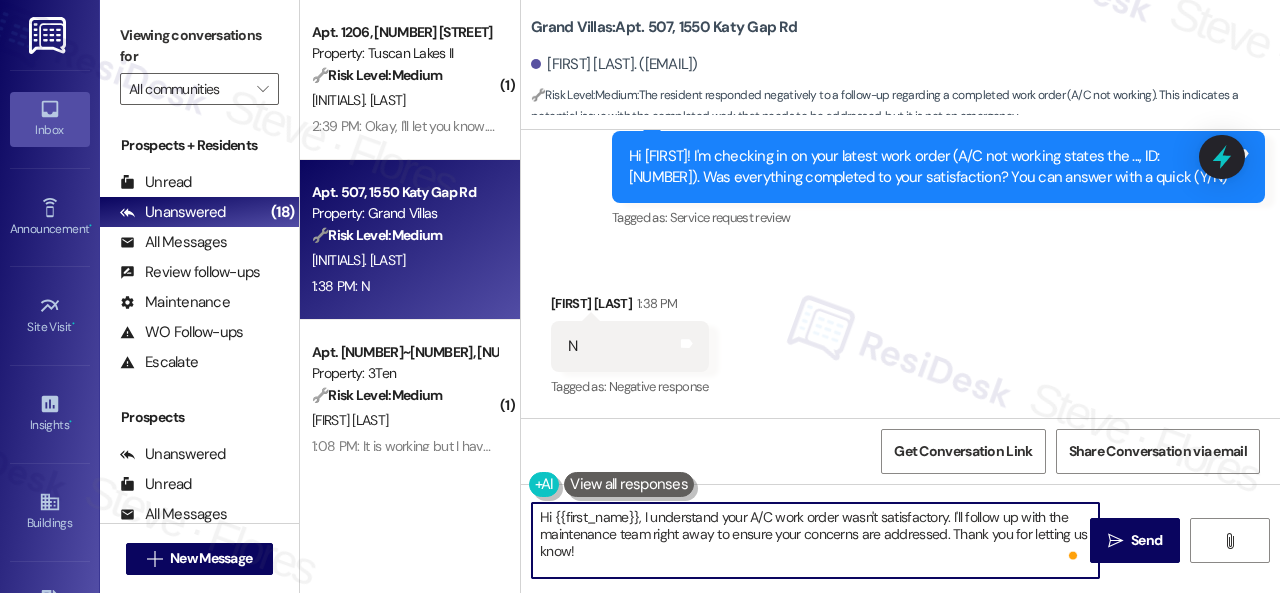 paste on "I'm sorry that the work order wasn't completed to your satisfaction. Can you please provide more details about what went wrong or what needs to be addressed?" 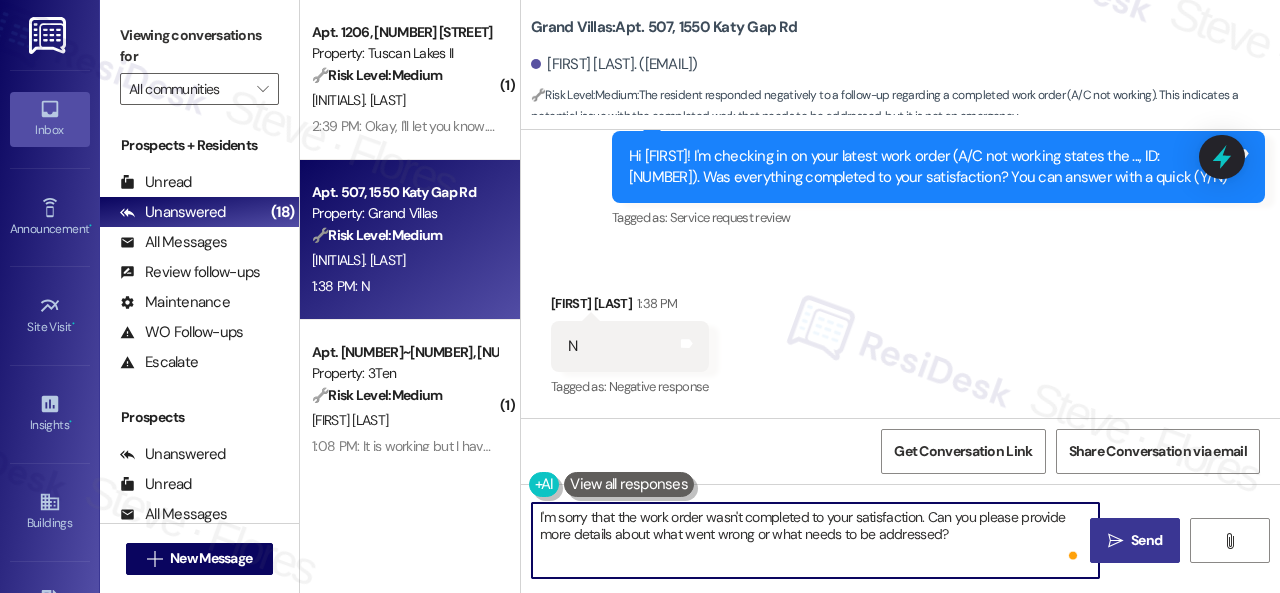type on "I'm sorry that the work order wasn't completed to your satisfaction. Can you please provide more details about what went wrong or what needs to be addressed?" 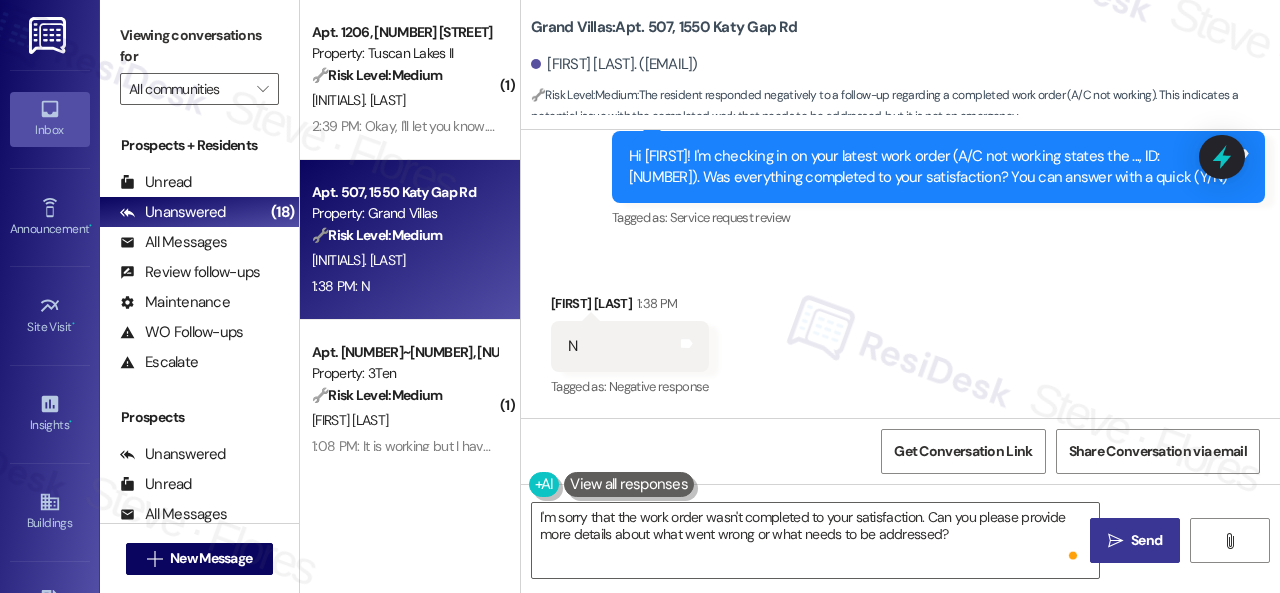click on " Send" at bounding box center [1135, 540] 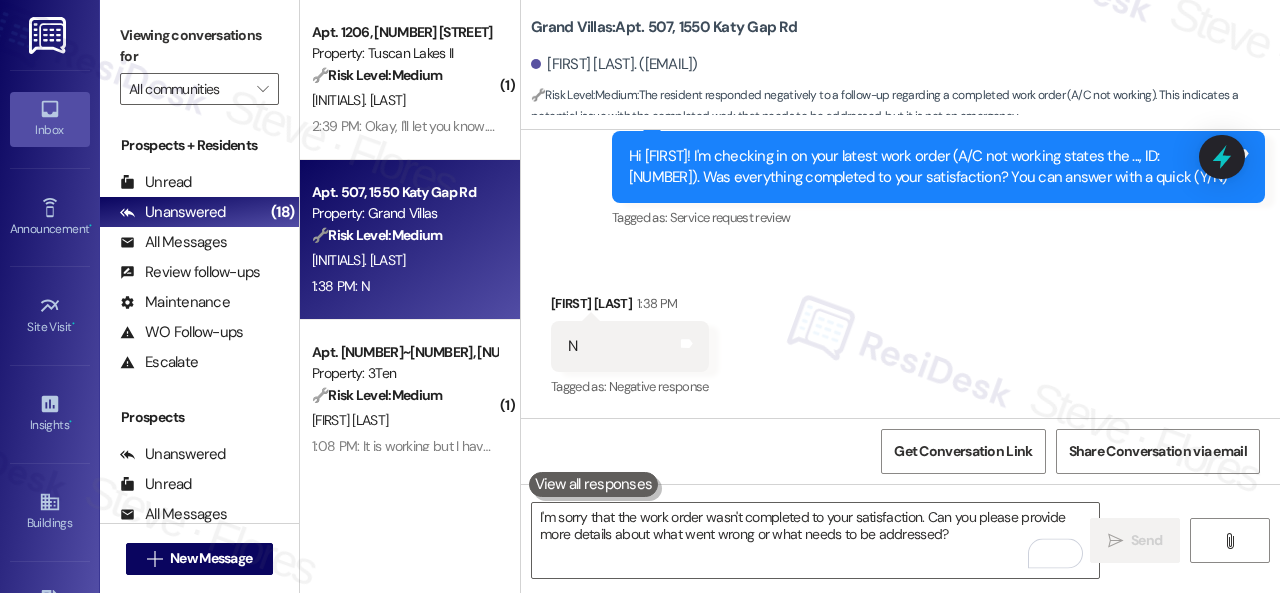 type 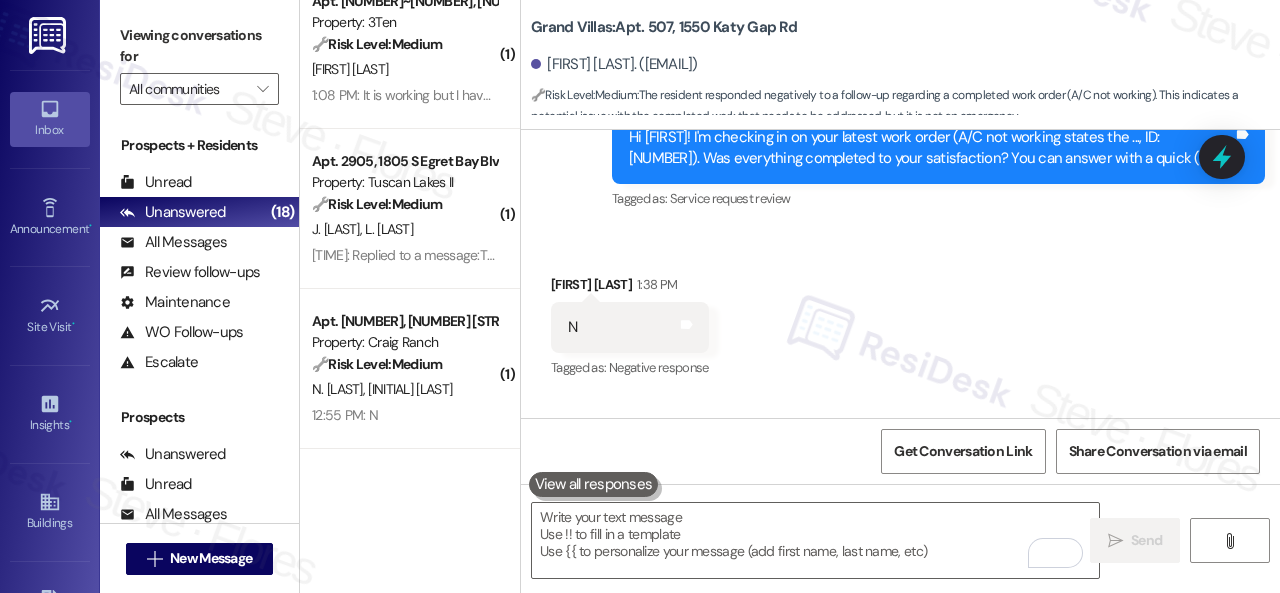 scroll, scrollTop: 200, scrollLeft: 0, axis: vertical 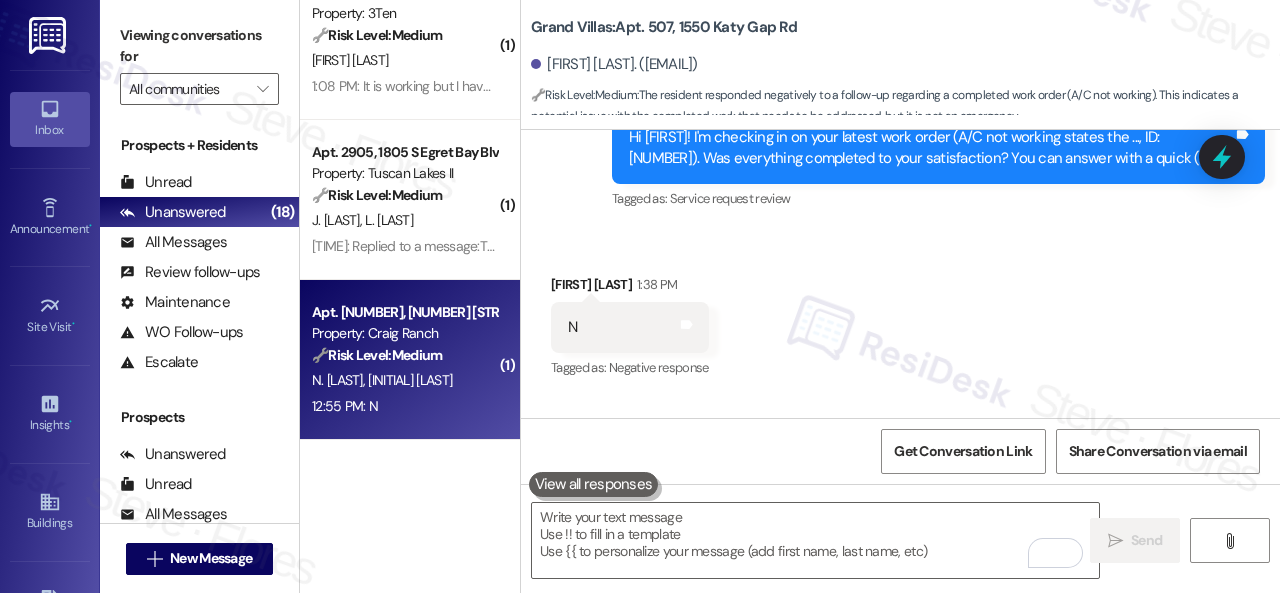 click on "Apt. 1032, 4101 S Custer Rd Property: Craig Ranch 🔧  Risk Level:  Medium The resident responded 'N' to a follow-up question about a mildew work order. This indicates the issue was not resolved to their satisfaction, but does not suggest an immediate threat or urgent risk. It requires further investigation and likely a follow-up work order. N. Tran N. Nguyen 12:55 PM: N 12:55 PM: N" at bounding box center [410, 360] 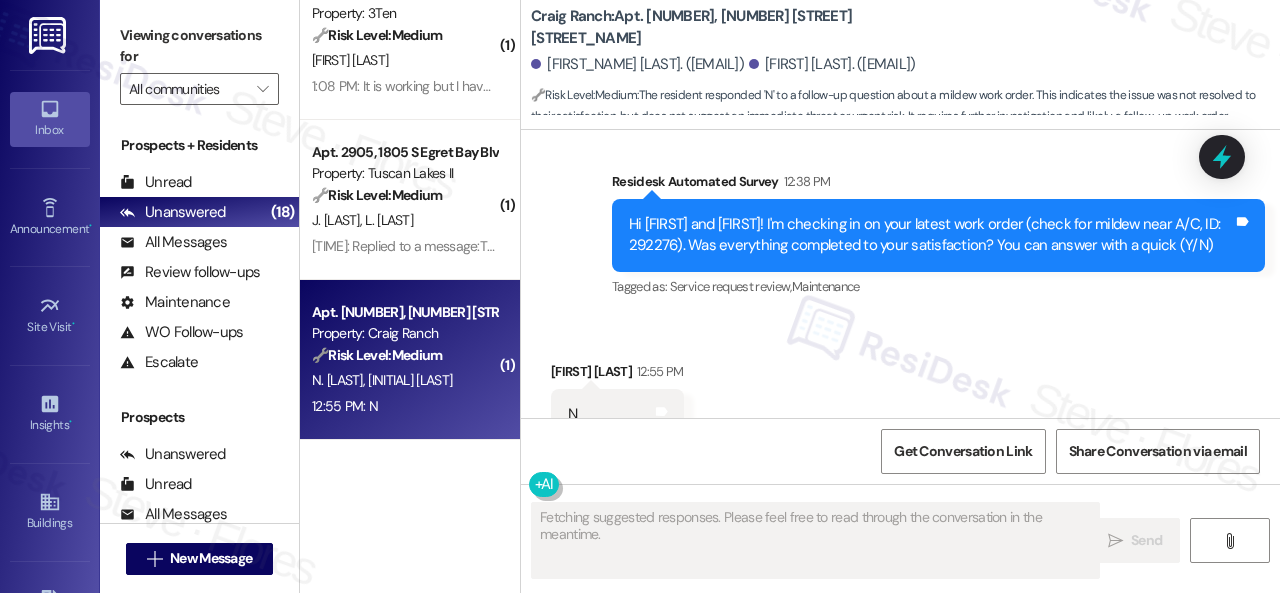 scroll, scrollTop: 1928, scrollLeft: 0, axis: vertical 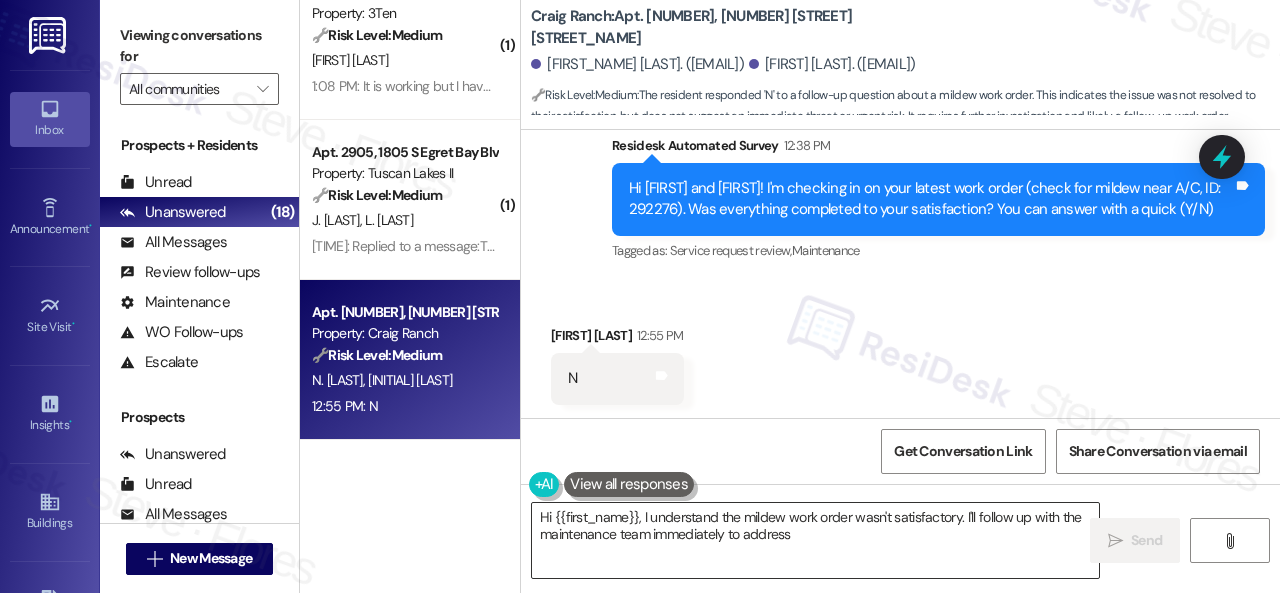 click on "Hi {{first_name}}, I understand the mildew work order wasn't satisfactory. I'll follow up with the maintenance team" at bounding box center [815, 540] 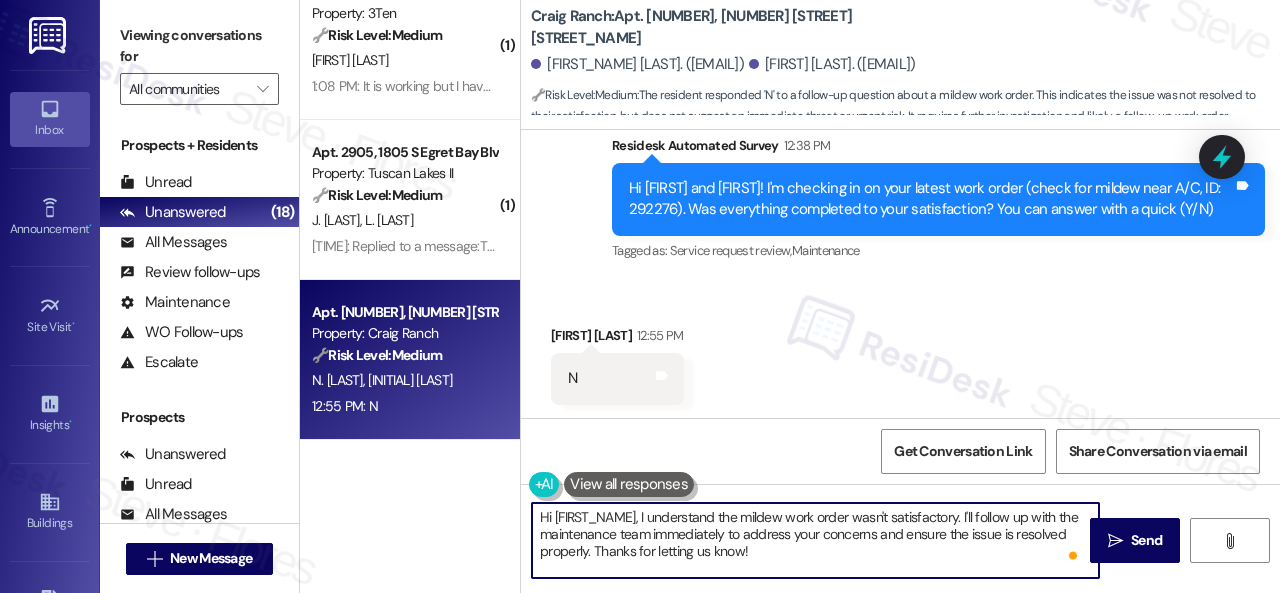 drag, startPoint x: 774, startPoint y: 550, endPoint x: 512, endPoint y: 502, distance: 266.36066 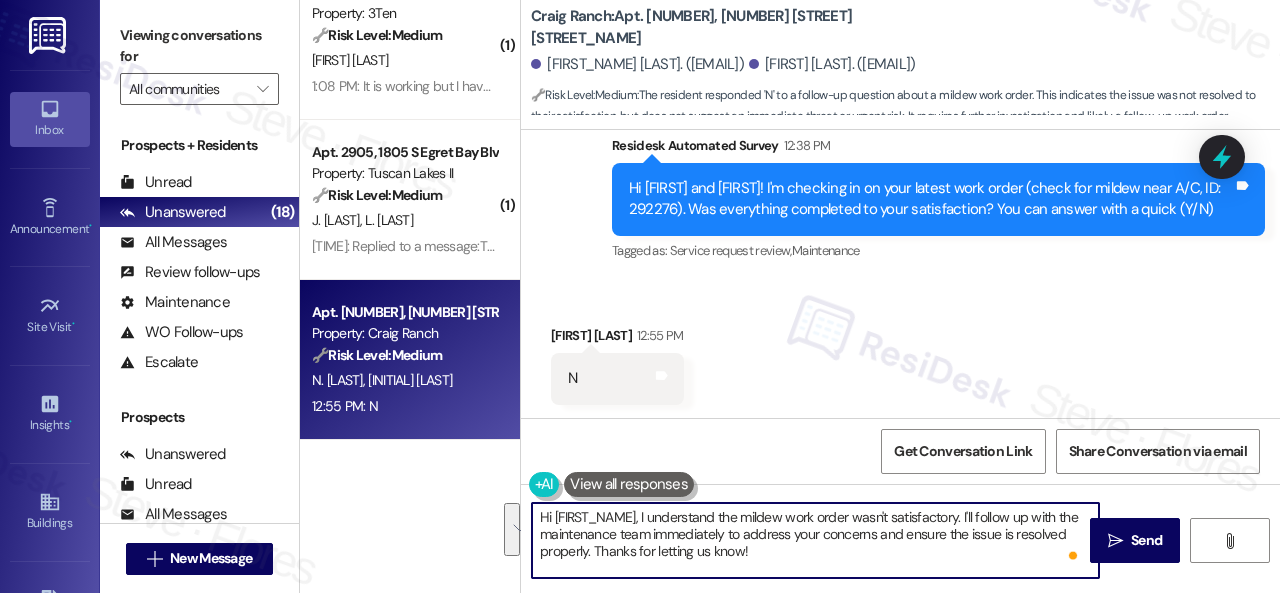 paste on "I'm sorry that the work order wasn't completed to your satisfaction. Can you please provide more details about what went wrong or what needs to be addressed?" 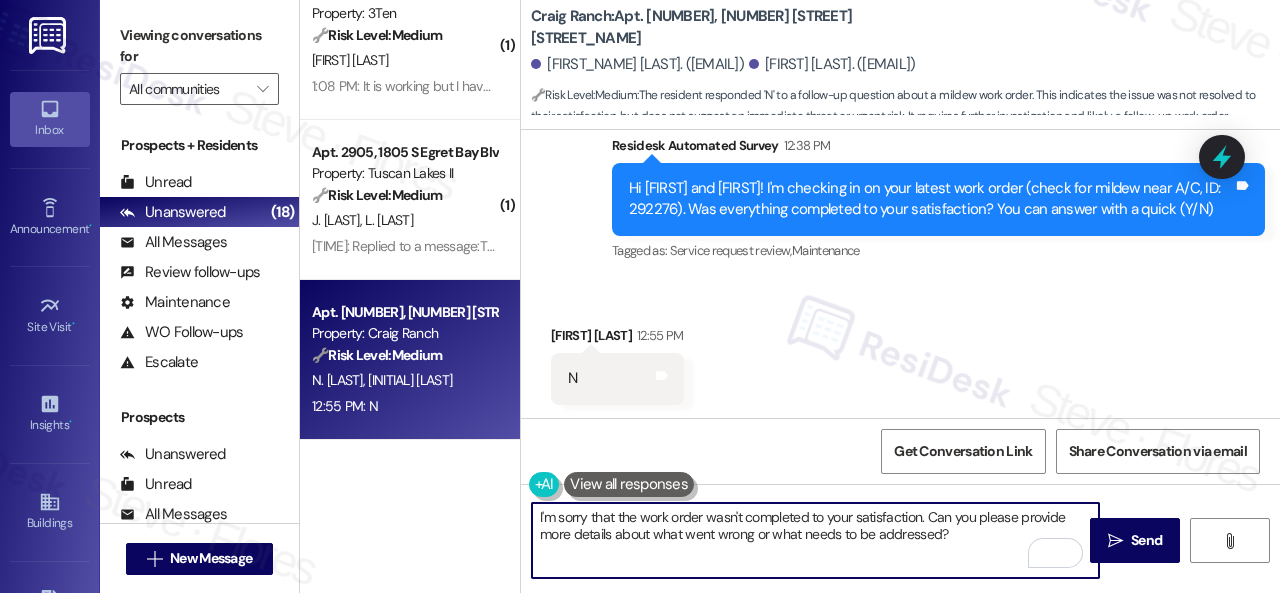 scroll, scrollTop: 6, scrollLeft: 0, axis: vertical 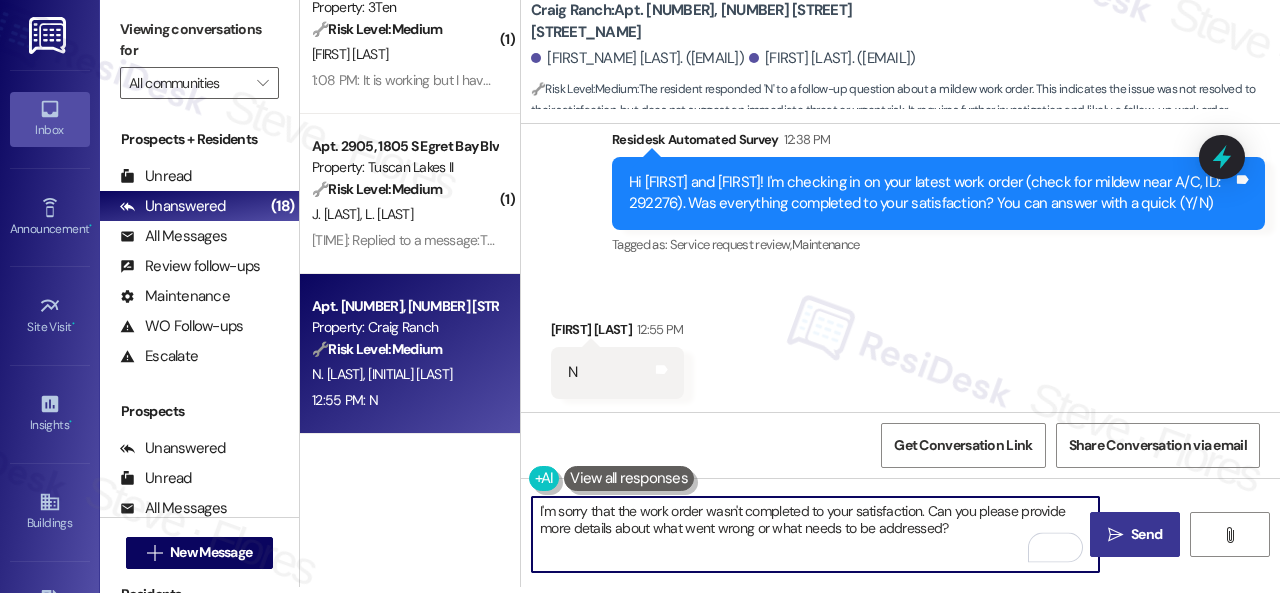 type on "I'm sorry that the work order wasn't completed to your satisfaction. Can you please provide more details about what went wrong or what needs to be addressed?" 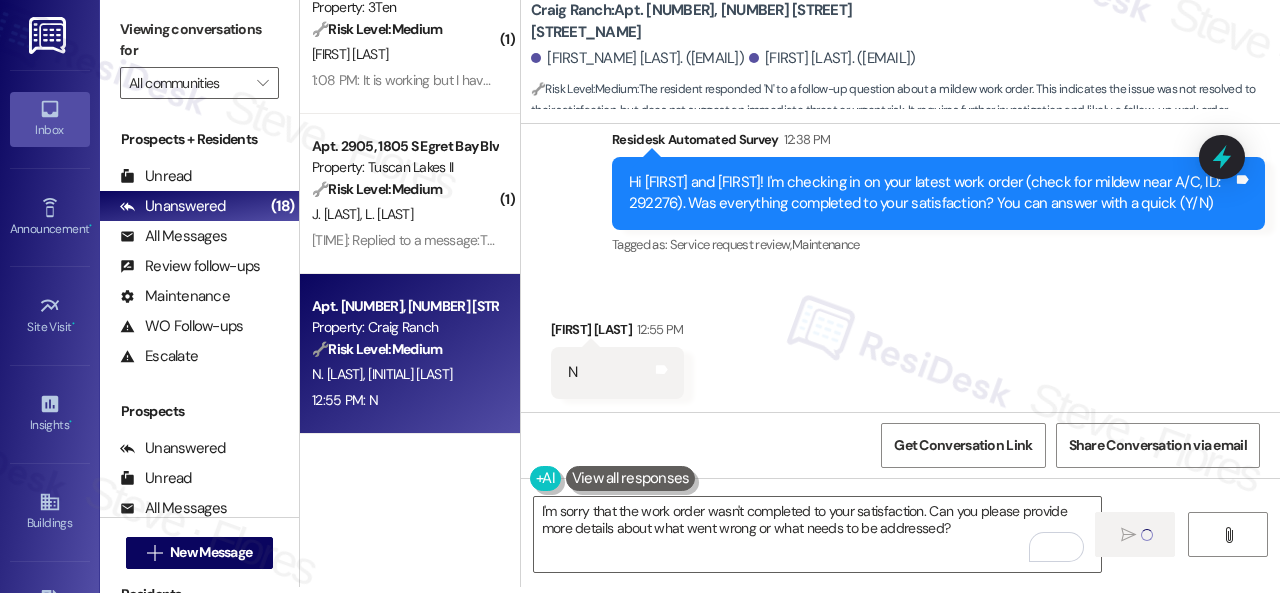 type 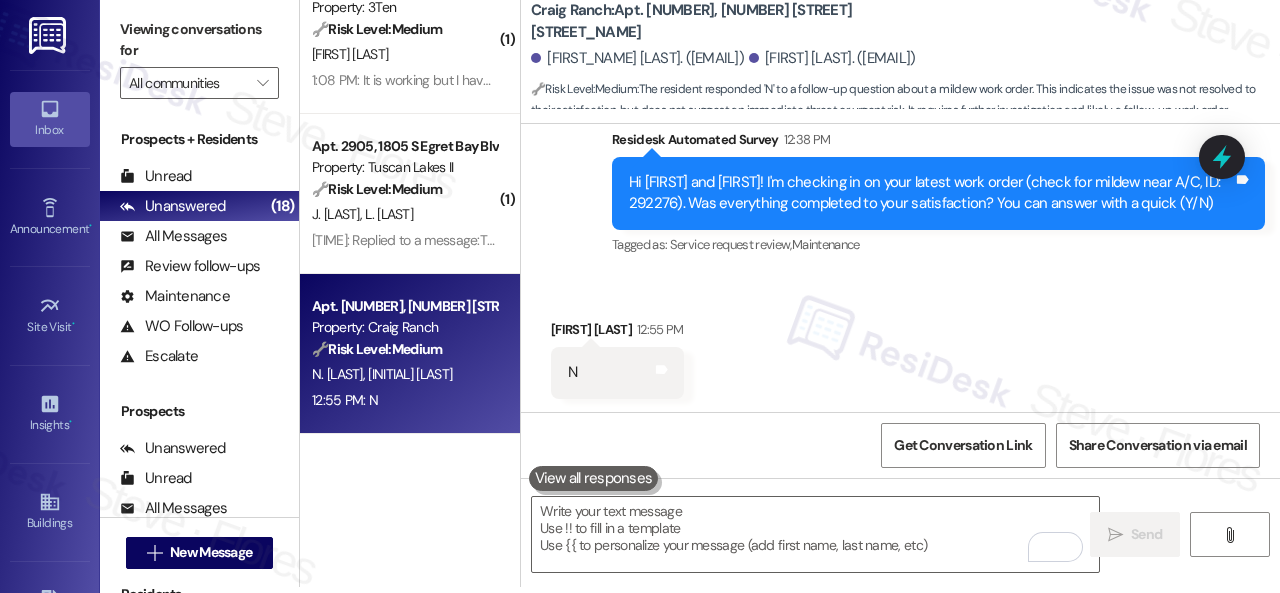 scroll, scrollTop: 0, scrollLeft: 0, axis: both 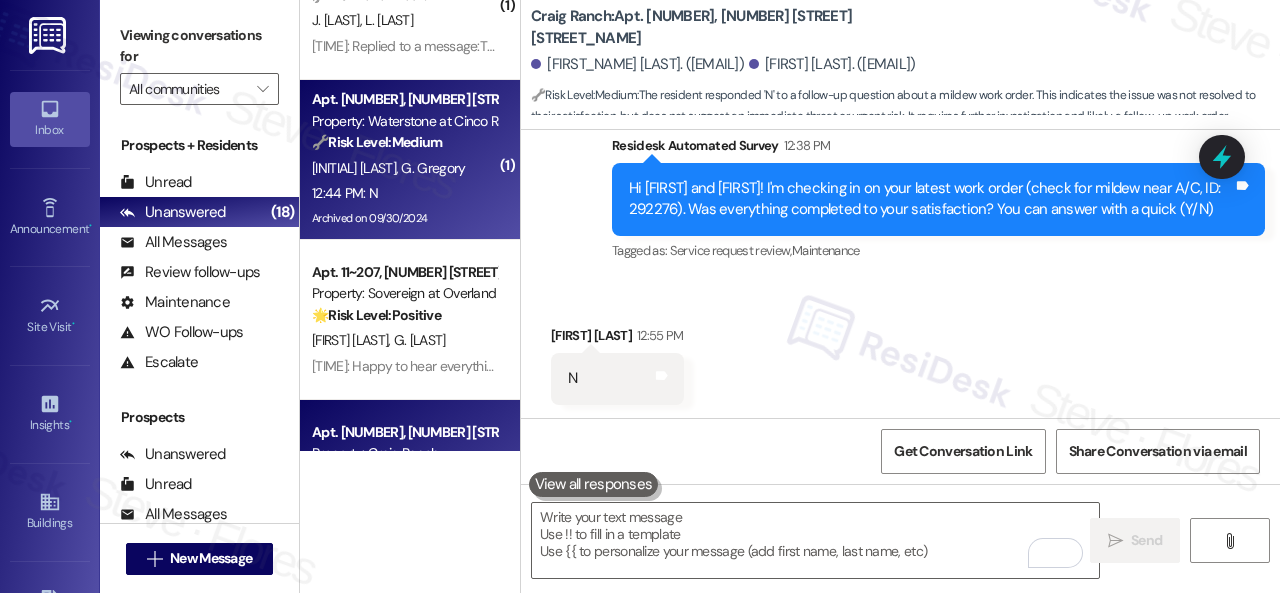 click on "12:44 PM: N 12:44 PM: N" at bounding box center (404, 193) 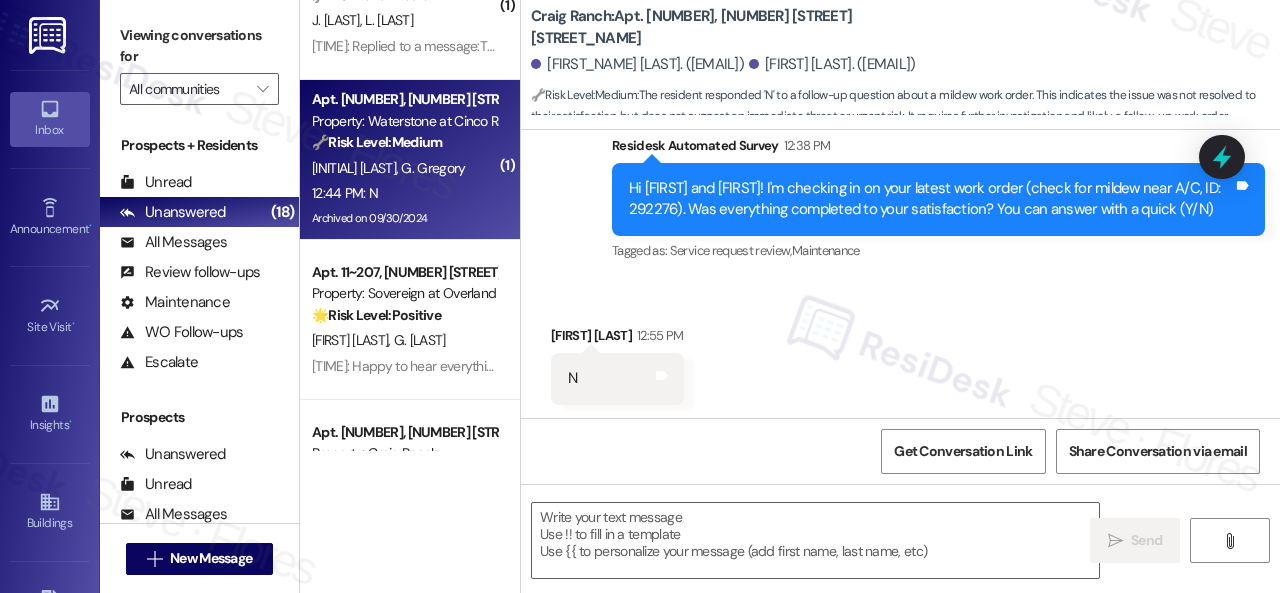 type on "Fetching suggested responses. Please feel free to read through the conversation in the meantime." 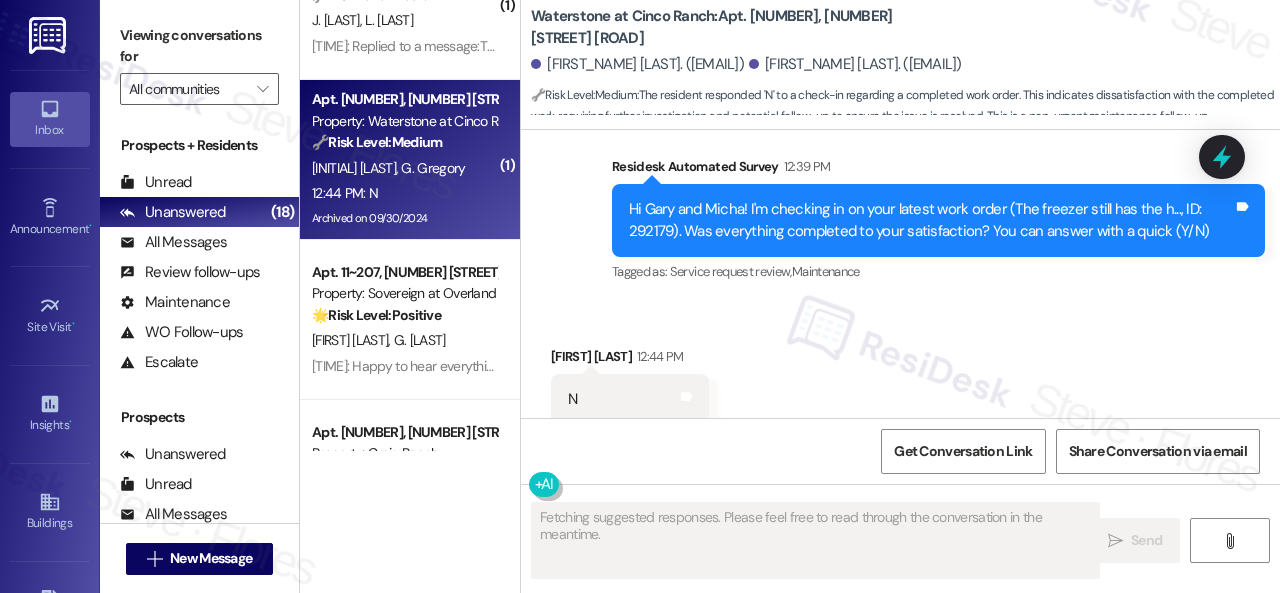 scroll, scrollTop: 16085, scrollLeft: 0, axis: vertical 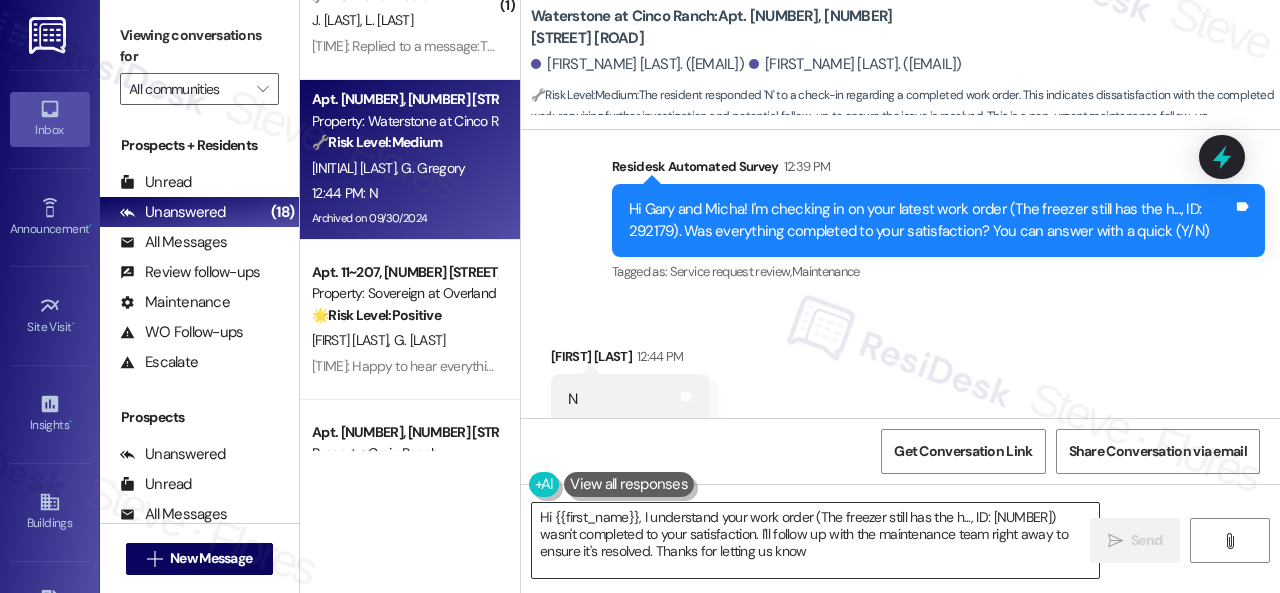 type on "Hi {{first_name}}, I understand your work order (The freezer still has the h..., ID: 292179) wasn't completed to your satisfaction. I'll follow up with the maintenance team right away to ensure it's resolved. Thanks for letting us know!" 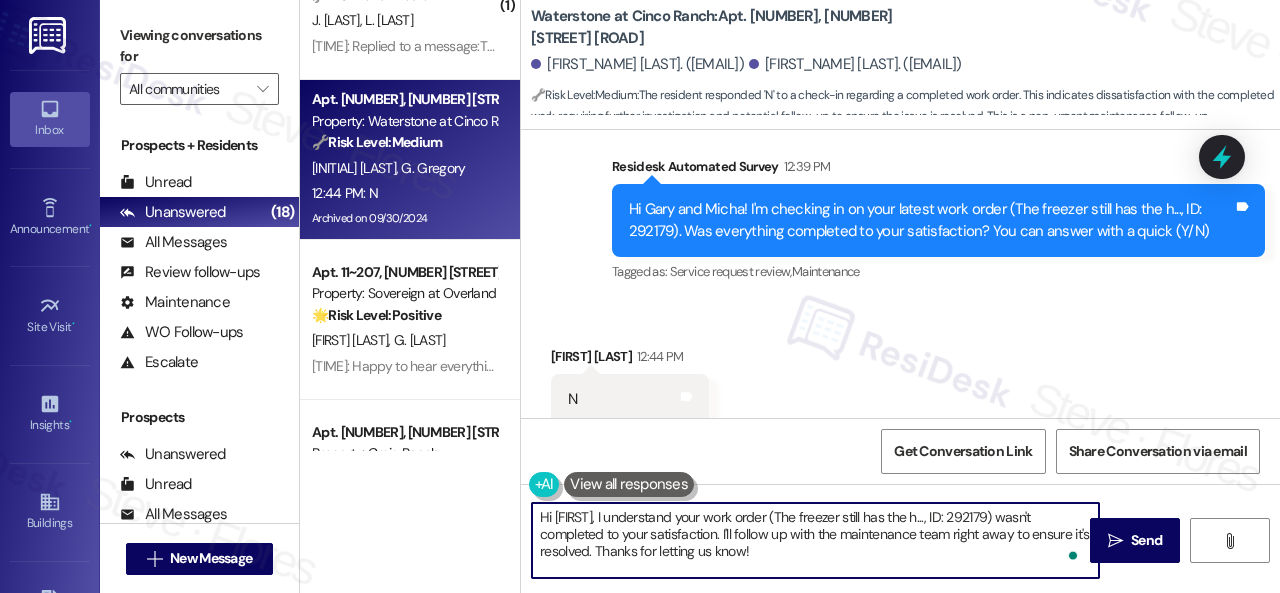 drag, startPoint x: 599, startPoint y: 511, endPoint x: 498, endPoint y: 485, distance: 104.292854 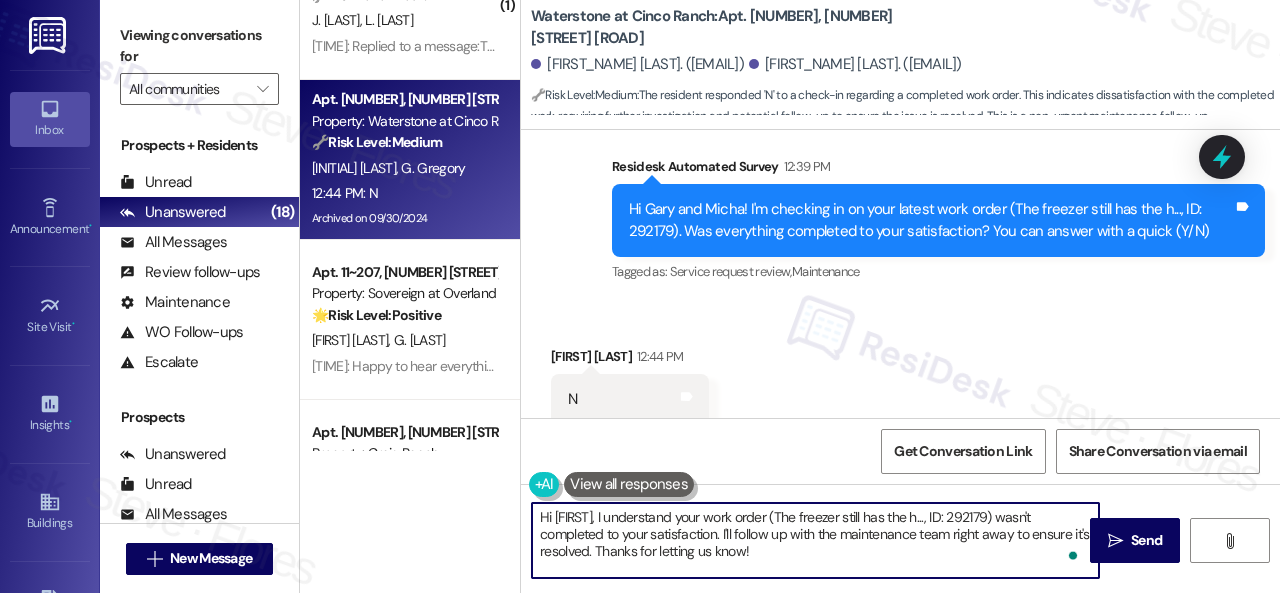 click on "( 1 ) Apt. 1206, 1805 S Egret Bay Blvd Property: Tuscan Lakes II 🔧  Risk Level:  Medium The resident indicates that the exterminator visit may need to be more frequent due to ongoing bug issues that started after new neighbors moved in. While the resident isn't explicitly complaining or accusing anyone, the issue is recurring and may require further investigation and preventative measures. This is a non-urgent quality-of-life concern. J. Davis 2:39 PM: Okay, I'll let you know. I wasn't home yesterday. I've had issues with bugs for a while now. I've never had any issues in the past. Just started after downstairs neighbors moved in. Not complaining or accusing anyone, it's probably just coincidental but exterminator will probably need to spray my unit more often...
Thanks! ( 1 ) Apt. 308~07, 310 Dickinson Rd Property: 3Ten 🔧  Risk Level:  Medium M. Reardon 1:08 PM: It is working but I have no faith it will continue to work since they were there less than 2 weeks ago and it never seems to get fixed ( 1 )" at bounding box center (790, 296) 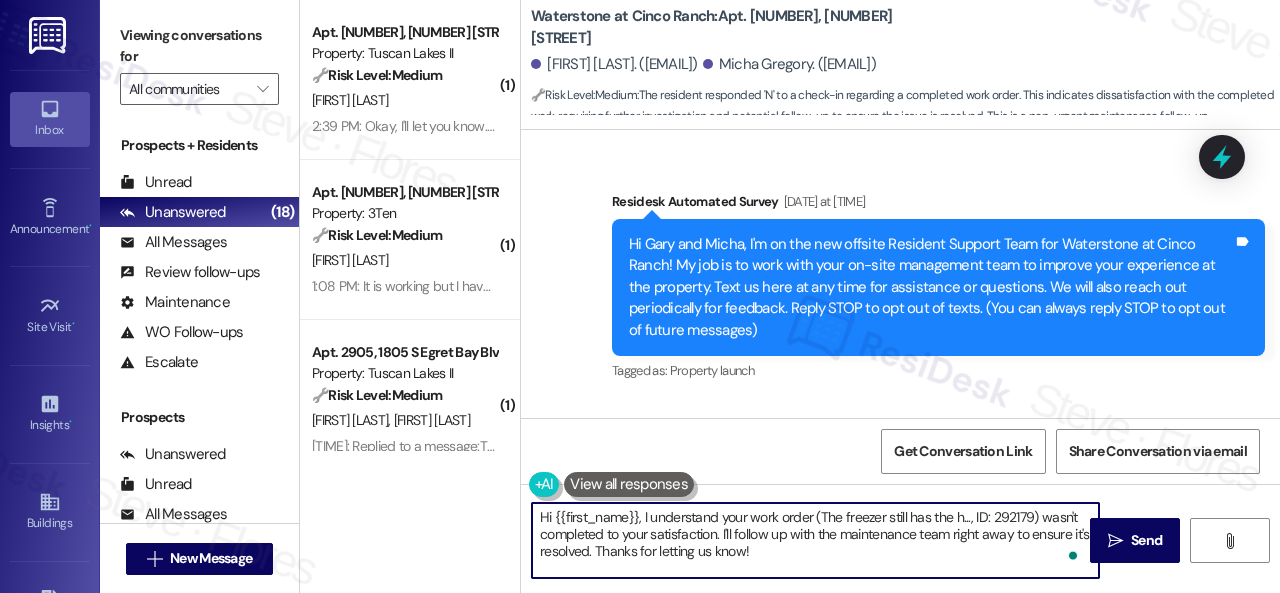 scroll, scrollTop: 0, scrollLeft: 0, axis: both 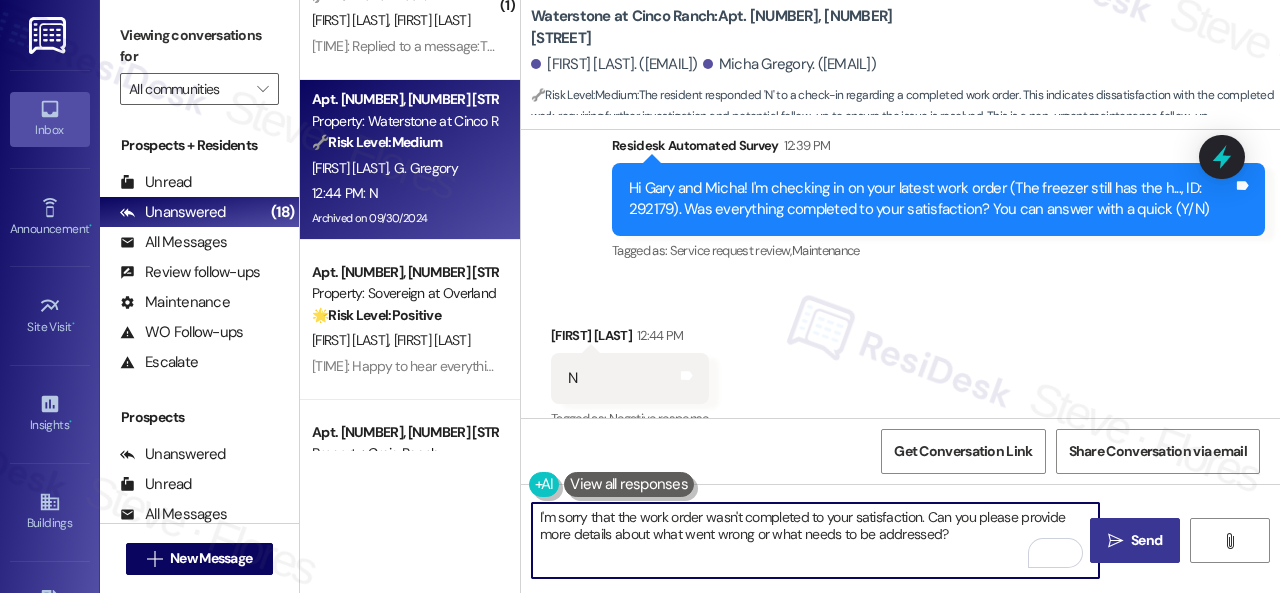 type on "I'm sorry that the work order wasn't completed to your satisfaction. Can you please provide more details about what went wrong or what needs to be addressed?" 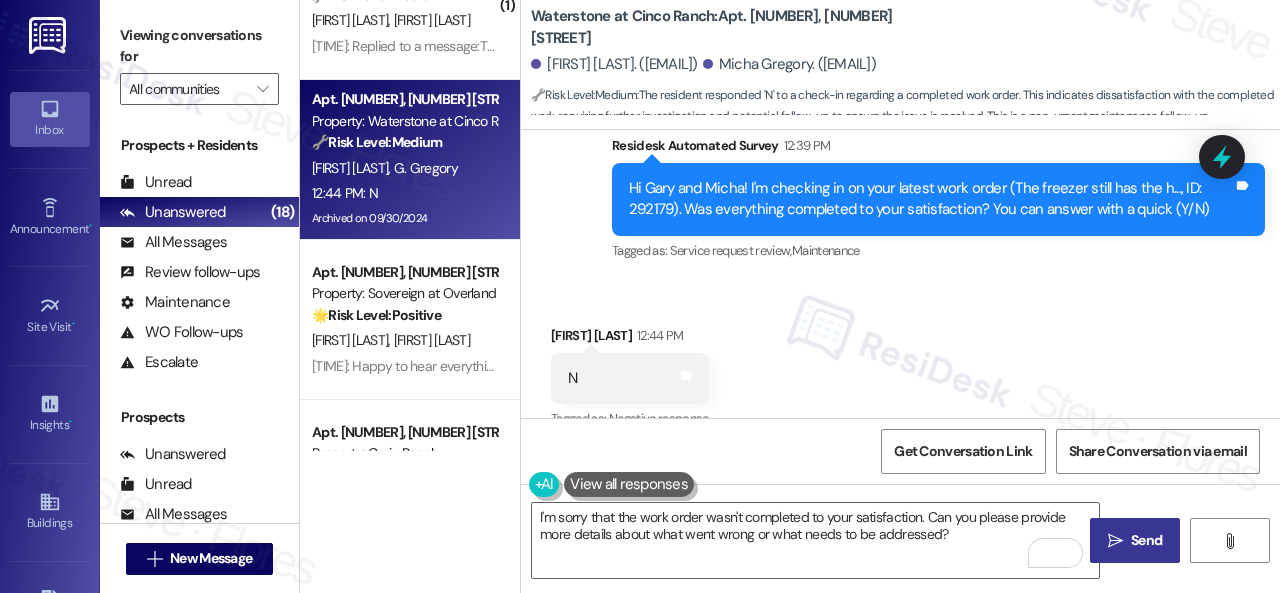 click on "Send" at bounding box center (1146, 540) 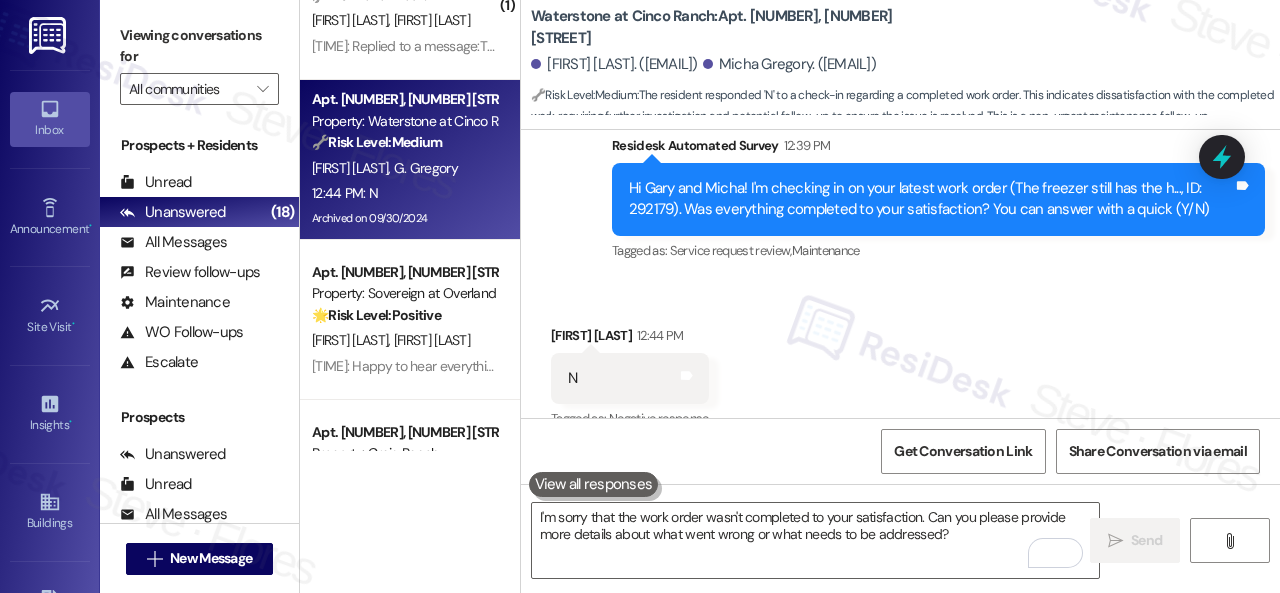 scroll, scrollTop: 559, scrollLeft: 0, axis: vertical 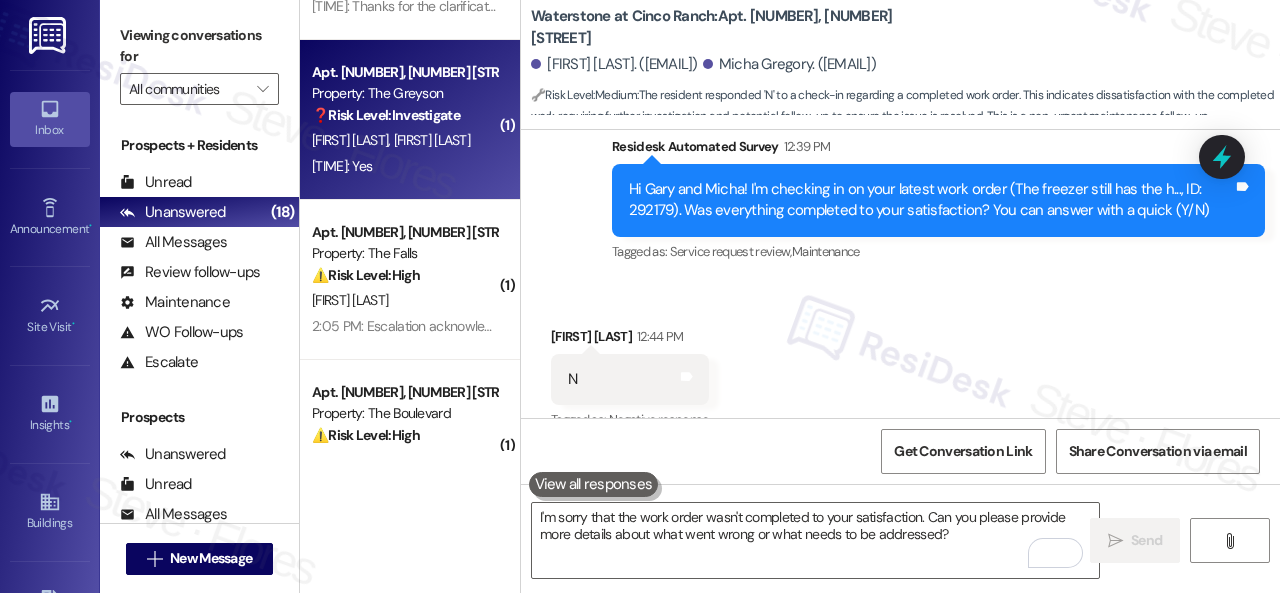 click on "[FIRST] [LAST] [FIRST] [LAST]" at bounding box center [404, 140] 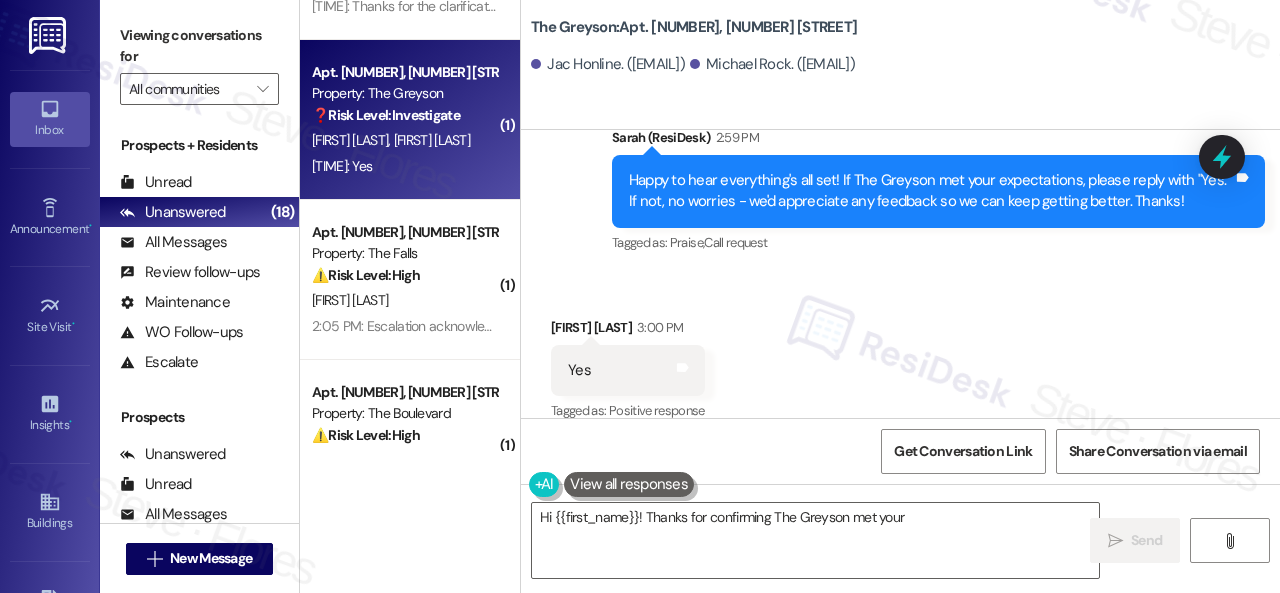 scroll, scrollTop: 2130, scrollLeft: 0, axis: vertical 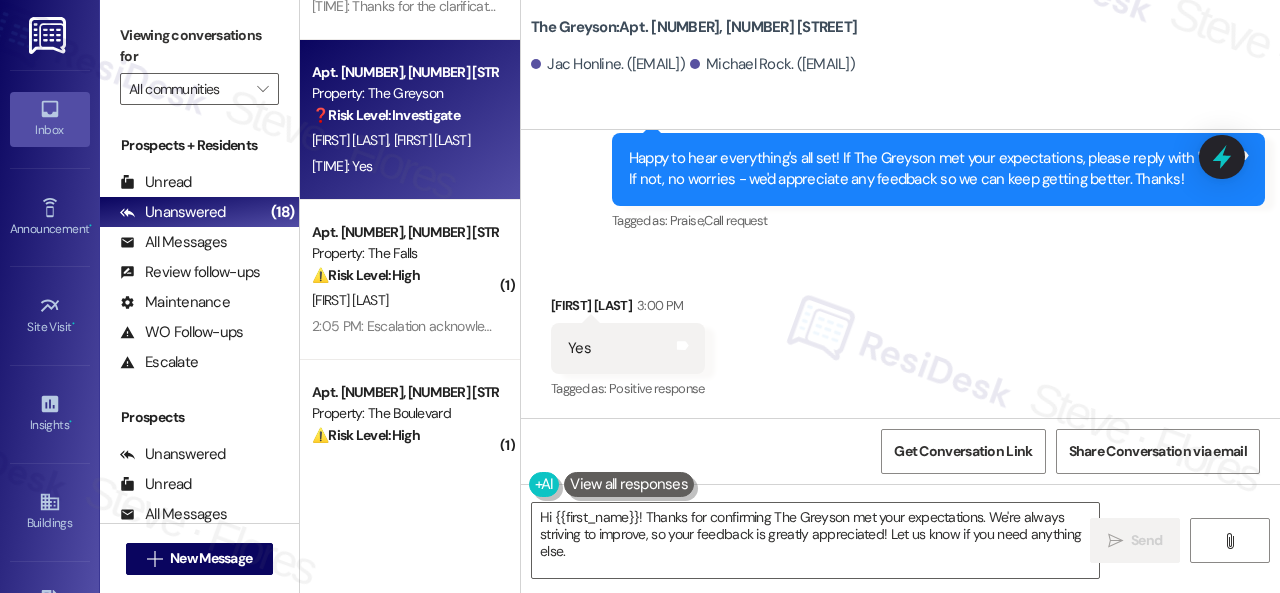click on "Received via SMS Michael Rock [TIME] Yes Tags and notes Tagged as:   Positive response Click to highlight conversations about Positive response" at bounding box center (900, 334) 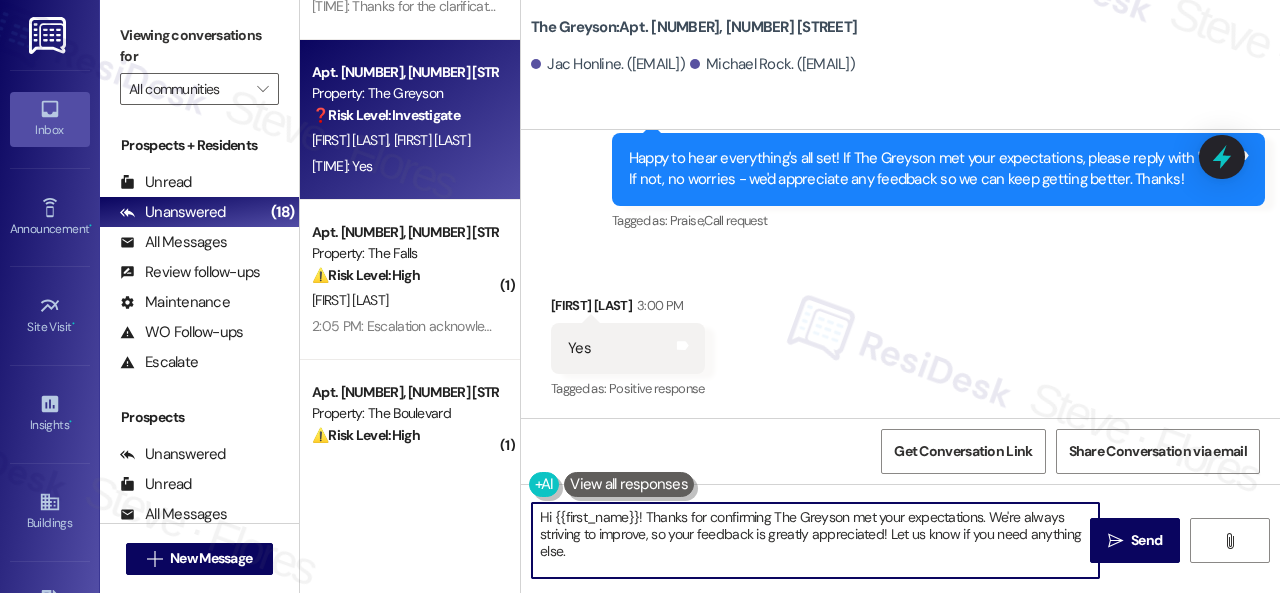 drag, startPoint x: 574, startPoint y: 554, endPoint x: 517, endPoint y: 492, distance: 84.21995 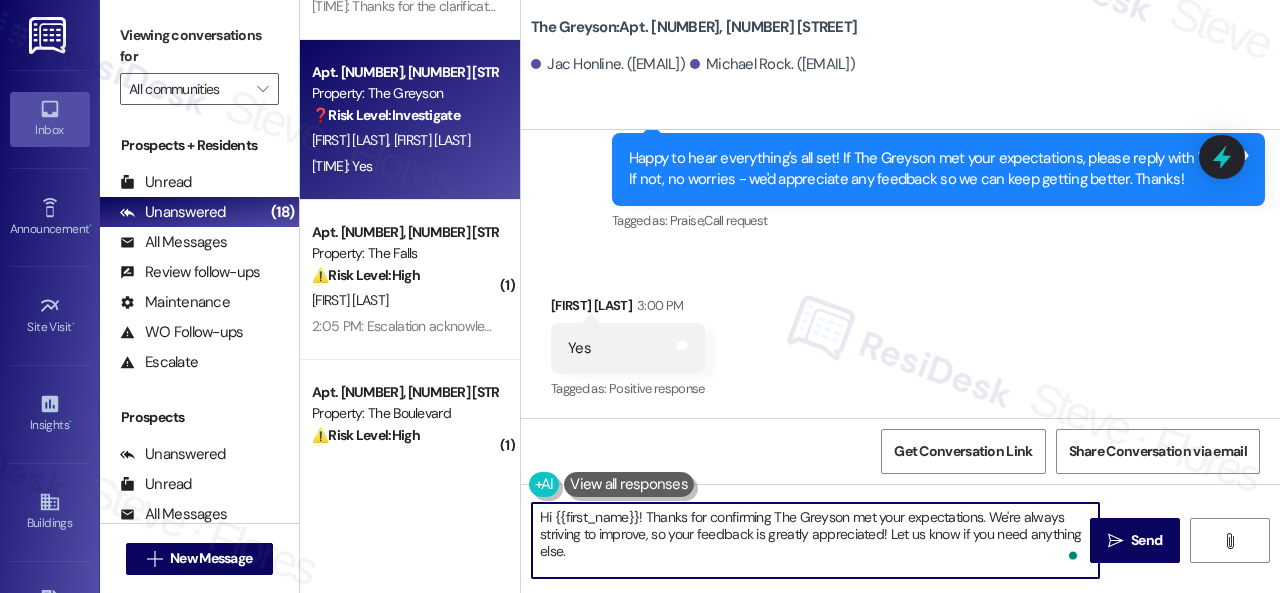 paste on "I'm glad you are satisfied with your home. Have you written a review for us before? If not, can I ask a quick favor? Would you mind writing one for us? I'll give you the link if you are willing.
If you've already done it or couldn't this time, no worries at all—no action is required. Thanks!" 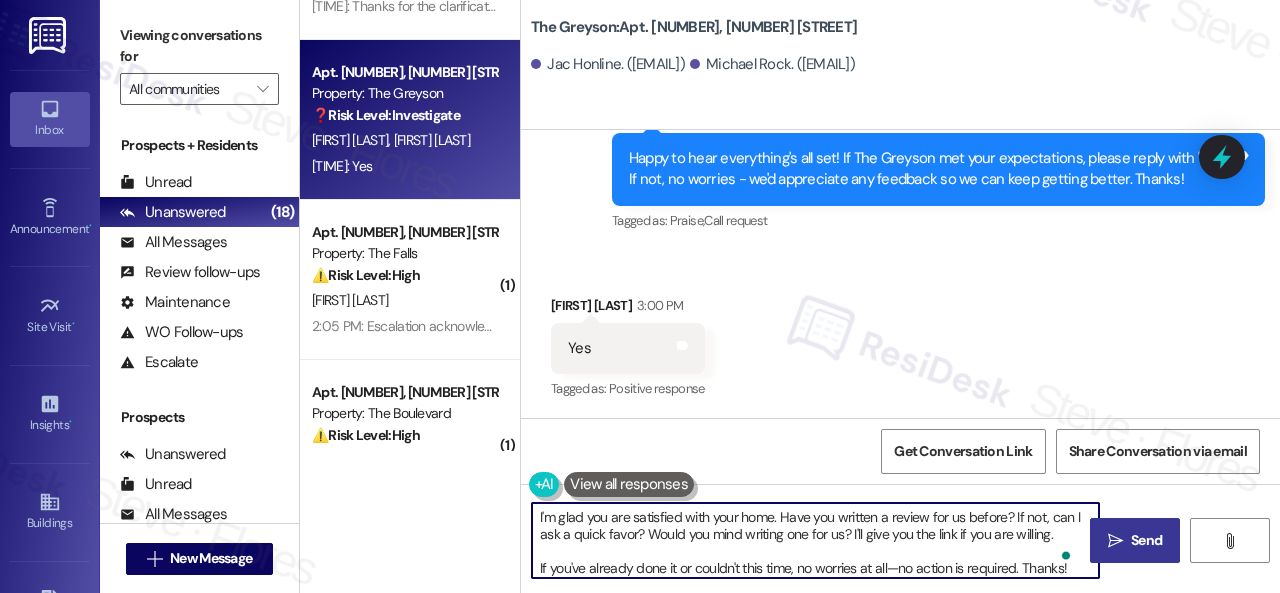 type on "I'm glad you are satisfied with your home. Have you written a review for us before? If not, can I ask a quick favor? Would you mind writing one for us? I'll give you the link if you are willing.
If you've already done it or couldn't this time, no worries at all—no action is required. Thanks!" 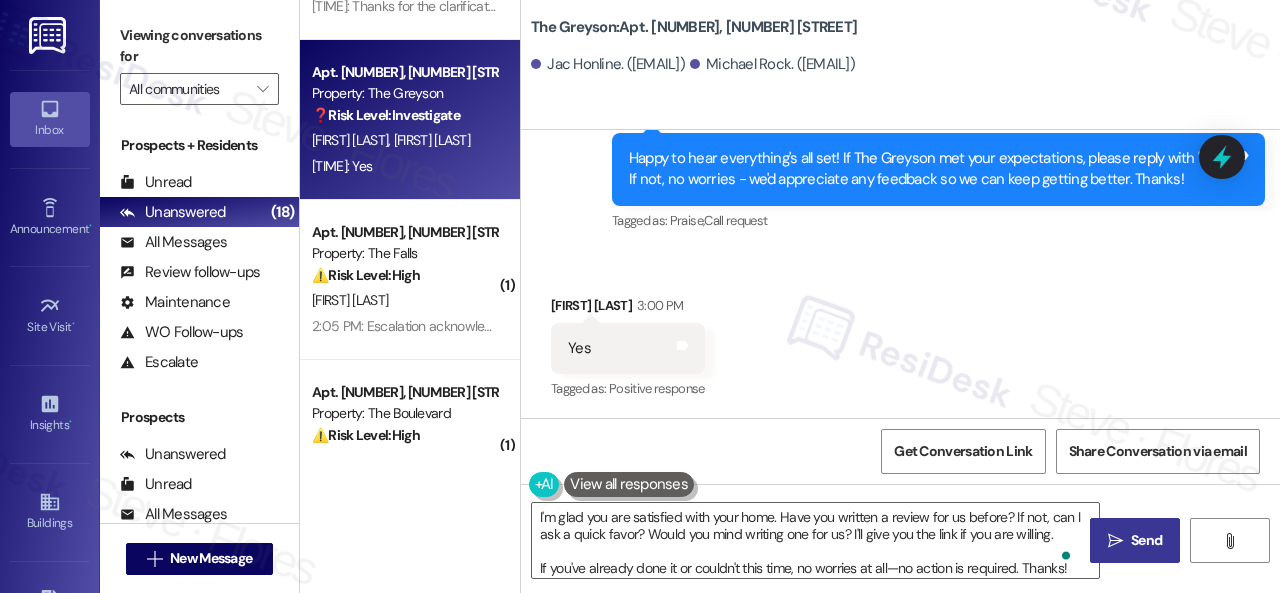 click on "Send" at bounding box center (1146, 540) 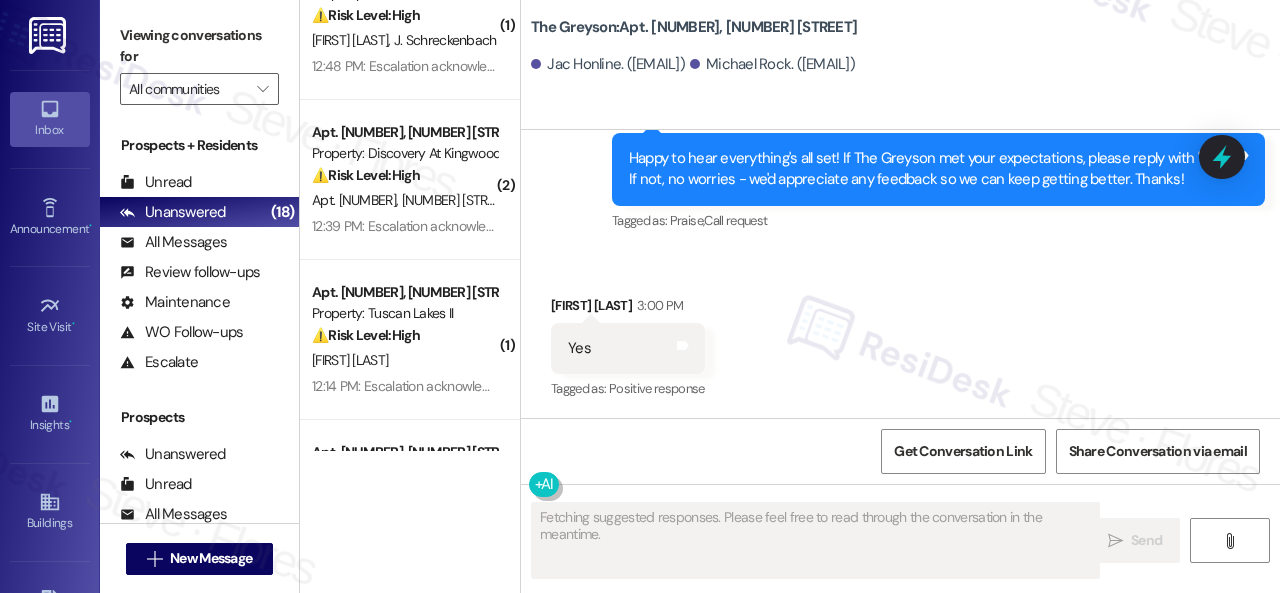 scroll, scrollTop: 2428, scrollLeft: 0, axis: vertical 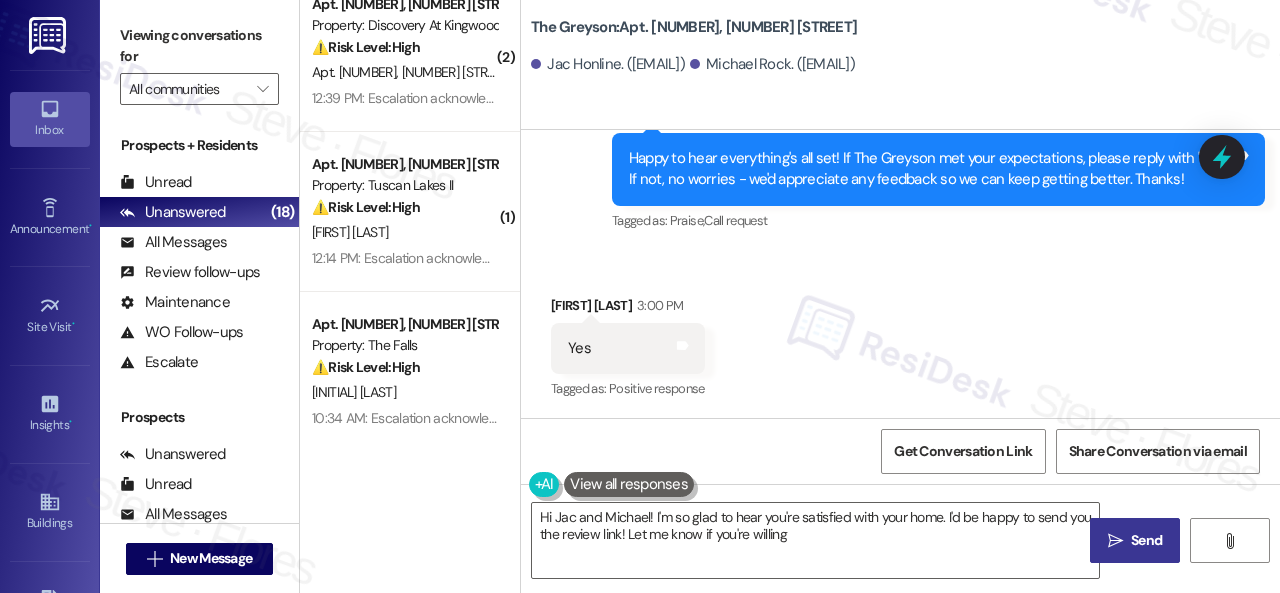 type on "Hi Jac and Michael! I'm so glad to hear you're satisfied with your home. I'd be happy to send you the review link! Let me know if you're willing." 